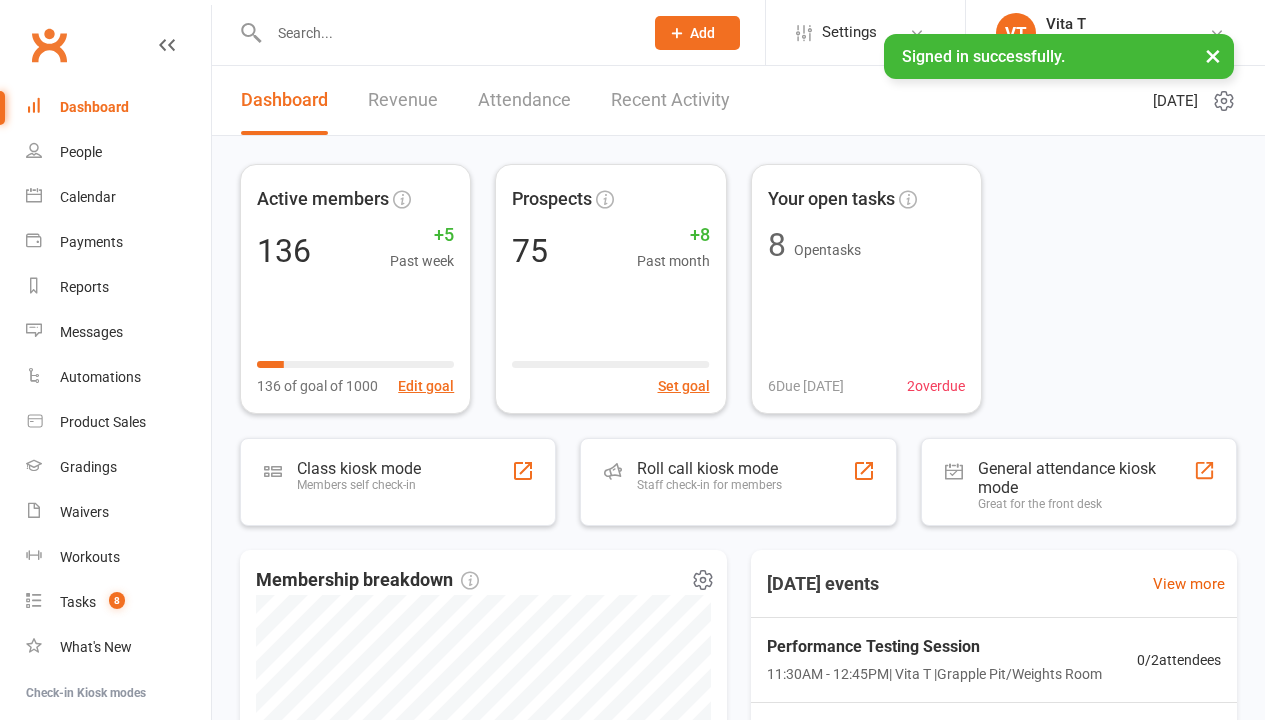 scroll, scrollTop: 0, scrollLeft: 0, axis: both 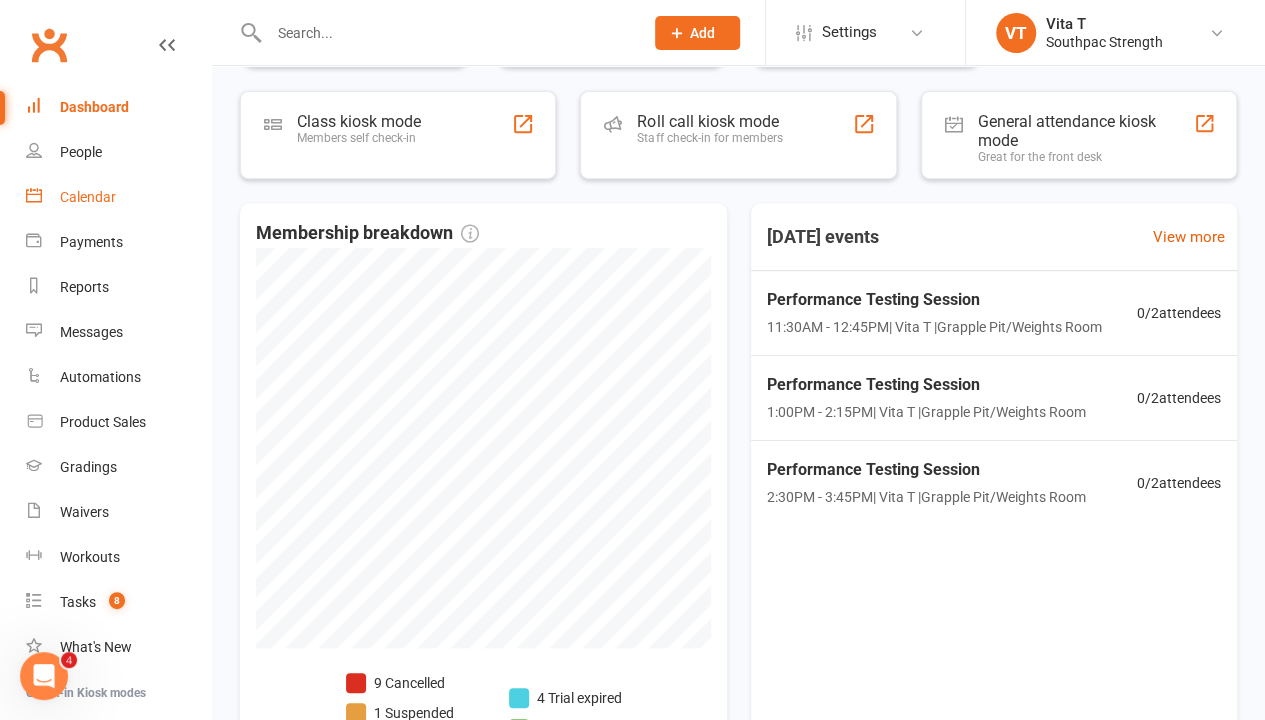 click on "Calendar" at bounding box center [88, 197] 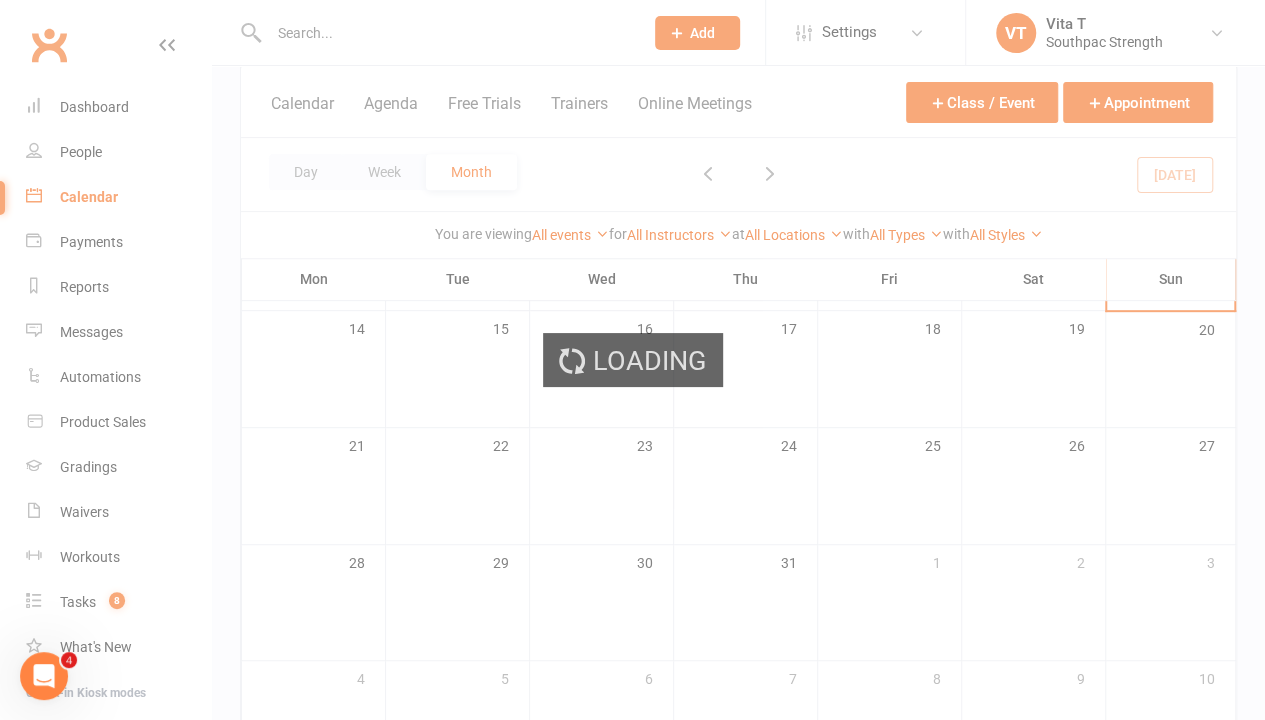 scroll, scrollTop: 0, scrollLeft: 0, axis: both 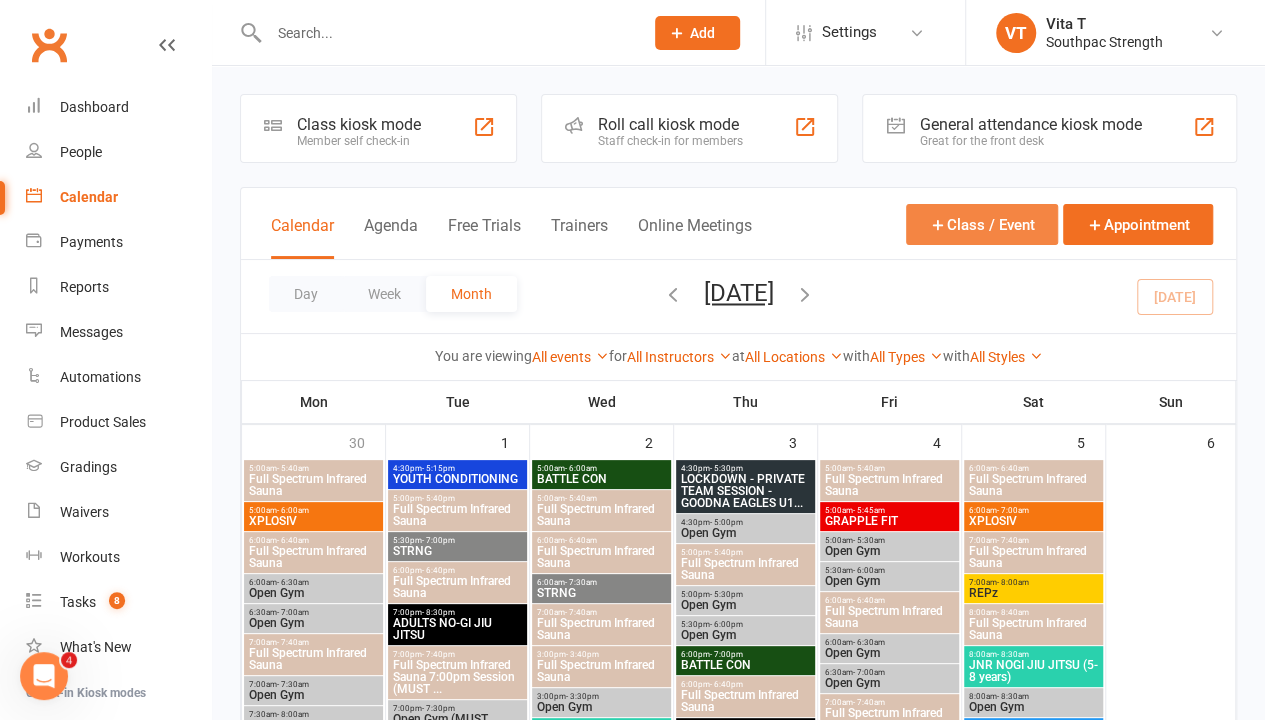 click on "Class / Event" at bounding box center (982, 224) 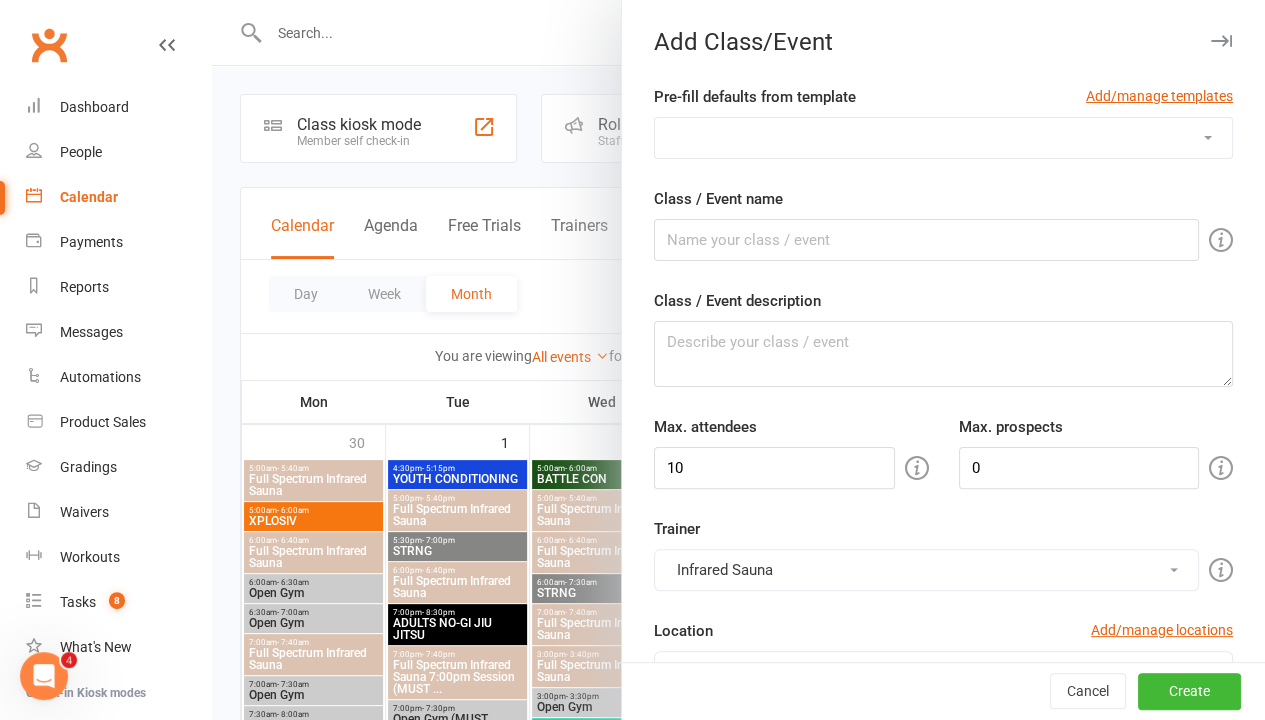 click on "1:1 ADULT S&C TRIAL 1:1 JUNIOR S&C ADULTS NO-GI JIU JITSU BALANCE BATTLE CON FLOW MOTION Full Spectrum Infrared Sauna Full Spectrum Infrared Sauna 7:00pm Session (MUST BOOK before 6:45pm) Full Spectrum Infrared Sauna 8:00pm Session (MUST BOOK before 6:45pm) GRAPPLE FIT HIGH PERFORMANCE JNR COMP PREP JNR HYRBID (9-12 years) JNR NOGI JIU JITSU (5-8 years) JNR NO-GI JIU JITSU (9-12 years) KID'S CONDITIONING (9-12 years) [DEMOGRAPHIC_DATA] ONLY LOCKDOWN - PRIVATE TEAM SESSION MMA - Jnrs (5-13yrs) MMA - Youth (14-17yrs) Open Gym Open Gym 7:00pm Session (MUST BOOK before 6:45pm) Open Gym 7:30pm Session (MUST BOOK before 6:45pm) Open Gym 8:00pm Session (MUST BOOK before 6:45pm) Open Gym 8:30pm Session (MUST BOOK before 6:45pm) PRIVATE TEAM SESSION RECOVER REDZONE REPz START OF BLOCK STRIKE FORCE STRNG TESTING SESSION TESTING WEEK WOLFPAC XPLOSIV YOUTH CONDITIONING YOUTH NO-GI" at bounding box center (943, 138) 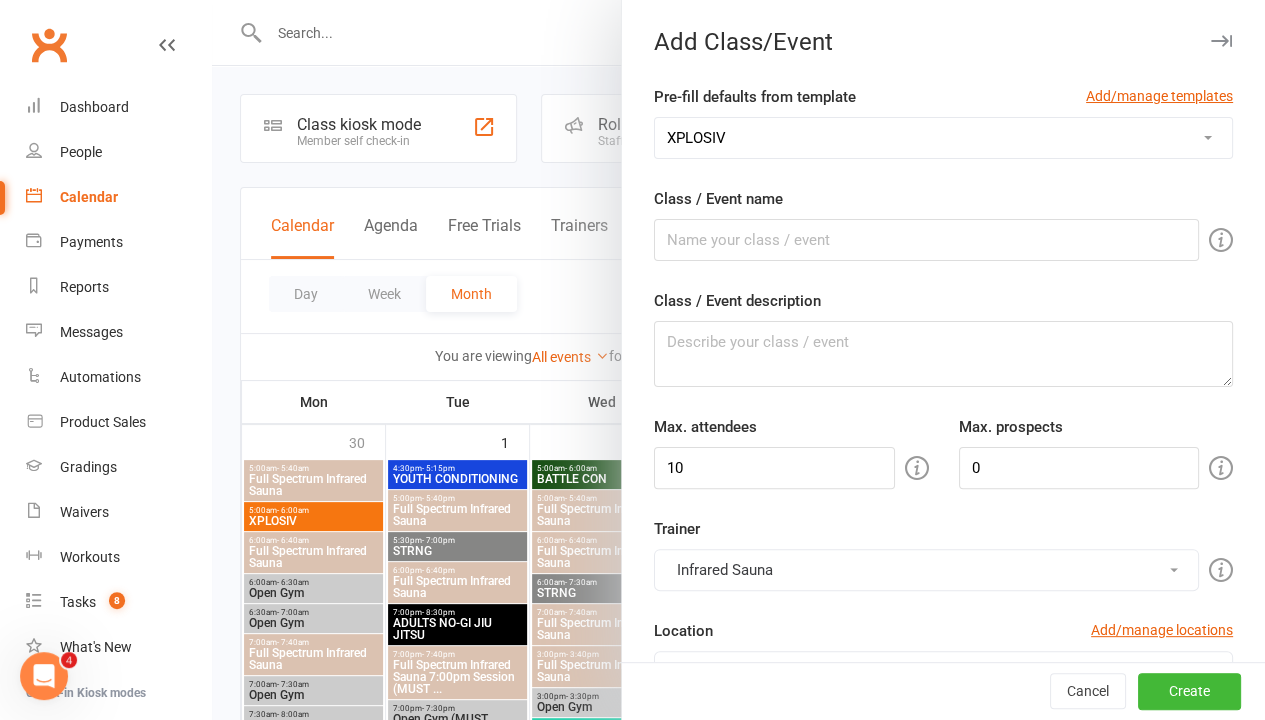 click on "1:1 ADULT S&C TRIAL 1:1 JUNIOR S&C ADULTS NO-GI JIU JITSU BALANCE BATTLE CON FLOW MOTION Full Spectrum Infrared Sauna Full Spectrum Infrared Sauna 7:00pm Session (MUST BOOK before 6:45pm) Full Spectrum Infrared Sauna 8:00pm Session (MUST BOOK before 6:45pm) GRAPPLE FIT HIGH PERFORMANCE JNR COMP PREP JNR HYRBID (9-12 years) JNR NOGI JIU JITSU (5-8 years) JNR NO-GI JIU JITSU (9-12 years) KID'S CONDITIONING (9-12 years) [DEMOGRAPHIC_DATA] ONLY LOCKDOWN - PRIVATE TEAM SESSION MMA - Jnrs (5-13yrs) MMA - Youth (14-17yrs) Open Gym Open Gym 7:00pm Session (MUST BOOK before 6:45pm) Open Gym 7:30pm Session (MUST BOOK before 6:45pm) Open Gym 8:00pm Session (MUST BOOK before 6:45pm) Open Gym 8:30pm Session (MUST BOOK before 6:45pm) PRIVATE TEAM SESSION RECOVER REDZONE REPz START OF BLOCK STRIKE FORCE STRNG TESTING SESSION TESTING WEEK WOLFPAC XPLOSIV YOUTH CONDITIONING YOUTH NO-GI" at bounding box center (943, 138) 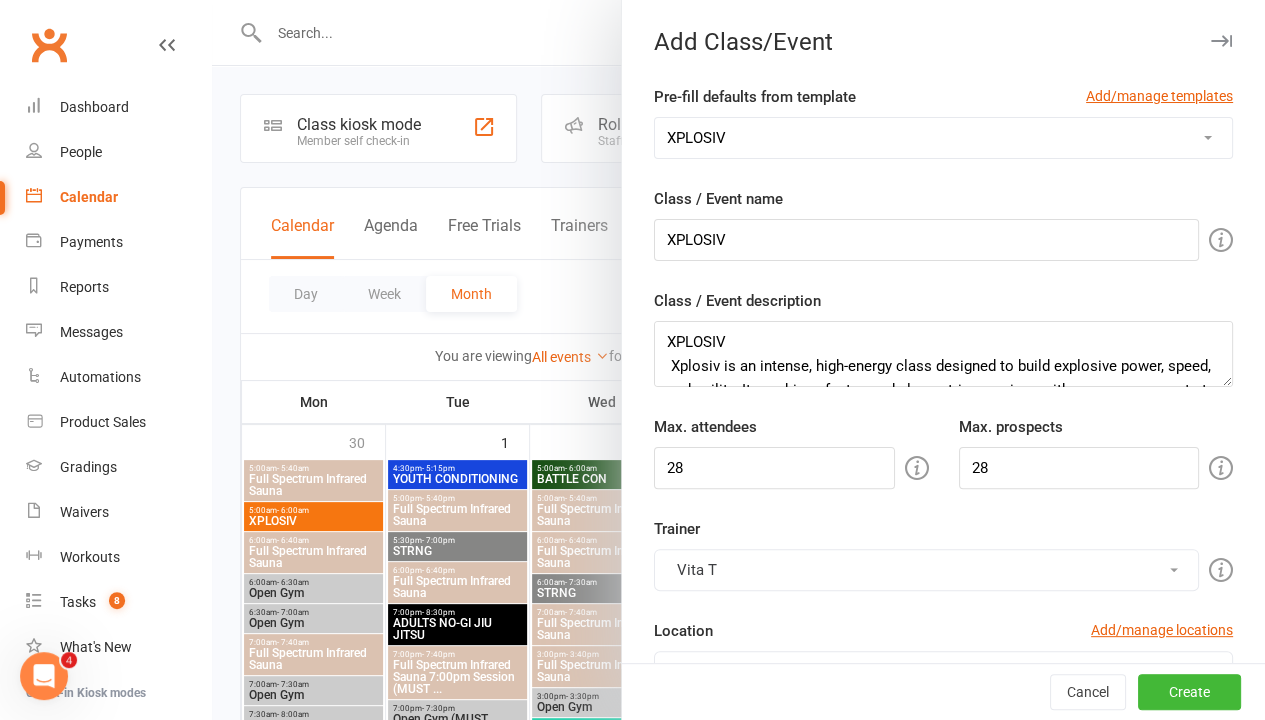 select on "877" 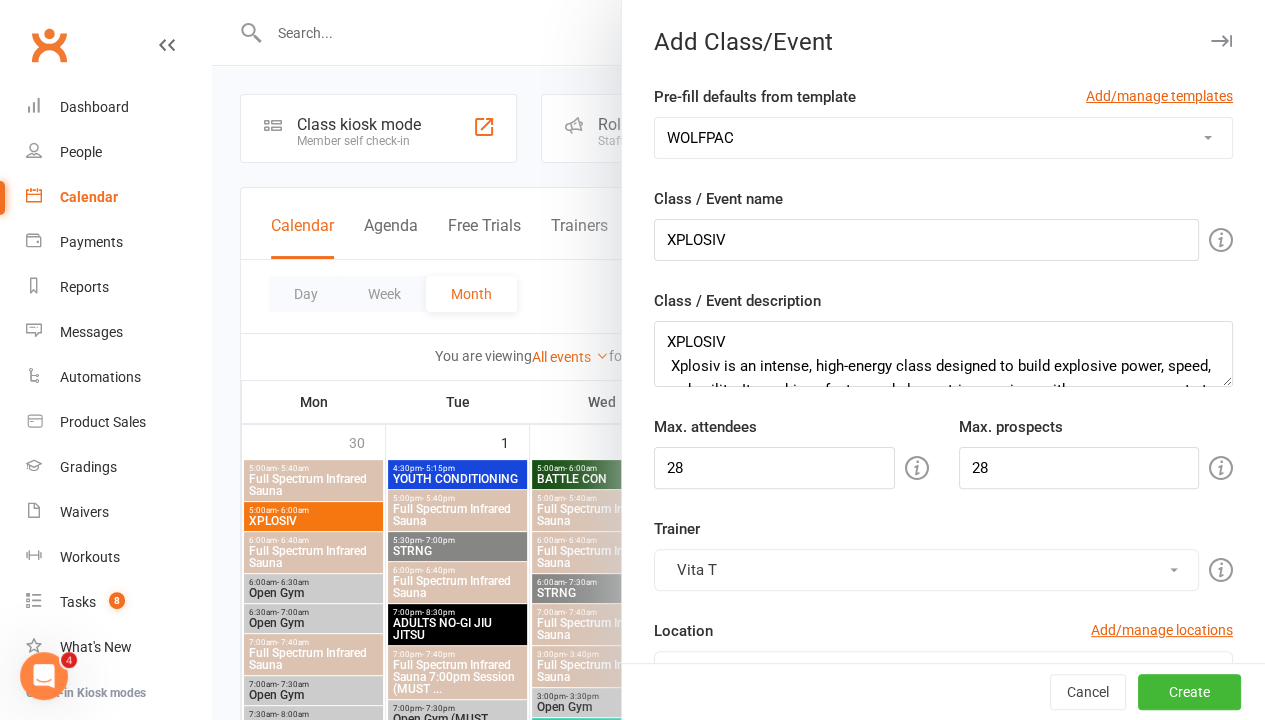 type on "WOLFPAC" 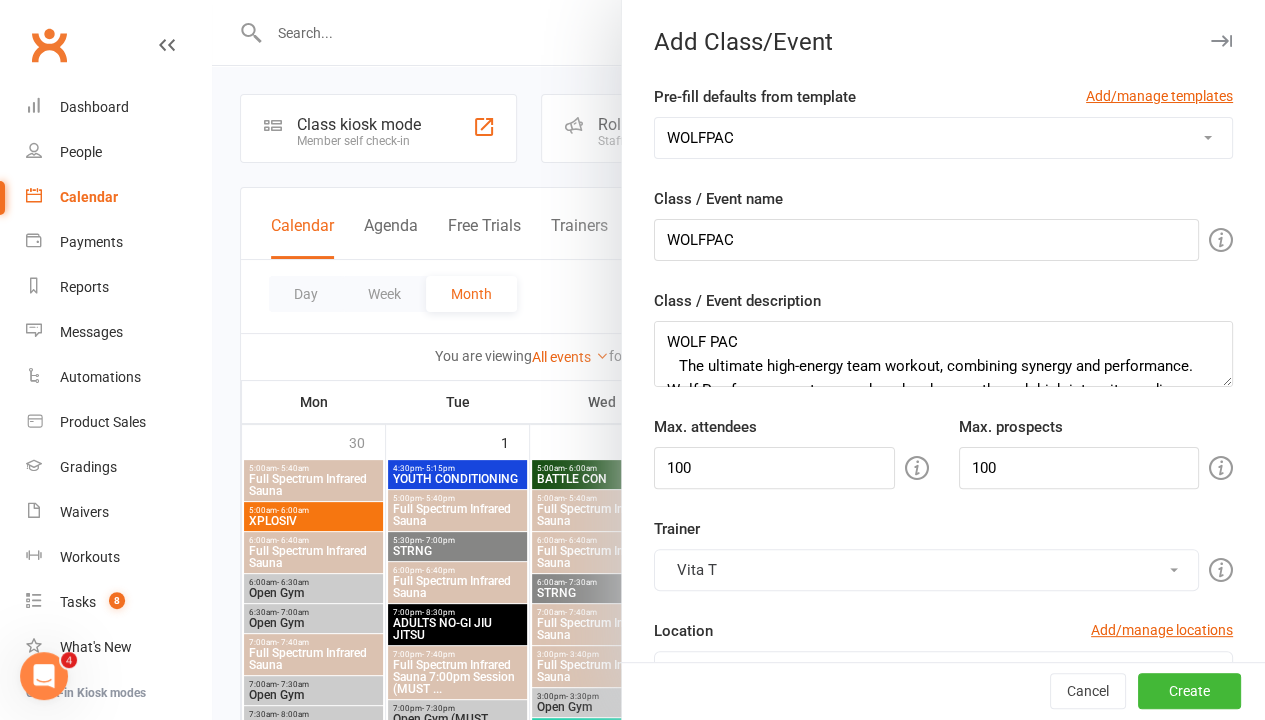 select on "914" 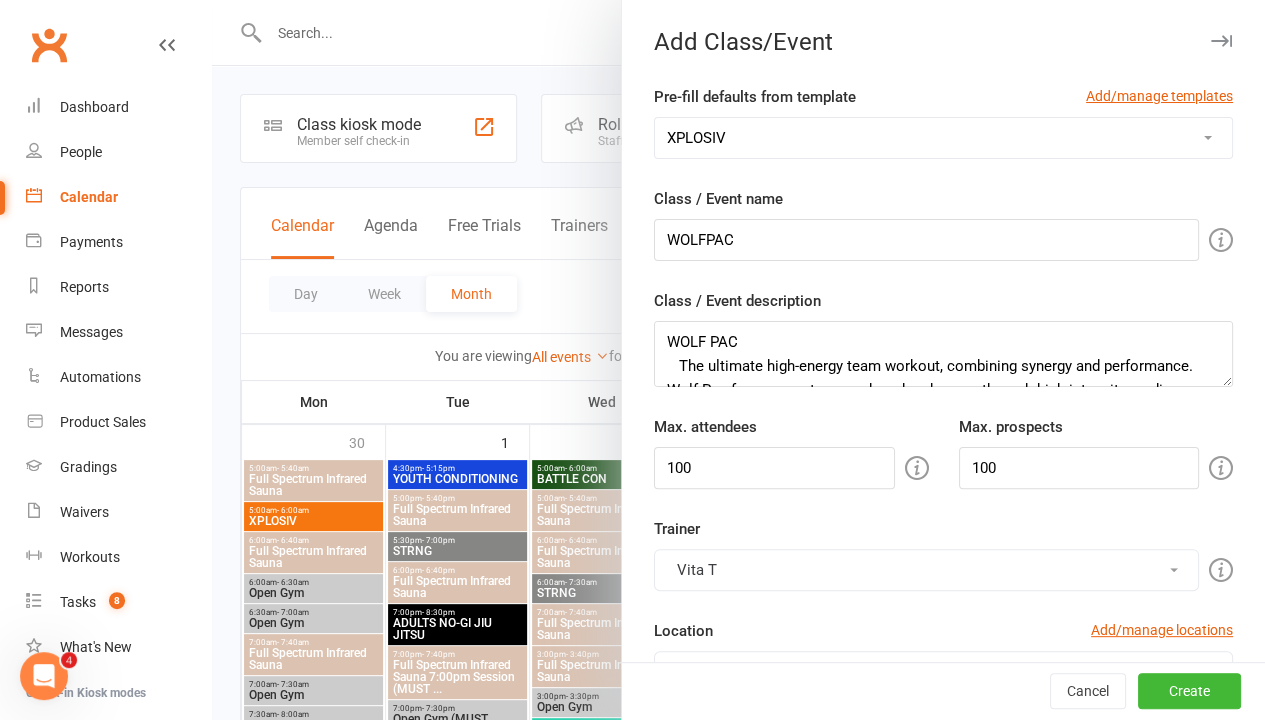 type on "XPLOSIV" 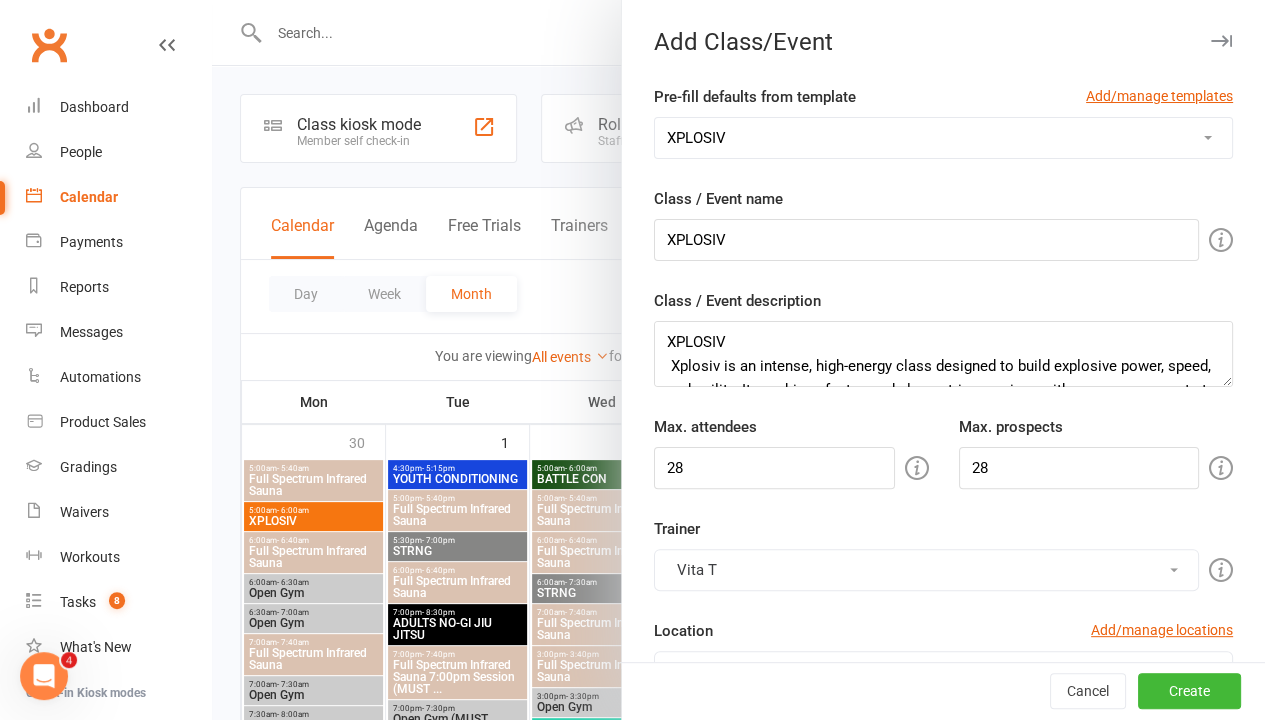 select on "919" 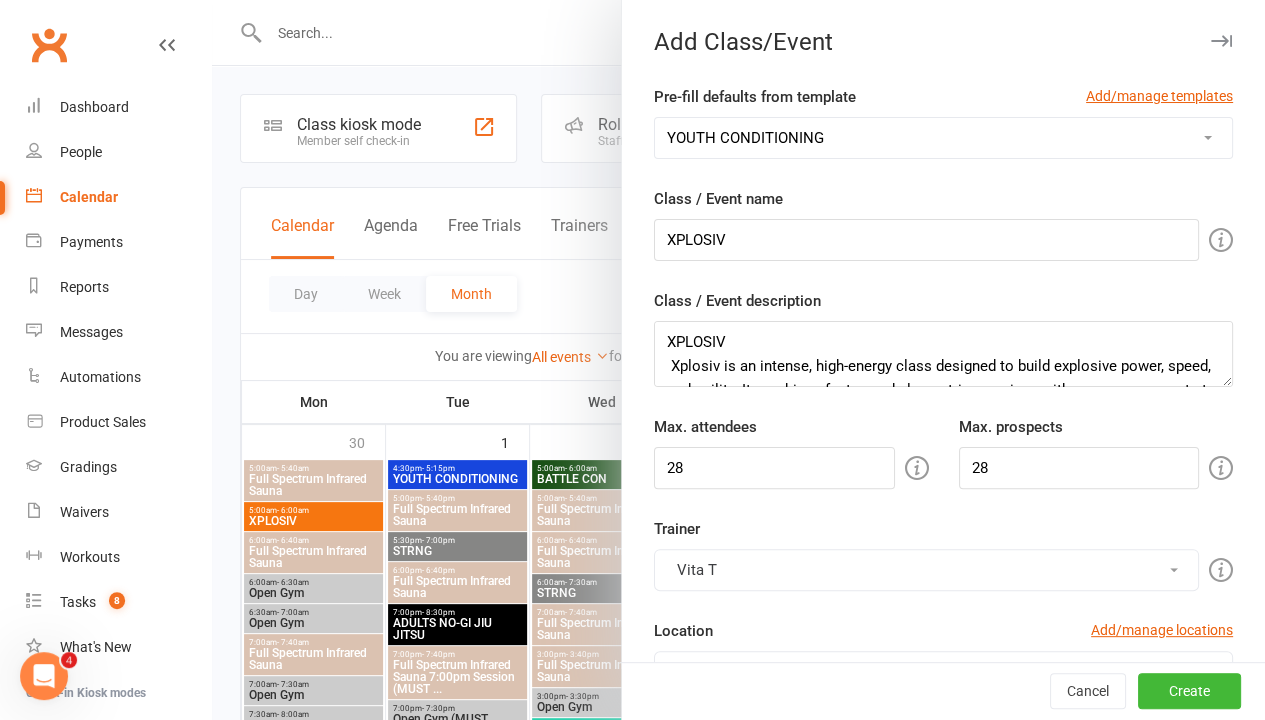 type on "YOUTH CONDITIONING" 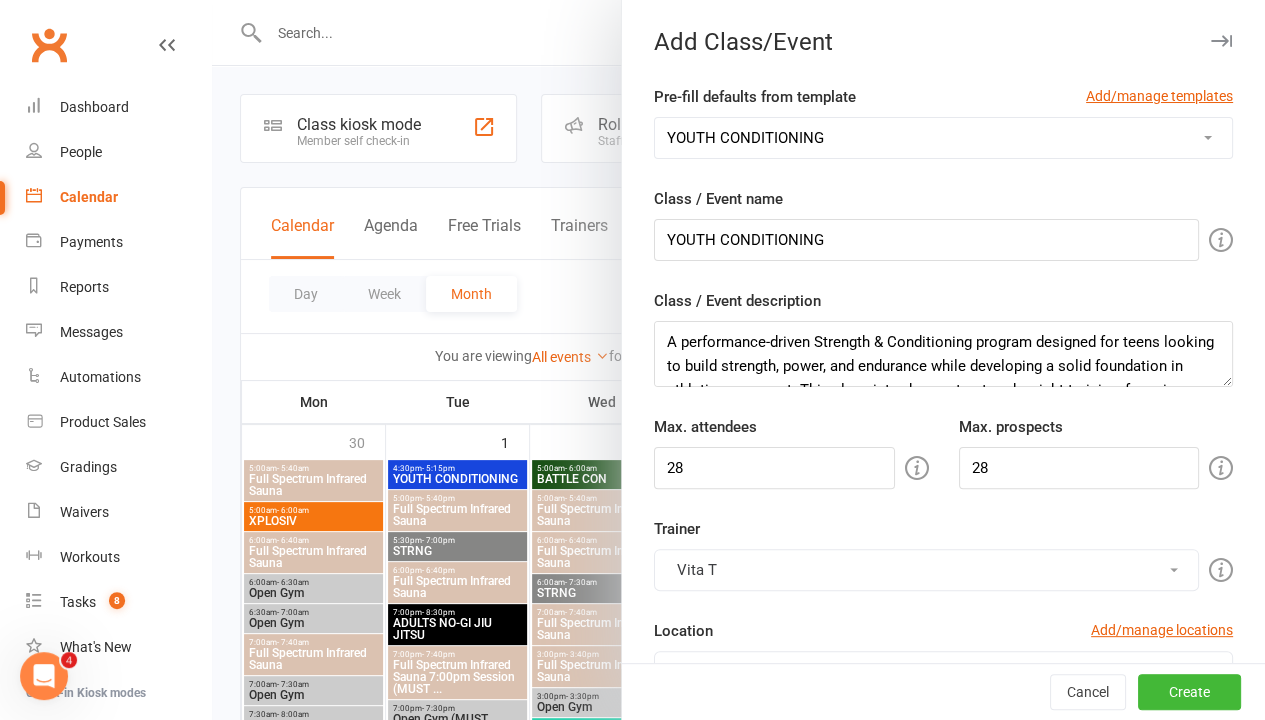 select on "918" 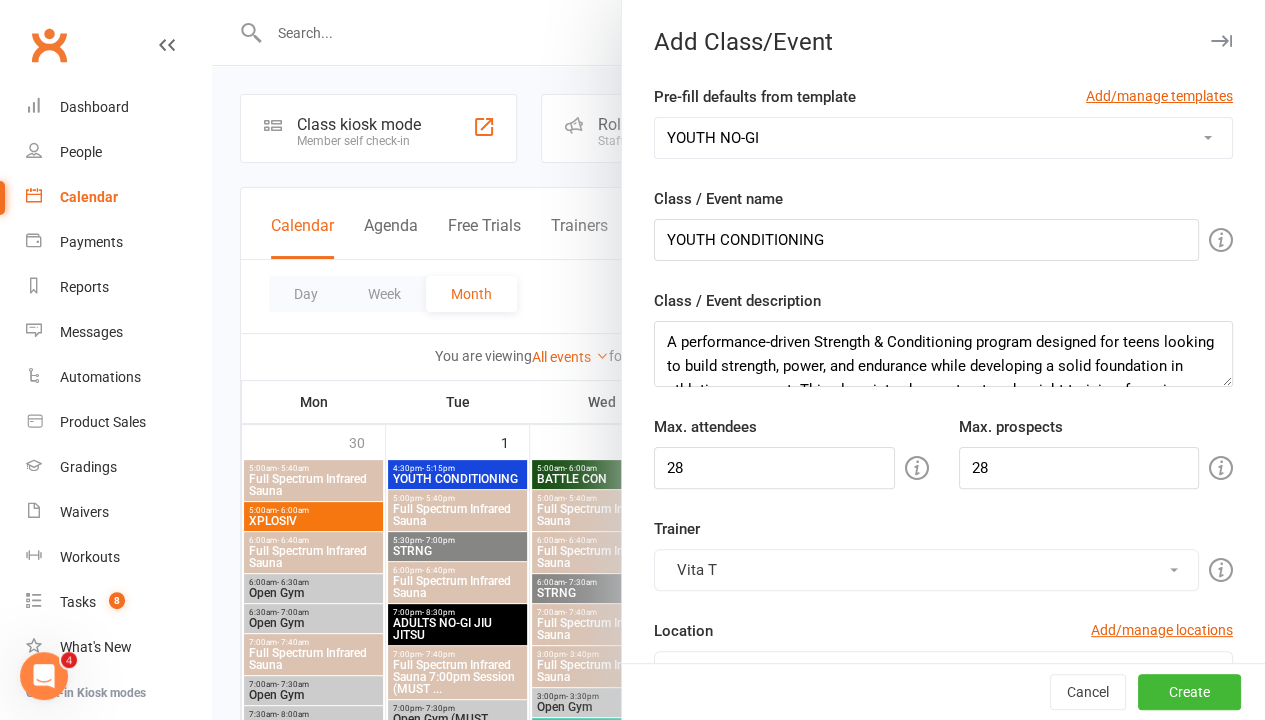 type on "YOUTH NO-GI" 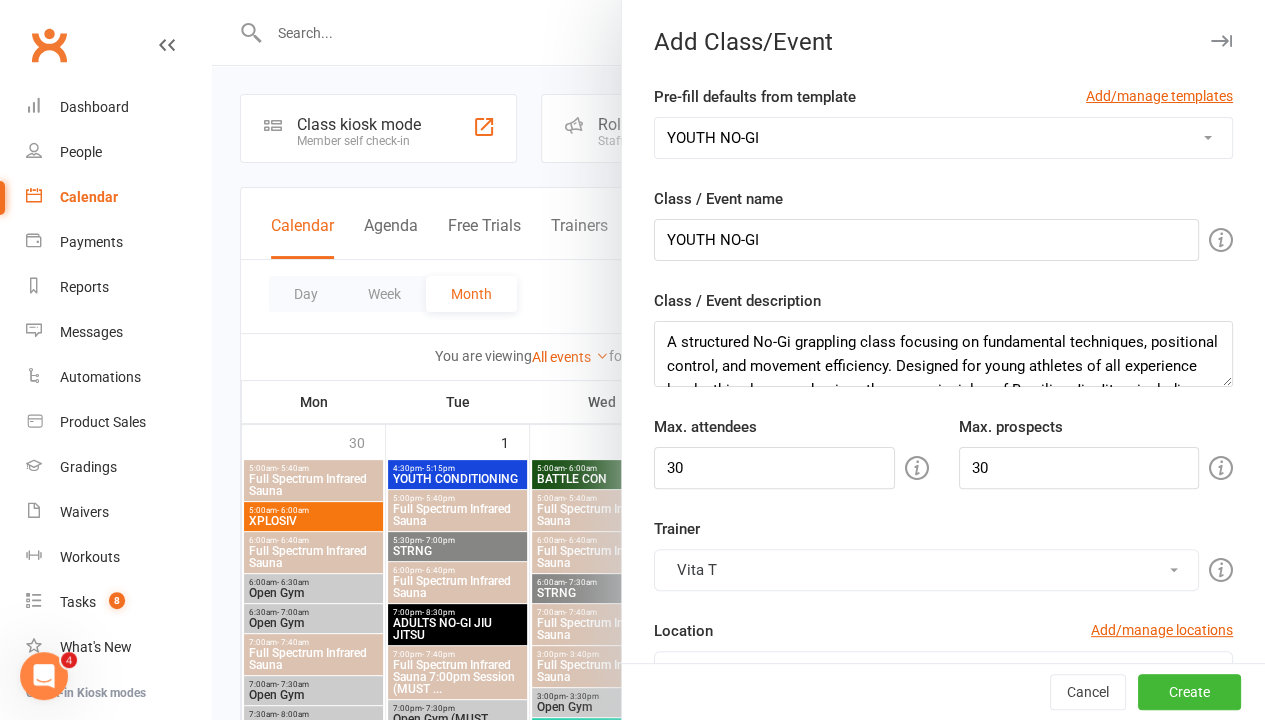select on "919" 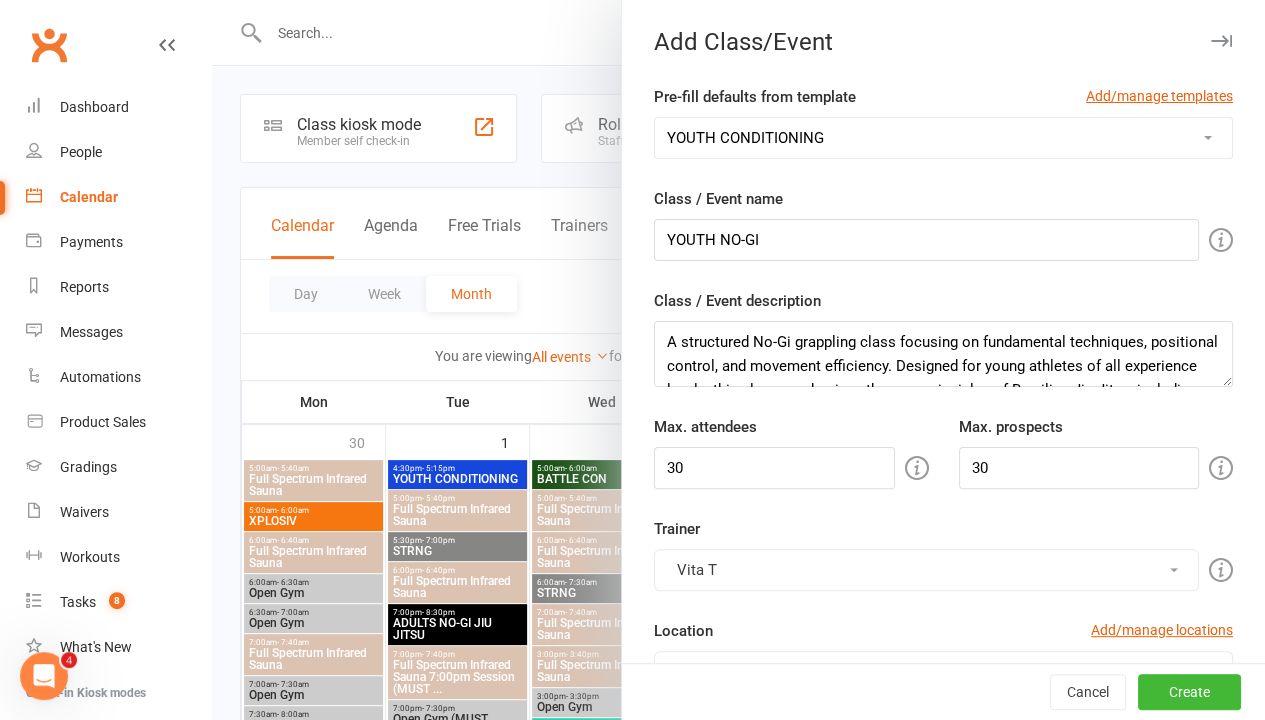 type on "YOUTH CONDITIONING" 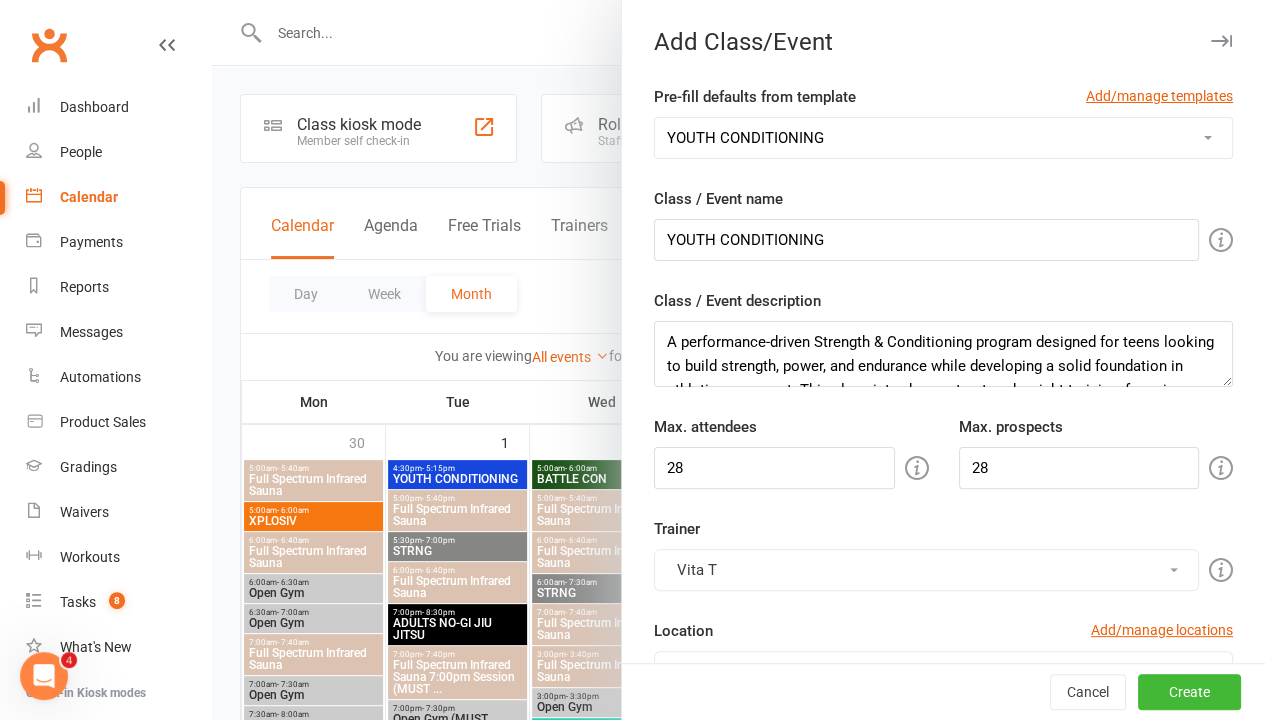 select on "914" 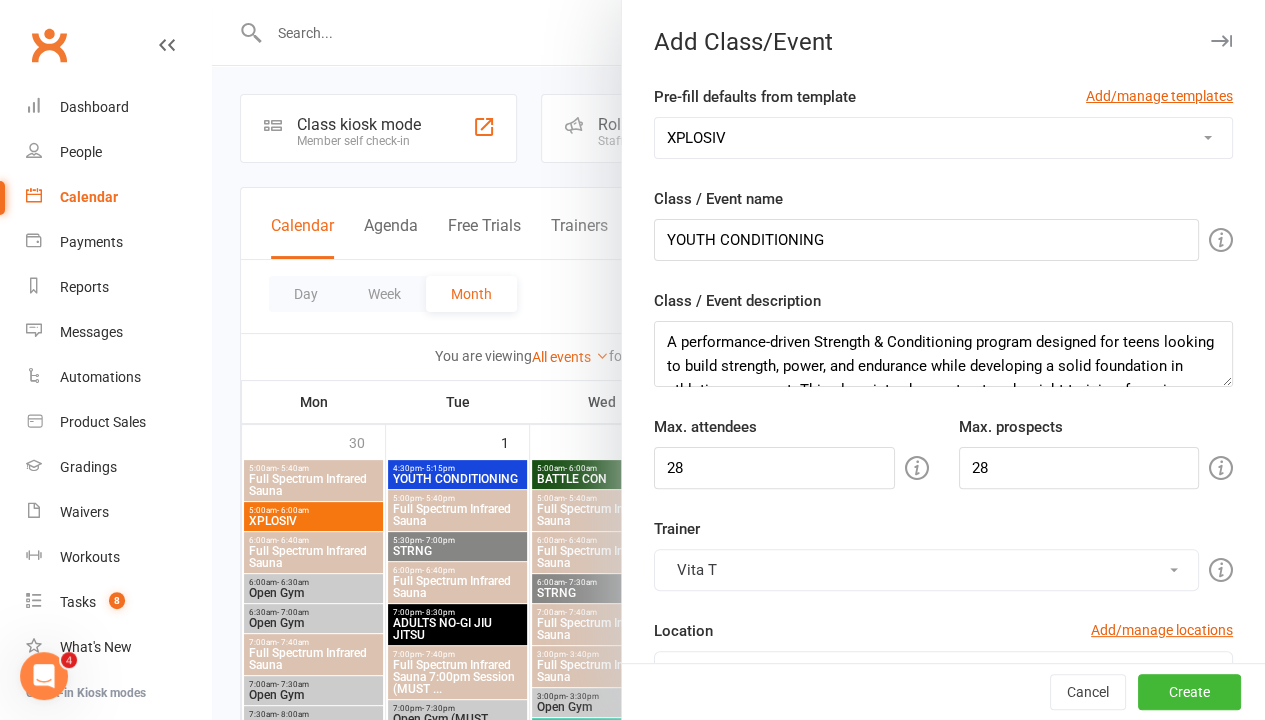 type on "XPLOSIV" 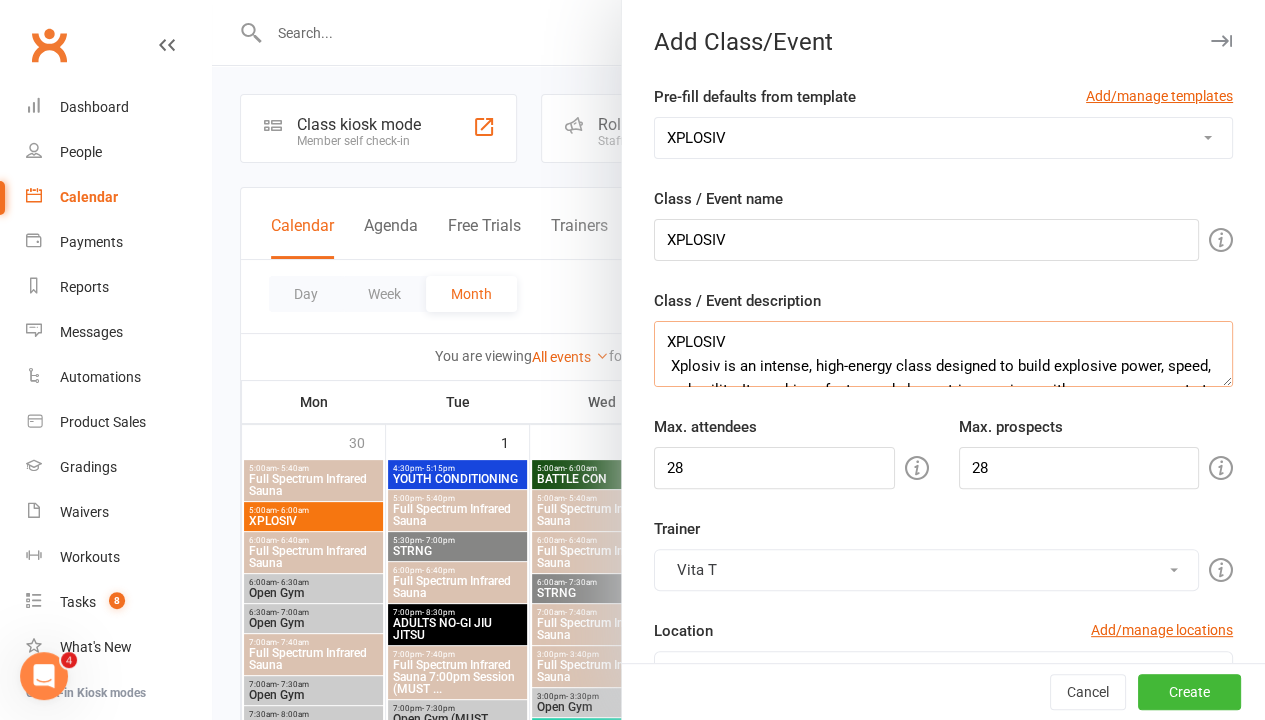 scroll, scrollTop: 192, scrollLeft: 0, axis: vertical 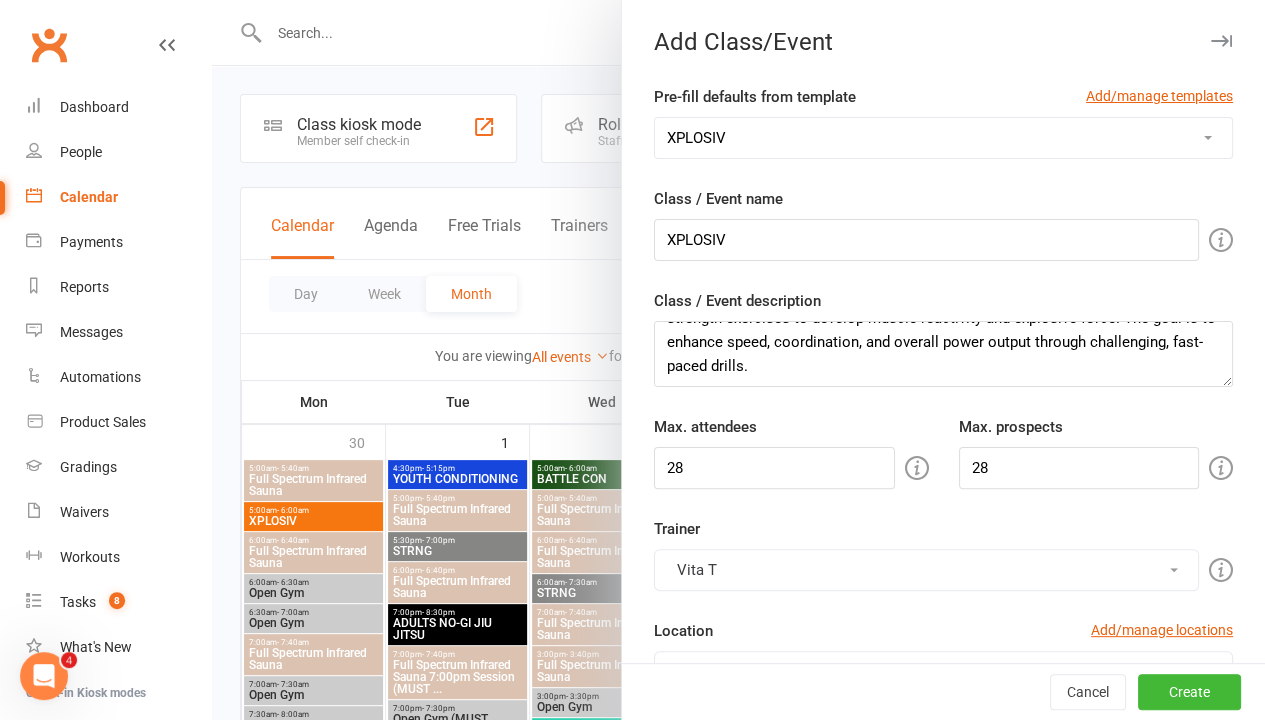 type 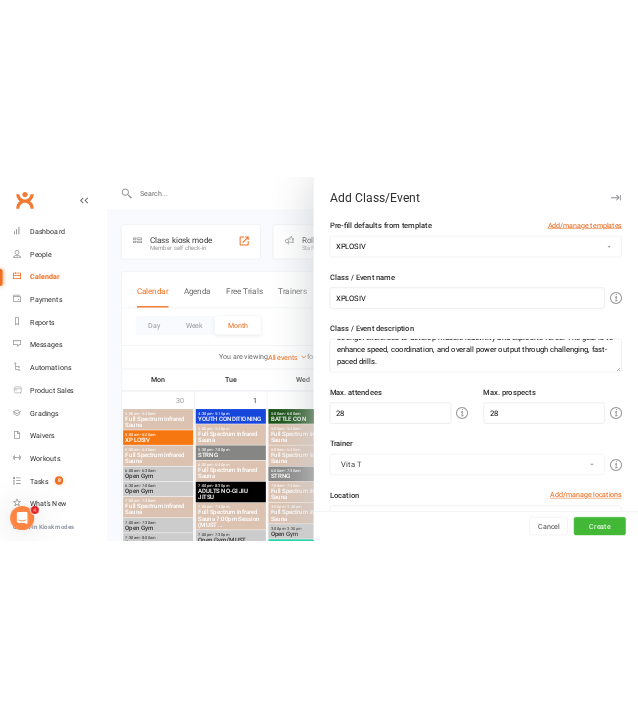 scroll, scrollTop: 410, scrollLeft: 0, axis: vertical 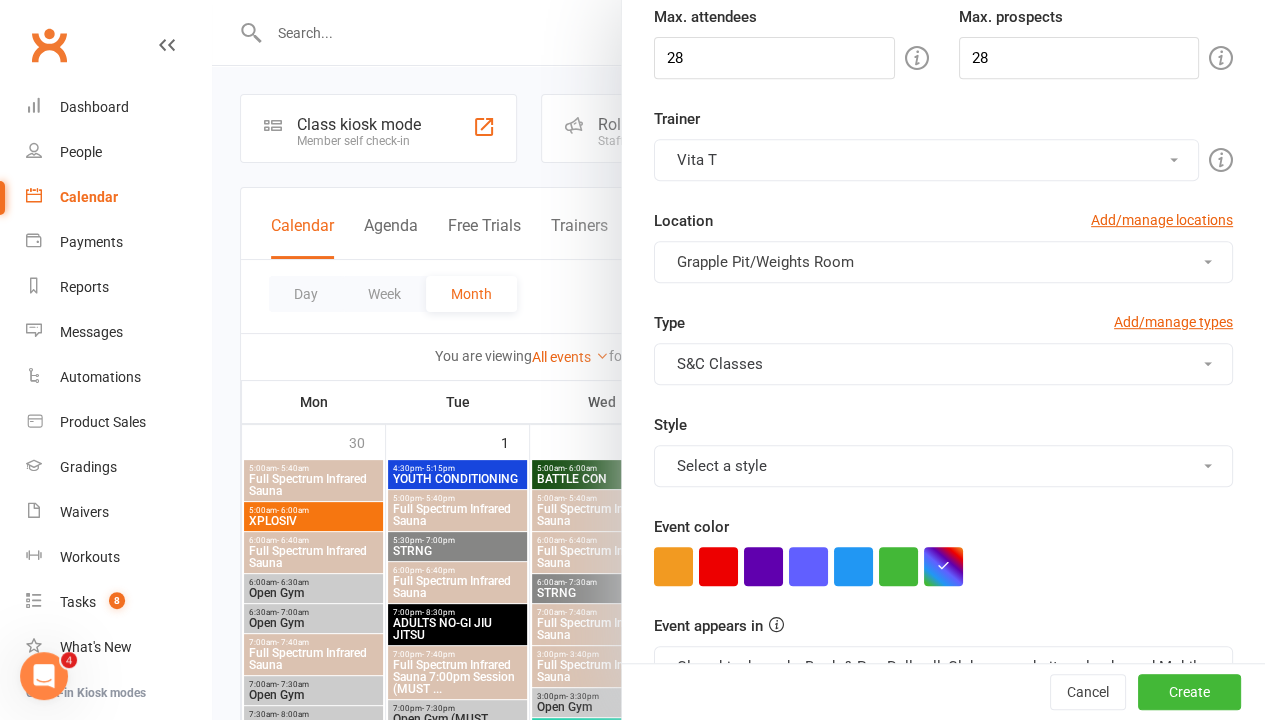 type 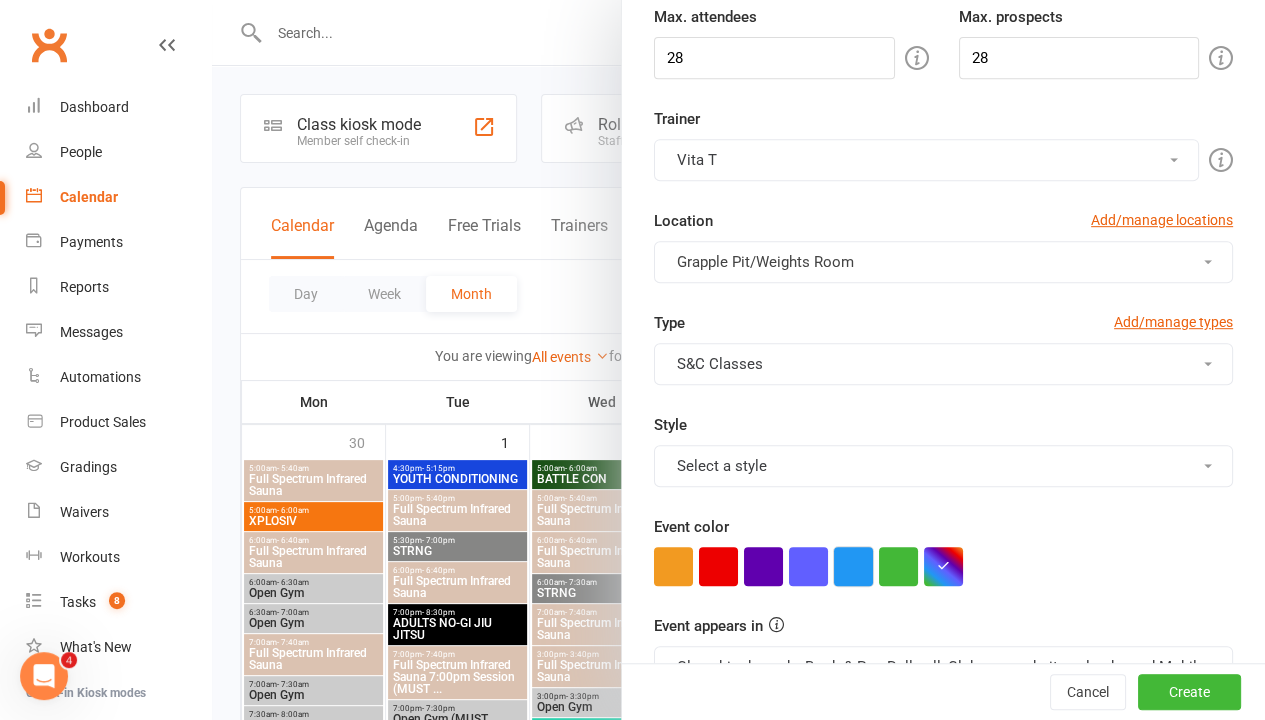 type 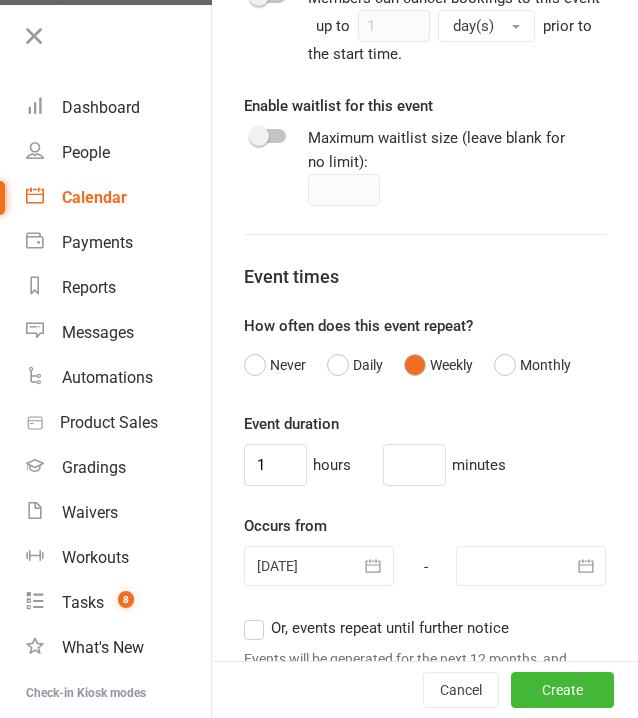 scroll, scrollTop: 1710, scrollLeft: 0, axis: vertical 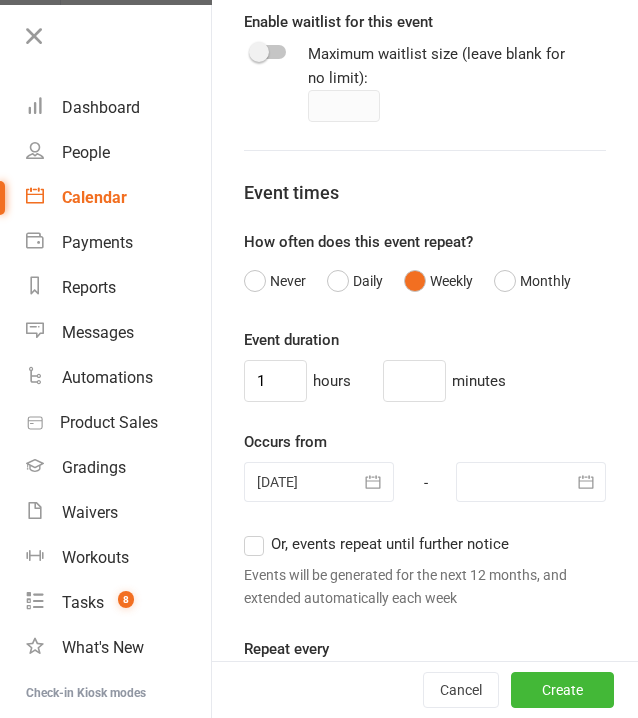 click at bounding box center (319, 482) 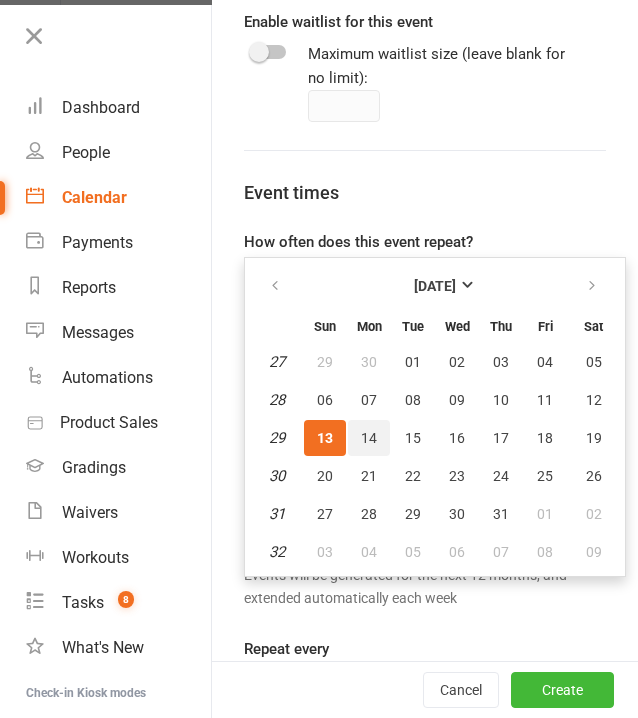 click on "14" at bounding box center (369, 438) 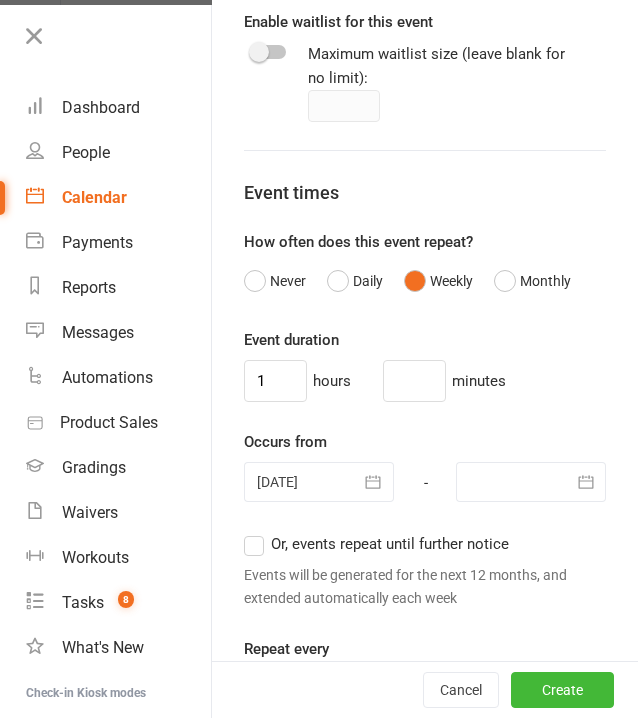 click at bounding box center (531, 482) 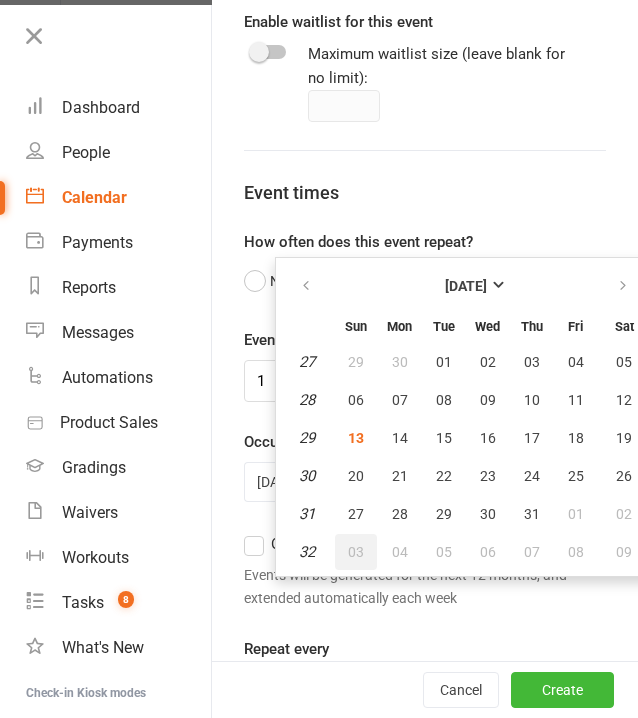 click on "03" at bounding box center [356, 552] 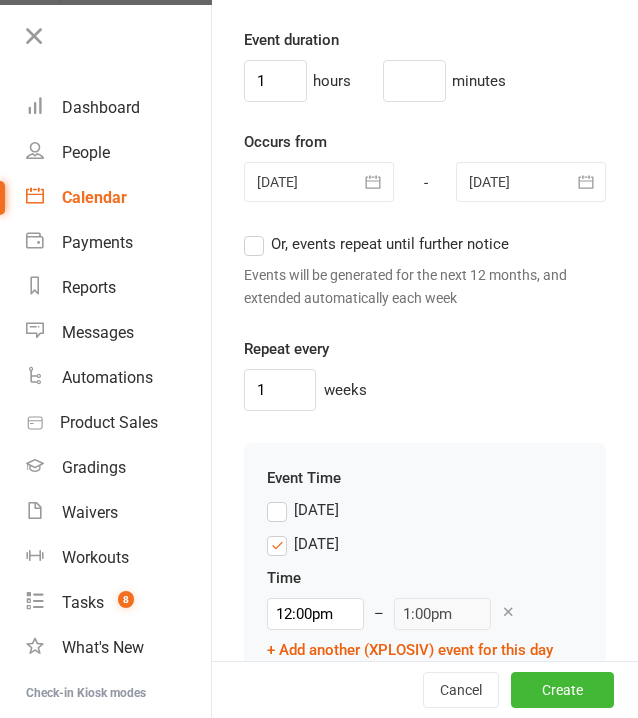 scroll, scrollTop: 2110, scrollLeft: 0, axis: vertical 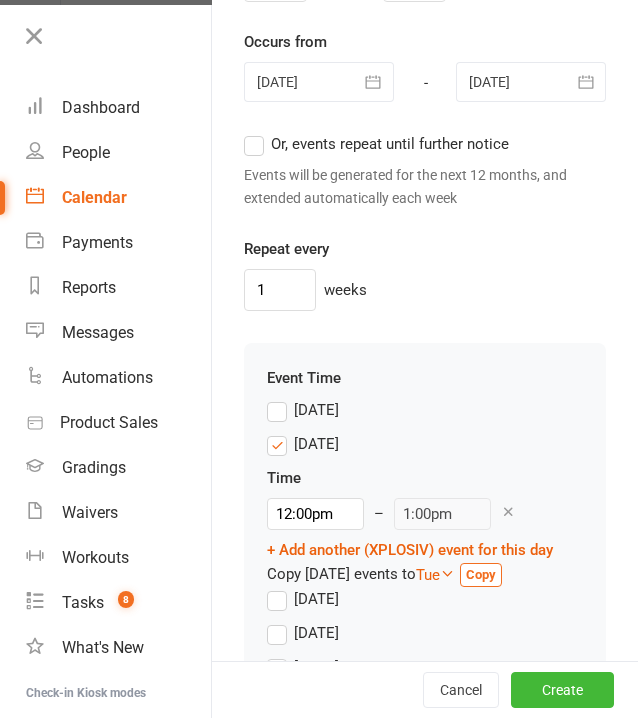 click on "Time 12:00pm –  1:00pm + Add another (XPLOSIV) event for this day Copy [DATE] events to  Tue  Sun Mon Tue Wed Thu Fri Sat Copy" at bounding box center [410, 526] 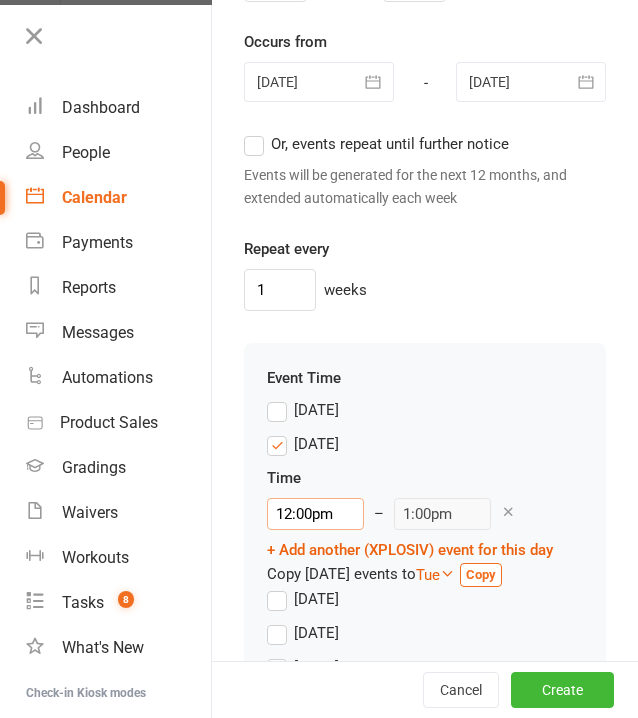 click on "12:00pm" at bounding box center (315, 514) 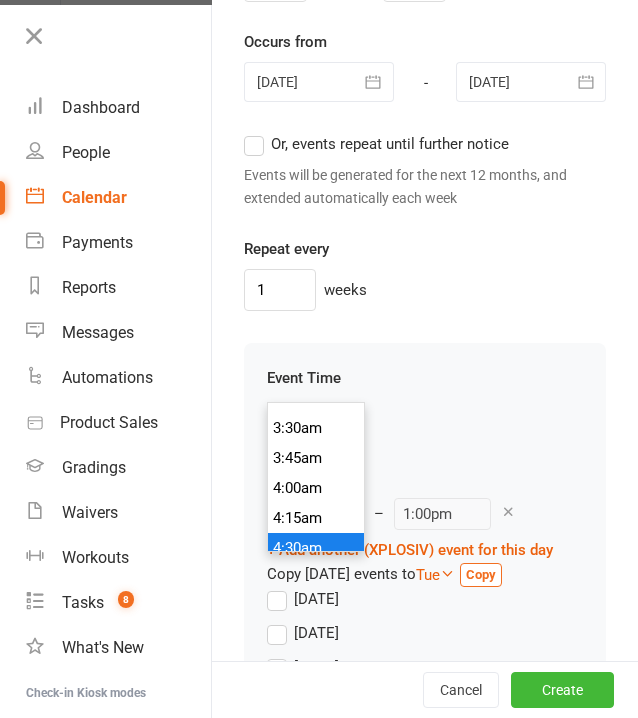 scroll, scrollTop: 510, scrollLeft: 0, axis: vertical 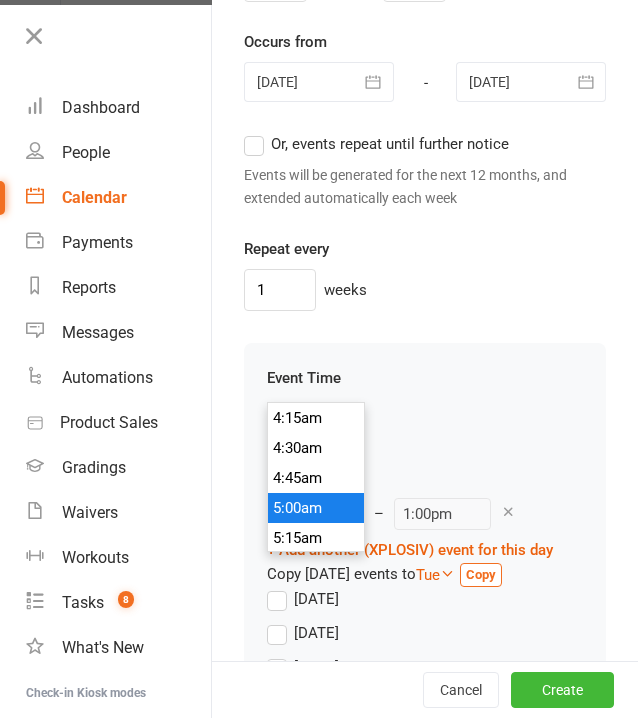 type on "5:00am" 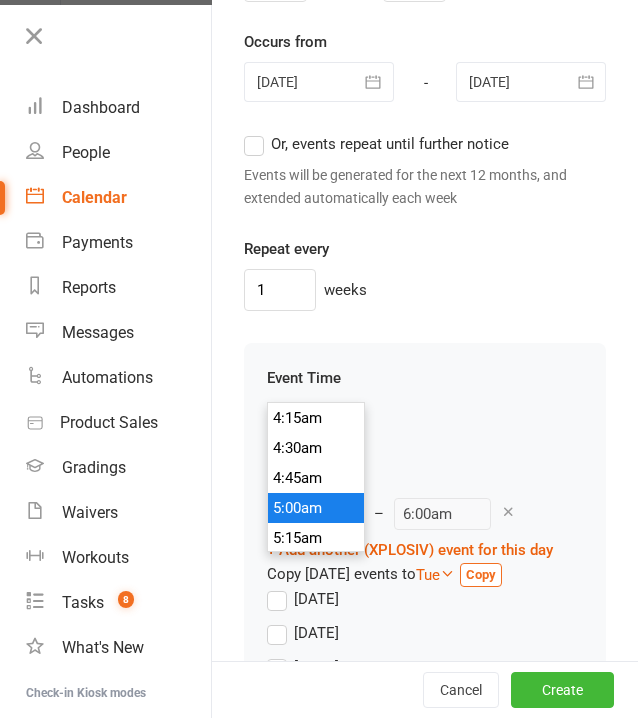 click on "5:00am" at bounding box center [316, 508] 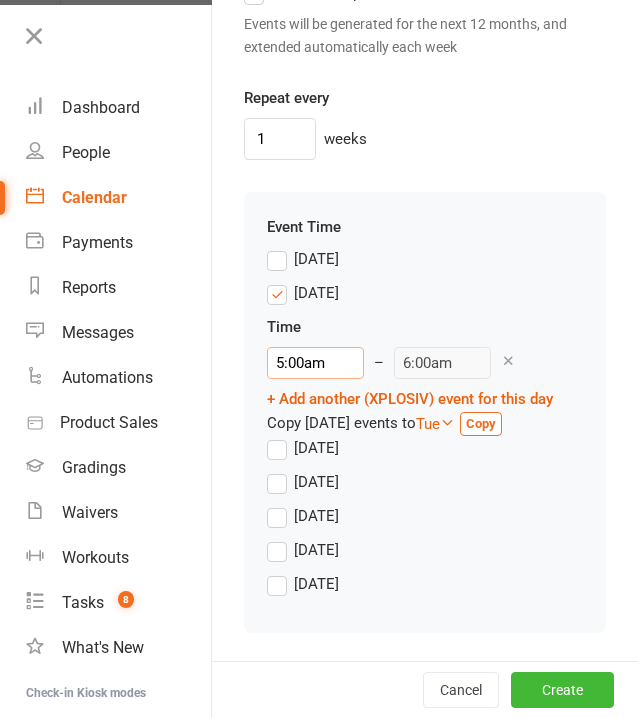 scroll, scrollTop: 2338, scrollLeft: 0, axis: vertical 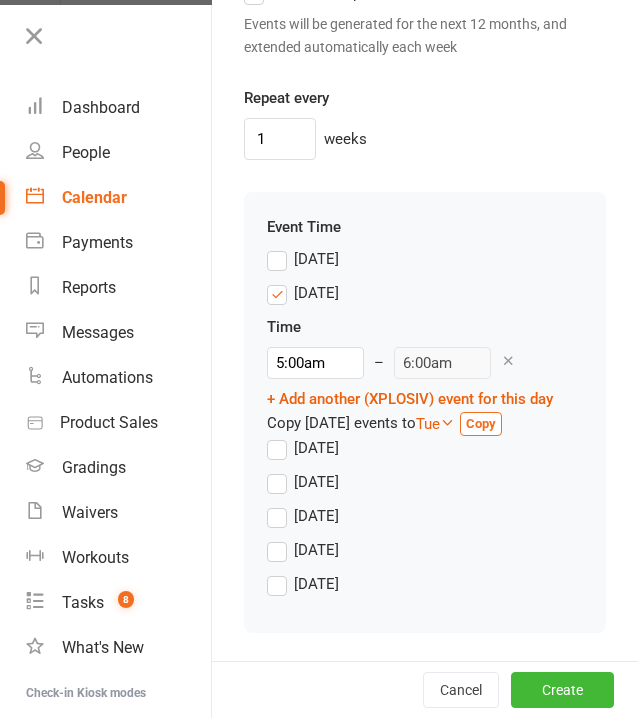 click on "[DATE]" at bounding box center [425, 487] 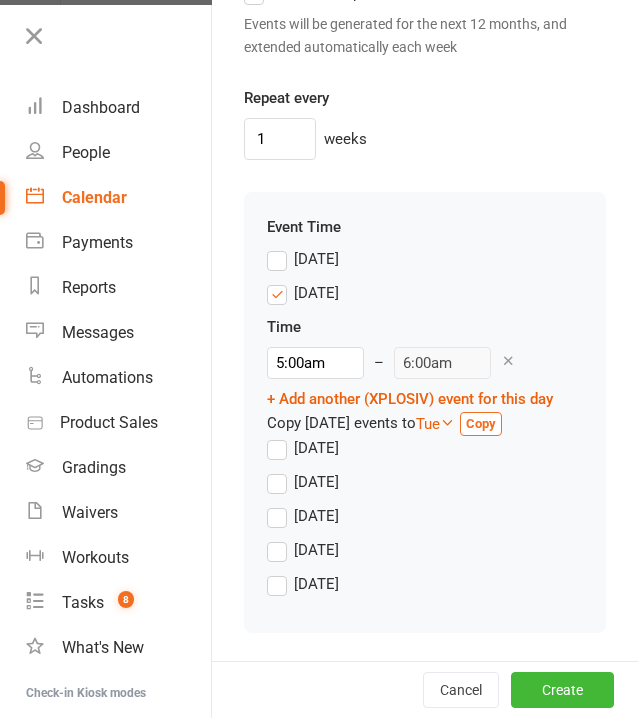 click on "[DATE]" at bounding box center [303, 482] 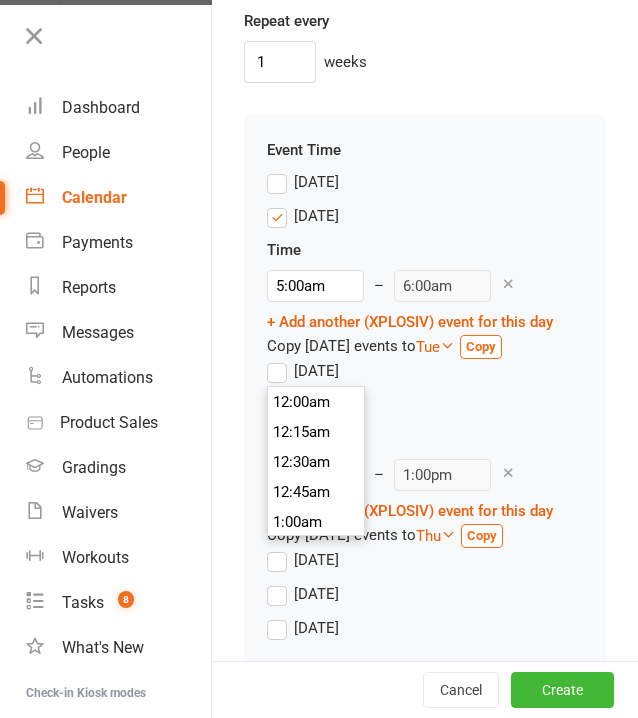 click on "12:00pm" at bounding box center (315, 475) 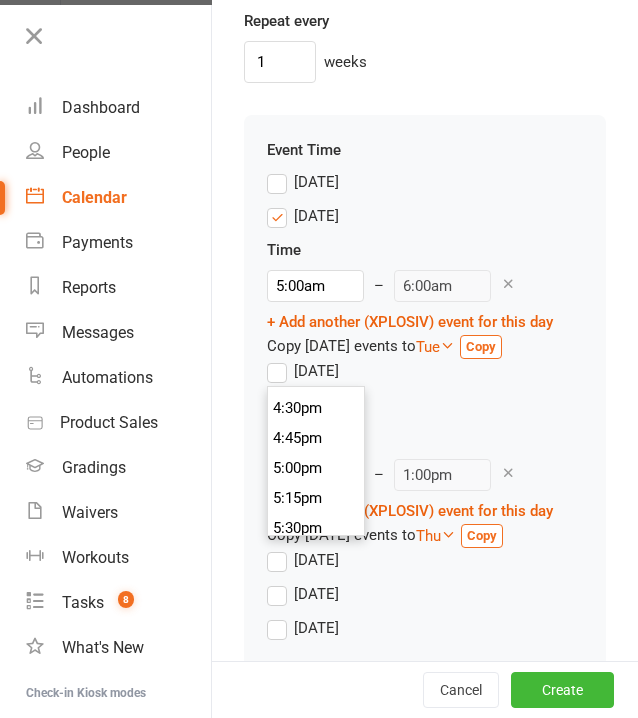 scroll, scrollTop: 2110, scrollLeft: 0, axis: vertical 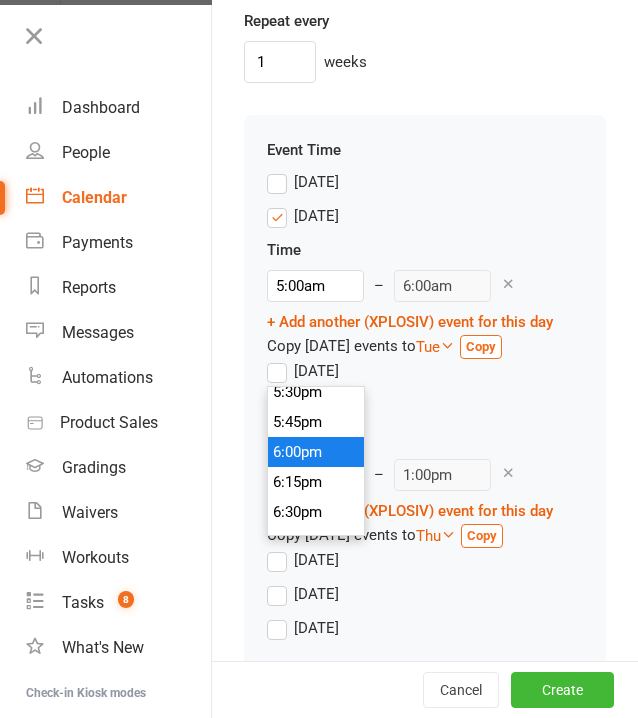 type on "6:00pm" 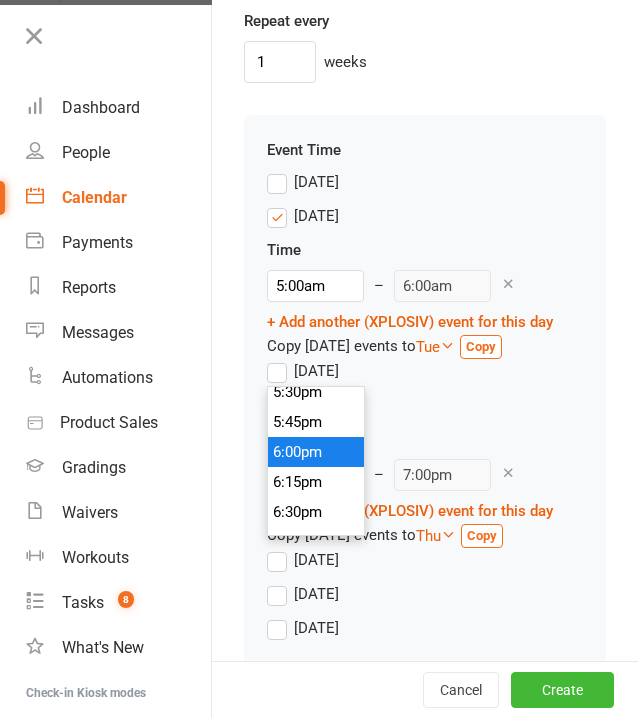 click on "6:00pm" at bounding box center [316, 452] 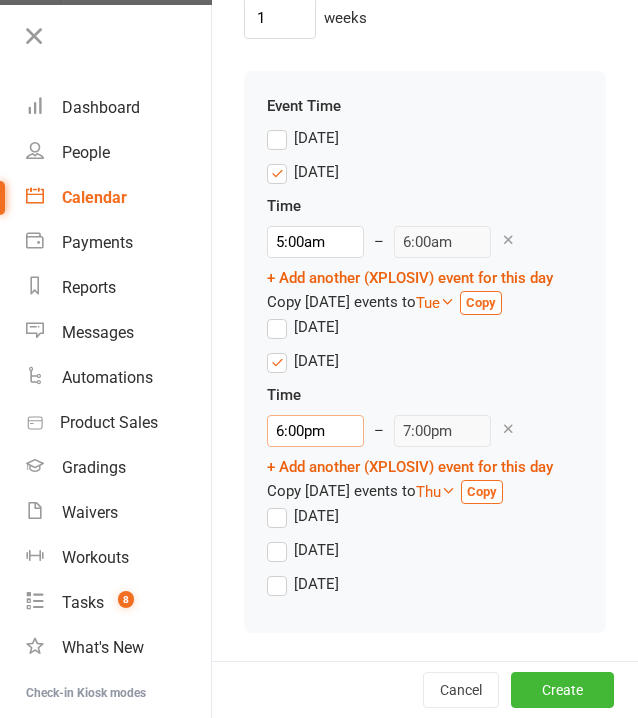 scroll, scrollTop: 2482, scrollLeft: 0, axis: vertical 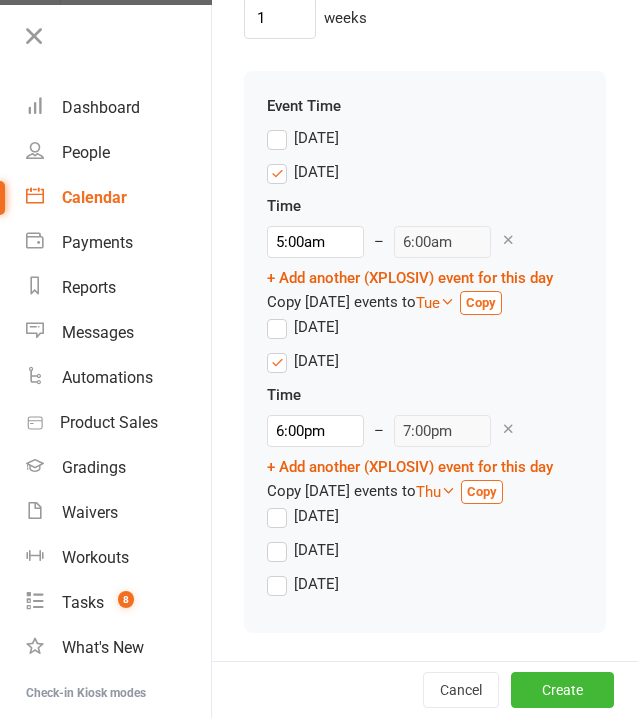click on "[DATE]" at bounding box center [303, 584] 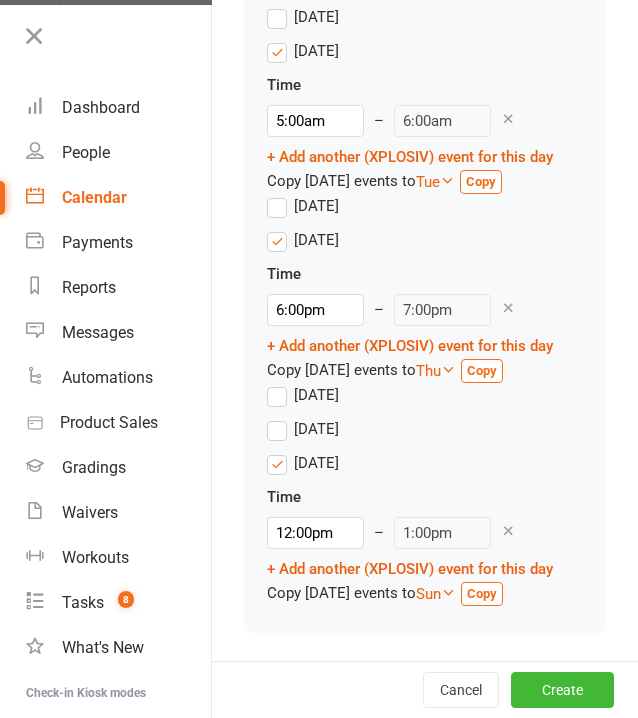 scroll, scrollTop: 2627, scrollLeft: 0, axis: vertical 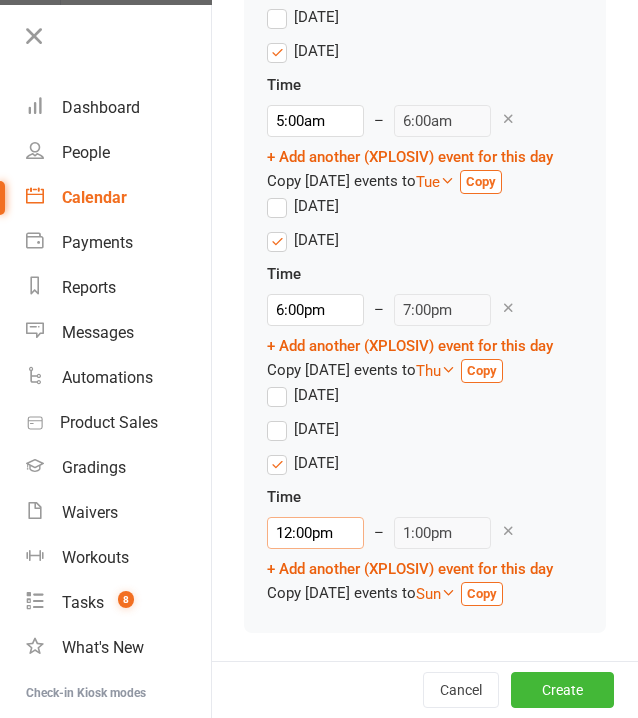 click on "12:00pm" at bounding box center (315, 533) 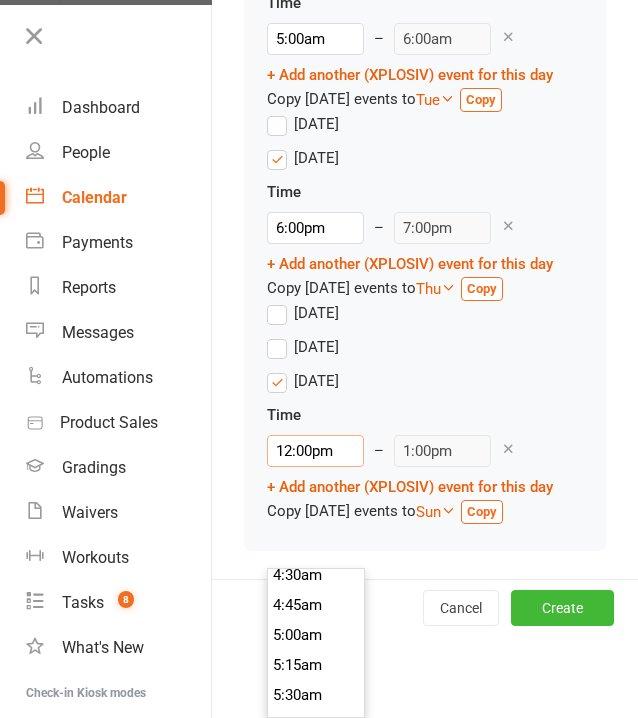 scroll, scrollTop: 610, scrollLeft: 0, axis: vertical 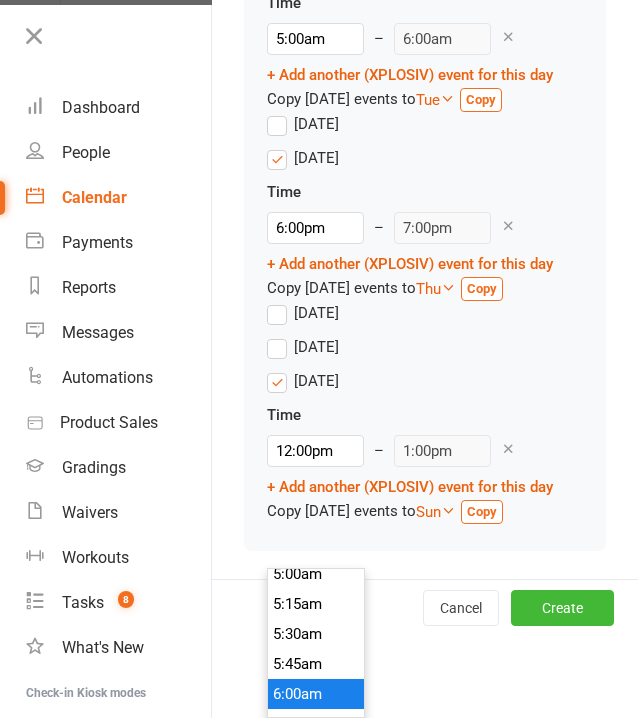type on "6:00am" 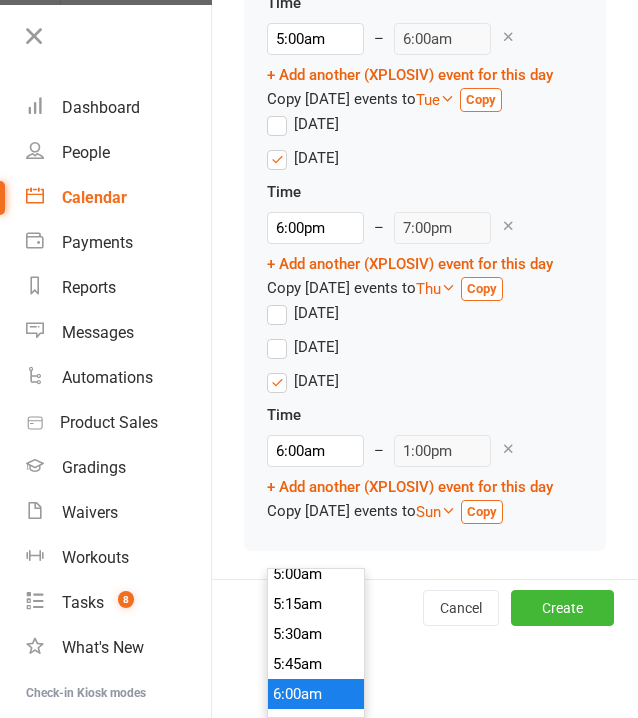 type on "7:00am" 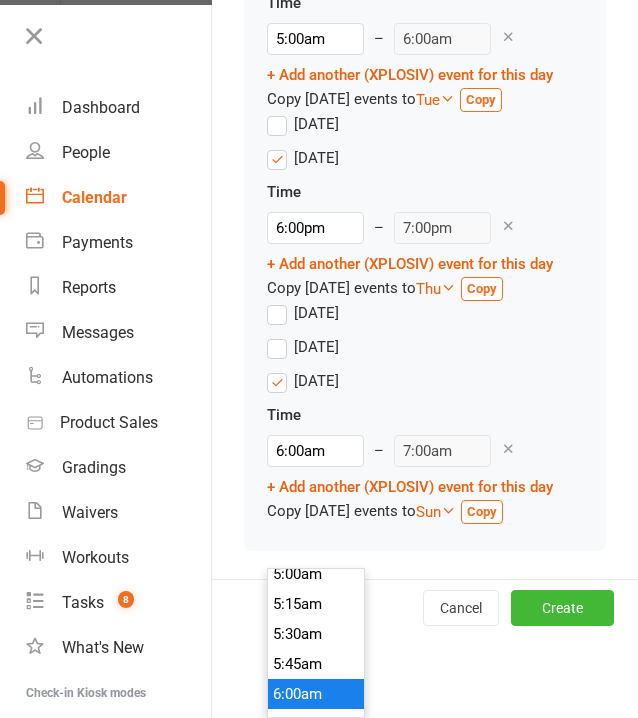 click on "6:00am" at bounding box center [316, 694] 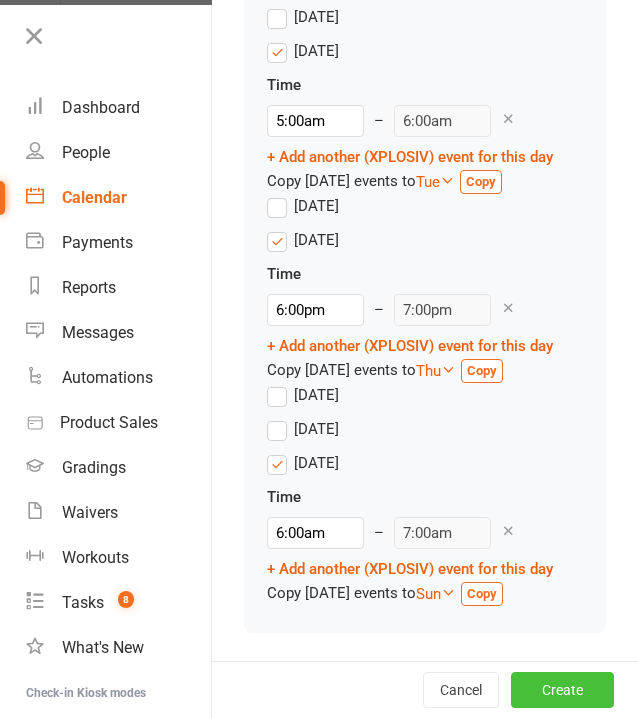 click on "Create" at bounding box center [562, 690] 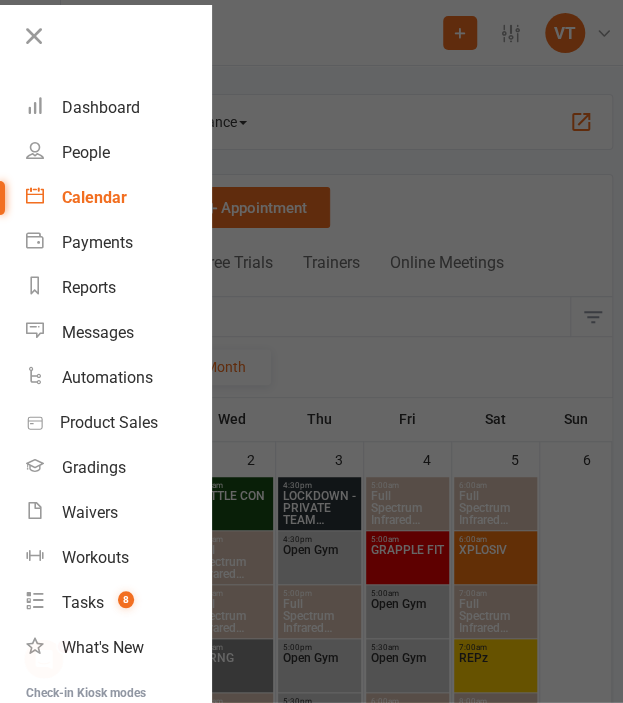 click at bounding box center [311, 351] 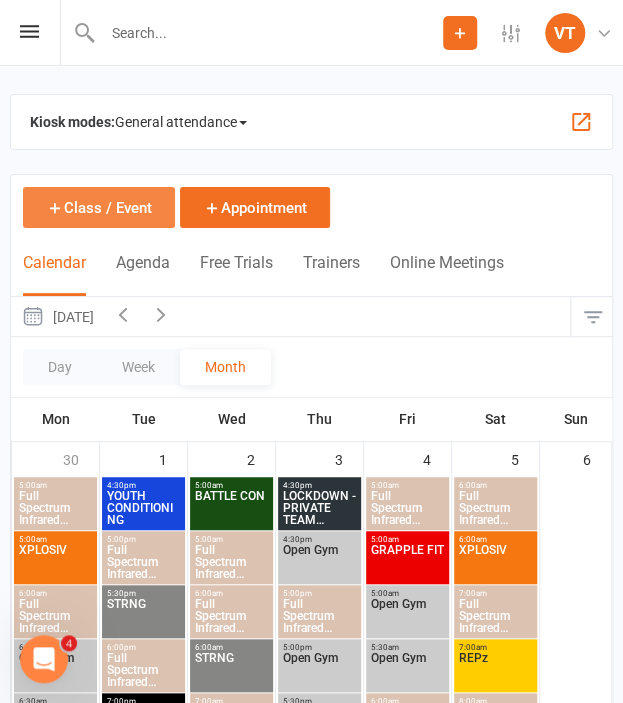 click on "Class / Event" at bounding box center [99, 207] 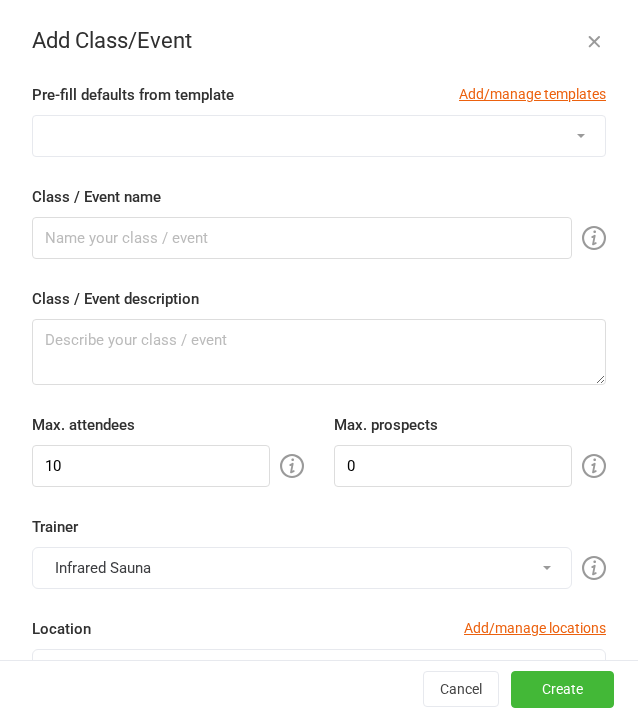 click on "1:1 ADULT S&C TRIAL 1:1 JUNIOR S&C ADULTS NO-GI JIU JITSU BALANCE BATTLE CON FLOW MOTION Full Spectrum Infrared Sauna Full Spectrum Infrared Sauna 7:00pm Session (MUST BOOK before 6:45pm) Full Spectrum Infrared Sauna 8:00pm Session (MUST BOOK before 6:45pm) GRAPPLE FIT HIGH PERFORMANCE JNR COMP PREP JNR HYRBID (9-12 years) JNR NOGI JIU JITSU (5-8 years) JNR NO-GI JIU JITSU (9-12 years) KID'S CONDITIONING (9-12 years) [DEMOGRAPHIC_DATA] ONLY LOCKDOWN - PRIVATE TEAM SESSION MMA - Jnrs (5-13yrs) MMA - Youth (14-17yrs) Open Gym Open Gym 7:00pm Session (MUST BOOK before 6:45pm) Open Gym 7:30pm Session (MUST BOOK before 6:45pm) Open Gym 8:00pm Session (MUST BOOK before 6:45pm) Open Gym 8:30pm Session (MUST BOOK before 6:45pm) PRIVATE TEAM SESSION RECOVER REDZONE REPz START OF BLOCK STRIKE FORCE STRNG TESTING SESSION TESTING WEEK WOLFPAC XPLOSIV YOUTH CONDITIONING YOUTH NO-GI" at bounding box center [319, 136] 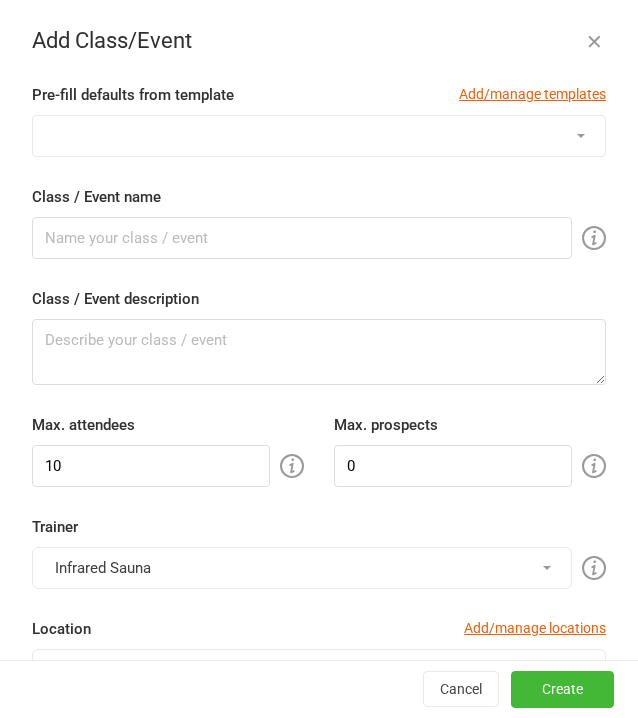 select on "915" 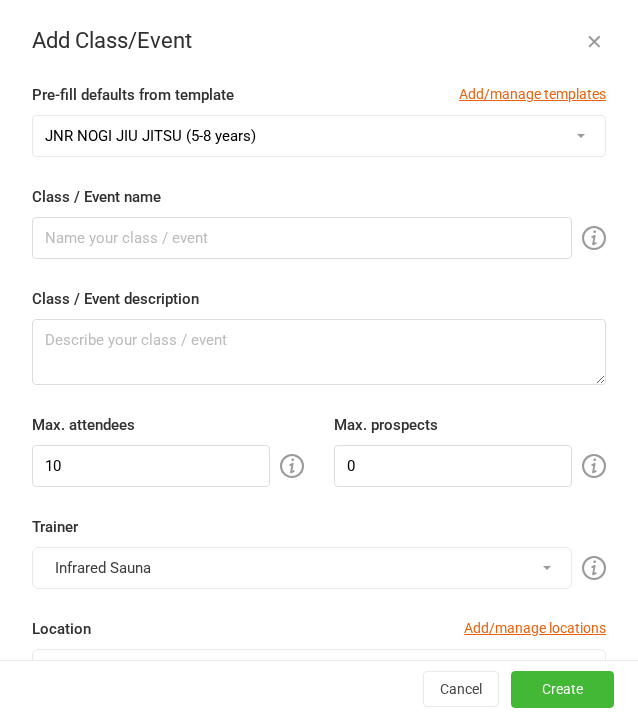 click on "1:1 ADULT S&C TRIAL 1:1 JUNIOR S&C ADULTS NO-GI JIU JITSU BALANCE BATTLE CON FLOW MOTION Full Spectrum Infrared Sauna Full Spectrum Infrared Sauna 7:00pm Session (MUST BOOK before 6:45pm) Full Spectrum Infrared Sauna 8:00pm Session (MUST BOOK before 6:45pm) GRAPPLE FIT HIGH PERFORMANCE JNR COMP PREP JNR HYRBID (9-12 years) JNR NOGI JIU JITSU (5-8 years) JNR NO-GI JIU JITSU (9-12 years) KID'S CONDITIONING (9-12 years) [DEMOGRAPHIC_DATA] ONLY LOCKDOWN - PRIVATE TEAM SESSION MMA - Jnrs (5-13yrs) MMA - Youth (14-17yrs) Open Gym Open Gym 7:00pm Session (MUST BOOK before 6:45pm) Open Gym 7:30pm Session (MUST BOOK before 6:45pm) Open Gym 8:00pm Session (MUST BOOK before 6:45pm) Open Gym 8:30pm Session (MUST BOOK before 6:45pm) PRIVATE TEAM SESSION RECOVER REDZONE REPz START OF BLOCK STRIKE FORCE STRNG TESTING SESSION TESTING WEEK WOLFPAC XPLOSIV YOUTH CONDITIONING YOUTH NO-GI" at bounding box center [319, 136] 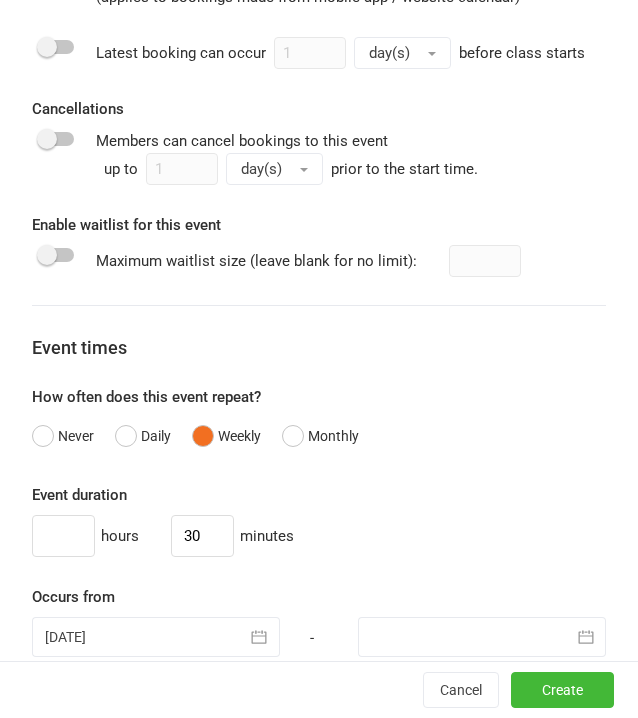 scroll, scrollTop: 1500, scrollLeft: 0, axis: vertical 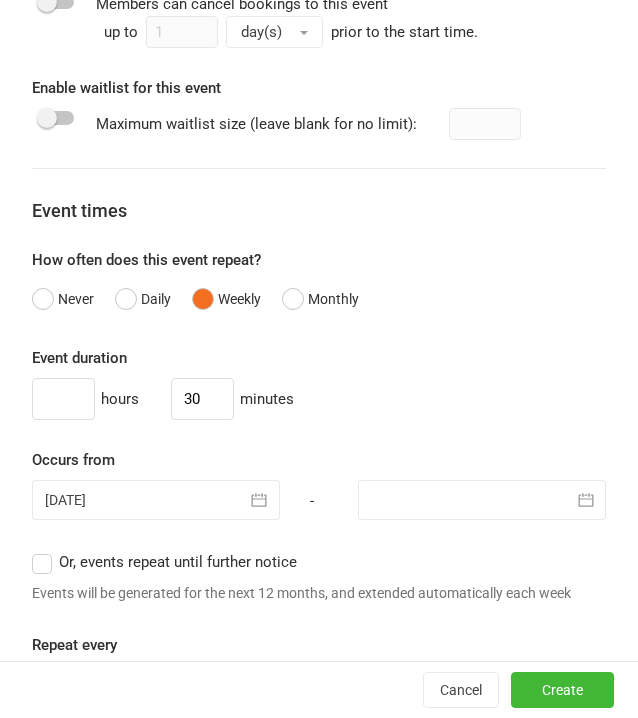 click 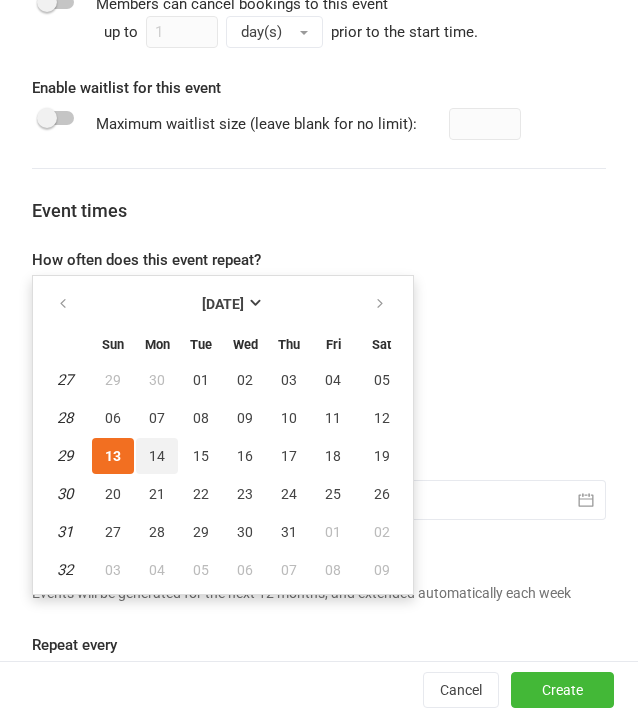 click on "14" at bounding box center [157, 456] 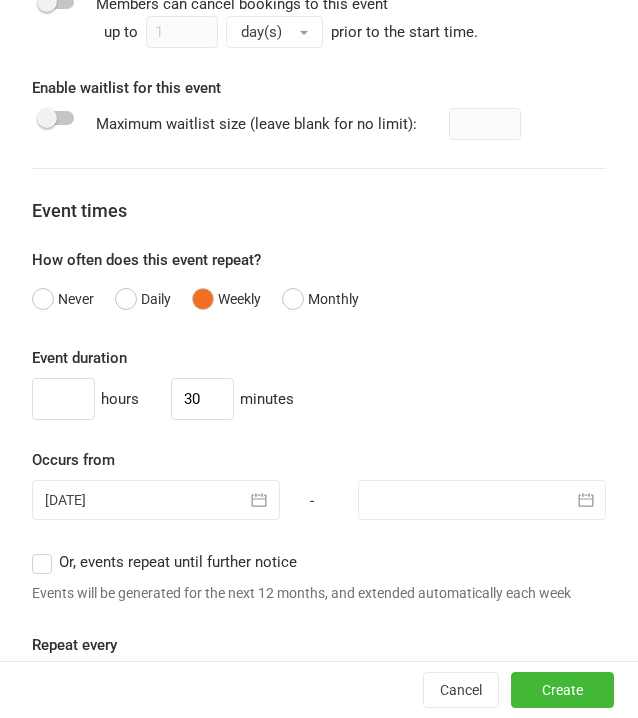 type on "[DATE]" 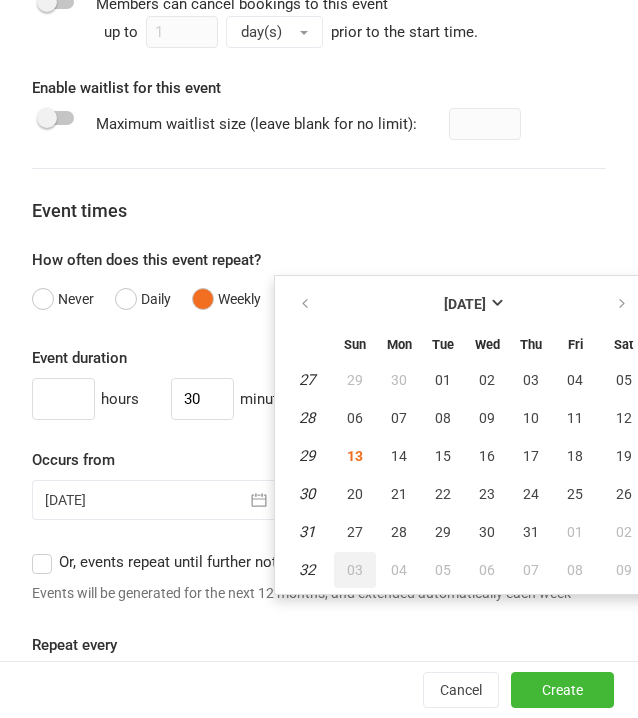 click on "03" at bounding box center (355, 570) 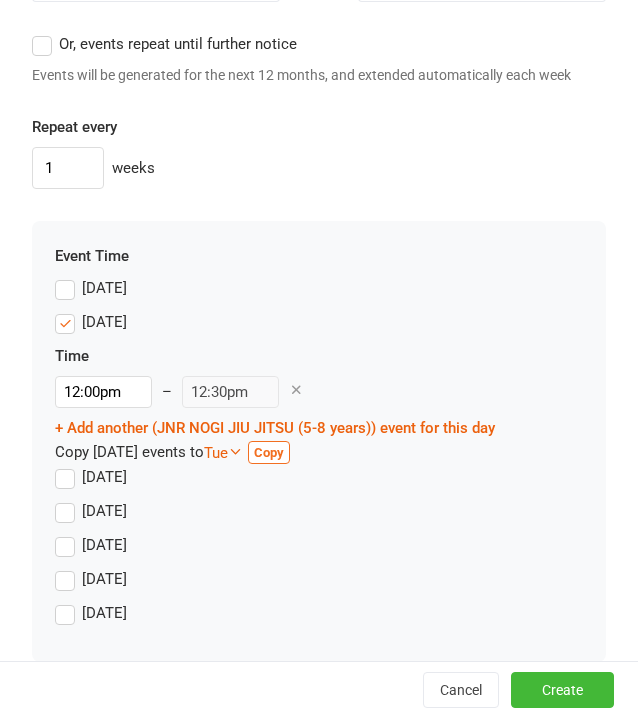 scroll, scrollTop: 2086, scrollLeft: 0, axis: vertical 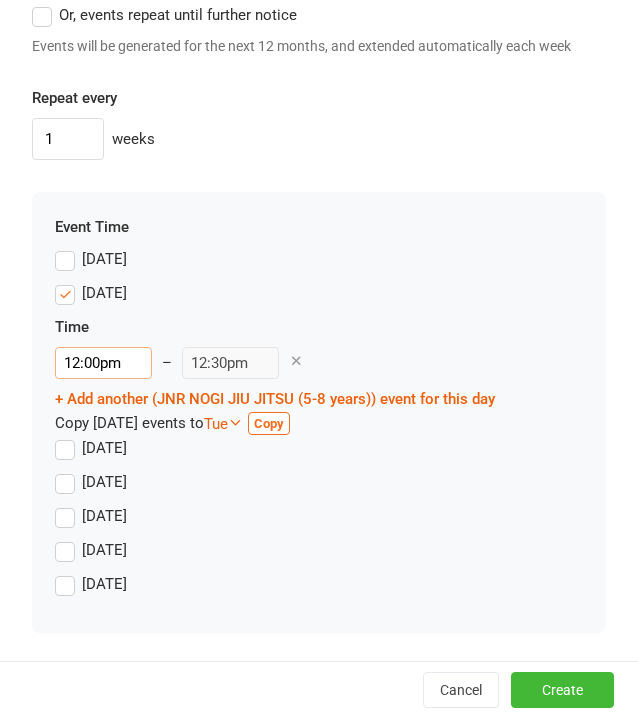 click on "12:00pm" at bounding box center (103, 363) 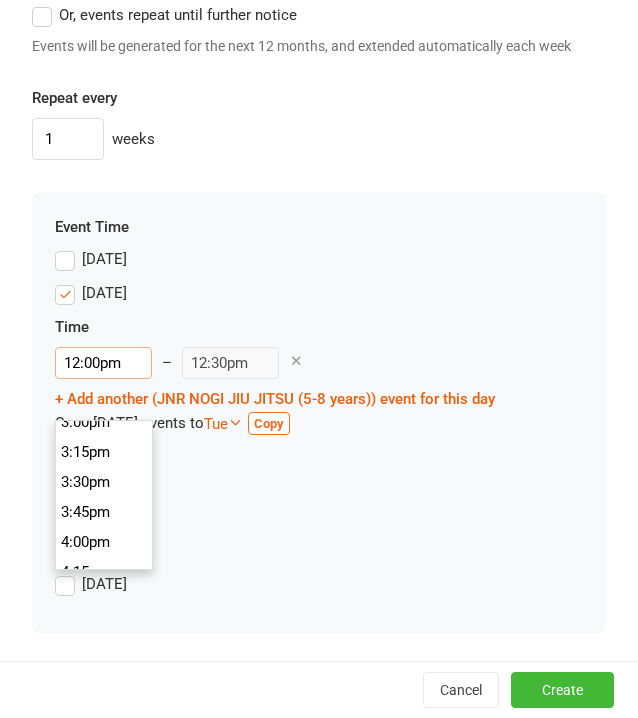 scroll, scrollTop: 1910, scrollLeft: 0, axis: vertical 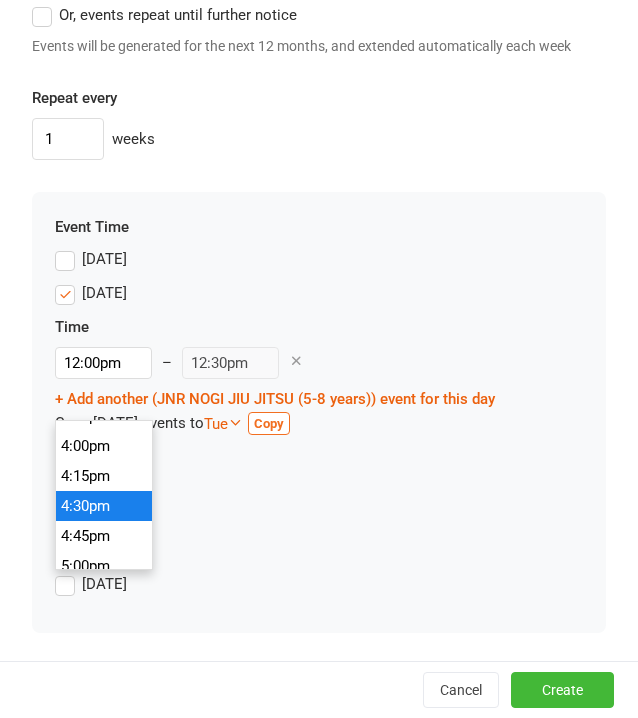 type on "4:30pm" 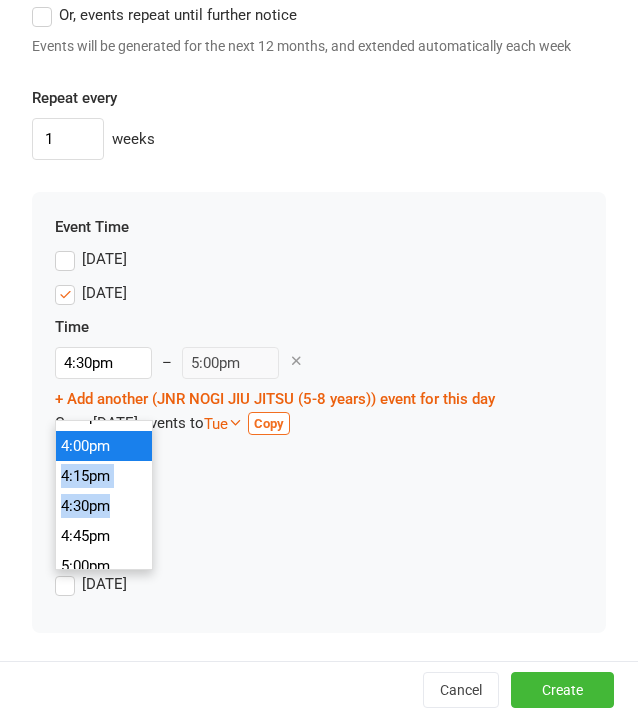 drag, startPoint x: 113, startPoint y: 463, endPoint x: 122, endPoint y: 392, distance: 71.568146 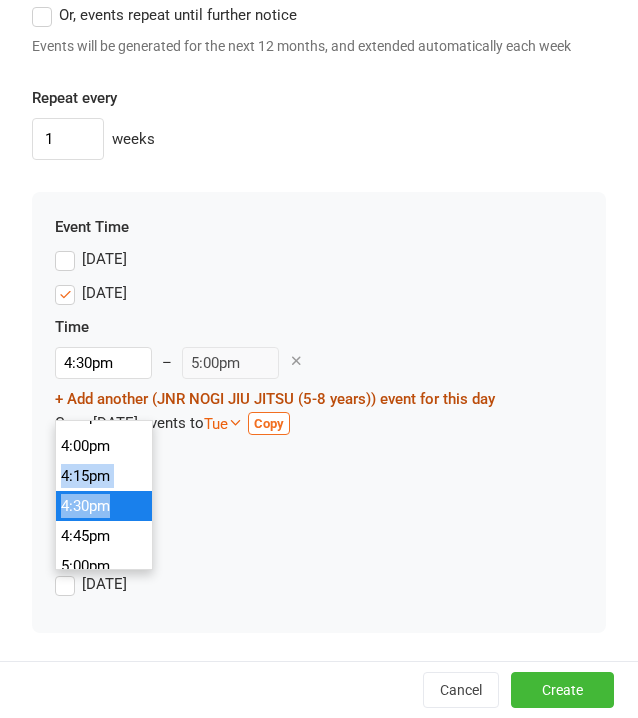 click on "12:00am 12:15am 12:30am 12:45am 1:00am 1:15am 1:30am 1:45am 2:00am 2:15am 2:30am 2:45am 3:00am 3:15am 3:30am 3:45am 4:00am 4:15am 4:30am 4:45am 5:00am 5:15am 5:30am 5:45am 6:00am 6:15am 6:30am 6:45am 7:00am 7:15am 7:30am 7:45am 8:00am 8:15am 8:30am 8:45am 9:00am 9:15am 9:30am 9:45am 10:00am 10:15am 10:30am 10:45am 11:00am 11:15am 11:30am 11:45am 12:00pm 12:15pm 12:30pm 12:45pm 1:00pm 1:15pm 1:30pm 1:45pm 2:00pm 2:15pm 2:30pm 2:45pm 3:00pm 3:15pm 3:30pm 3:45pm 4:00pm 4:15pm 4:30pm 4:45pm 5:00pm 5:15pm 5:30pm 5:45pm 6:00pm 6:15pm 6:30pm 6:45pm 7:00pm 7:15pm 7:30pm 7:45pm 8:00pm 8:15pm 8:30pm 8:45pm 9:00pm 9:15pm 9:30pm 9:45pm 10:00pm 10:15pm 10:30pm 10:45pm 11:00pm 11:15pm 11:30pm 11:45pm" at bounding box center (104, -49) 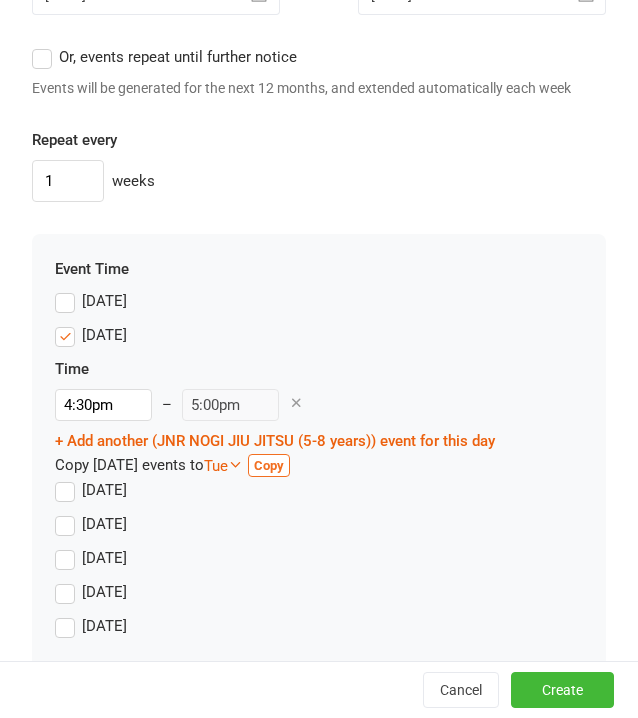 scroll, scrollTop: 1986, scrollLeft: 0, axis: vertical 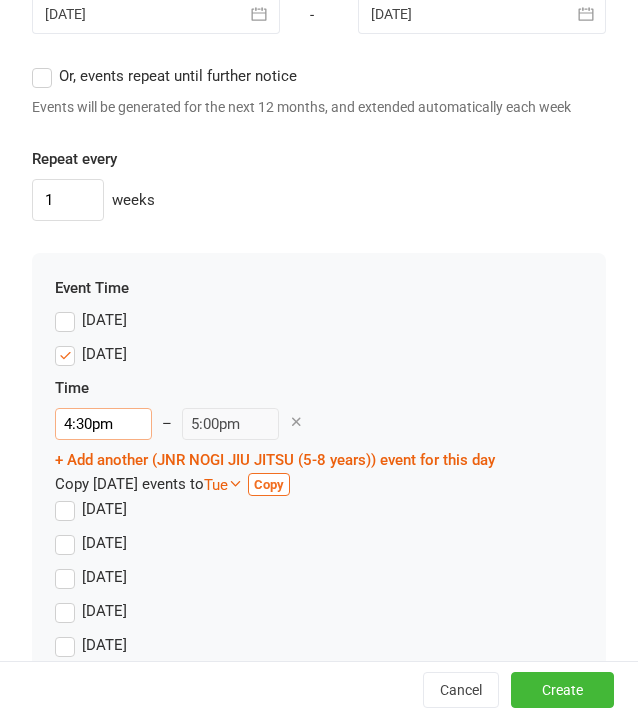 click on "4:30pm" at bounding box center (103, 424) 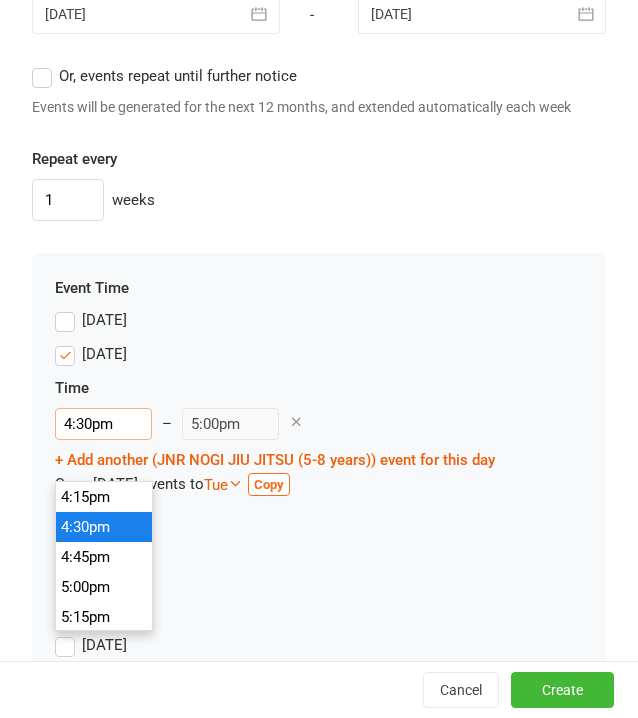 scroll, scrollTop: 1850, scrollLeft: 0, axis: vertical 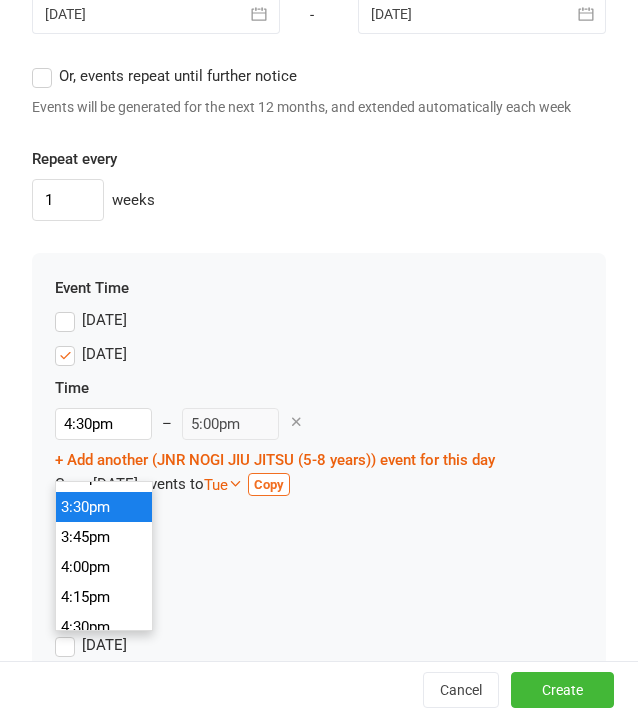 type on "3:30pm" 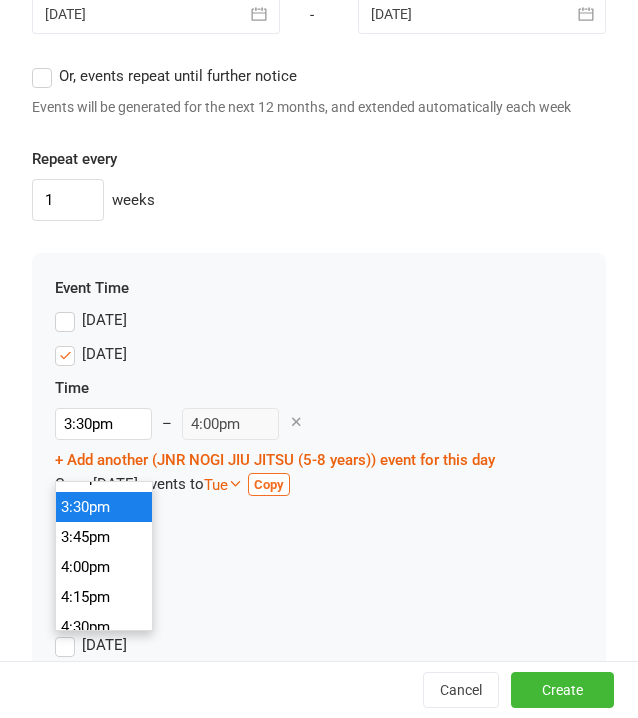 click on "3:30pm" at bounding box center [104, 507] 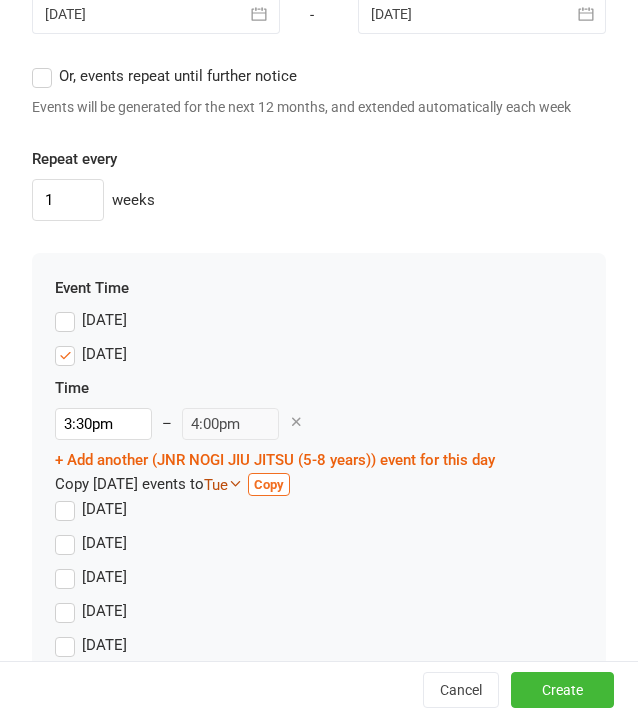 click at bounding box center [235, 483] 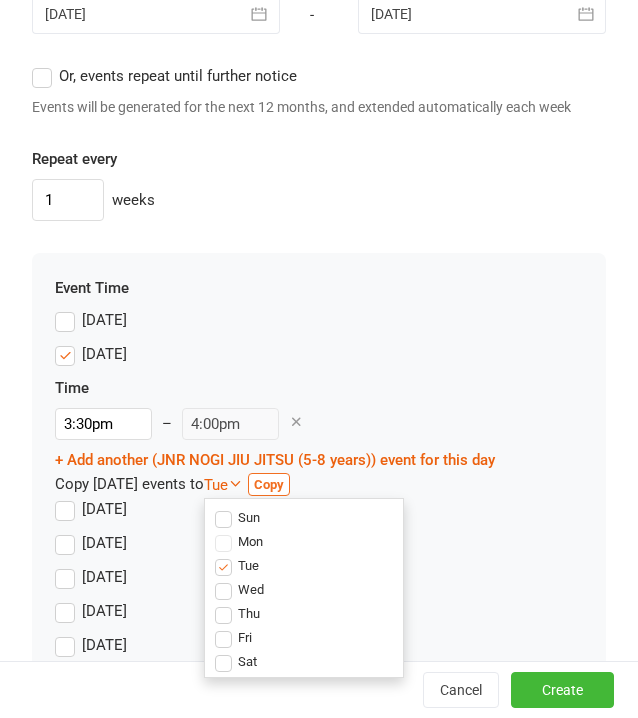 scroll, scrollTop: 2086, scrollLeft: 0, axis: vertical 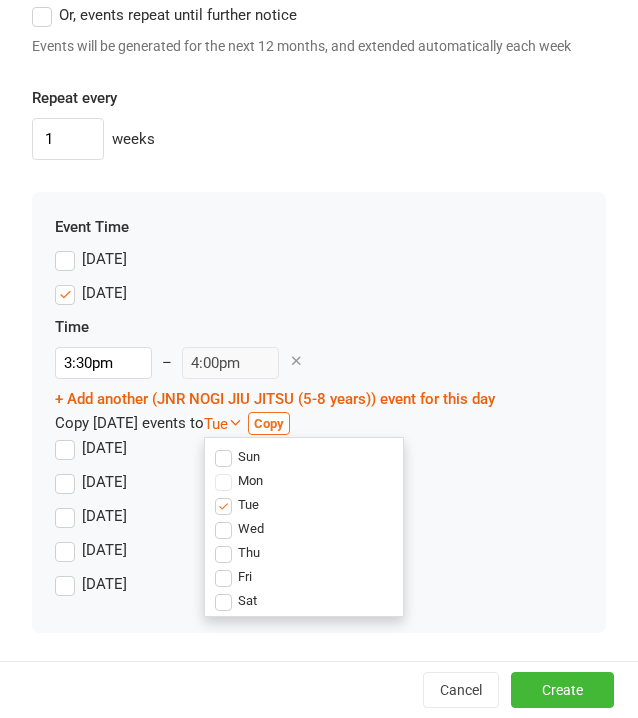 click on "Tue" at bounding box center [237, 504] 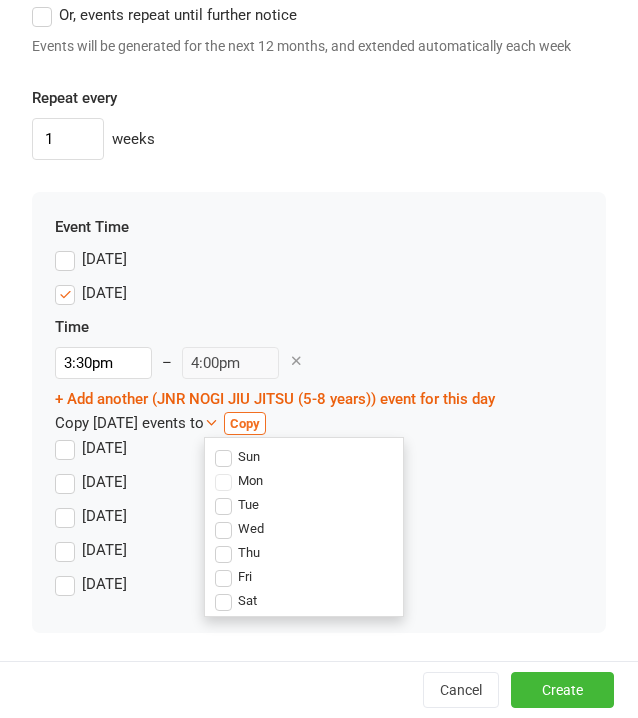 click on "Wed" at bounding box center [239, 528] 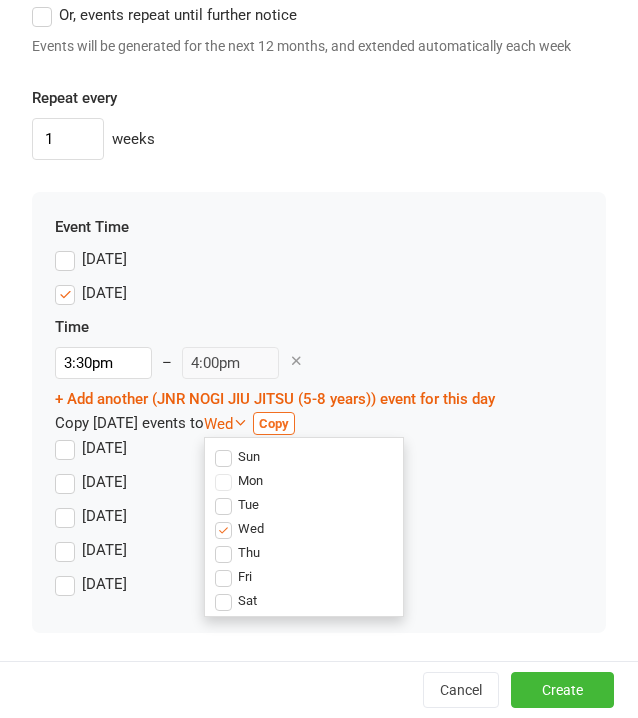 click on "Fri" at bounding box center [233, 576] 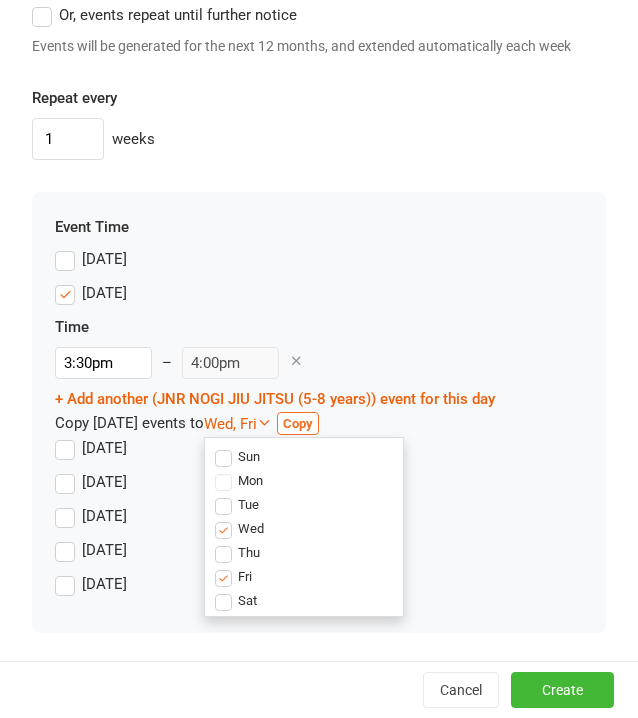 click on "Copy" at bounding box center [298, 423] 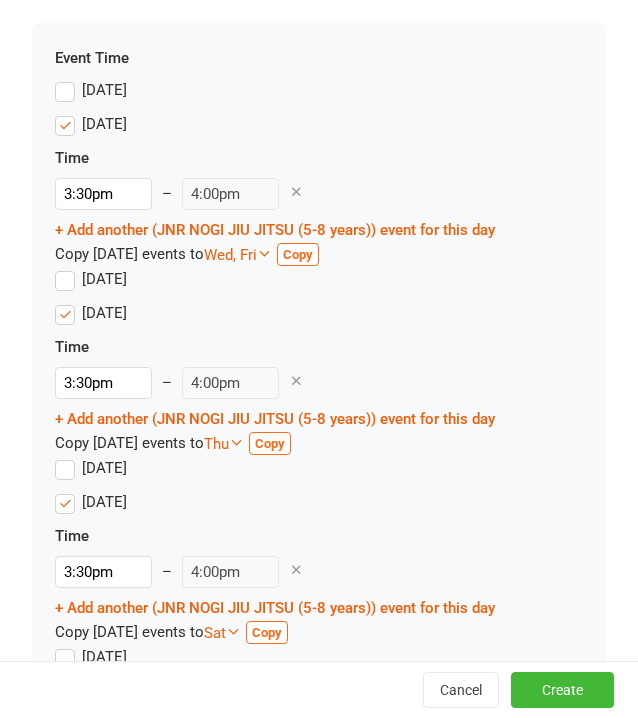 scroll, scrollTop: 2328, scrollLeft: 0, axis: vertical 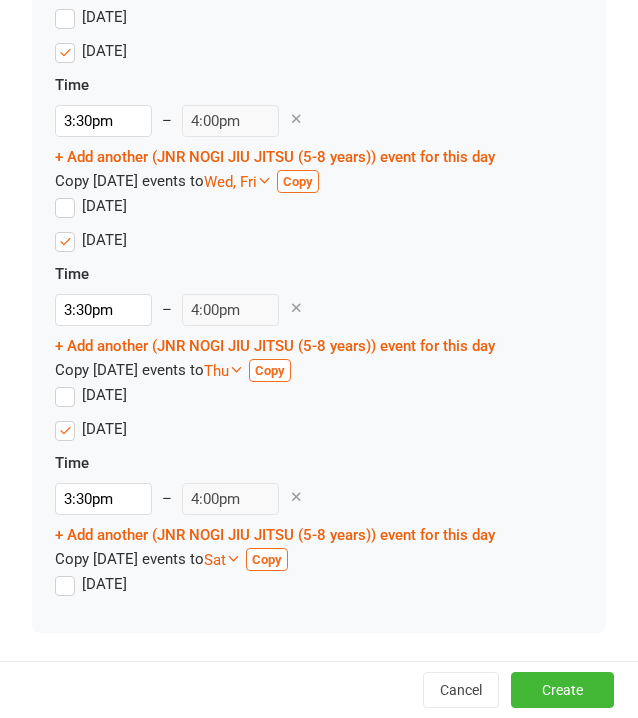 click on "[DATE]" at bounding box center [91, 584] 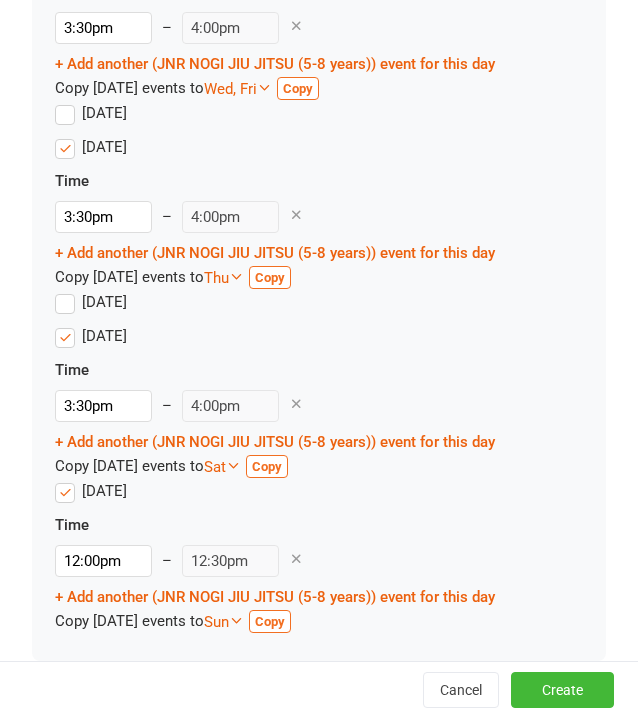scroll, scrollTop: 2428, scrollLeft: 0, axis: vertical 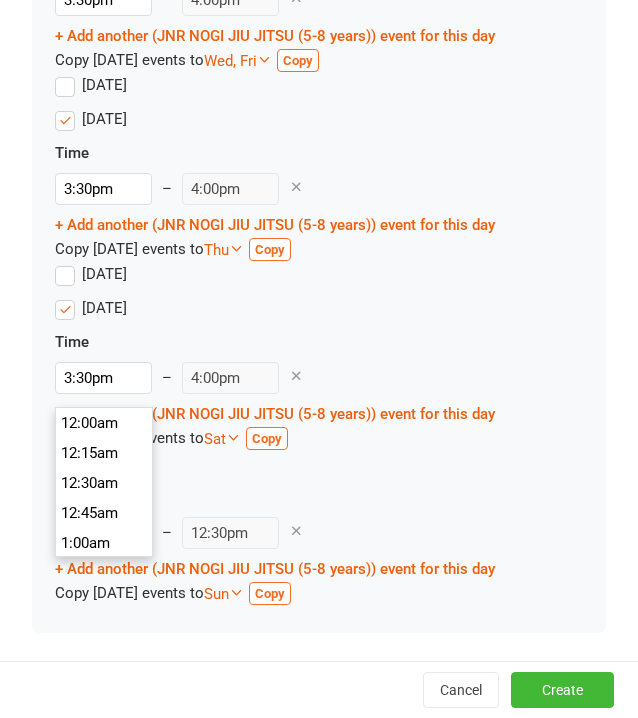 click on "12:00pm" at bounding box center [103, 533] 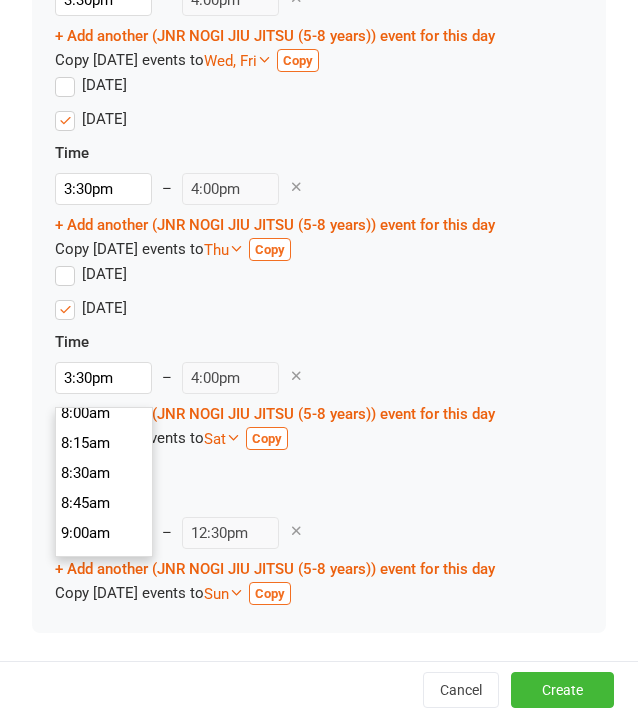 scroll, scrollTop: 910, scrollLeft: 0, axis: vertical 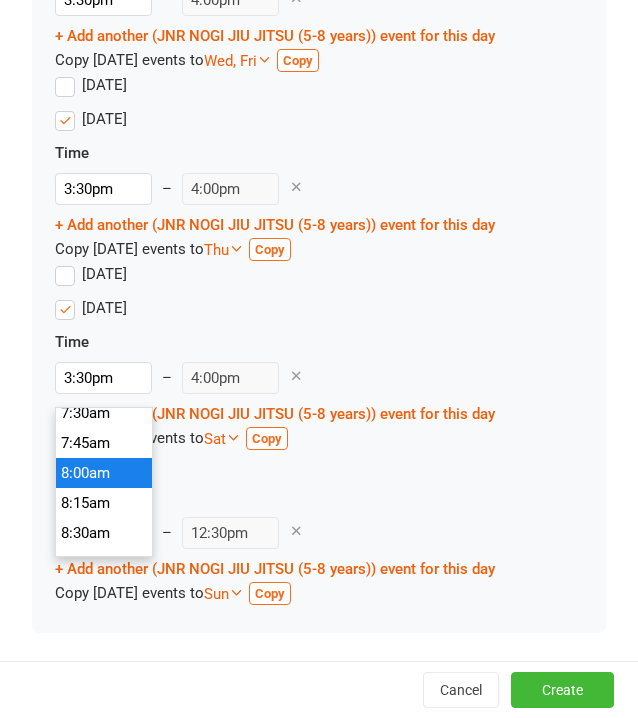 type on "8:00am" 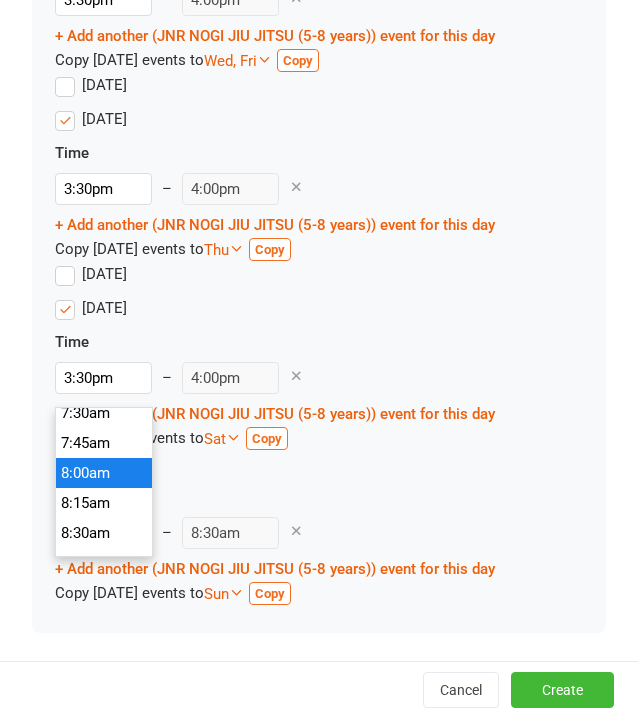 click on "8:00am" at bounding box center (104, 473) 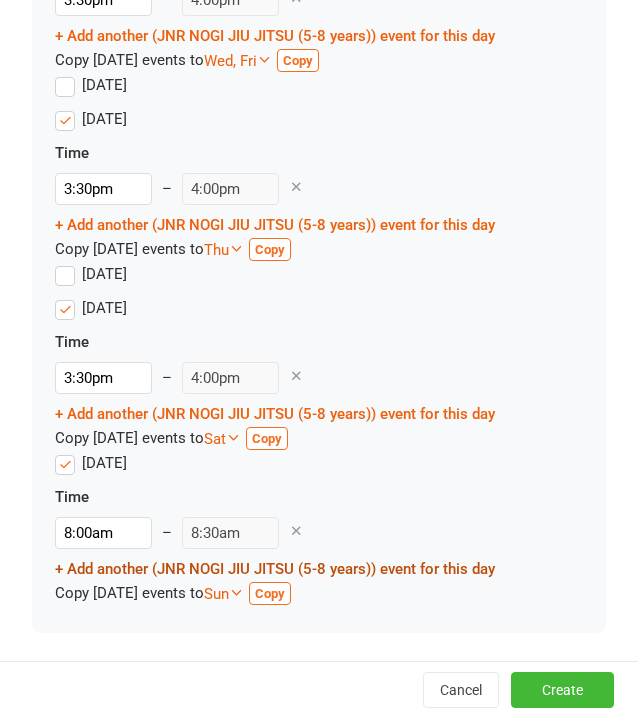 click on "+ Add another (JNR NOGI JIU JITSU (5-8 years)) event for this day" at bounding box center (275, 569) 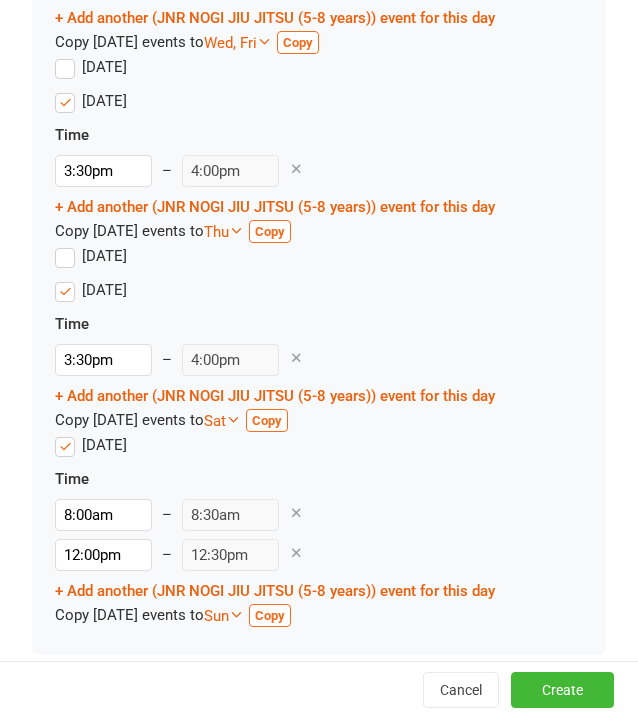 click at bounding box center (296, 552) 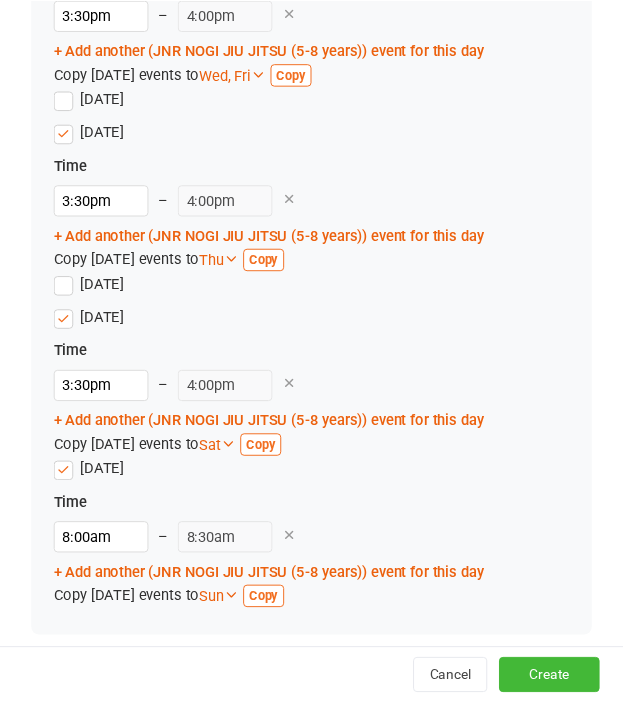 scroll, scrollTop: 2449, scrollLeft: 0, axis: vertical 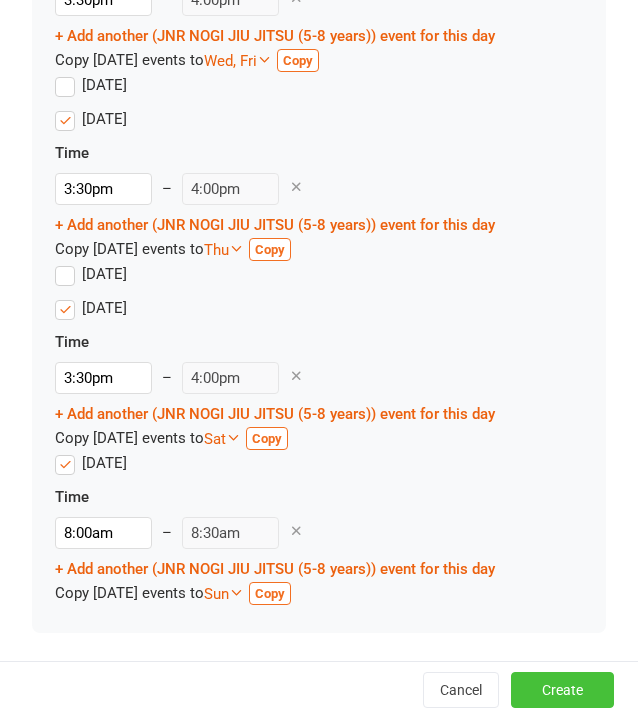 click on "Create" at bounding box center (562, 690) 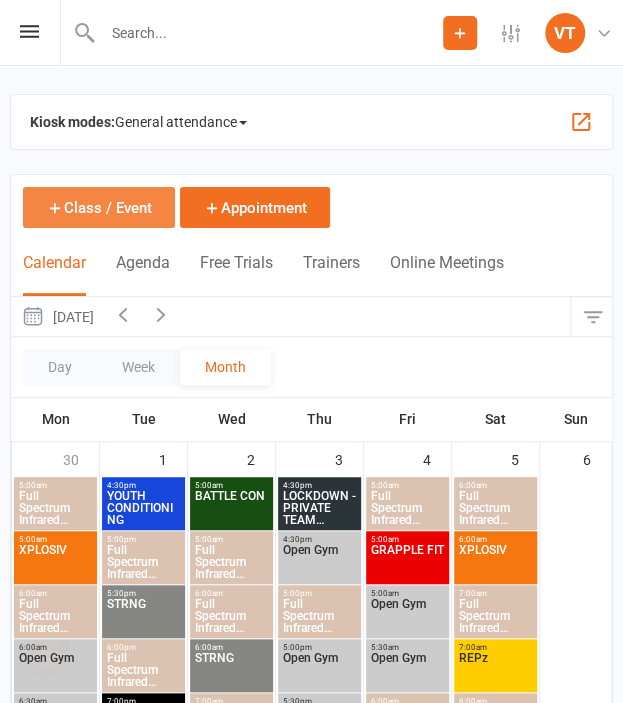 click on "Class / Event" at bounding box center (99, 207) 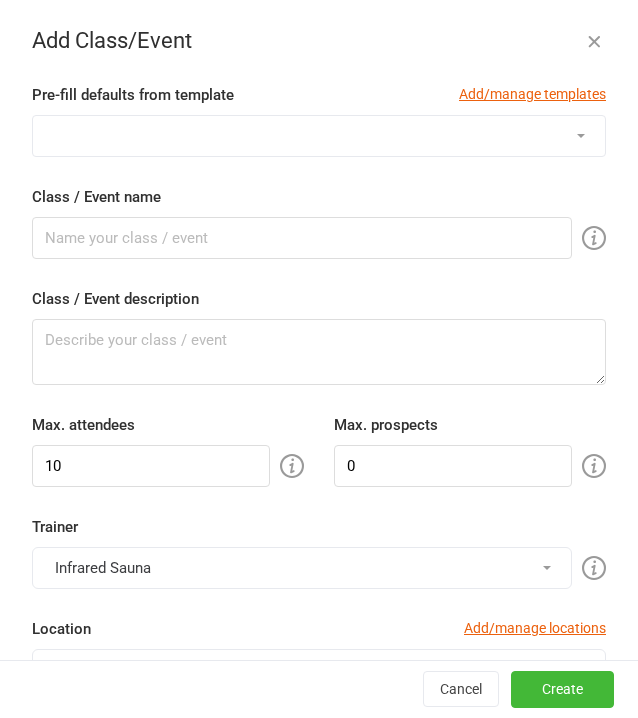 click at bounding box center (594, 41) 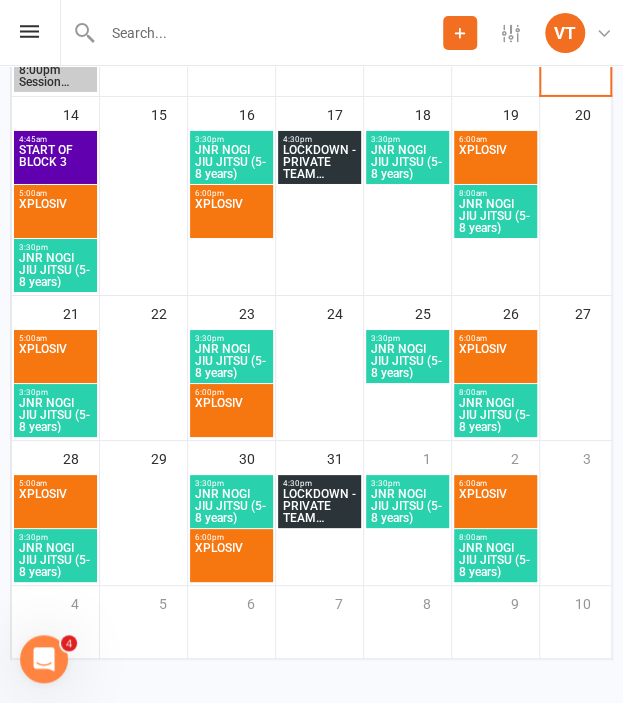 scroll, scrollTop: 3510, scrollLeft: 0, axis: vertical 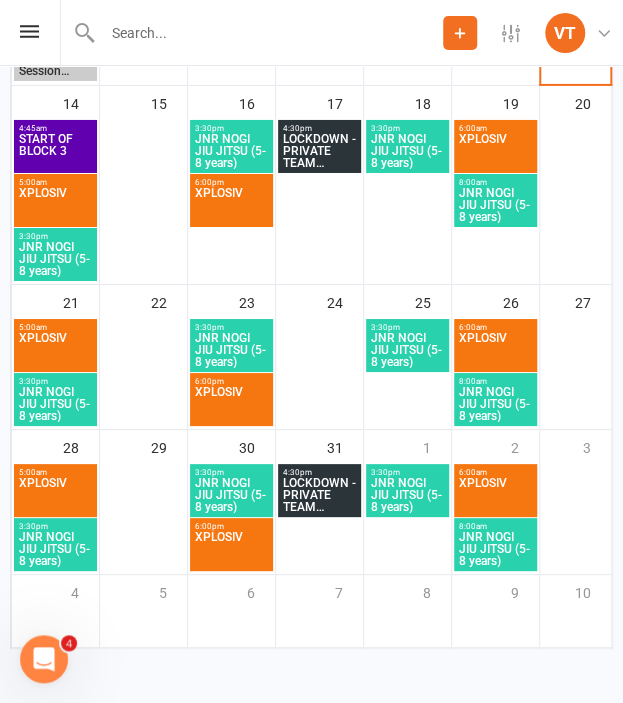 click on "JNR NOGI JIU JITSU (5-8 years)" at bounding box center (55, 259) 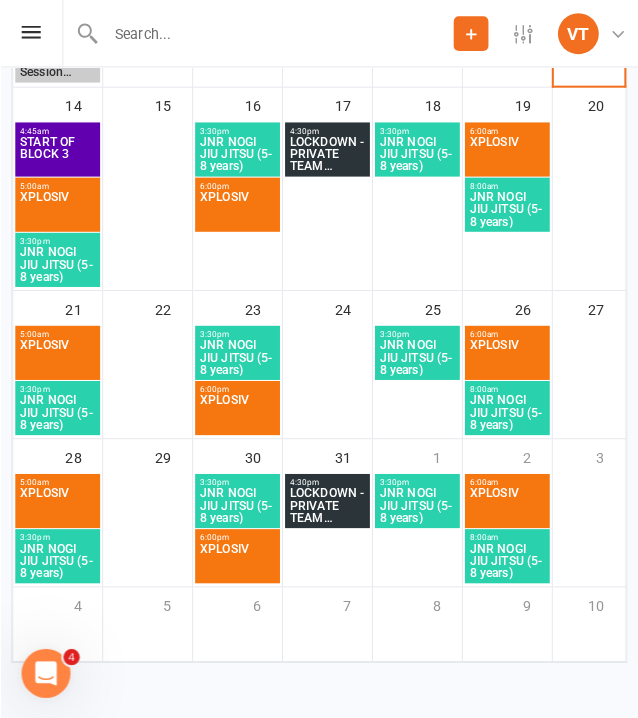 scroll, scrollTop: 3494, scrollLeft: 0, axis: vertical 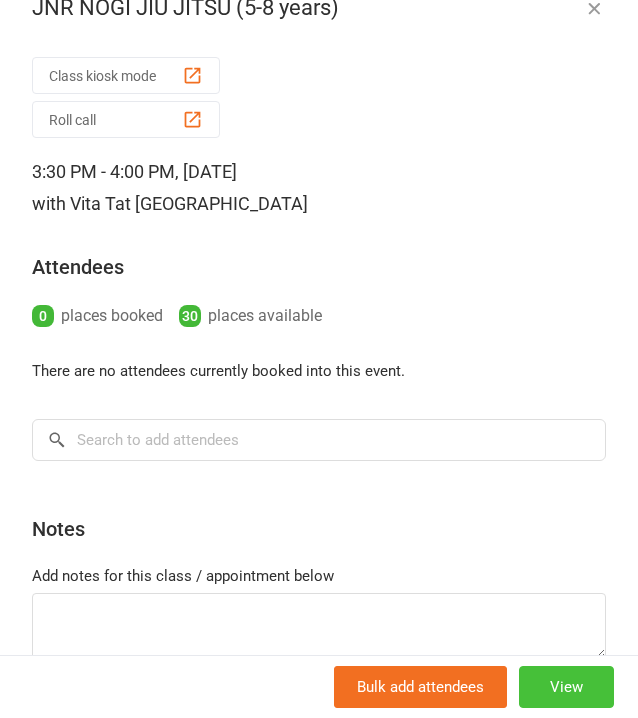 click on "View" at bounding box center (566, 687) 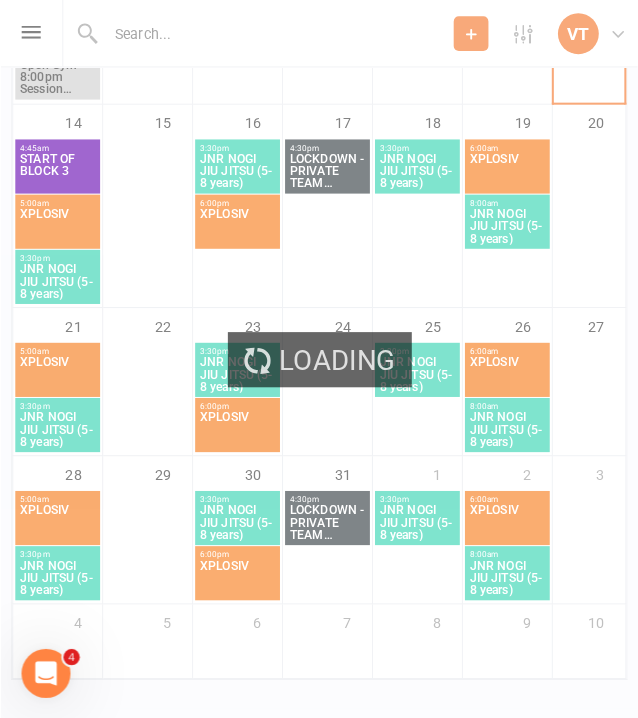 scroll, scrollTop: 0, scrollLeft: 0, axis: both 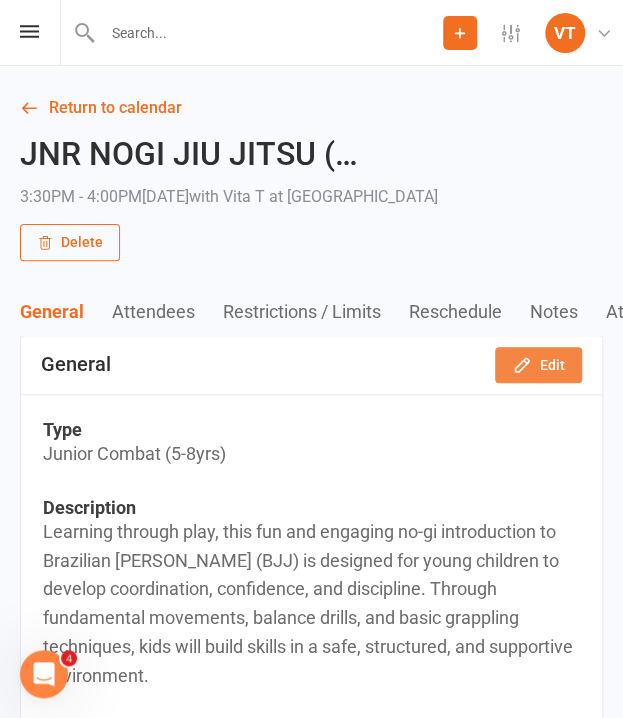 click on "Edit" at bounding box center [538, 365] 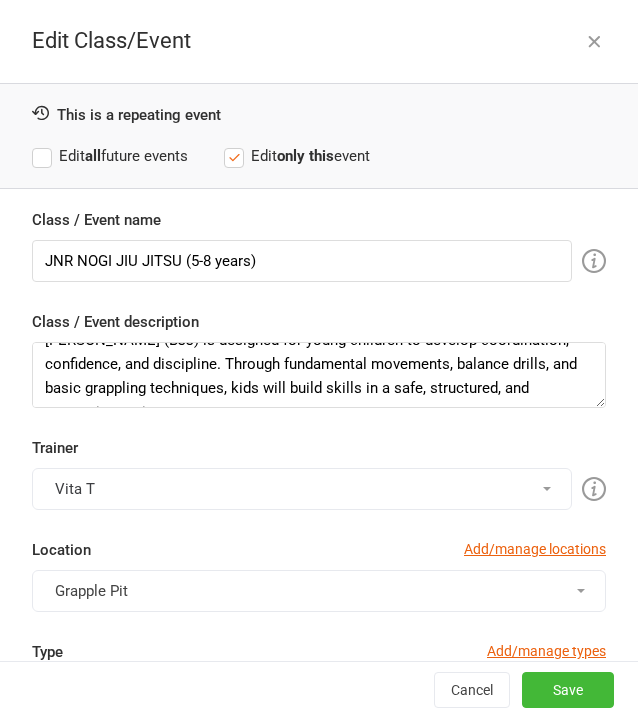 scroll, scrollTop: 72, scrollLeft: 0, axis: vertical 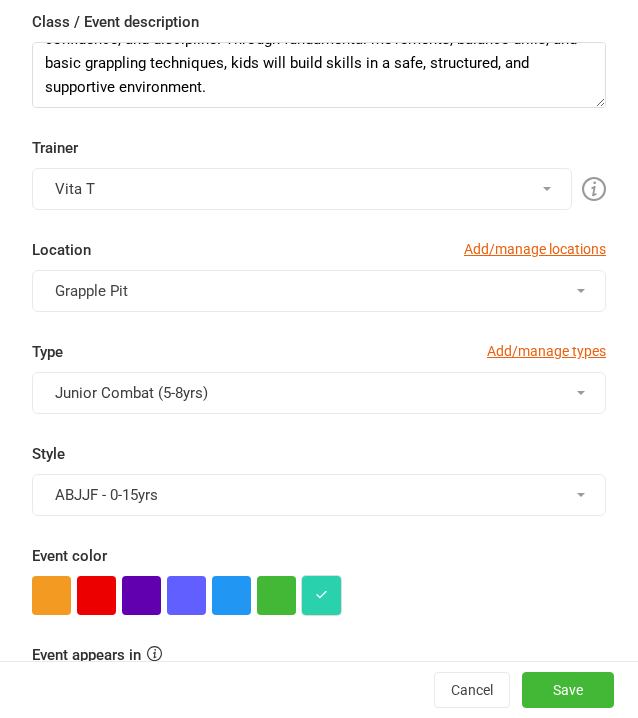 click at bounding box center [321, 595] 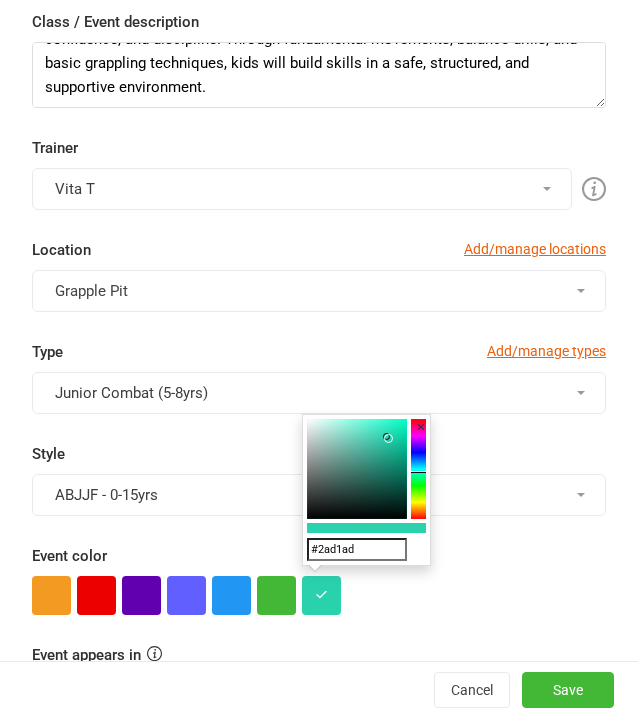 drag, startPoint x: 396, startPoint y: 548, endPoint x: 284, endPoint y: 547, distance: 112.00446 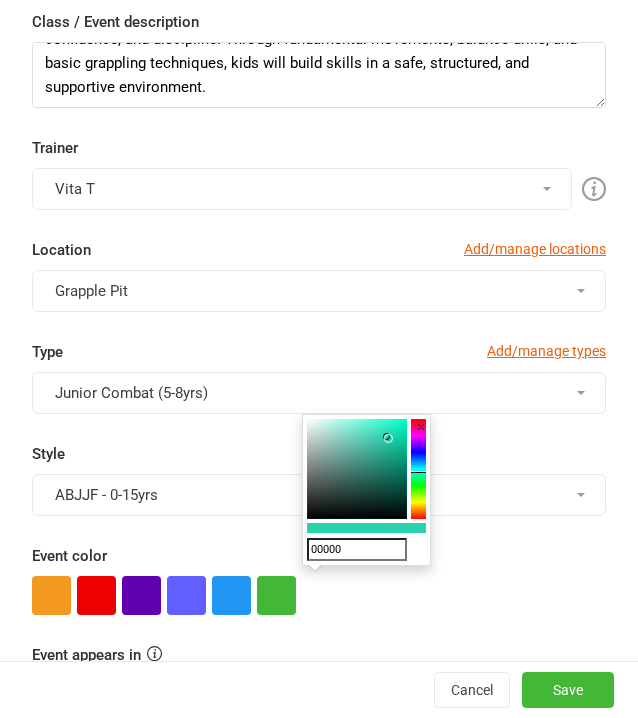 type on "000000" 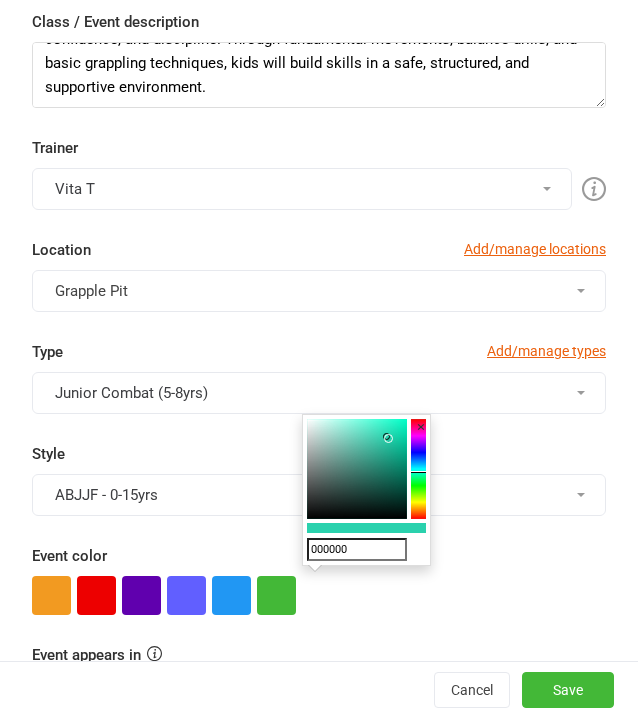 click on "Class / Event name [PERSON_NAME] (5-8 years) Class / Event description  Learning through play, this fun and engaging no-gi introduction to Brazilian Jiu-Jitsu (BJJ) is designed for young children to develop coordination, confidence, and discipline. Through fundamental movements, balance drills, and basic grappling techniques, kids will build skills in a safe, structured, and supportive environment. Trainer Vita T  Infrared Sauna Vita T Open Gym Please select at least one trainer Location Add/manage locations
Grapple Pit
Type Add/manage types Junior Combat (5-8yrs)  1:1 Junior Combat 1:1 Junior S&C 1:1 Youth Combat 1:1 Youth S&C 1-on1 Combat 1-on-1 S&C Combat Classes EXCURSION Full Spectrum Infrared Sauna Sessions Hybrid (9-13yrs) Junior Combat (5-8yrs) Junior Combat (9-13yrs) Kid's Conditioning (9-13yrs) Kid's MMA (5-13yrs) MEMBER TESTING Private Group Coaching Private Gym S&C Classes S&C TESTING Youth Combat (14-17yrs) Style ABJJF - 0-15yrs" at bounding box center (319, 406) 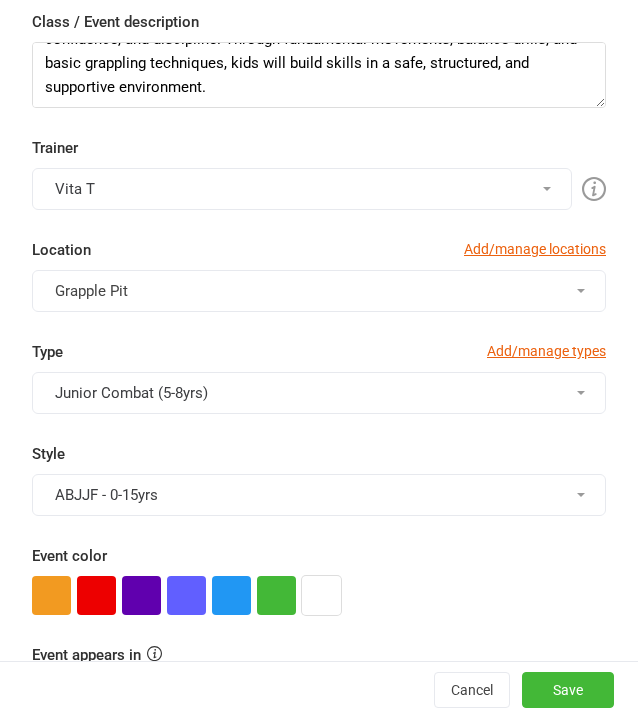 click at bounding box center (321, 594) 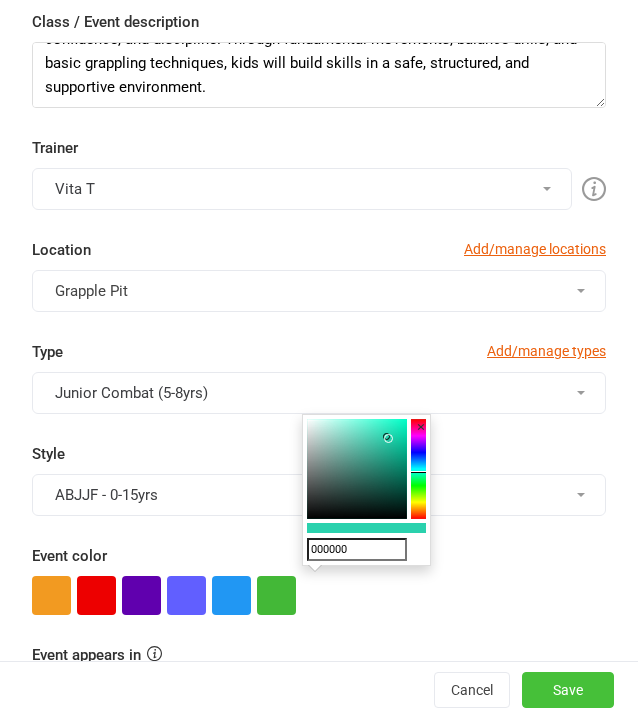click on "Save" at bounding box center (568, 690) 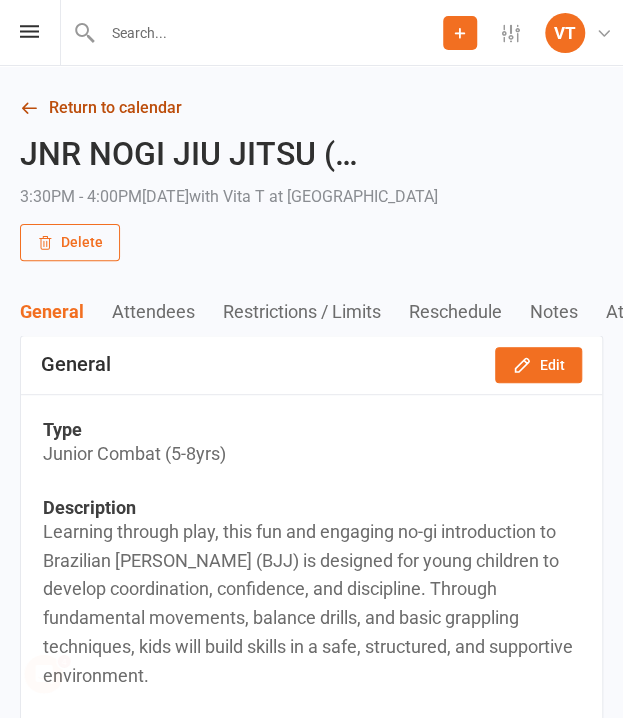 click on "Return to calendar" at bounding box center [311, 108] 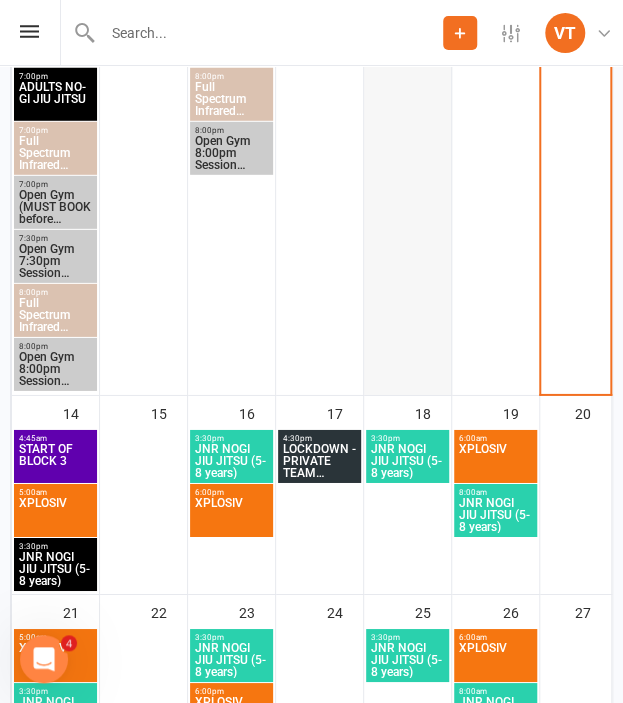 scroll, scrollTop: 3500, scrollLeft: 0, axis: vertical 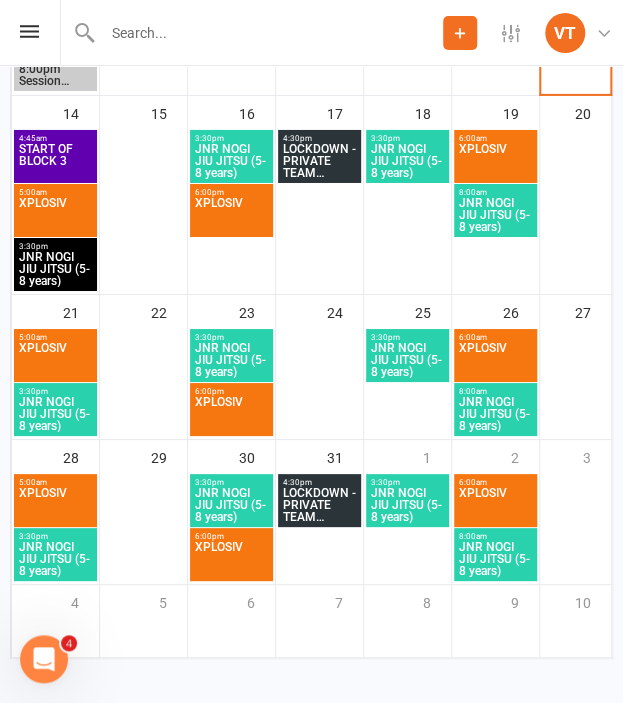 click on "JNR NOGI JIU JITSU (5-8 years)" at bounding box center (55, 269) 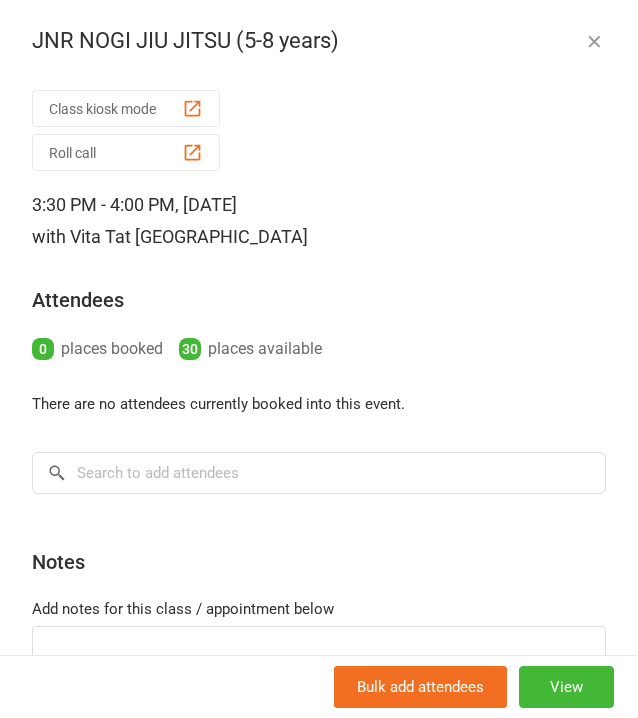 click at bounding box center [594, 41] 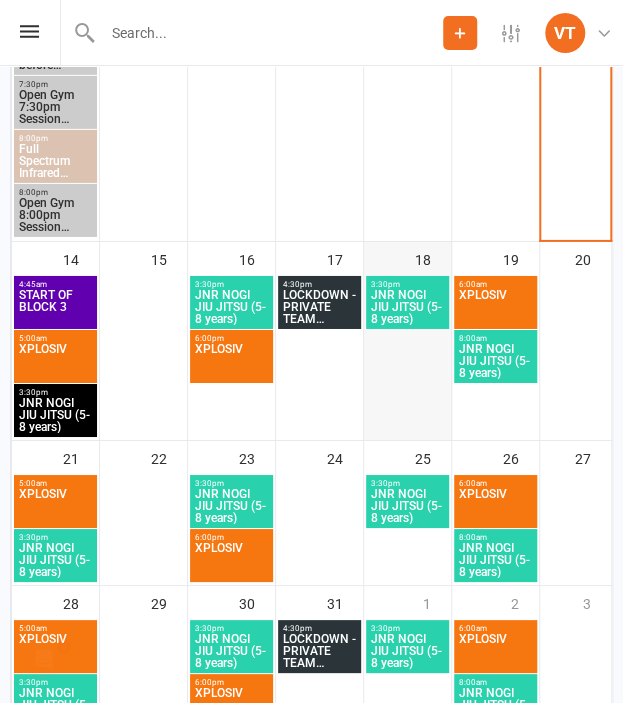 scroll, scrollTop: 3394, scrollLeft: 0, axis: vertical 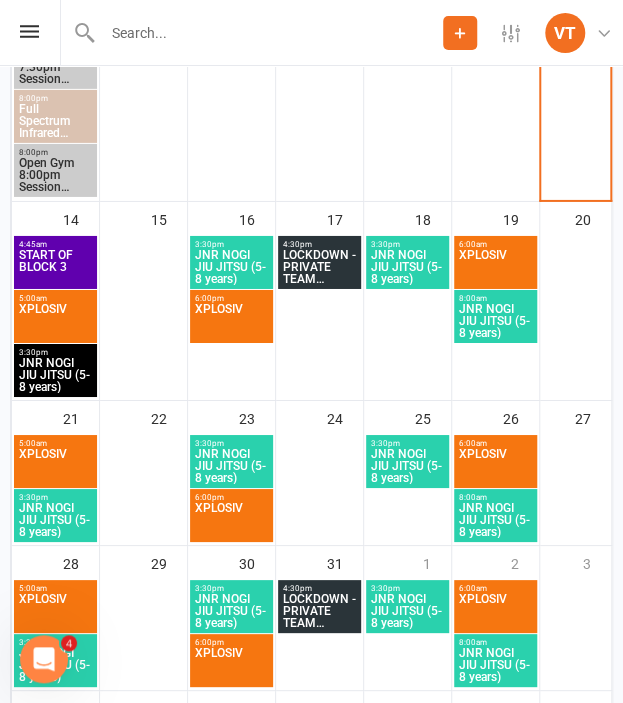 click on "JNR NOGI JIU JITSU (5-8 years)" at bounding box center (55, 375) 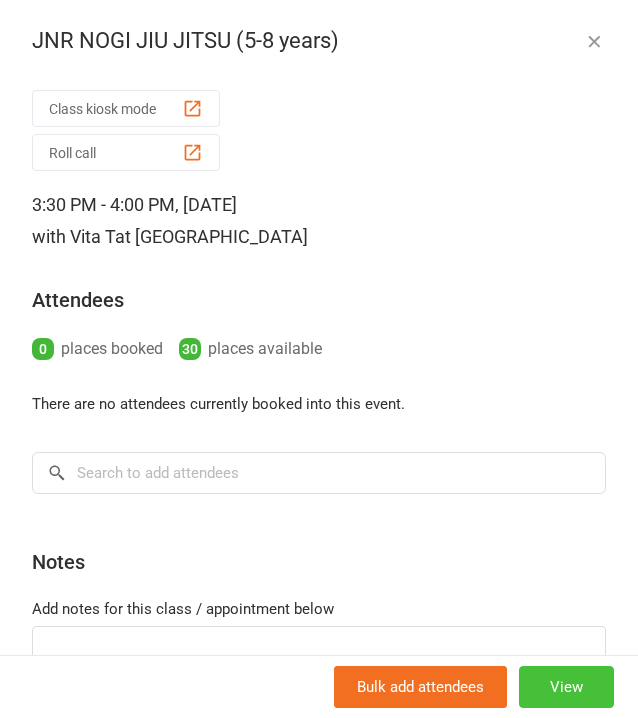click on "View" at bounding box center [566, 687] 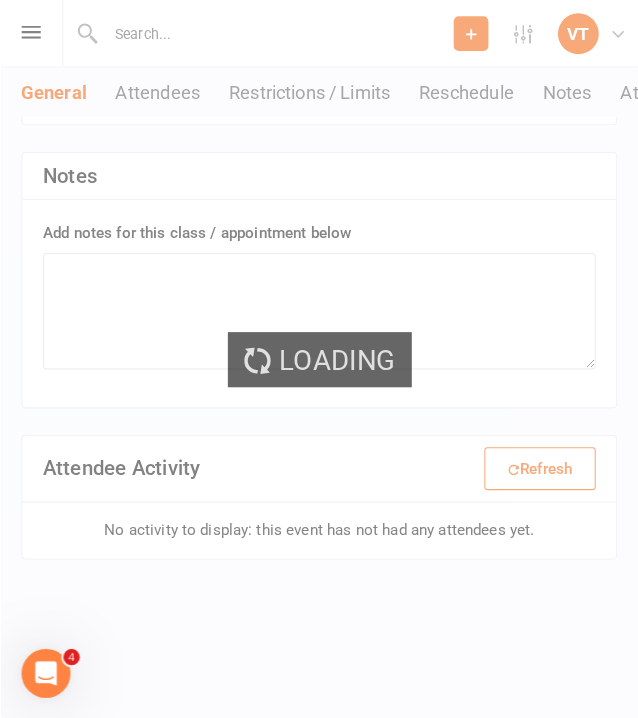 scroll, scrollTop: 0, scrollLeft: 0, axis: both 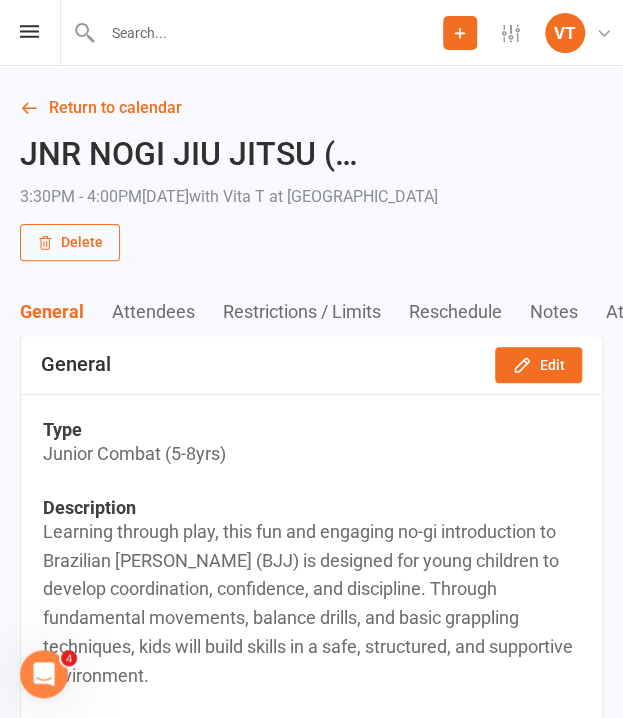 click on "Delete" at bounding box center (70, 242) 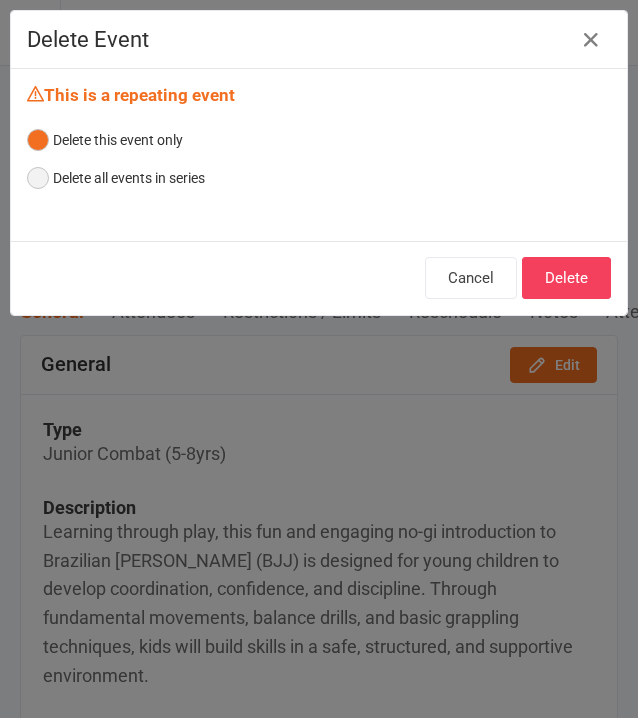 click on "Delete all events in series" at bounding box center [116, 178] 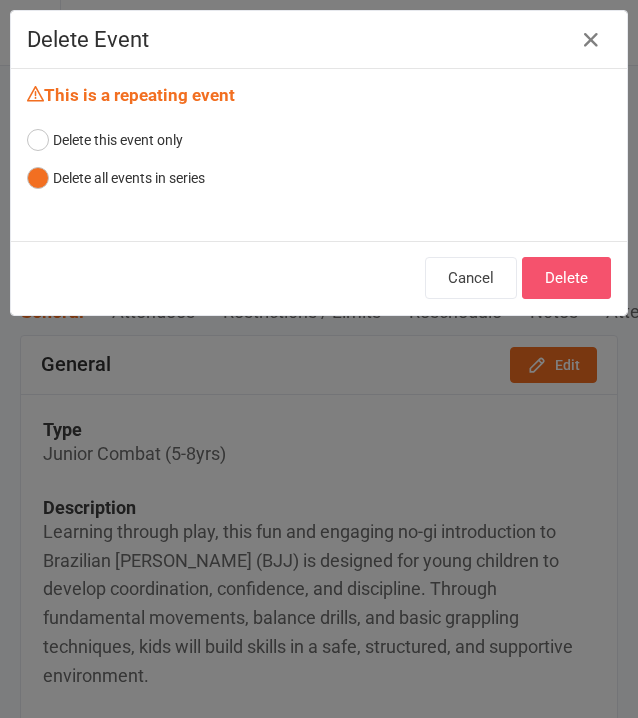 click on "Delete" at bounding box center [566, 278] 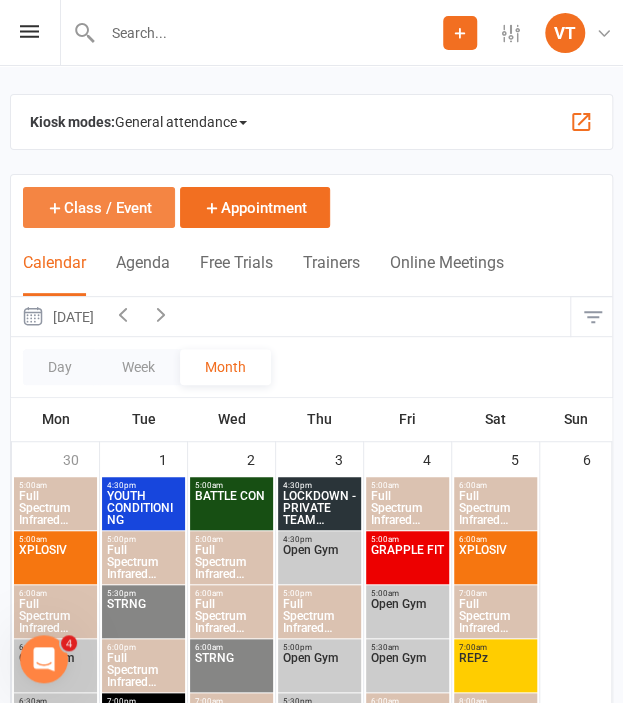 click on "Class / Event" at bounding box center (99, 207) 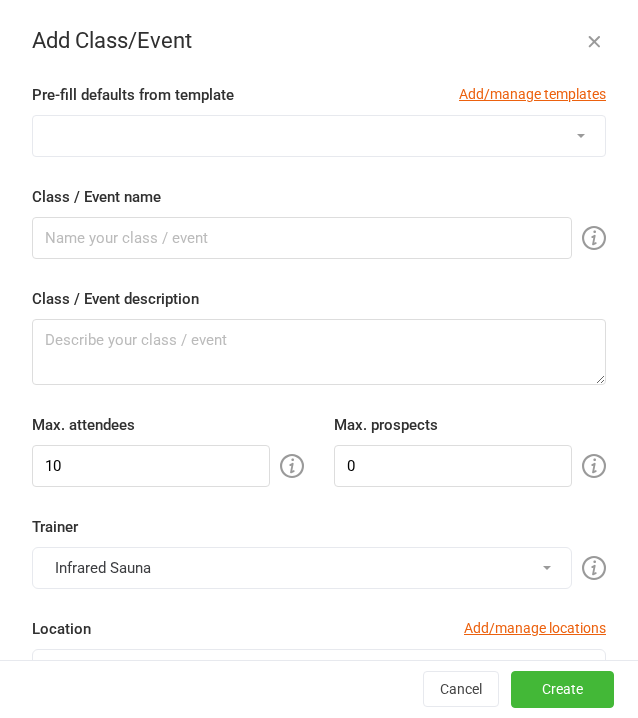 click on "1:1 ADULT S&C TRIAL 1:1 JUNIOR S&C ADULTS NO-GI JIU JITSU BALANCE BATTLE CON FLOW MOTION Full Spectrum Infrared Sauna Full Spectrum Infrared Sauna 7:00pm Session (MUST BOOK before 6:45pm) Full Spectrum Infrared Sauna 8:00pm Session (MUST BOOK before 6:45pm) GRAPPLE FIT HIGH PERFORMANCE JNR COMP PREP JNR HYRBID (9-12 years) JNR NOGI JIU JITSU (5-8 years) JNR NO-GI JIU JITSU (9-12 years) KID'S CONDITIONING (9-12 years) [DEMOGRAPHIC_DATA] ONLY LOCKDOWN - PRIVATE TEAM SESSION MMA - Jnrs (5-13yrs) MMA - Youth (14-17yrs) Open Gym Open Gym 7:00pm Session (MUST BOOK before 6:45pm) Open Gym 7:30pm Session (MUST BOOK before 6:45pm) Open Gym 8:00pm Session (MUST BOOK before 6:45pm) Open Gym 8:30pm Session (MUST BOOK before 6:45pm) PRIVATE TEAM SESSION RECOVER REDZONE REPz START OF BLOCK STRIKE FORCE STRNG TESTING SESSION TESTING WEEK WOLFPAC XPLOSIV YOUTH CONDITIONING YOUTH NO-GI" at bounding box center [319, 136] 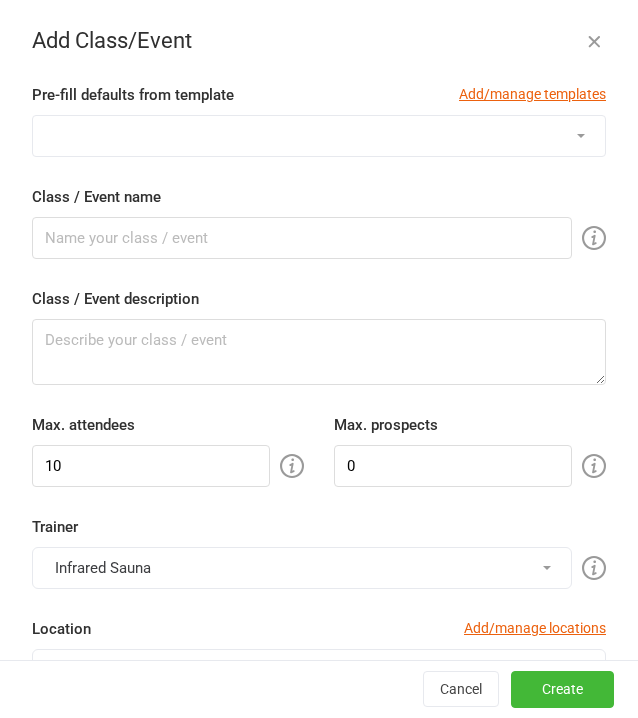 select on "915" 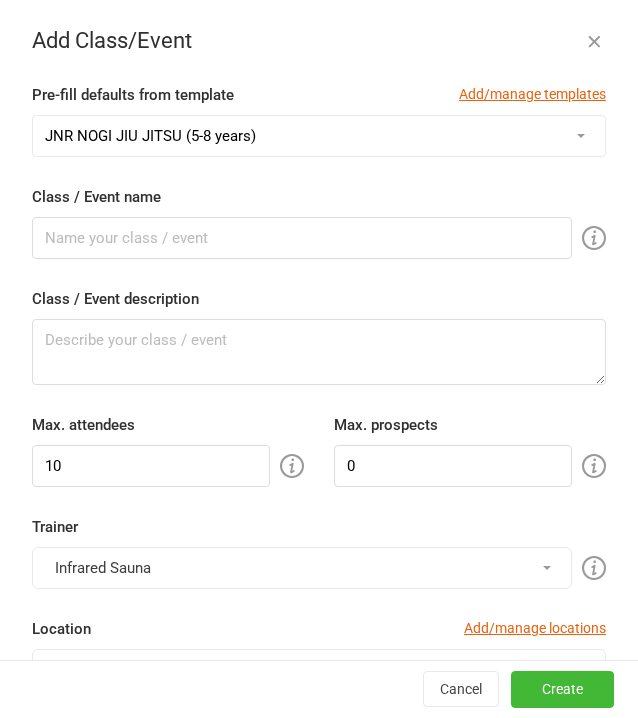 click on "1:1 ADULT S&C TRIAL 1:1 JUNIOR S&C ADULTS NO-GI JIU JITSU BALANCE BATTLE CON FLOW MOTION Full Spectrum Infrared Sauna Full Spectrum Infrared Sauna 7:00pm Session (MUST BOOK before 6:45pm) Full Spectrum Infrared Sauna 8:00pm Session (MUST BOOK before 6:45pm) GRAPPLE FIT HIGH PERFORMANCE JNR COMP PREP JNR HYRBID (9-12 years) JNR NOGI JIU JITSU (5-8 years) JNR NO-GI JIU JITSU (9-12 years) KID'S CONDITIONING (9-12 years) [DEMOGRAPHIC_DATA] ONLY LOCKDOWN - PRIVATE TEAM SESSION MMA - Jnrs (5-13yrs) MMA - Youth (14-17yrs) Open Gym Open Gym 7:00pm Session (MUST BOOK before 6:45pm) Open Gym 7:30pm Session (MUST BOOK before 6:45pm) Open Gym 8:00pm Session (MUST BOOK before 6:45pm) Open Gym 8:30pm Session (MUST BOOK before 6:45pm) PRIVATE TEAM SESSION RECOVER REDZONE REPz START OF BLOCK STRIKE FORCE STRNG TESTING SESSION TESTING WEEK WOLFPAC XPLOSIV YOUTH CONDITIONING YOUTH NO-GI" at bounding box center (319, 136) 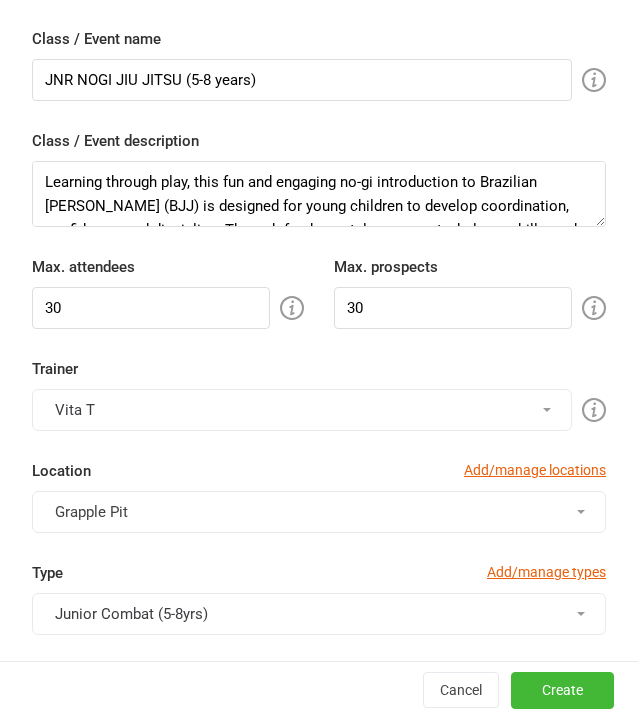 scroll, scrollTop: 400, scrollLeft: 0, axis: vertical 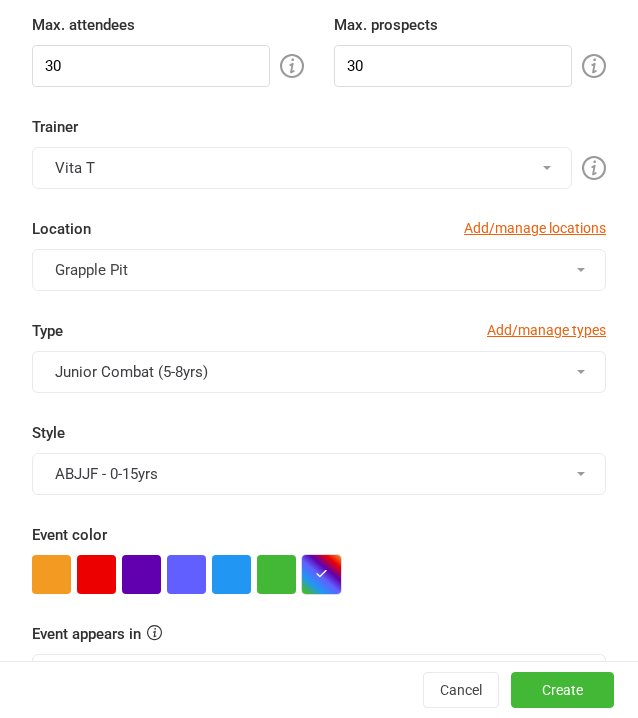 click at bounding box center (321, 574) 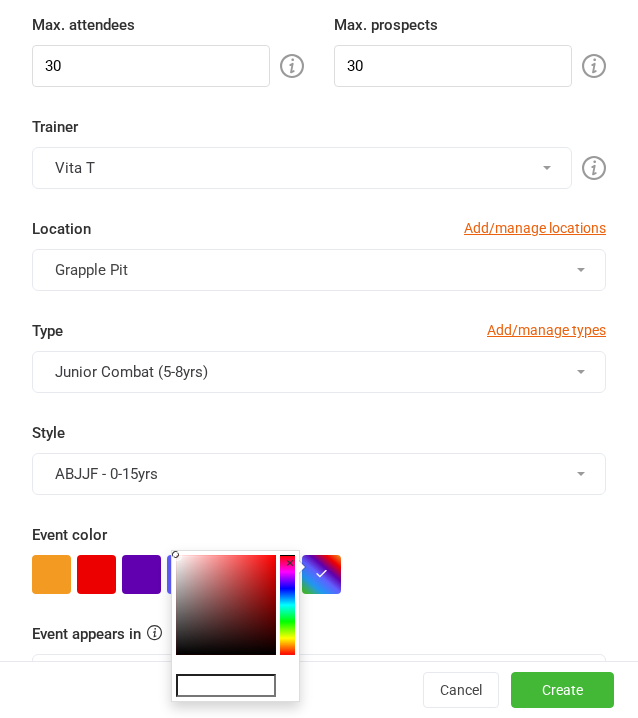 click at bounding box center (226, 686) 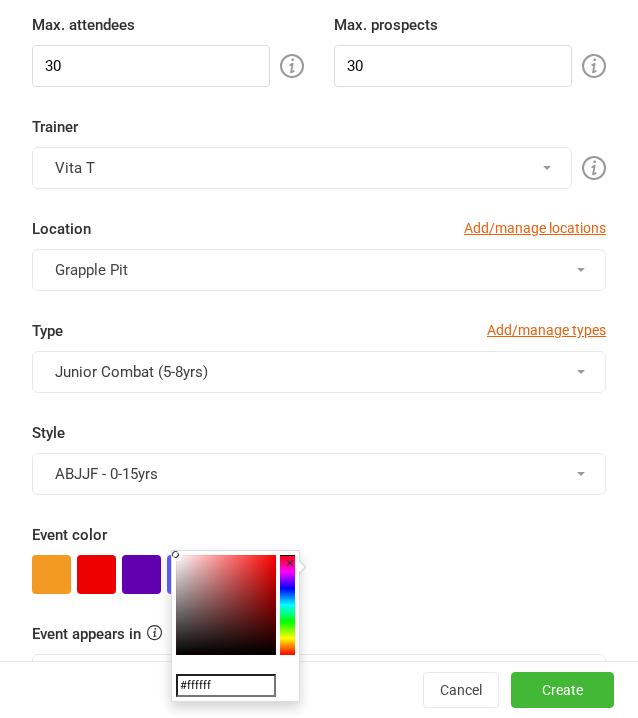 drag, startPoint x: 183, startPoint y: 559, endPoint x: 168, endPoint y: 543, distance: 21.931713 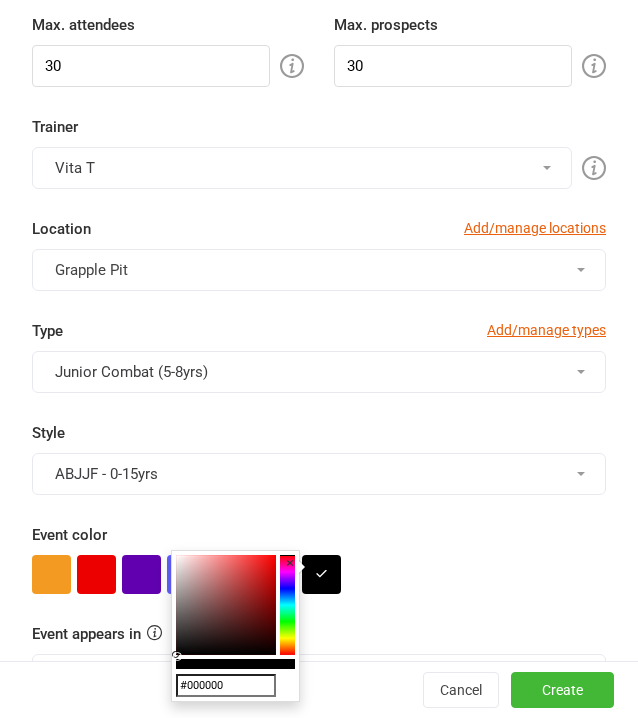 drag, startPoint x: 178, startPoint y: 574, endPoint x: 173, endPoint y: 667, distance: 93.13431 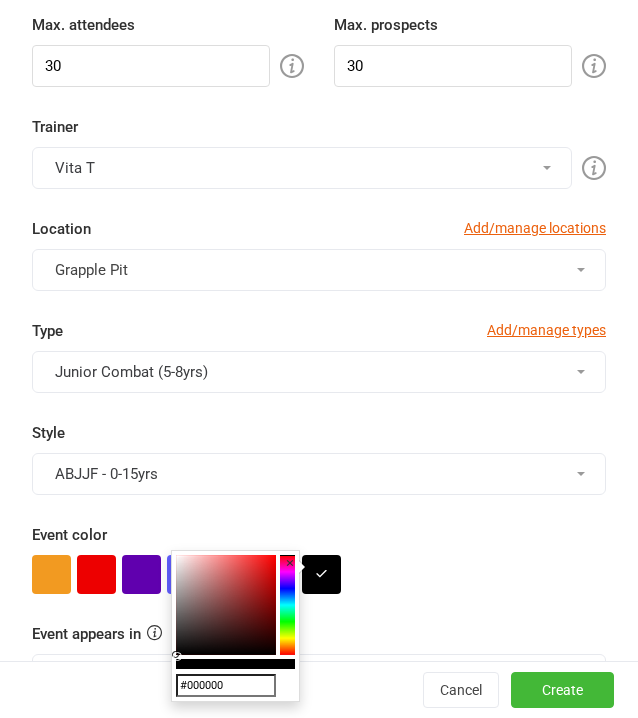 drag, startPoint x: 178, startPoint y: 645, endPoint x: 152, endPoint y: 671, distance: 36.769554 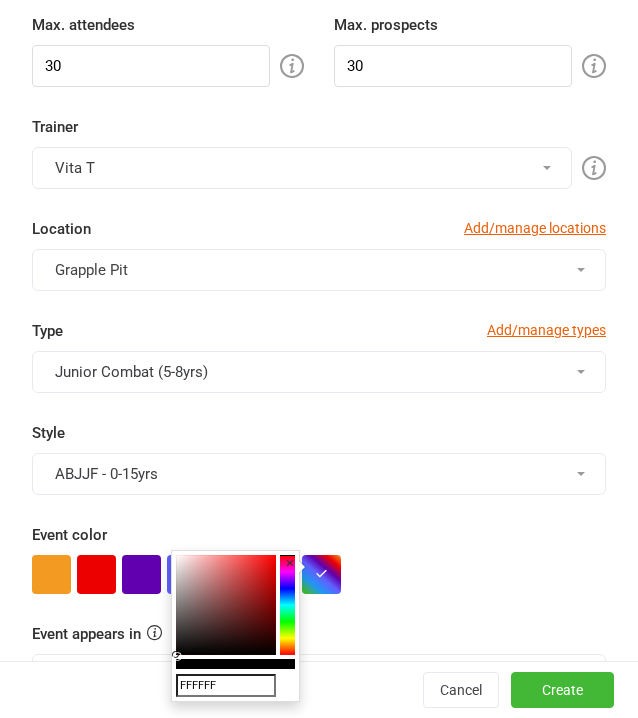click on "FFFFFF" at bounding box center [226, 686] 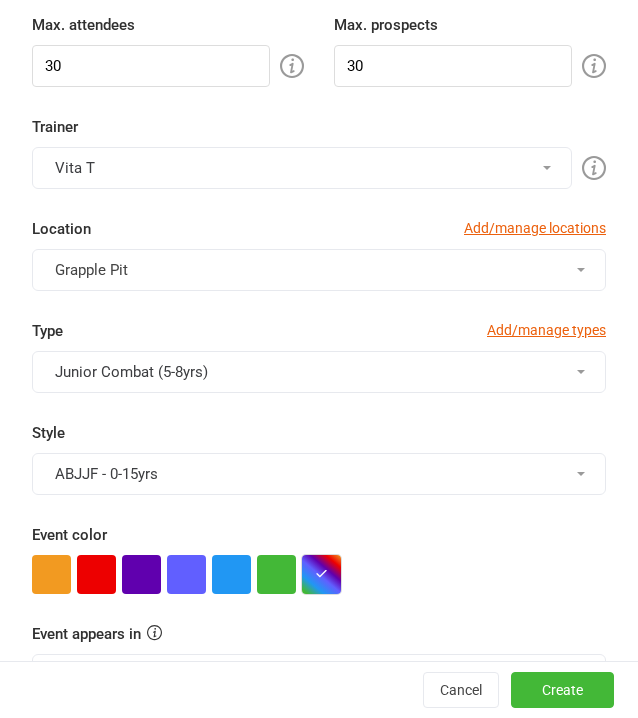 click at bounding box center [321, 574] 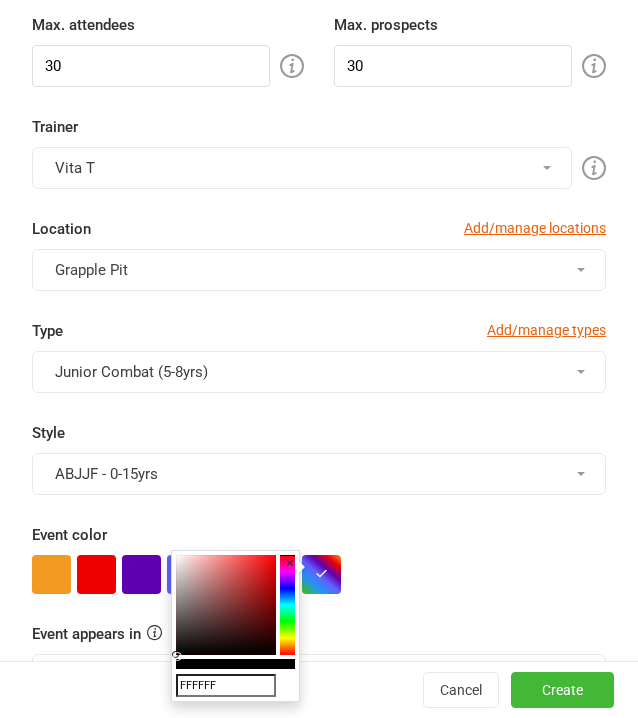 drag, startPoint x: 206, startPoint y: 553, endPoint x: 178, endPoint y: 556, distance: 28.160255 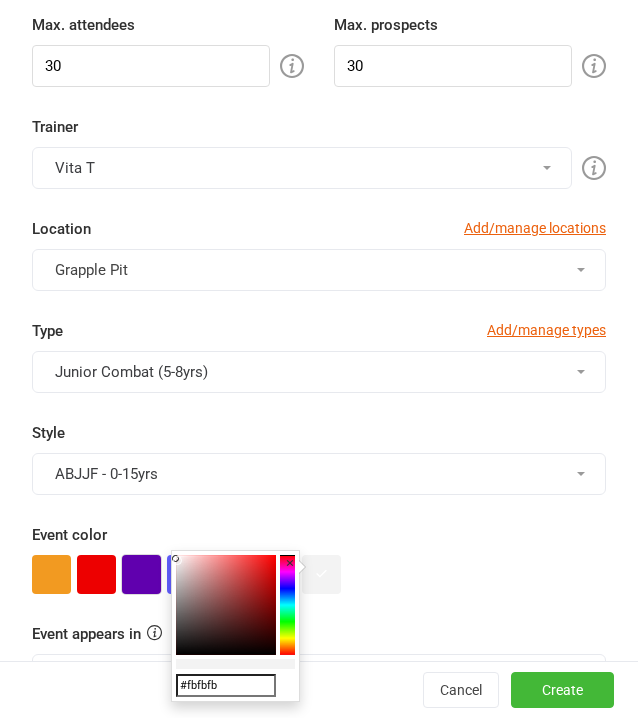 type on "#ffffff" 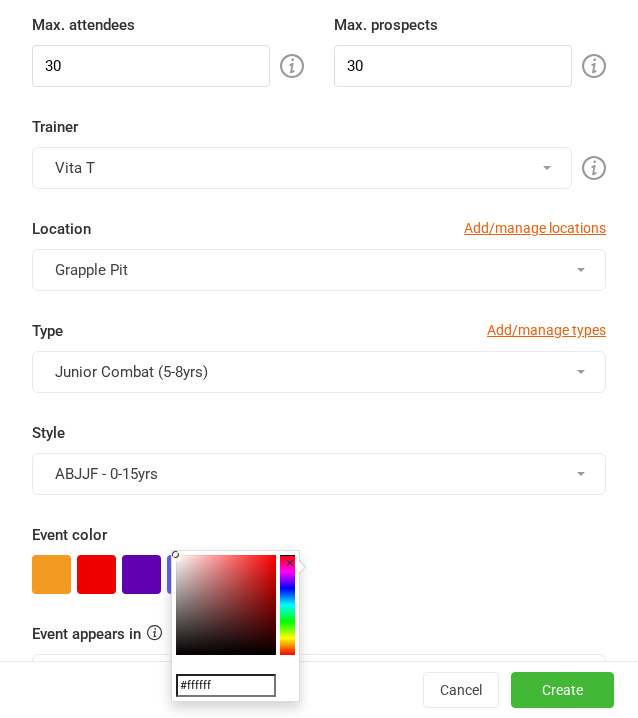 drag, startPoint x: 185, startPoint y: 563, endPoint x: 154, endPoint y: 515, distance: 57.14018 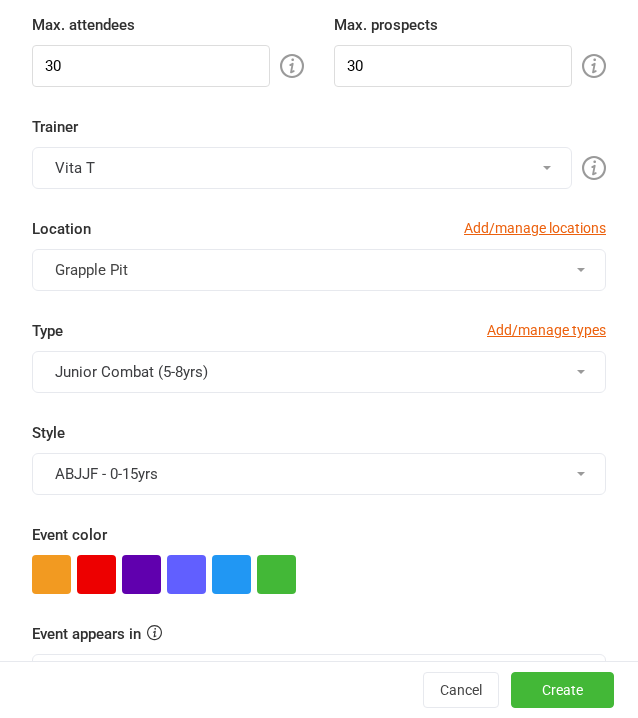 click at bounding box center (319, 574) 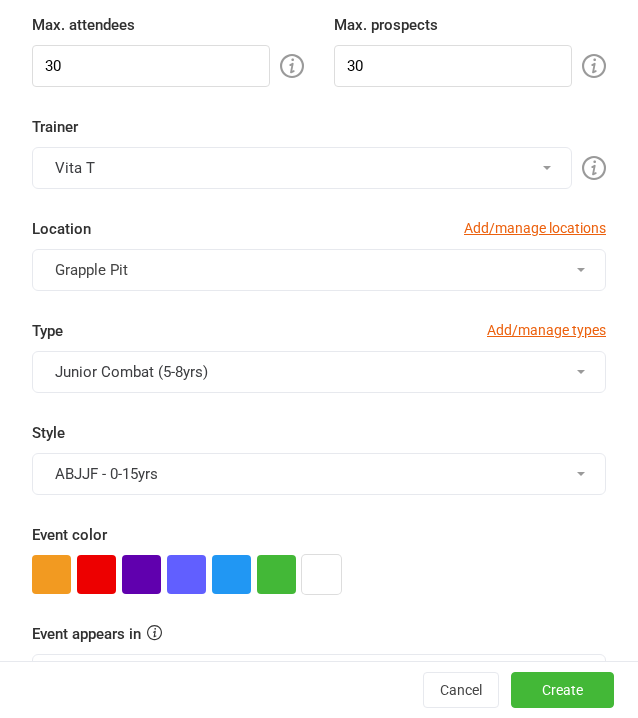 click at bounding box center [321, 574] 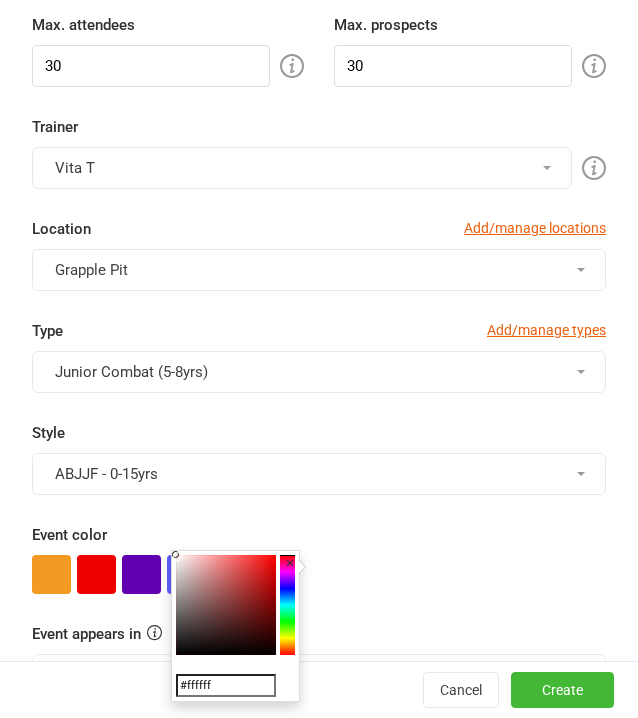 click at bounding box center [319, 574] 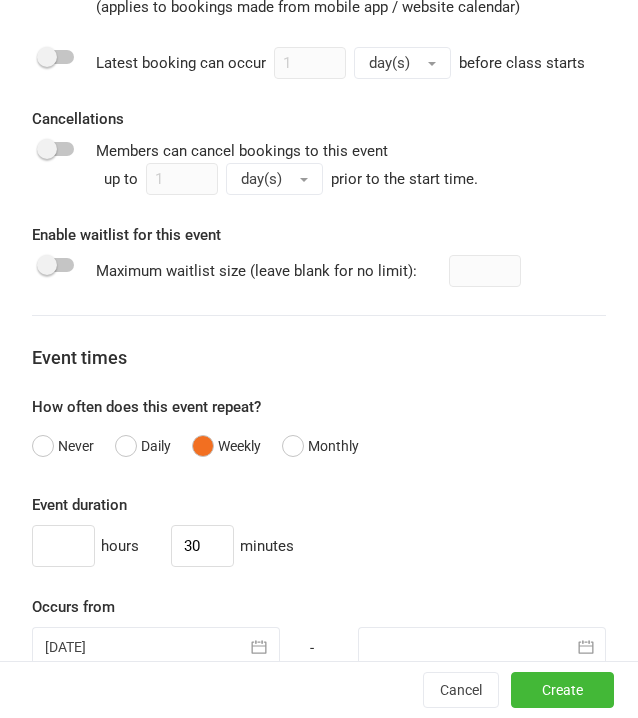 scroll, scrollTop: 1500, scrollLeft: 0, axis: vertical 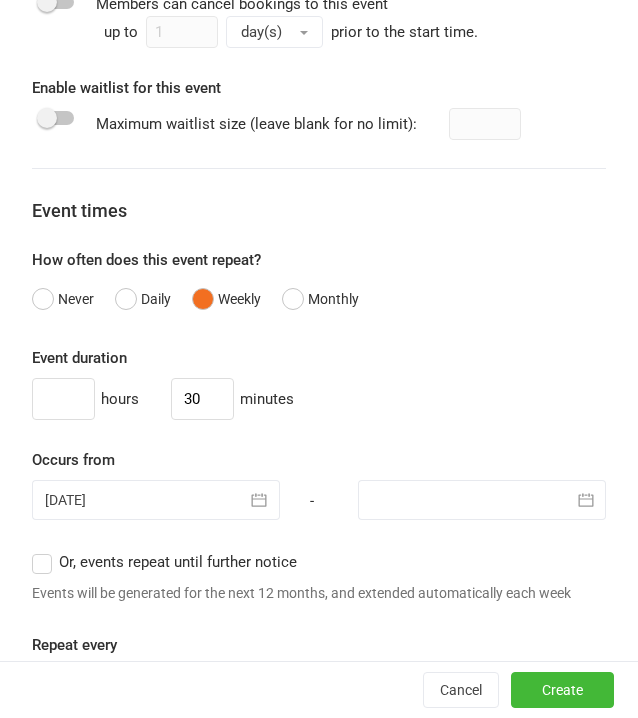 click at bounding box center (156, 500) 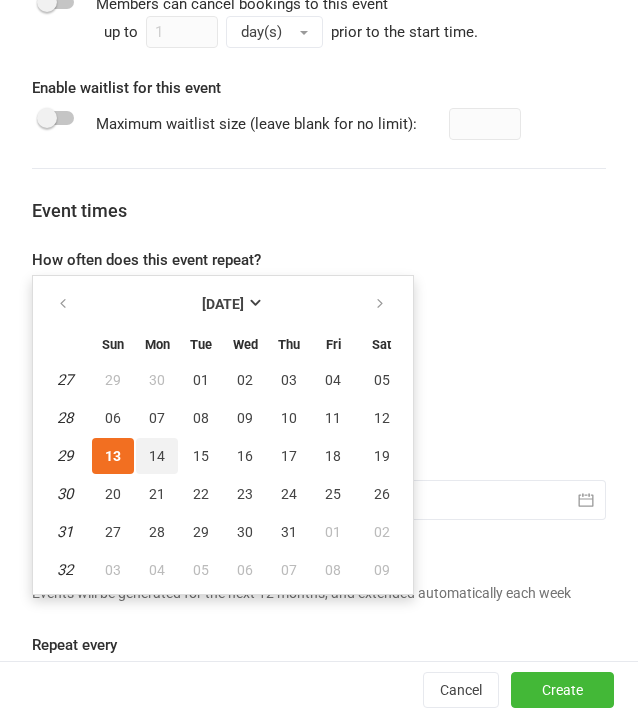 click on "14" at bounding box center [157, 456] 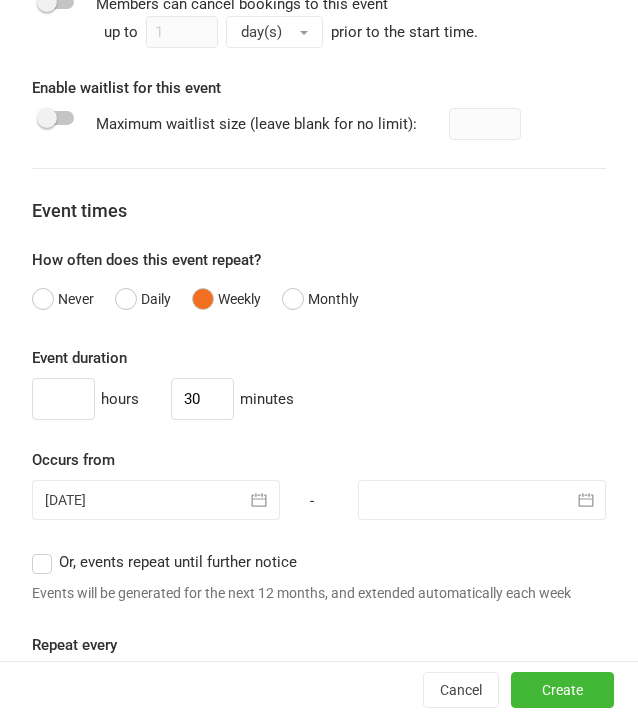 click at bounding box center [482, 500] 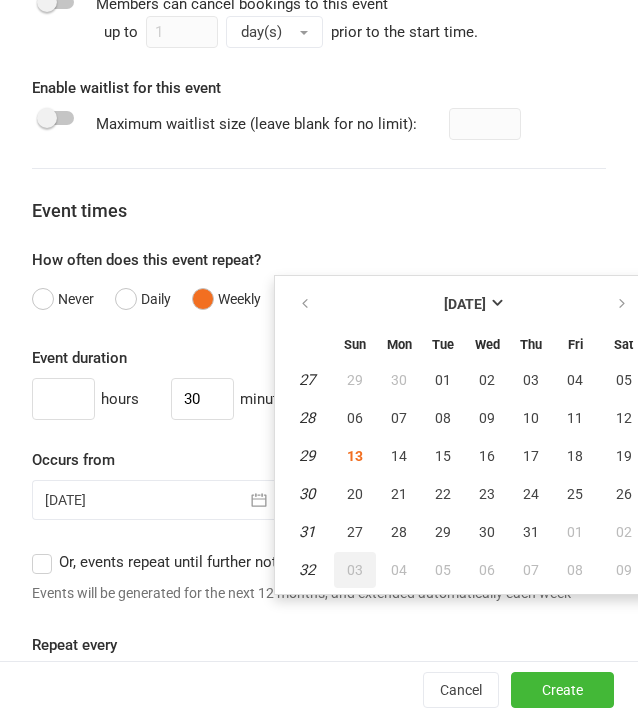 click on "03" at bounding box center [355, 570] 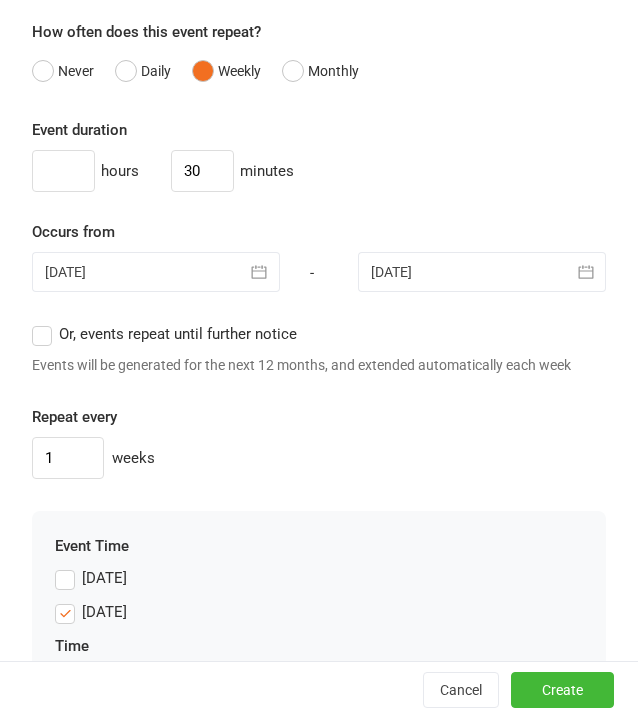 scroll, scrollTop: 2086, scrollLeft: 0, axis: vertical 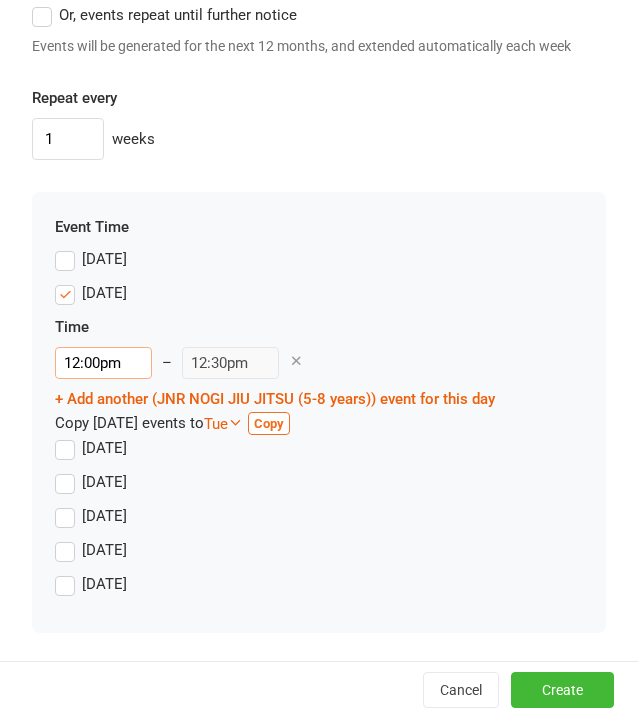click on "12:00pm" at bounding box center [103, 363] 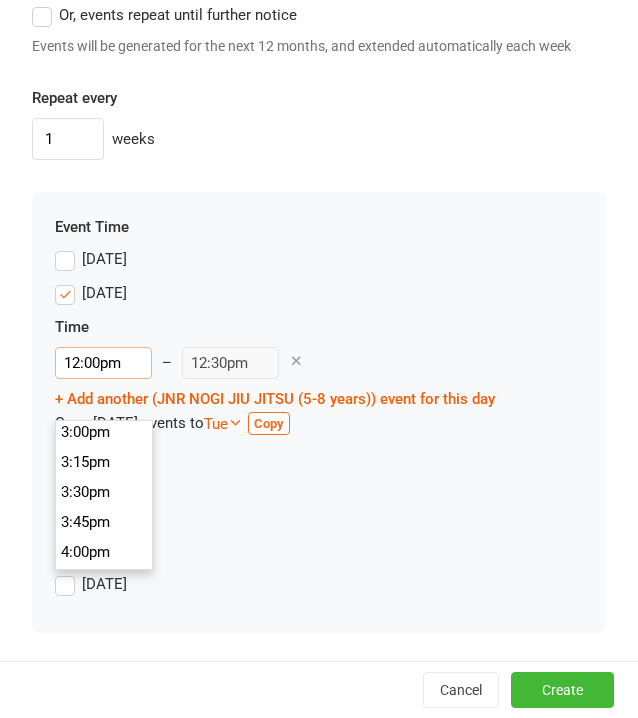 scroll, scrollTop: 1810, scrollLeft: 0, axis: vertical 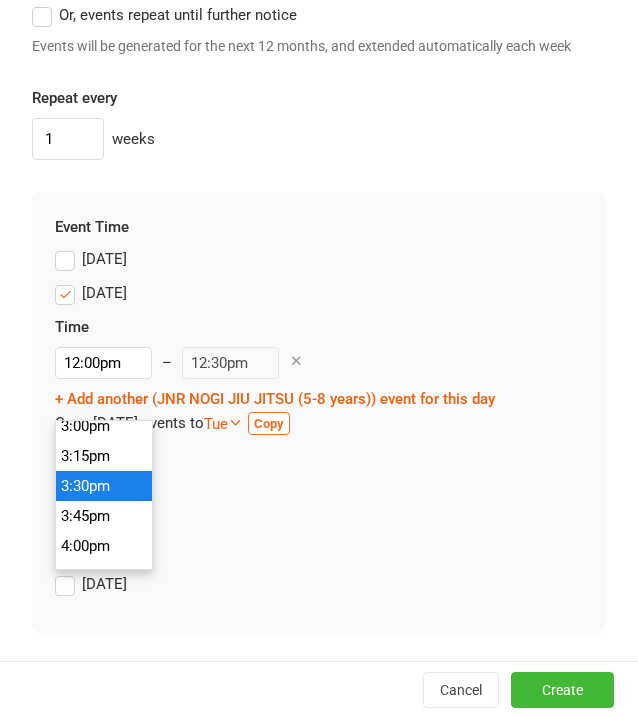 type on "3:30pm" 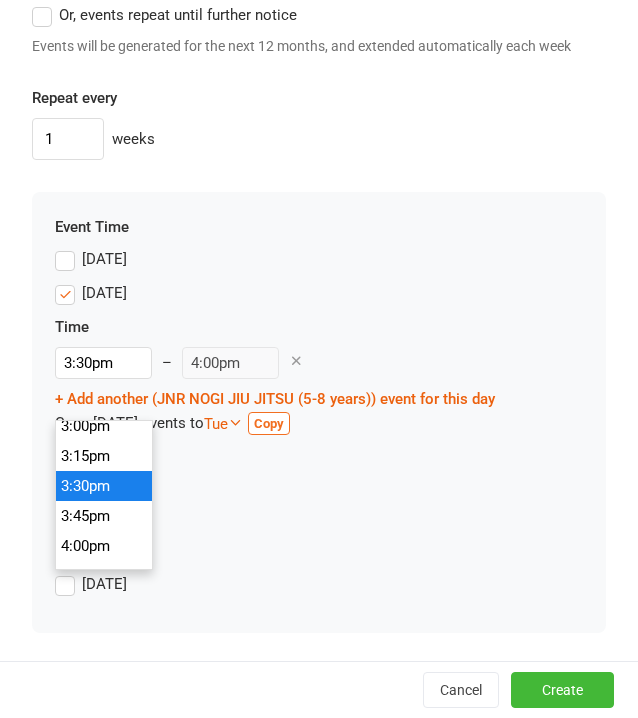 click on "3:30pm" at bounding box center (104, 486) 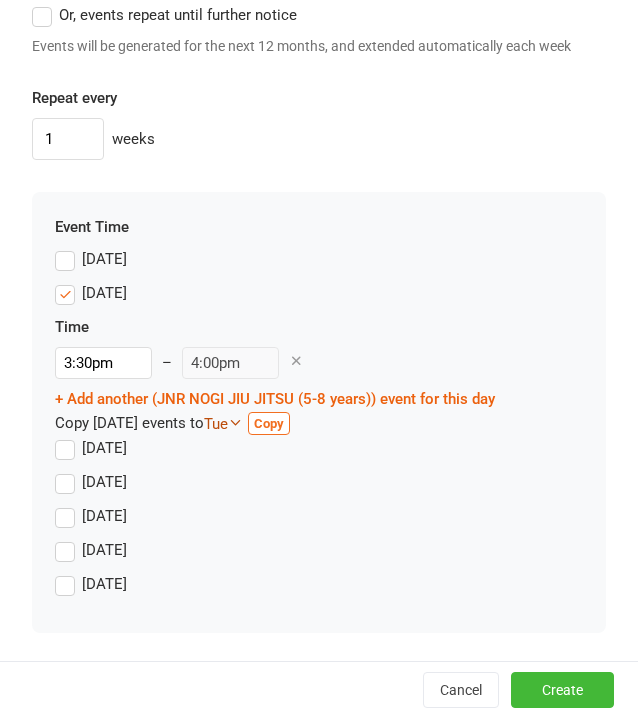 click on "Tue" at bounding box center [223, 424] 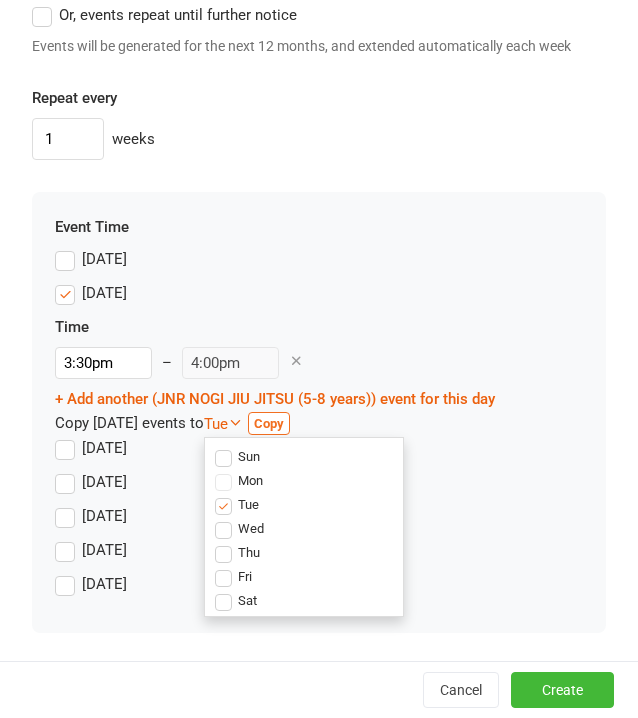 click on "Tue" at bounding box center (237, 504) 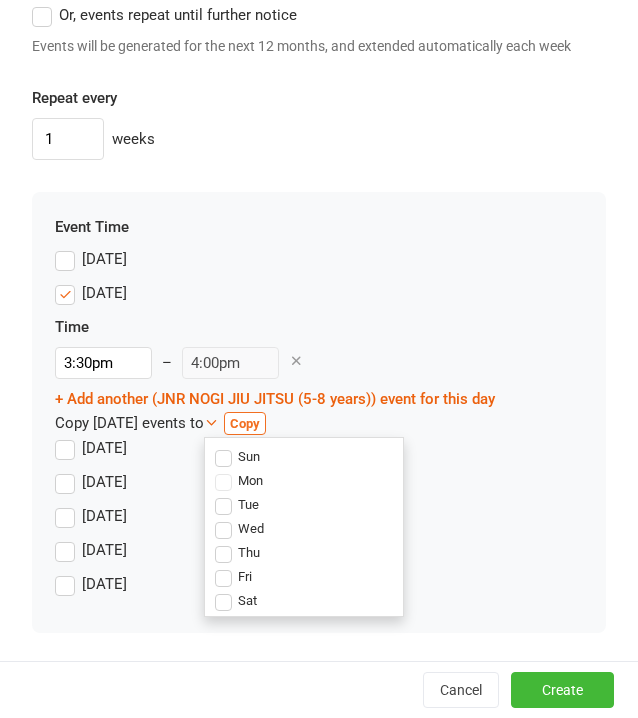 click on "Wed" at bounding box center (239, 528) 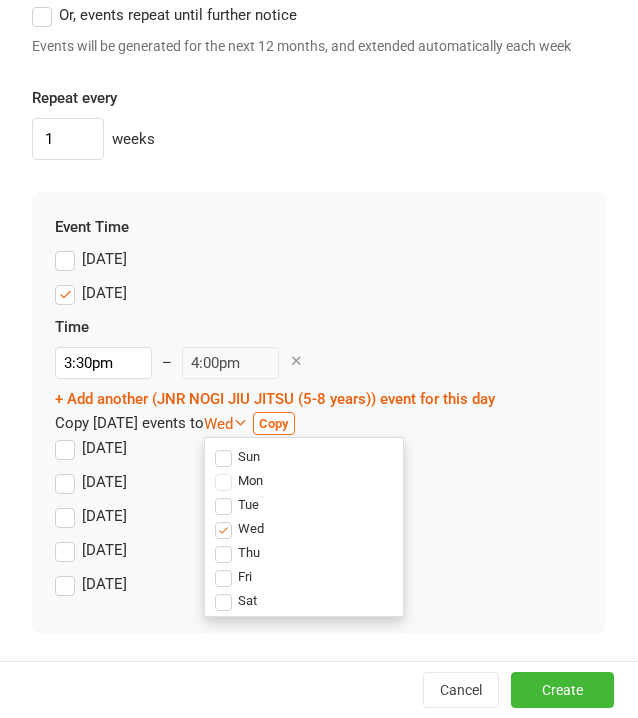 click on "Sat" at bounding box center (236, 600) 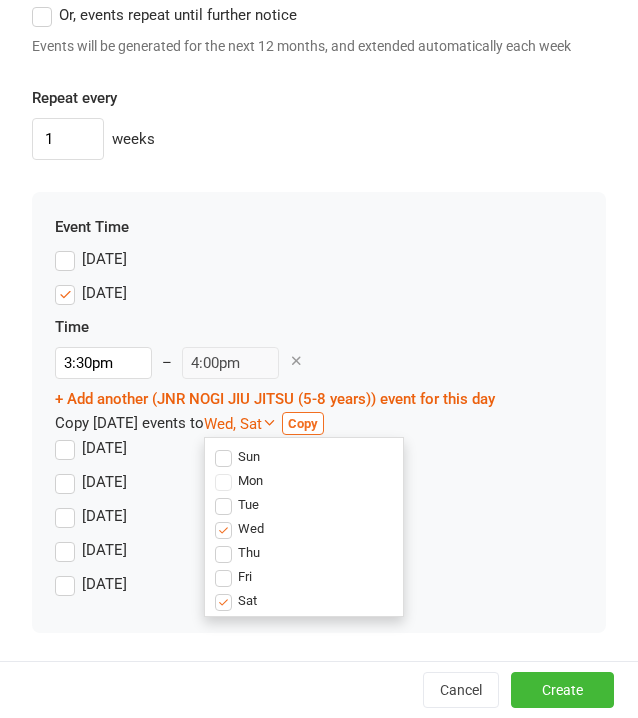 click on "Fri" at bounding box center [233, 576] 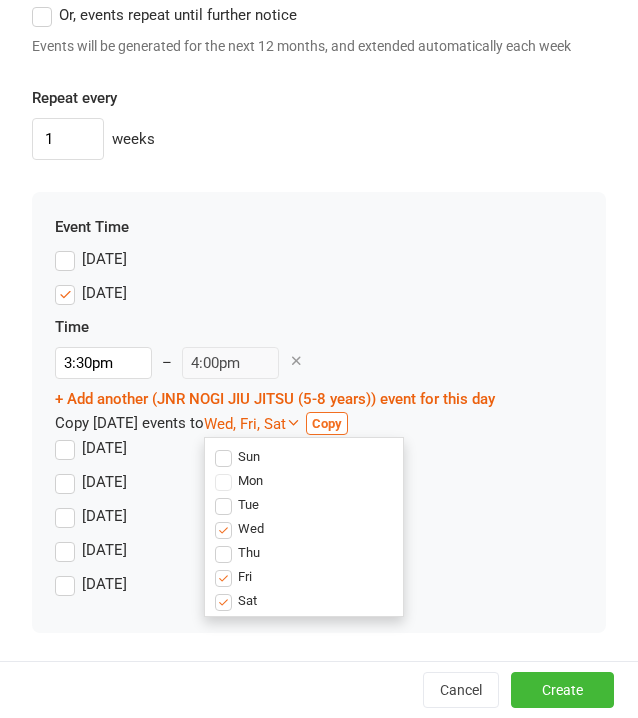 click on "Sat" at bounding box center (236, 600) 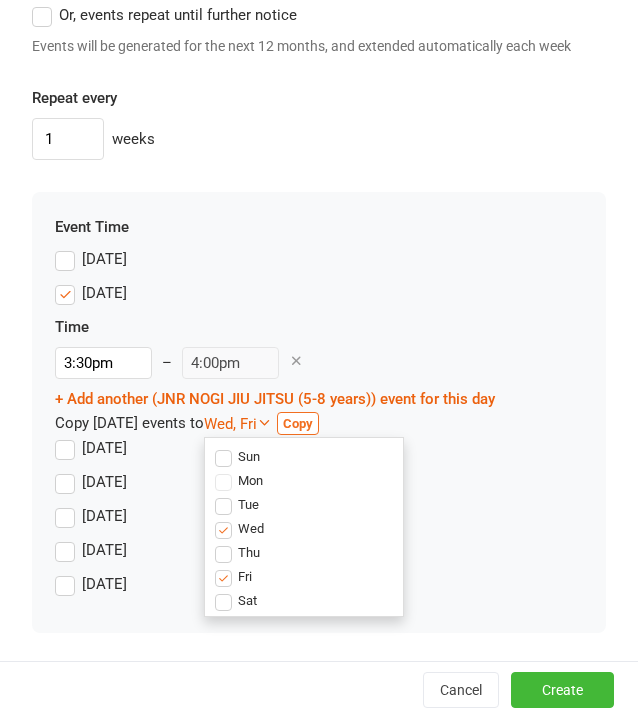 click on "Copy" at bounding box center [298, 423] 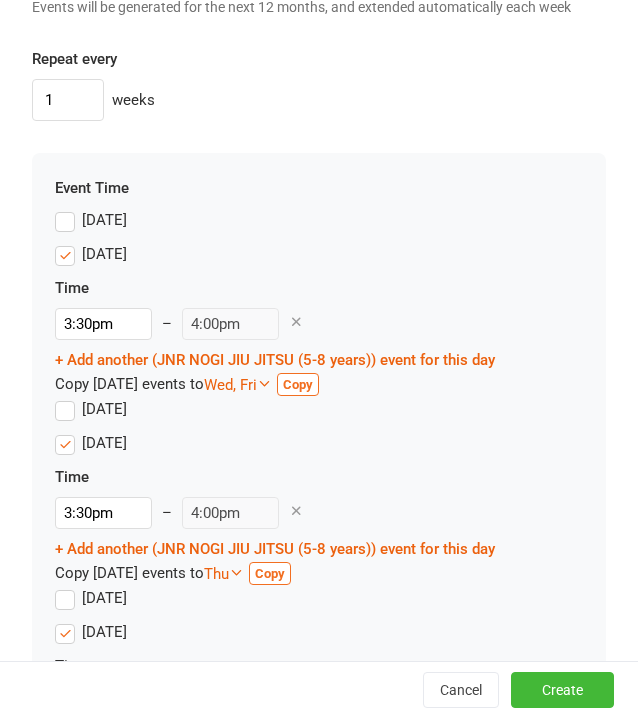 scroll, scrollTop: 2328, scrollLeft: 0, axis: vertical 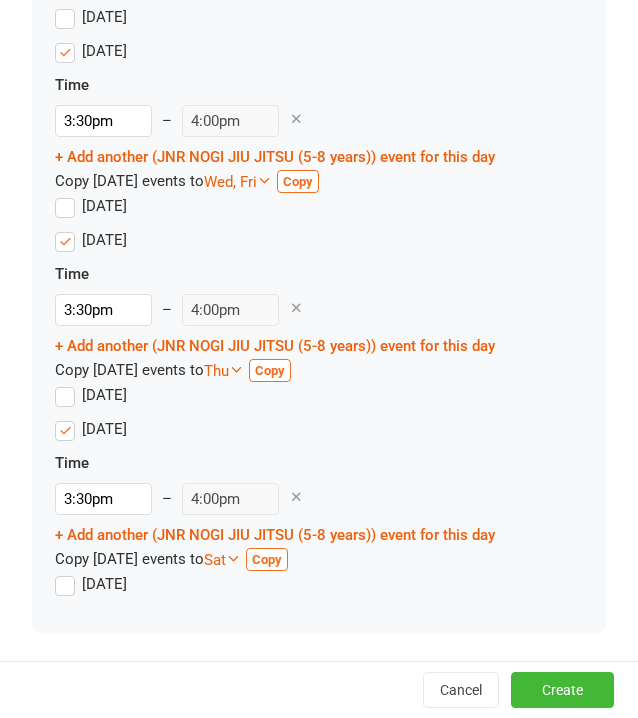 click on "[DATE]" at bounding box center (91, 584) 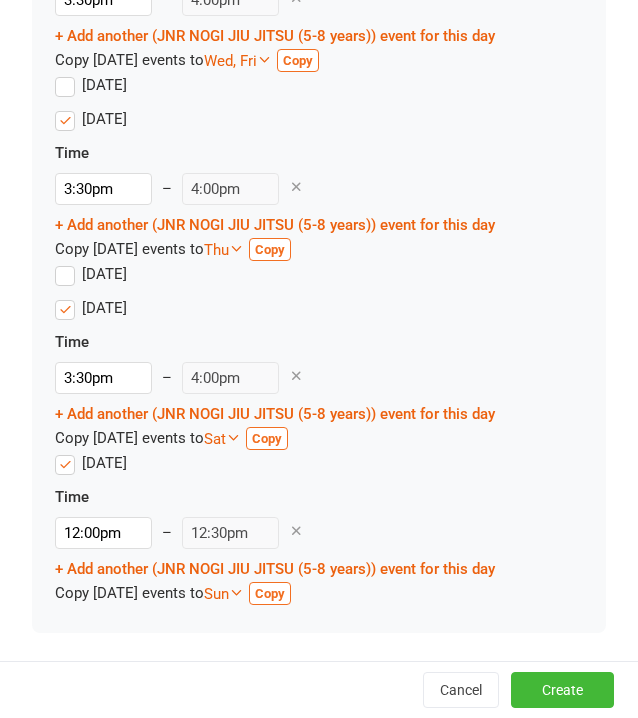 scroll, scrollTop: 2449, scrollLeft: 0, axis: vertical 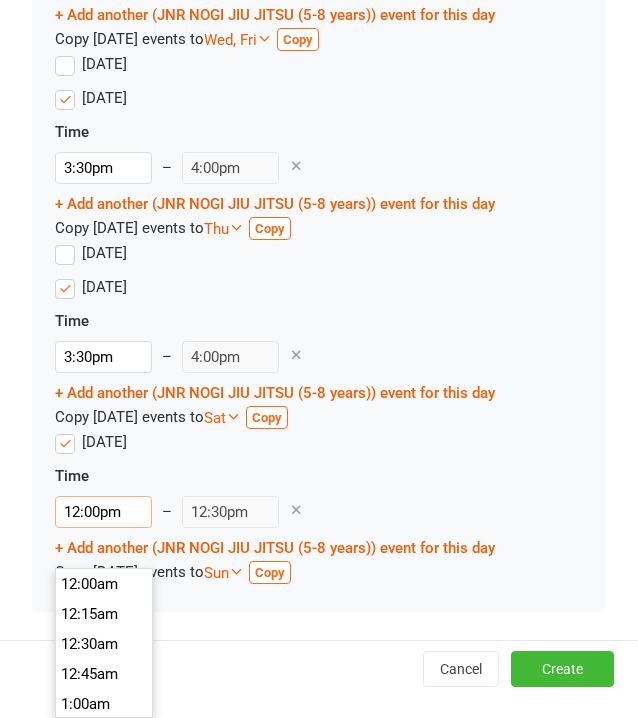 click on "12:00pm" at bounding box center (103, 512) 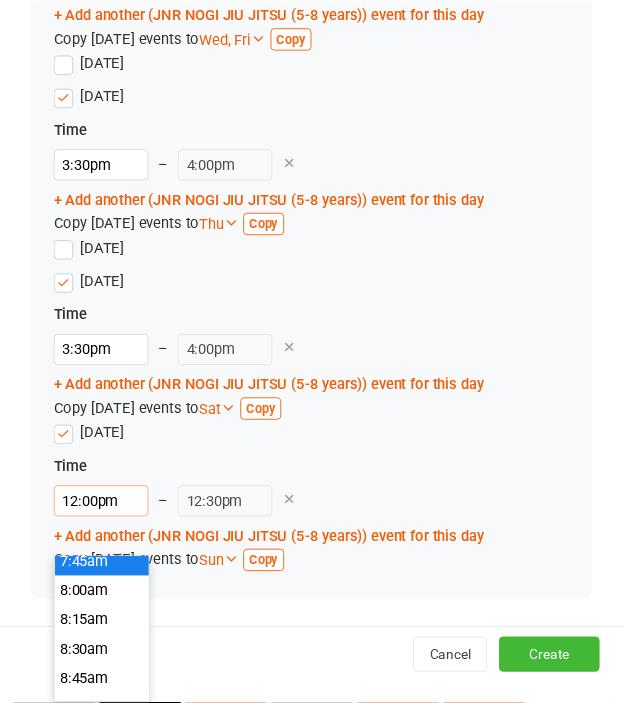 scroll, scrollTop: 910, scrollLeft: 0, axis: vertical 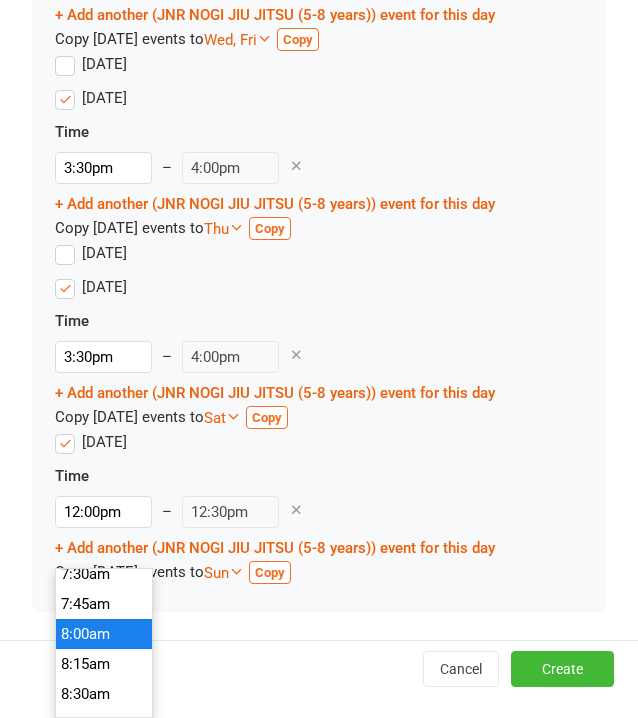 type on "8:00am" 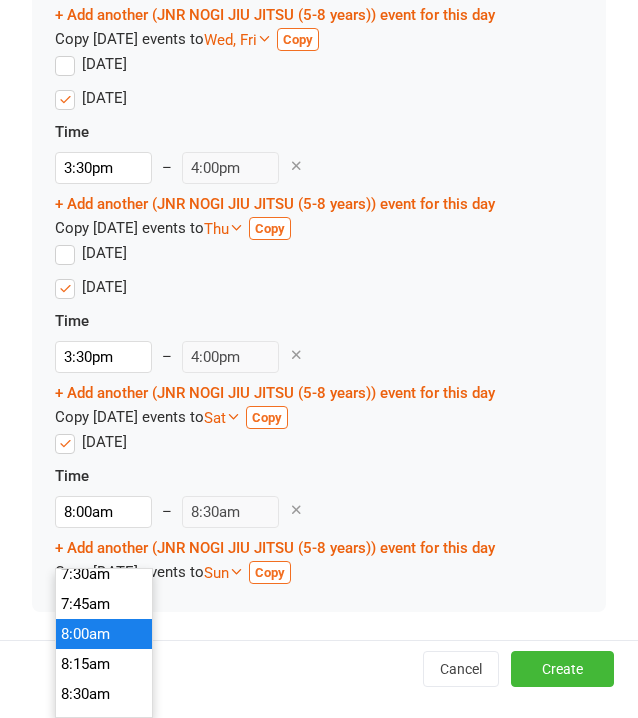 click on "8:00am" at bounding box center [104, 634] 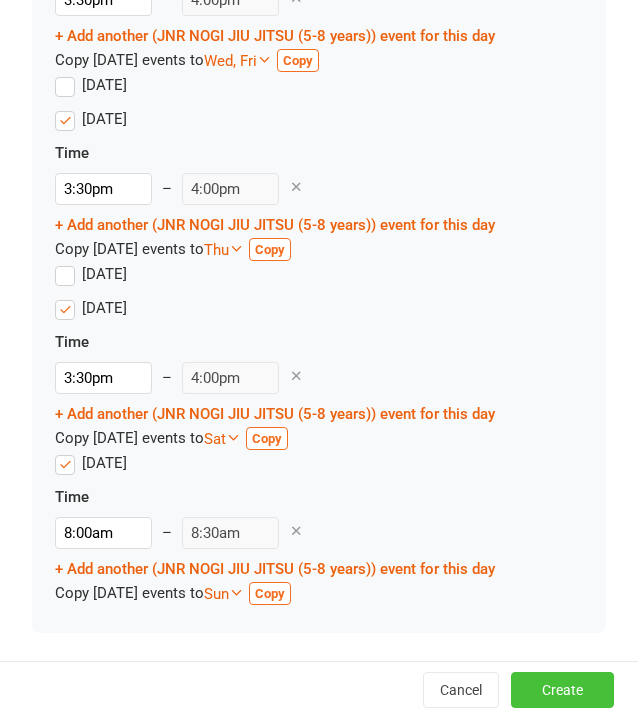 click on "Create" at bounding box center (562, 690) 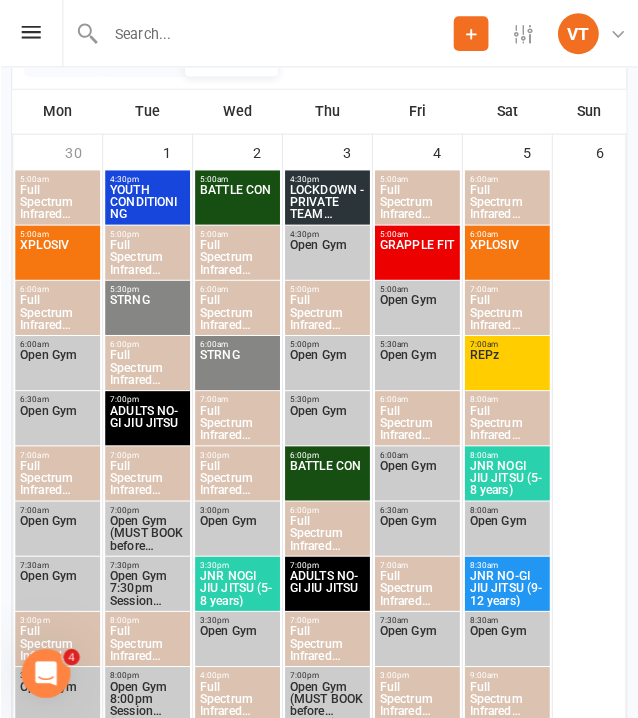 scroll, scrollTop: 10, scrollLeft: 0, axis: vertical 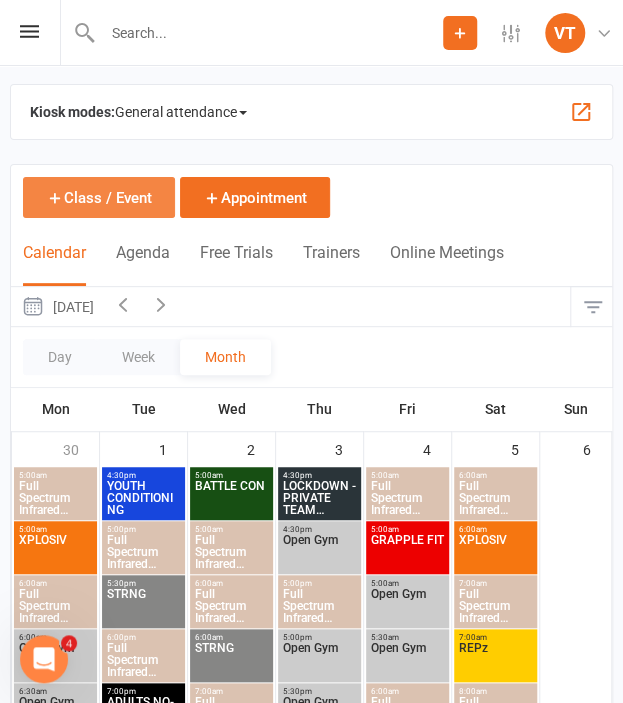 click on "Class / Event" at bounding box center (99, 197) 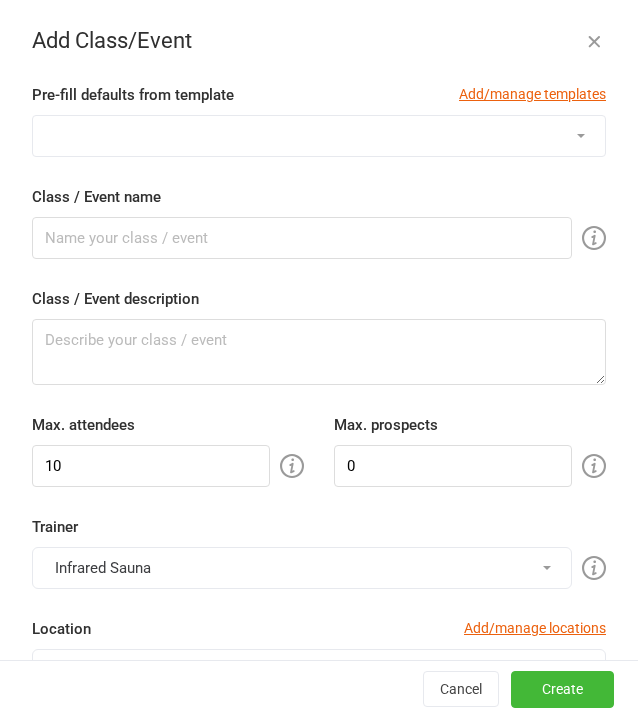 click on "1:1 ADULT S&C TRIAL 1:1 JUNIOR S&C ADULTS NO-GI JIU JITSU BALANCE BATTLE CON FLOW MOTION Full Spectrum Infrared Sauna Full Spectrum Infrared Sauna 7:00pm Session (MUST BOOK before 6:45pm) Full Spectrum Infrared Sauna 8:00pm Session (MUST BOOK before 6:45pm) GRAPPLE FIT HIGH PERFORMANCE JNR COMP PREP JNR HYRBID (9-12 years) JNR NOGI JIU JITSU (5-8 years) JNR NO-GI JIU JITSU (9-12 years) KID'S CONDITIONING (9-12 years) [DEMOGRAPHIC_DATA] ONLY LOCKDOWN - PRIVATE TEAM SESSION MMA - Jnrs (5-13yrs) MMA - Youth (14-17yrs) Open Gym Open Gym 7:00pm Session (MUST BOOK before 6:45pm) Open Gym 7:30pm Session (MUST BOOK before 6:45pm) Open Gym 8:00pm Session (MUST BOOK before 6:45pm) Open Gym 8:30pm Session (MUST BOOK before 6:45pm) PRIVATE TEAM SESSION RECOVER REDZONE REPz START OF BLOCK STRIKE FORCE STRNG TESTING SESSION TESTING WEEK WOLFPAC XPLOSIV YOUTH CONDITIONING YOUTH NO-GI" at bounding box center (319, 136) 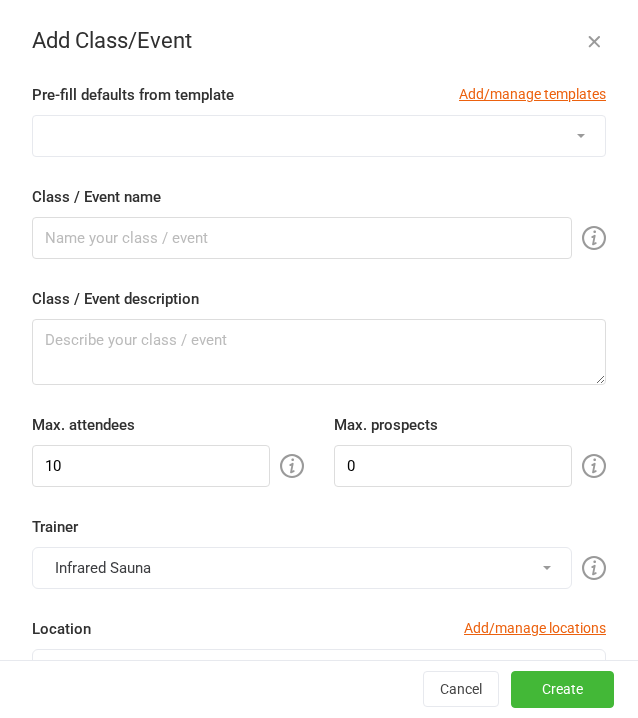 click on "1:1 ADULT S&C TRIAL 1:1 JUNIOR S&C ADULTS NO-GI JIU JITSU BALANCE BATTLE CON FLOW MOTION Full Spectrum Infrared Sauna Full Spectrum Infrared Sauna 7:00pm Session (MUST BOOK before 6:45pm) Full Spectrum Infrared Sauna 8:00pm Session (MUST BOOK before 6:45pm) GRAPPLE FIT HIGH PERFORMANCE JNR COMP PREP JNR HYRBID (9-12 years) JNR NOGI JIU JITSU (5-8 years) JNR NO-GI JIU JITSU (9-12 years) KID'S CONDITIONING (9-12 years) [DEMOGRAPHIC_DATA] ONLY LOCKDOWN - PRIVATE TEAM SESSION MMA - Jnrs (5-13yrs) MMA - Youth (14-17yrs) Open Gym Open Gym 7:00pm Session (MUST BOOK before 6:45pm) Open Gym 7:30pm Session (MUST BOOK before 6:45pm) Open Gym 8:00pm Session (MUST BOOK before 6:45pm) Open Gym 8:30pm Session (MUST BOOK before 6:45pm) PRIVATE TEAM SESSION RECOVER REDZONE REPz START OF BLOCK STRIKE FORCE STRNG TESTING SESSION TESTING WEEK WOLFPAC XPLOSIV YOUTH CONDITIONING YOUTH NO-GI" at bounding box center (319, 136) 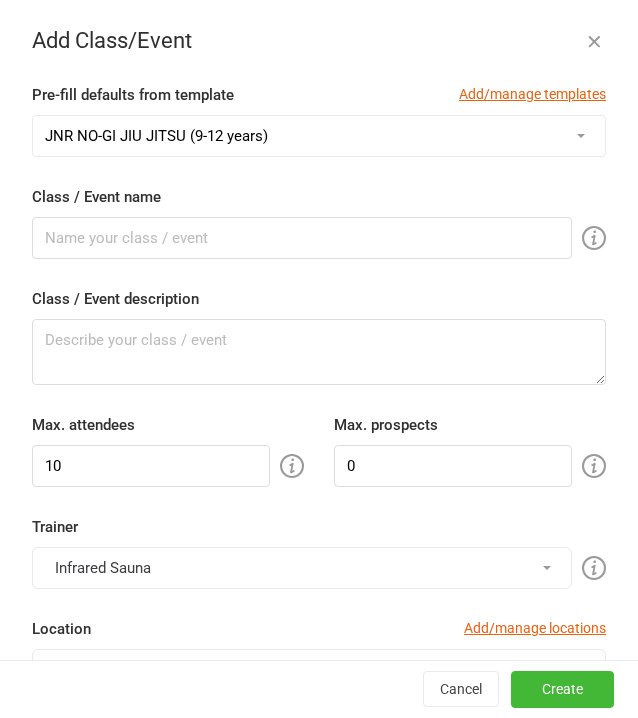 click on "1:1 ADULT S&C TRIAL 1:1 JUNIOR S&C ADULTS NO-GI JIU JITSU BALANCE BATTLE CON FLOW MOTION Full Spectrum Infrared Sauna Full Spectrum Infrared Sauna 7:00pm Session (MUST BOOK before 6:45pm) Full Spectrum Infrared Sauna 8:00pm Session (MUST BOOK before 6:45pm) GRAPPLE FIT HIGH PERFORMANCE JNR COMP PREP JNR HYRBID (9-12 years) JNR NOGI JIU JITSU (5-8 years) JNR NO-GI JIU JITSU (9-12 years) KID'S CONDITIONING (9-12 years) [DEMOGRAPHIC_DATA] ONLY LOCKDOWN - PRIVATE TEAM SESSION MMA - Jnrs (5-13yrs) MMA - Youth (14-17yrs) Open Gym Open Gym 7:00pm Session (MUST BOOK before 6:45pm) Open Gym 7:30pm Session (MUST BOOK before 6:45pm) Open Gym 8:00pm Session (MUST BOOK before 6:45pm) Open Gym 8:30pm Session (MUST BOOK before 6:45pm) PRIVATE TEAM SESSION RECOVER REDZONE REPz START OF BLOCK STRIKE FORCE STRNG TESTING SESSION TESTING WEEK WOLFPAC XPLOSIV YOUTH CONDITIONING YOUTH NO-GI" at bounding box center (319, 136) 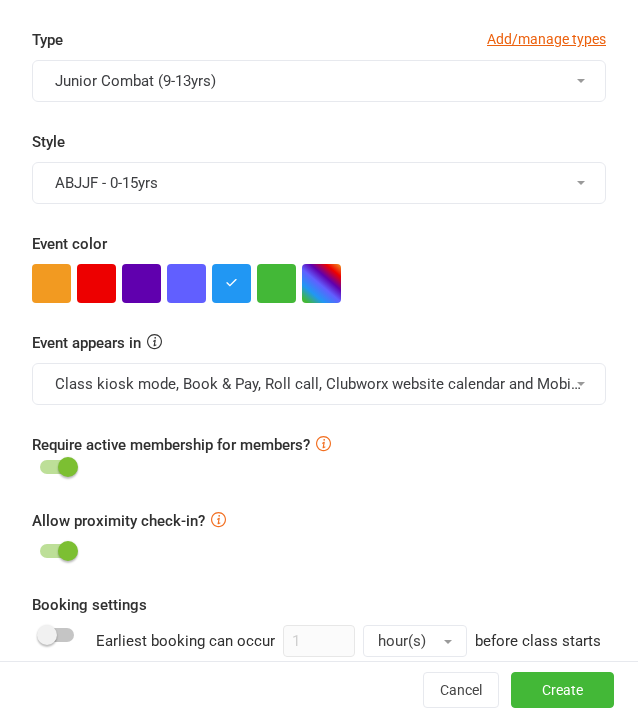 scroll, scrollTop: 700, scrollLeft: 0, axis: vertical 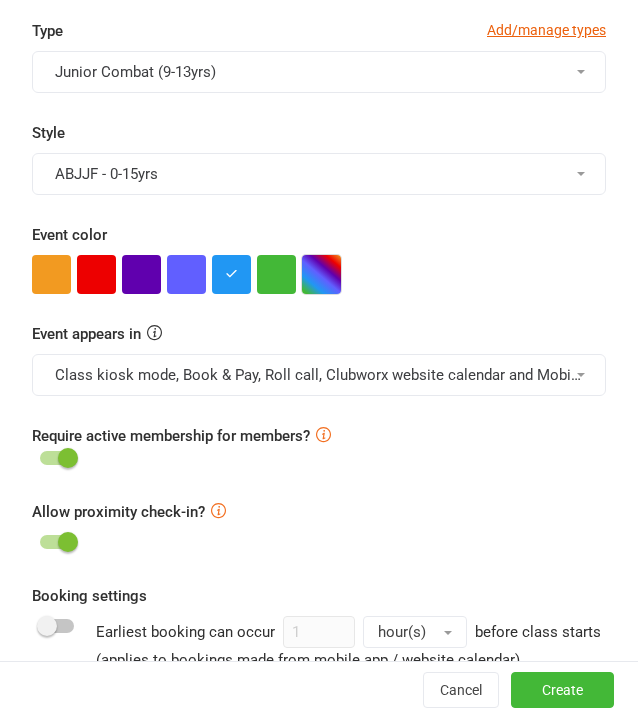 click at bounding box center [321, 274] 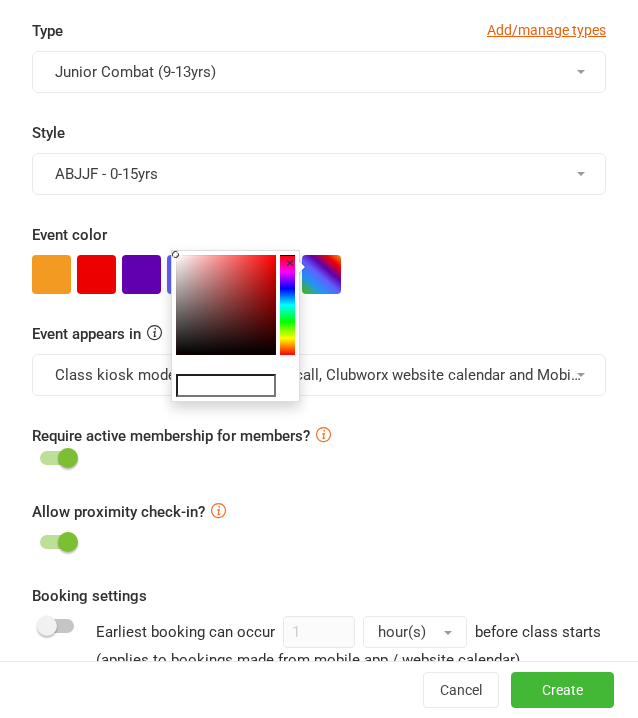 click at bounding box center [226, 386] 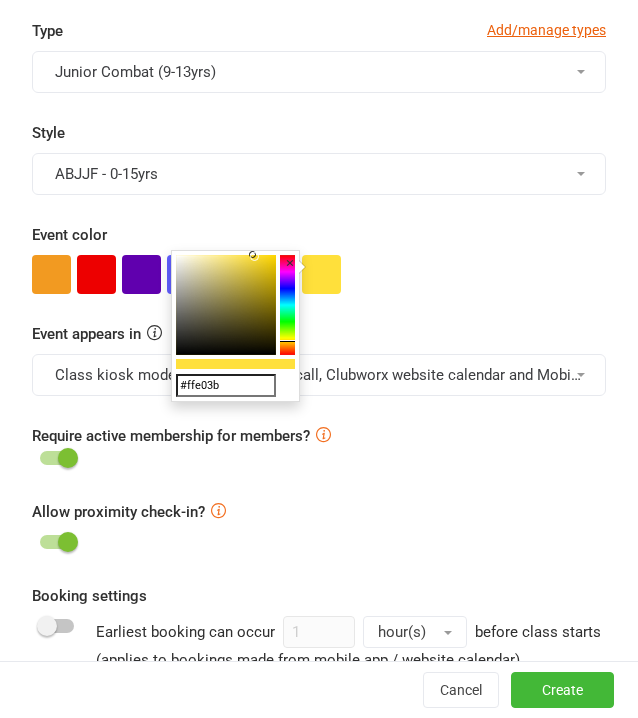 click at bounding box center [319, 274] 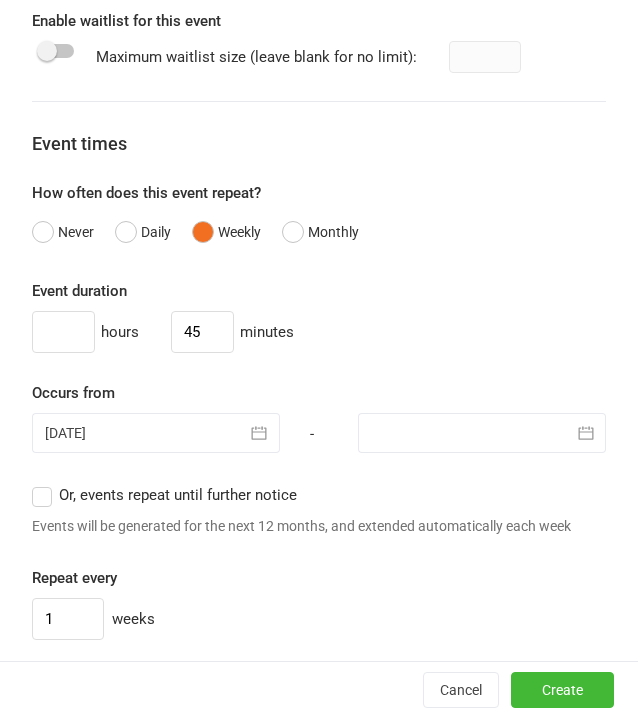 scroll, scrollTop: 1800, scrollLeft: 0, axis: vertical 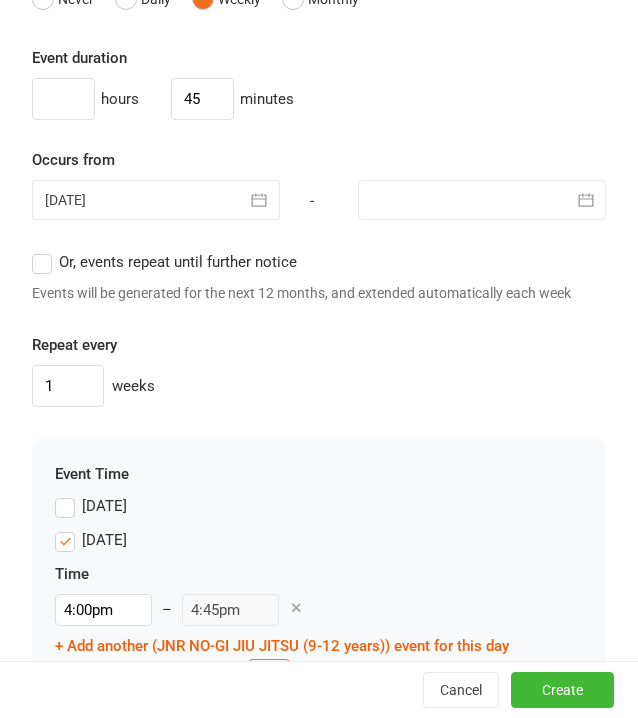 click 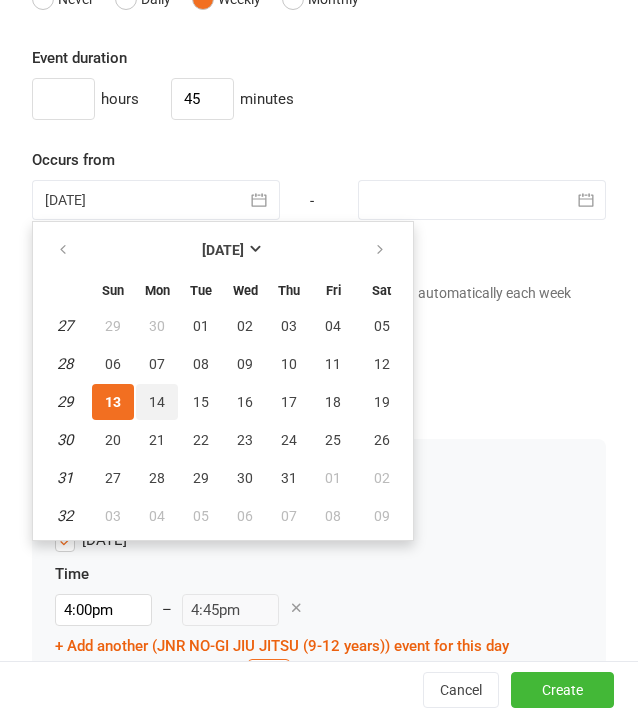 click on "14" at bounding box center [157, 402] 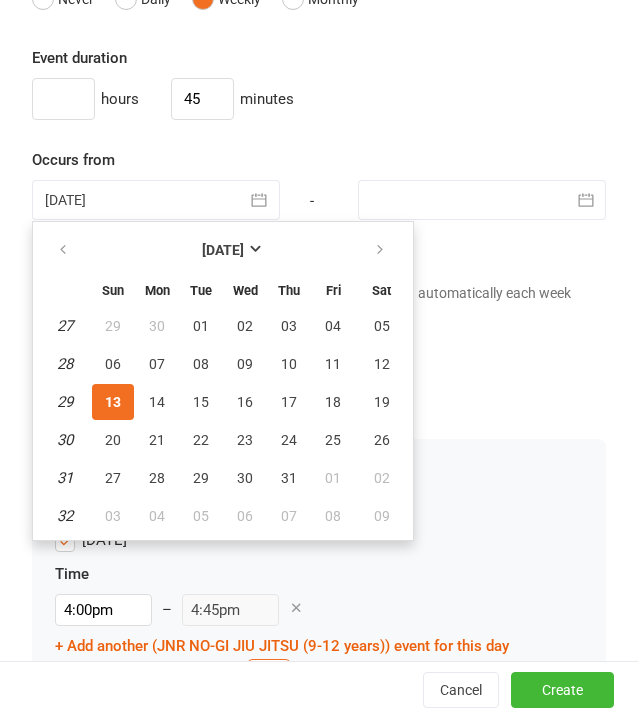 type on "[DATE]" 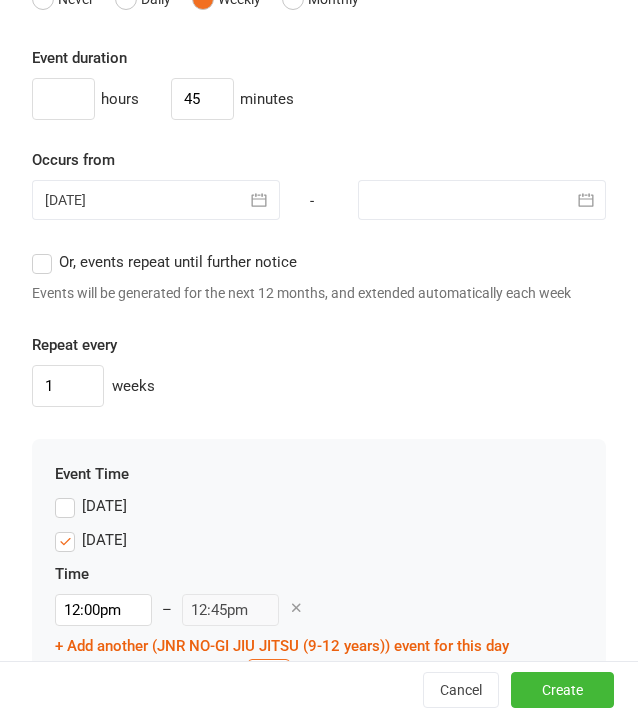 click on "Event duration hours 45 minutes Occurs from [DATE]
[DATE]
Sun Mon Tue Wed Thu Fri Sat
27
29
30
01
02
03
04
05
28
06
07
08
09
10
11
12
29
13
14
15
16
17
18
19
30
20
21
22
23
24
25
26
31
27
28
29
30
31
01
02" at bounding box center [319, 226] 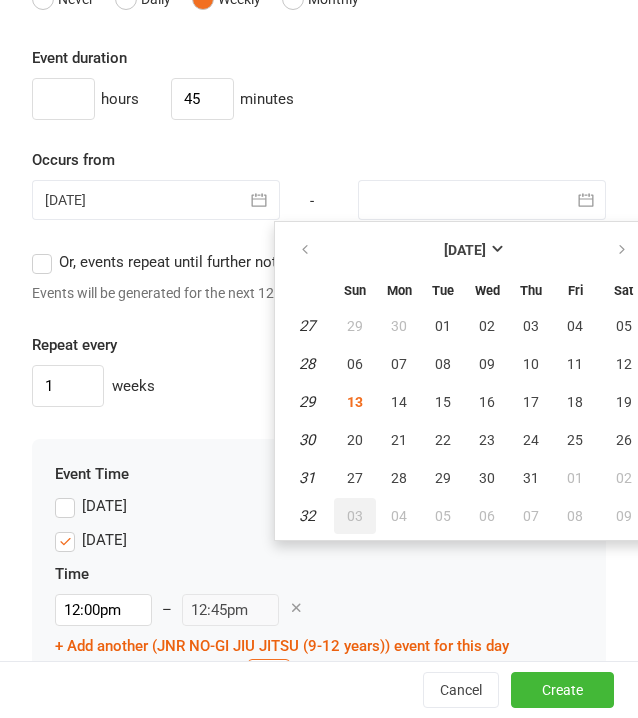click on "03" at bounding box center (355, 516) 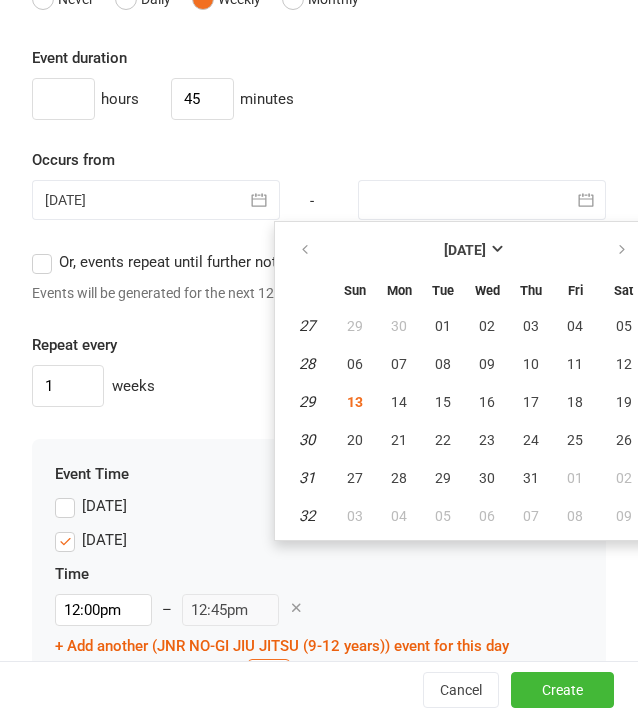 type on "[DATE]" 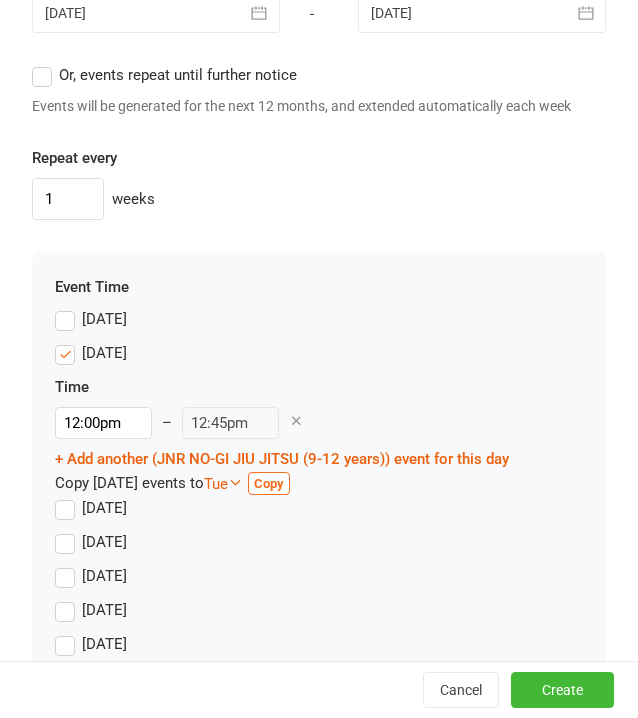 scroll, scrollTop: 2086, scrollLeft: 0, axis: vertical 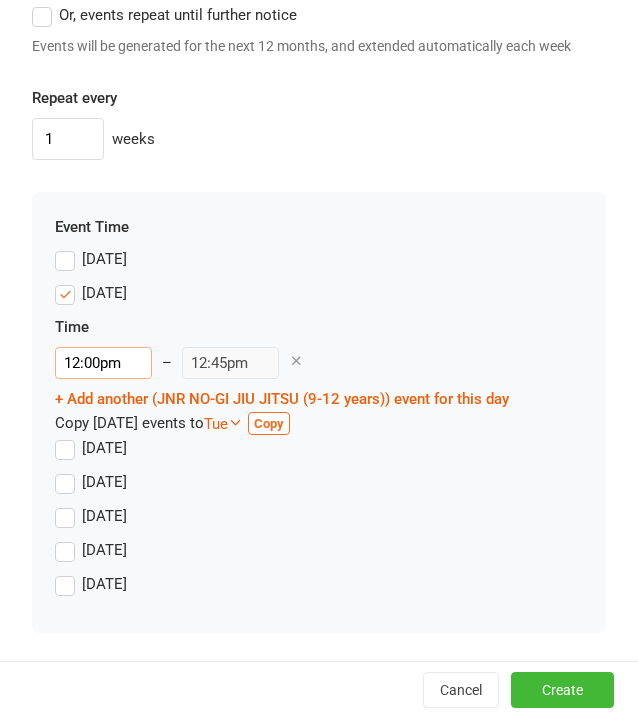 click on "12:00pm" at bounding box center (103, 363) 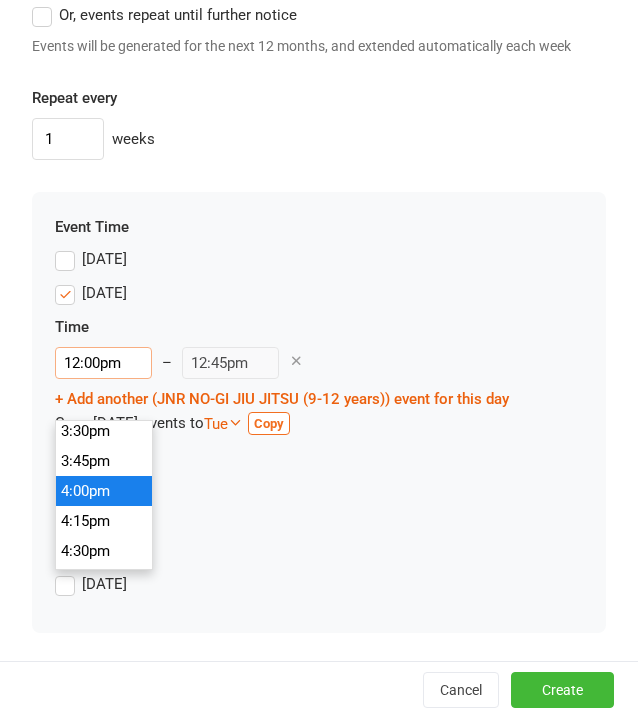 scroll, scrollTop: 1910, scrollLeft: 0, axis: vertical 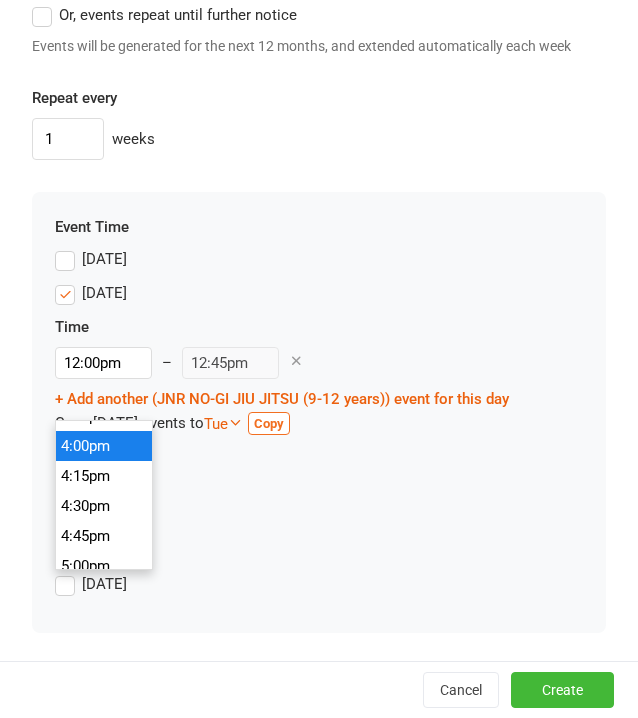 type on "4:00pm" 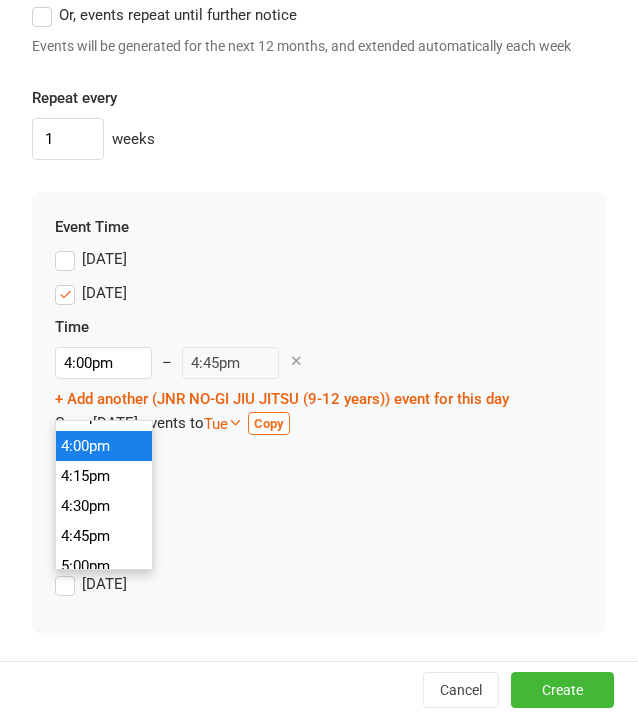click on "4:00pm" at bounding box center [104, 446] 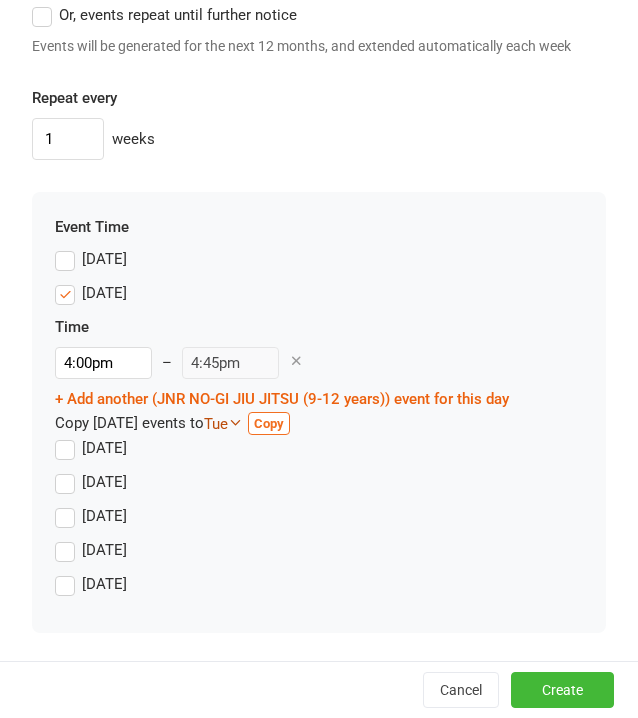 click on "Tue  Sun Mon Tue Wed Thu Fri Sat" at bounding box center (223, 424) 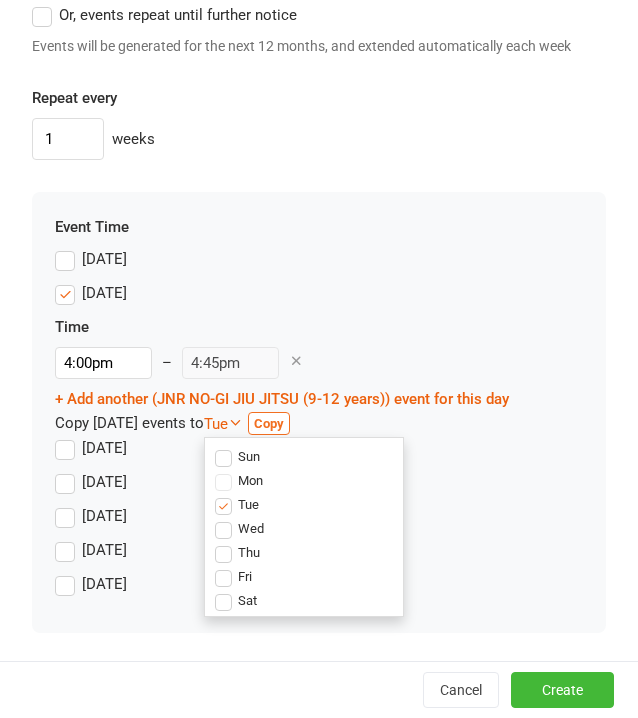 drag, startPoint x: 262, startPoint y: 503, endPoint x: 258, endPoint y: 513, distance: 10.770329 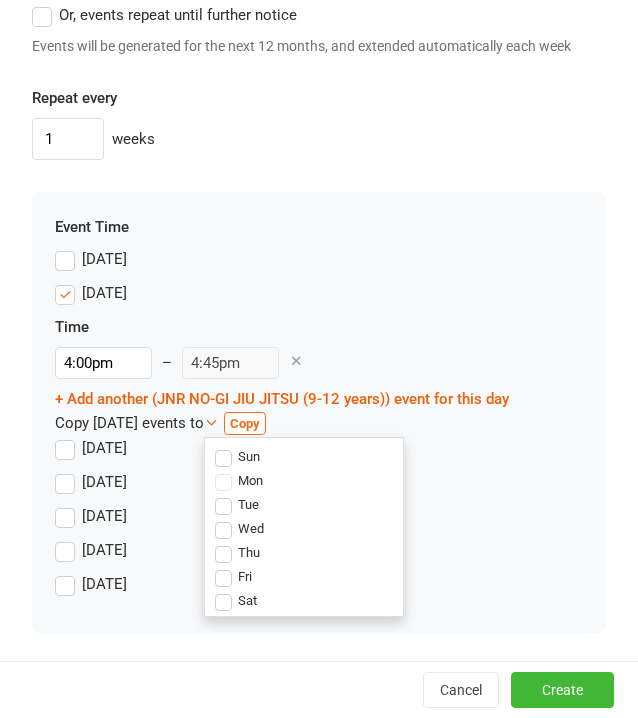 drag, startPoint x: 244, startPoint y: 525, endPoint x: 244, endPoint y: 549, distance: 24 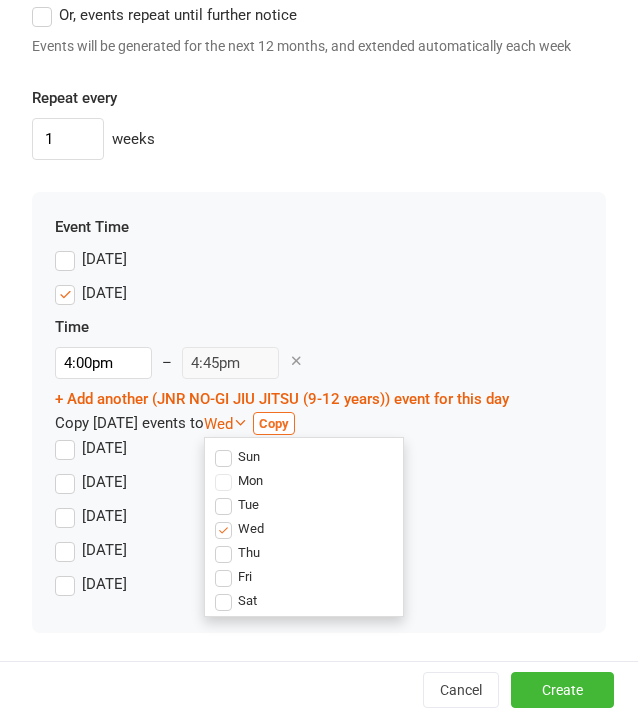 click on "Fri" at bounding box center (233, 576) 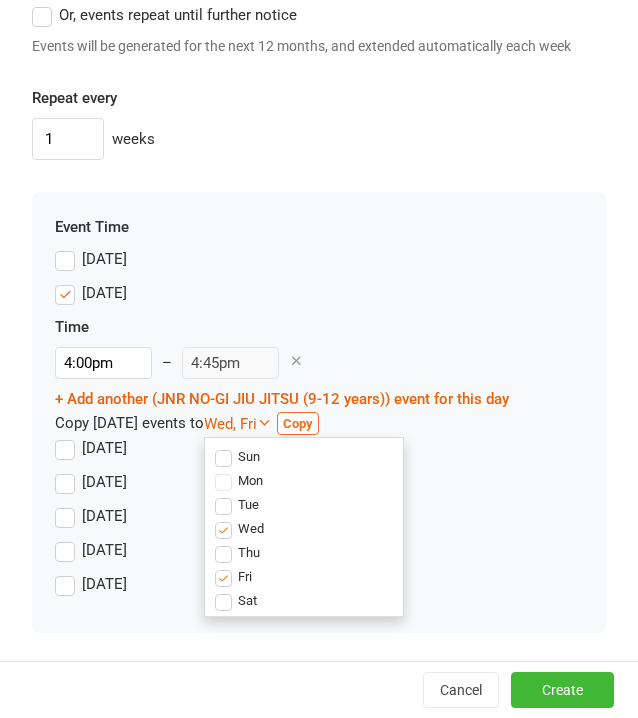 click on "Copy" at bounding box center (298, 423) 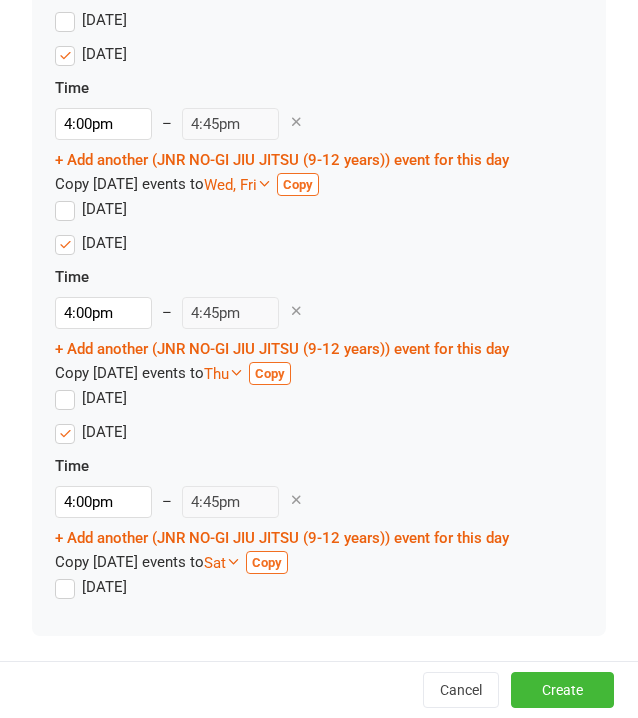 scroll, scrollTop: 2328, scrollLeft: 0, axis: vertical 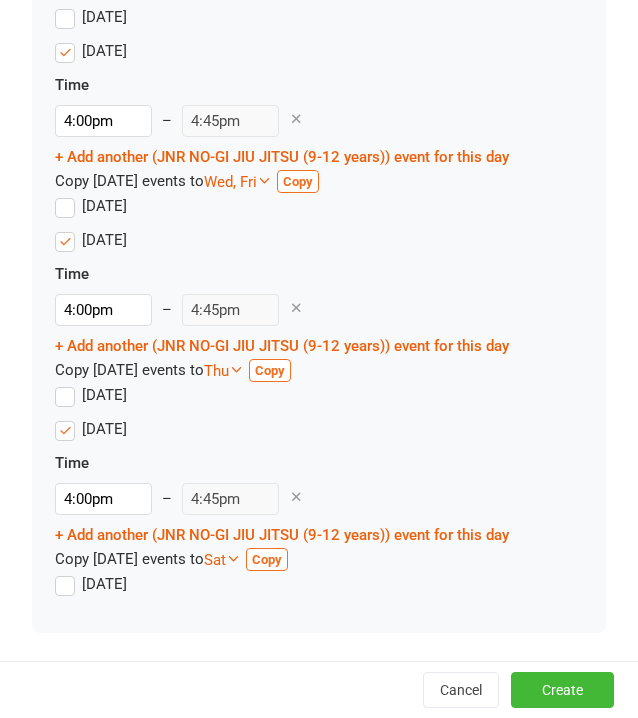 click on "[DATE]" at bounding box center [91, 584] 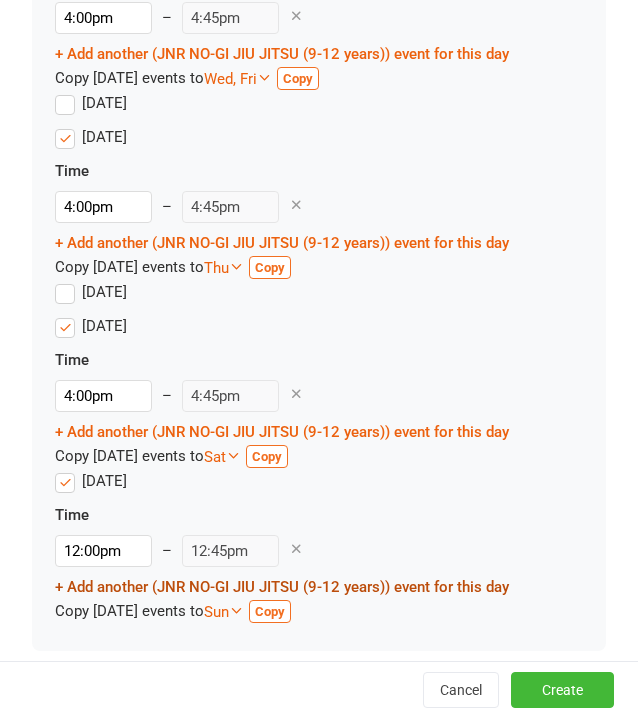 scroll, scrollTop: 2449, scrollLeft: 0, axis: vertical 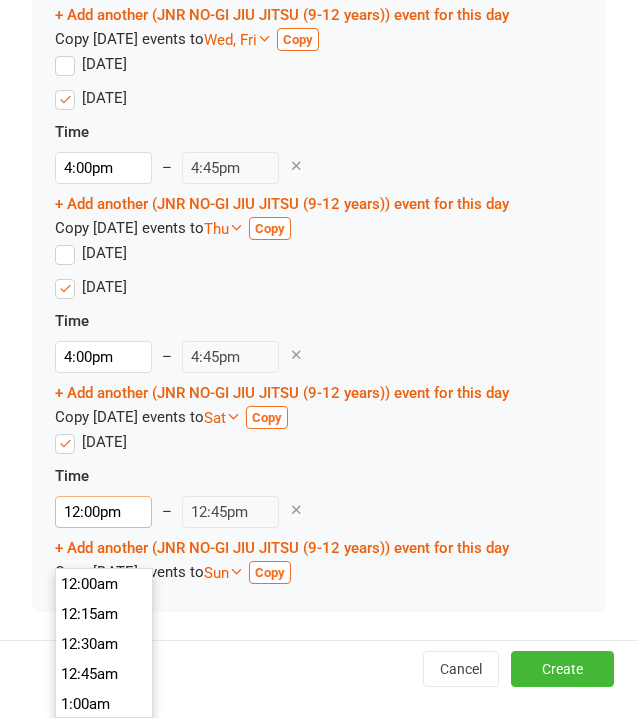 click on "12:00pm" at bounding box center (103, 512) 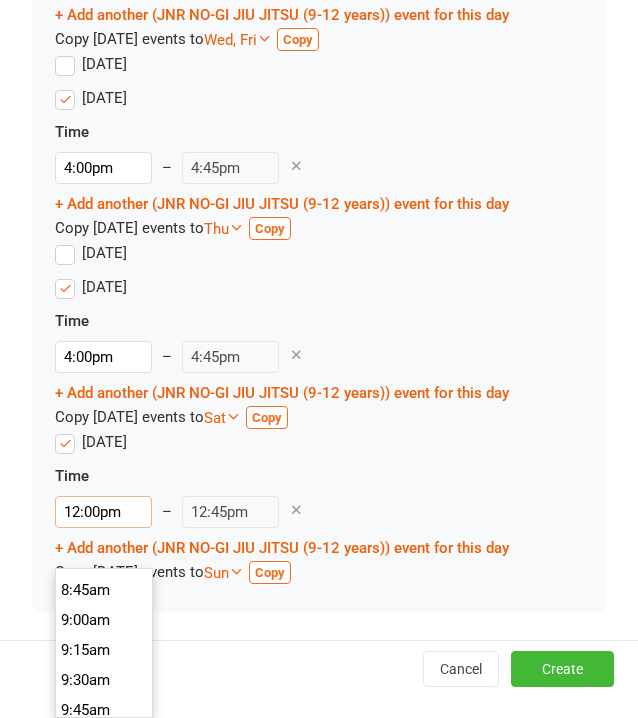 scroll, scrollTop: 1010, scrollLeft: 0, axis: vertical 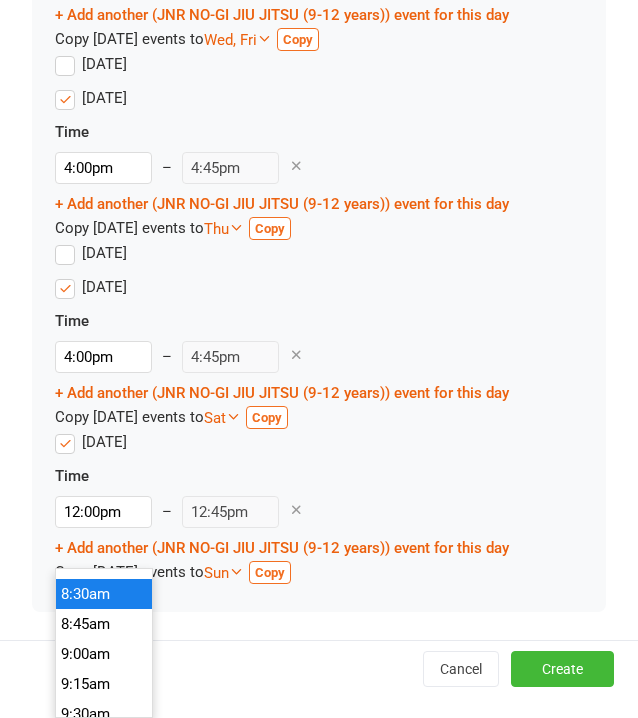 type on "8:30am" 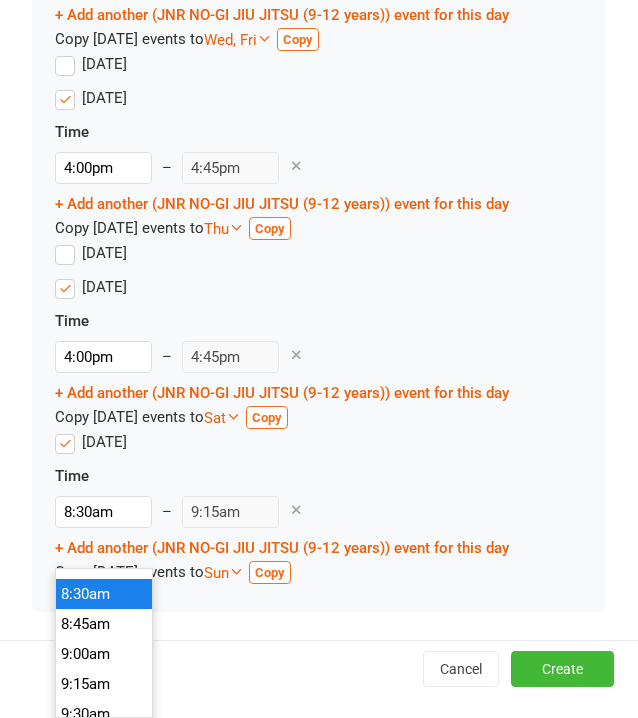 click on "8:30am" at bounding box center [104, 594] 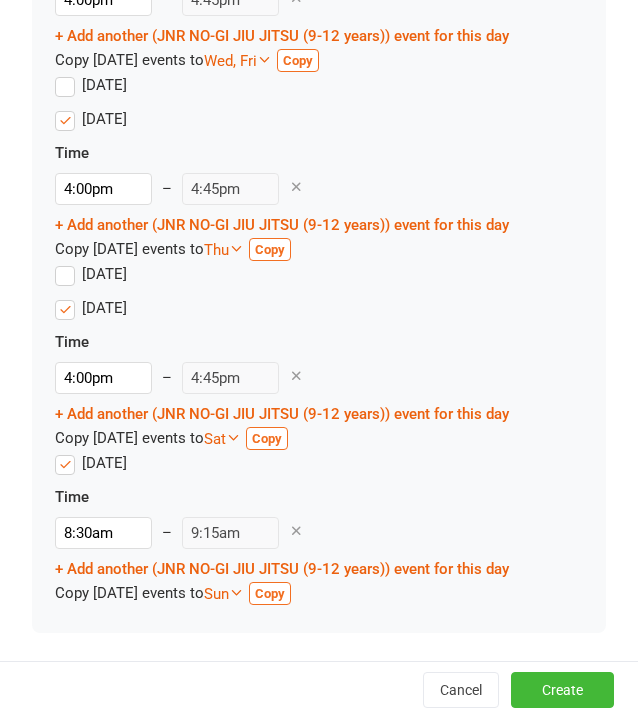 click on "Time" at bounding box center [282, 497] 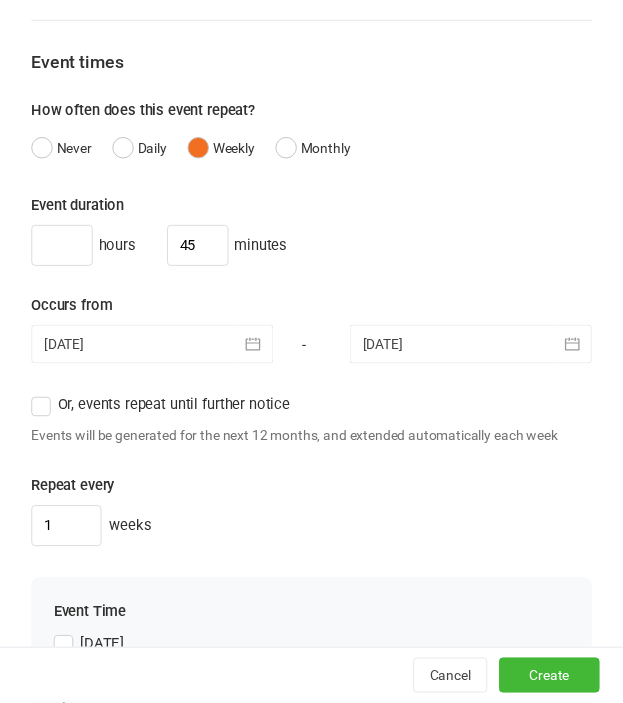 scroll, scrollTop: 2349, scrollLeft: 0, axis: vertical 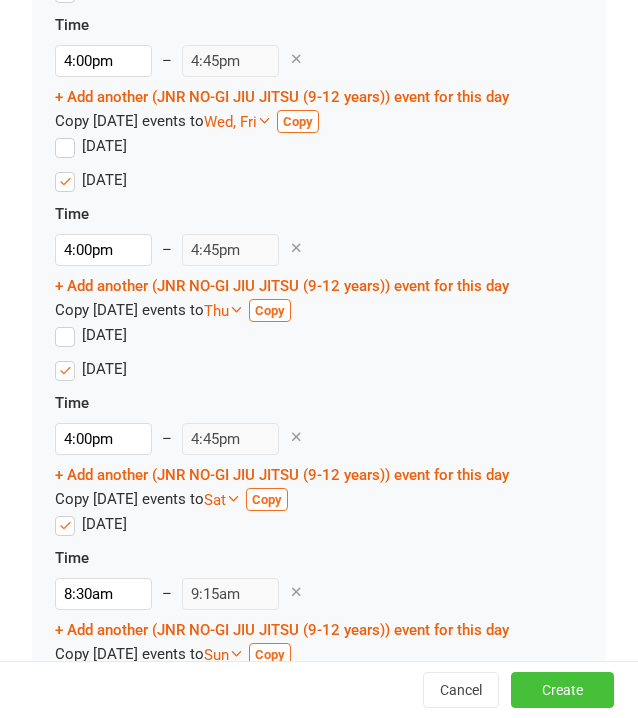 click on "Create" at bounding box center (562, 690) 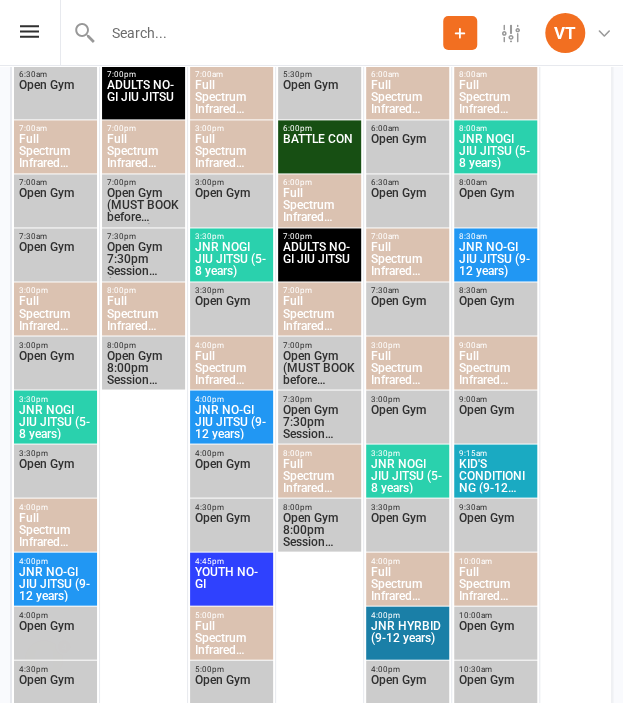 scroll, scrollTop: 510, scrollLeft: 0, axis: vertical 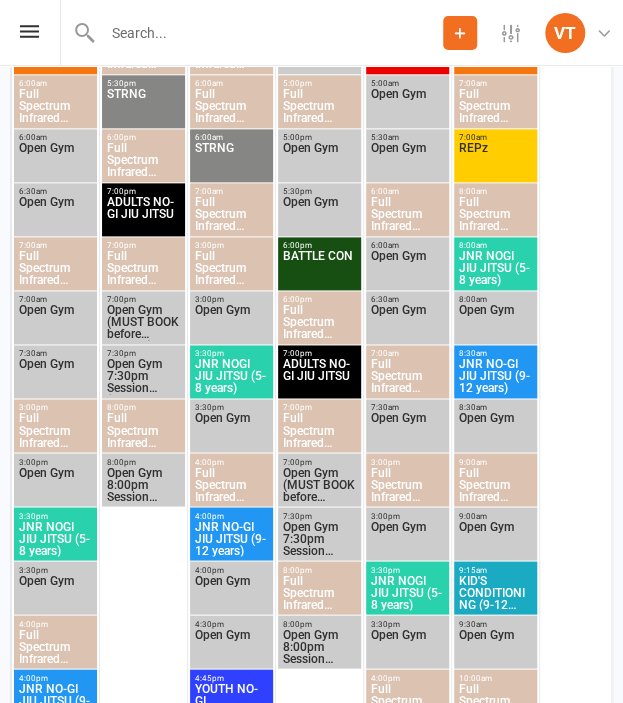 click on "Add" 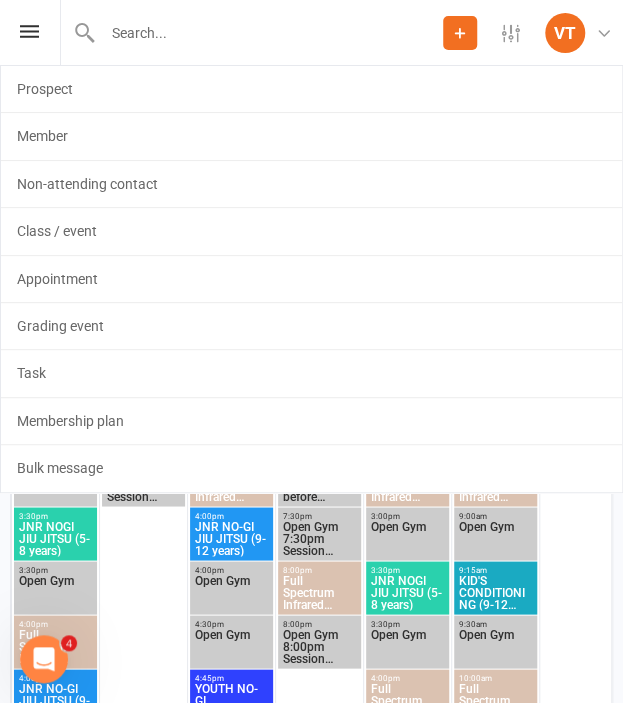 click at bounding box center (269, 33) 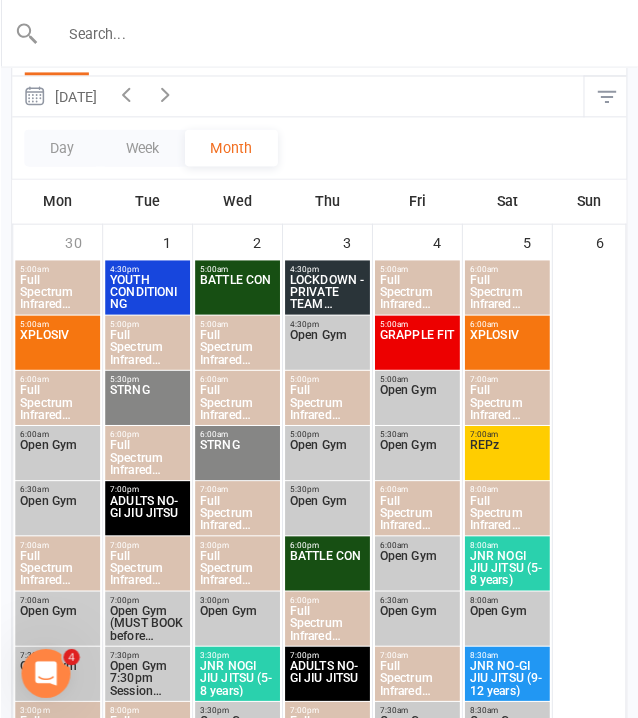 scroll, scrollTop: 0, scrollLeft: 0, axis: both 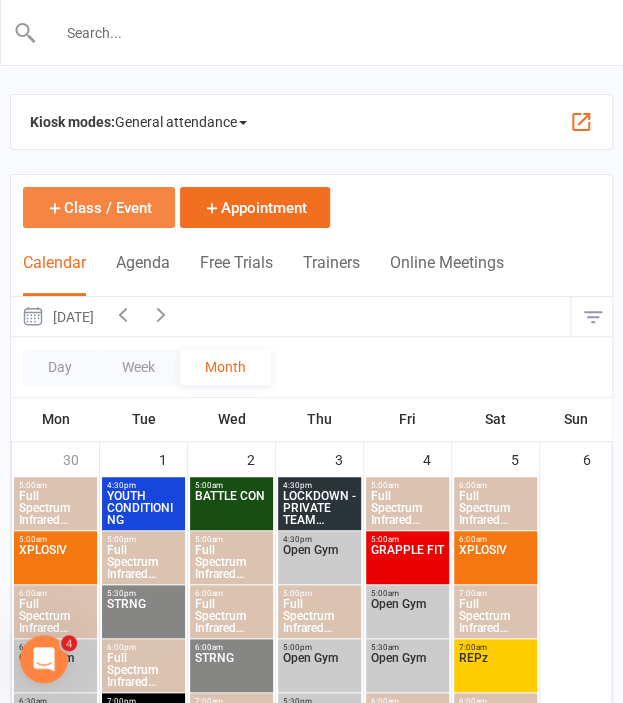 click on "Class / Event" at bounding box center (99, 207) 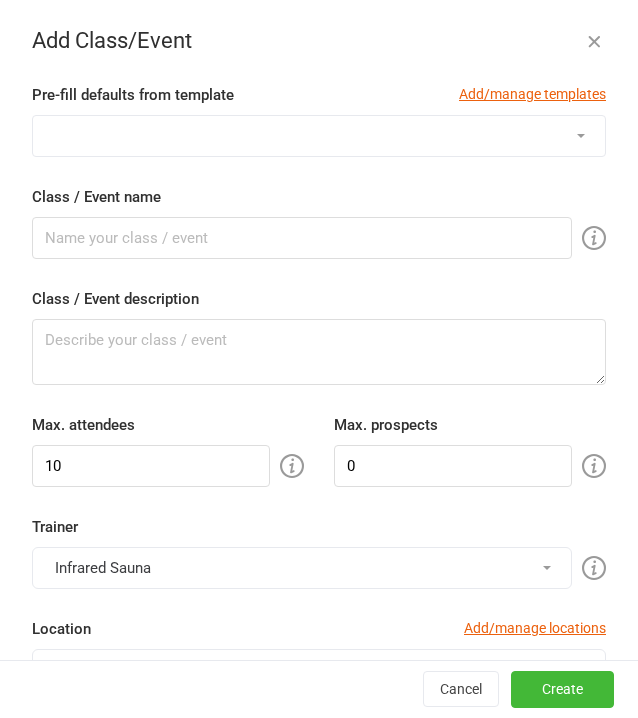 click on "1:1 ADULT S&C TRIAL 1:1 JUNIOR S&C ADULTS NO-GI JIU JITSU BALANCE BATTLE CON FLOW MOTION Full Spectrum Infrared Sauna Full Spectrum Infrared Sauna 7:00pm Session (MUST BOOK before 6:45pm) Full Spectrum Infrared Sauna 8:00pm Session (MUST BOOK before 6:45pm) GRAPPLE FIT HIGH PERFORMANCE JNR COMP PREP JNR HYRBID (9-12 years) JNR NOGI JIU JITSU (5-8 years) JNR NO-GI JIU JITSU (9-12 years) KID'S CONDITIONING (9-12 years) [DEMOGRAPHIC_DATA] ONLY LOCKDOWN - PRIVATE TEAM SESSION MMA - Jnrs (5-13yrs) MMA - Youth (14-17yrs) Open Gym Open Gym 7:00pm Session (MUST BOOK before 6:45pm) Open Gym 7:30pm Session (MUST BOOK before 6:45pm) Open Gym 8:00pm Session (MUST BOOK before 6:45pm) Open Gym 8:30pm Session (MUST BOOK before 6:45pm) PRIVATE TEAM SESSION RECOVER REDZONE REPz START OF BLOCK STRIKE FORCE STRNG TESTING SESSION TESTING WEEK WOLFPAC XPLOSIV YOUTH CONDITIONING YOUTH NO-GI" at bounding box center (319, 136) 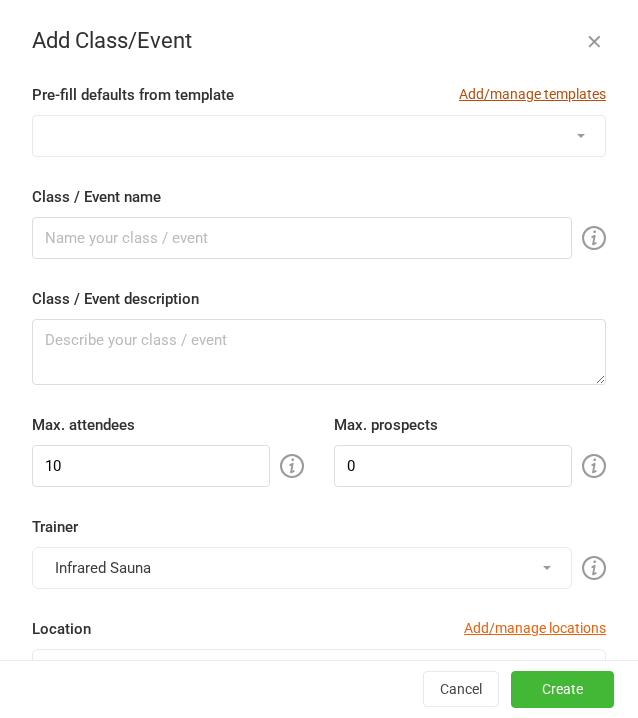click on "Add/manage templates" at bounding box center [532, 94] 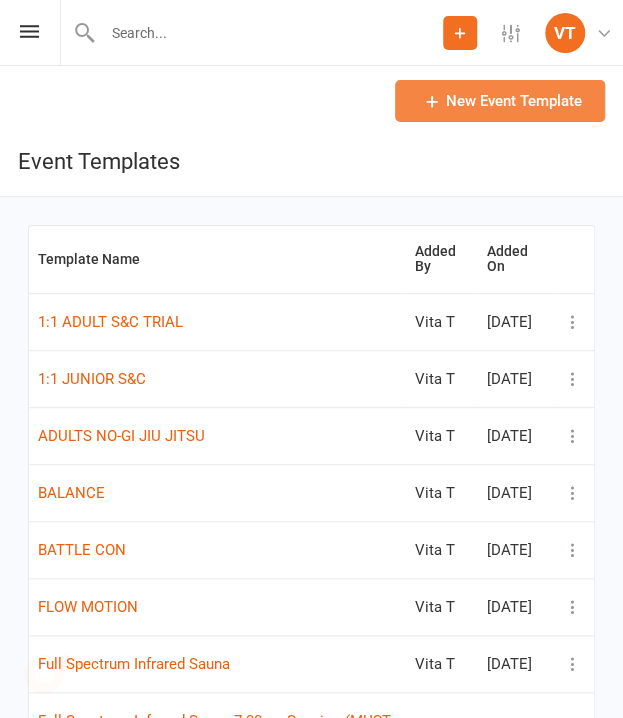 click at bounding box center (432, 101) 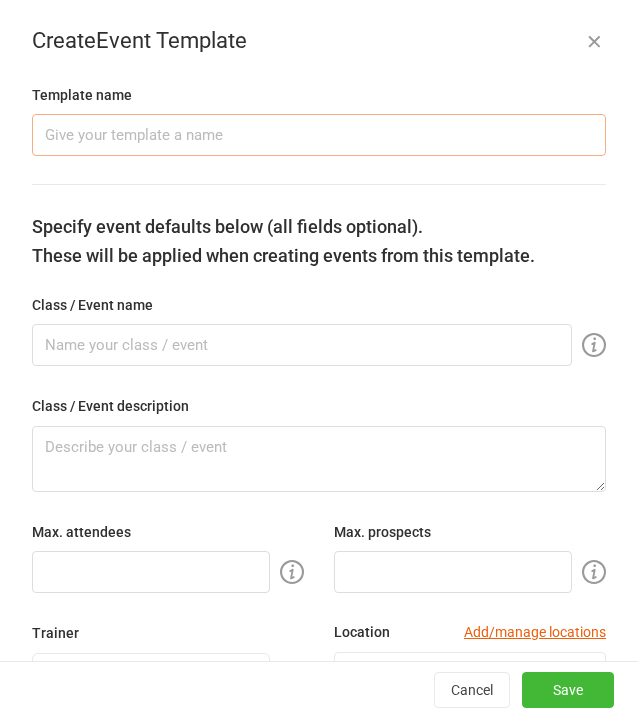 click at bounding box center (319, 135) 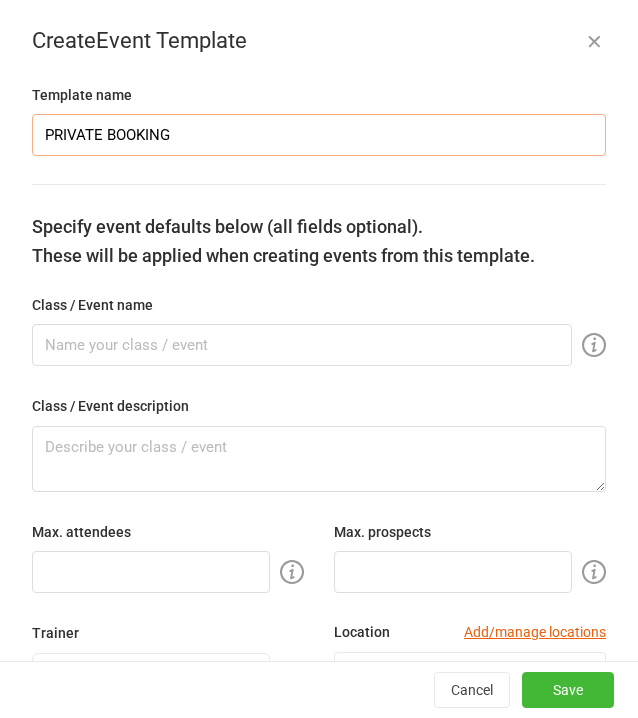 drag, startPoint x: 258, startPoint y: 137, endPoint x: 8, endPoint y: 113, distance: 251.14935 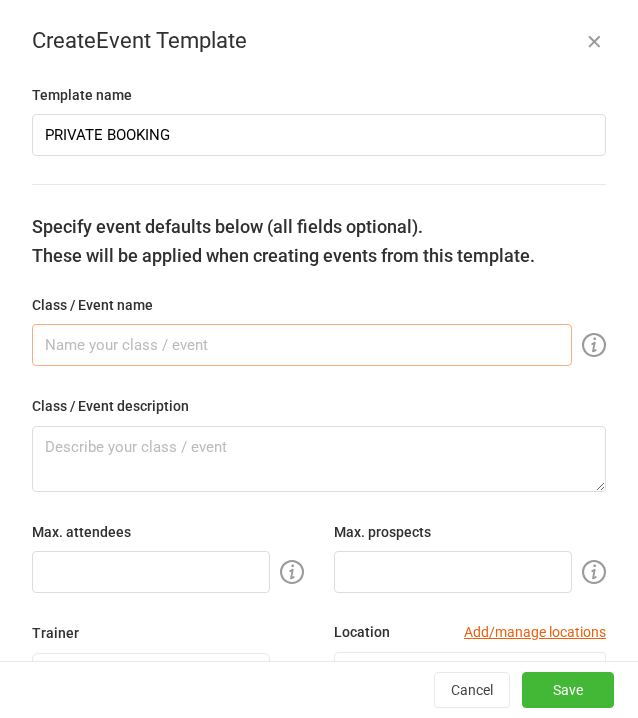 click at bounding box center (302, 345) 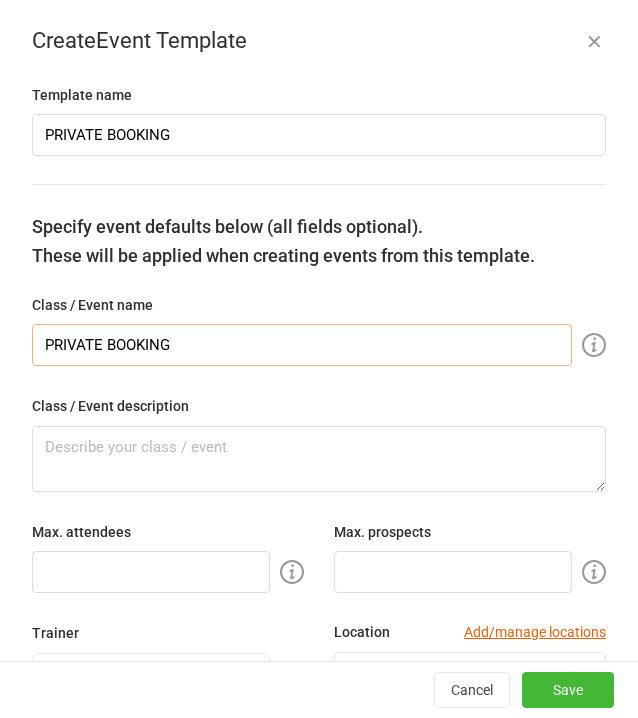 type on "PRIVATE BOOKING" 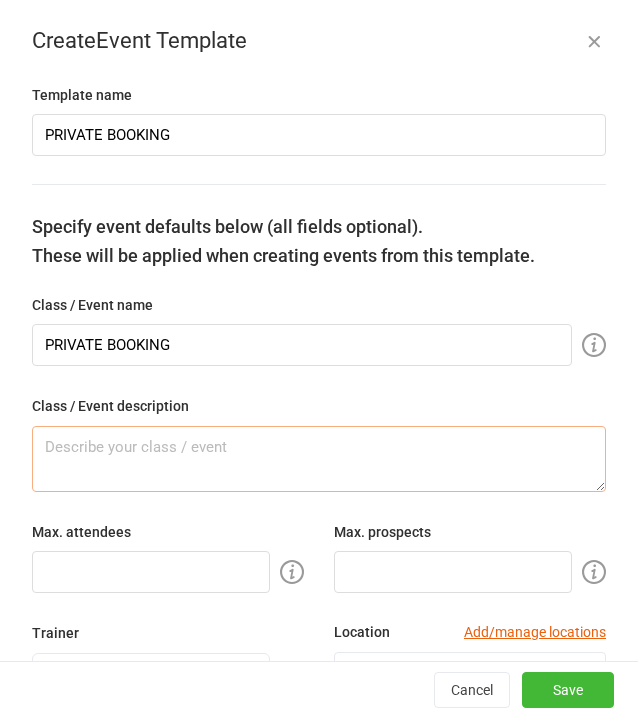 click at bounding box center [319, 459] 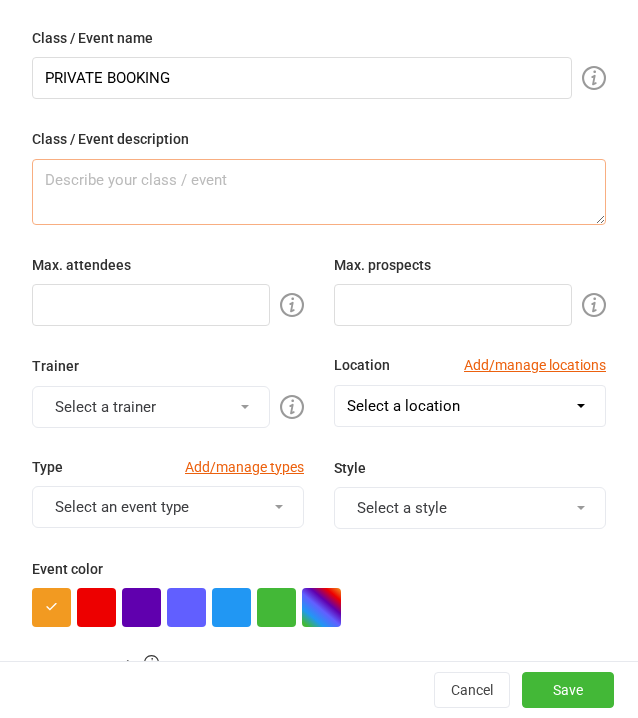 scroll, scrollTop: 300, scrollLeft: 0, axis: vertical 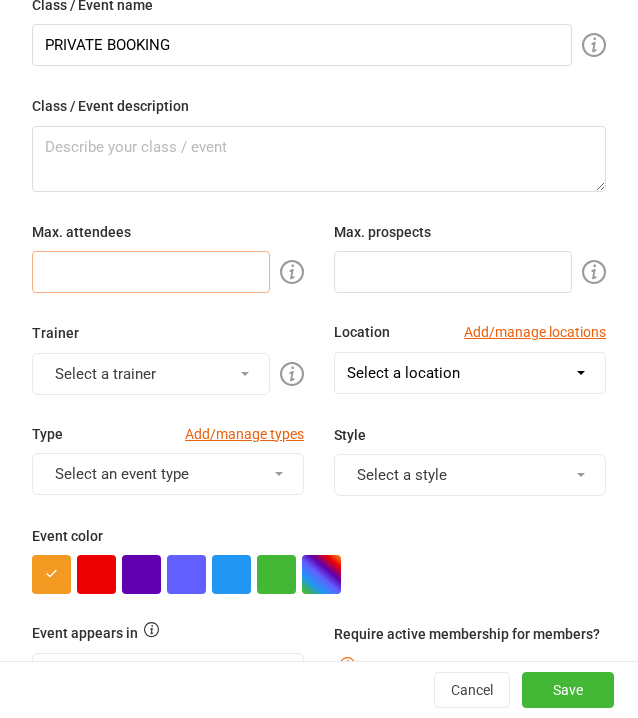 click at bounding box center [151, 272] 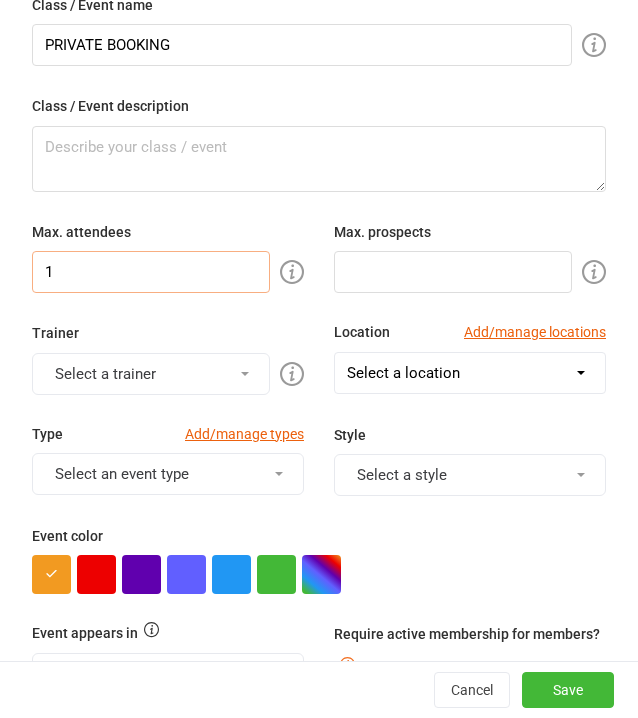 type on "1" 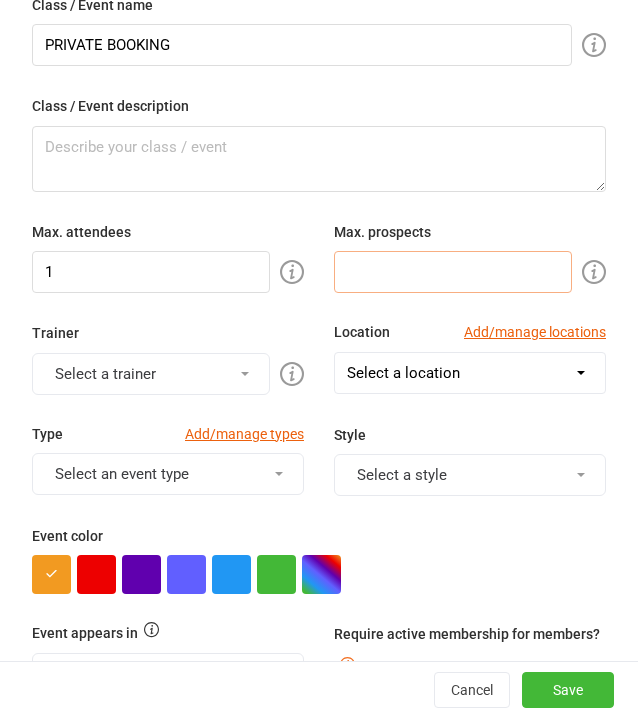 click at bounding box center (453, 272) 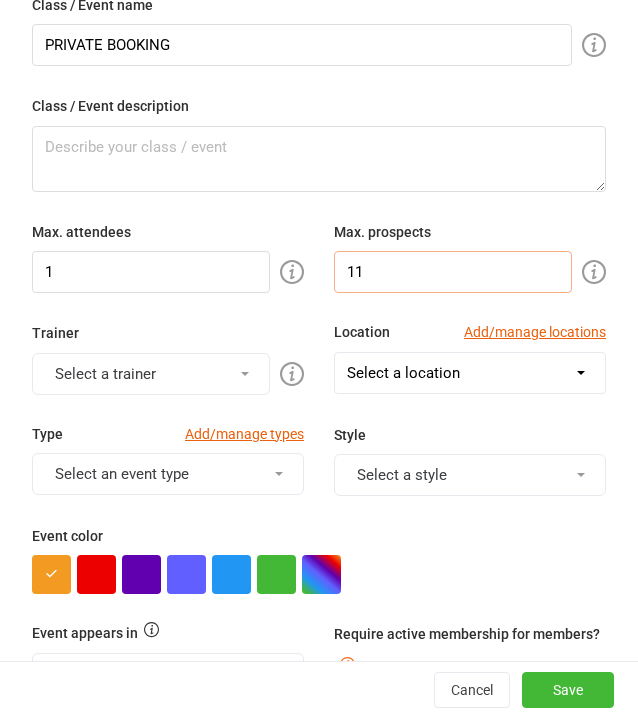 type on "1" 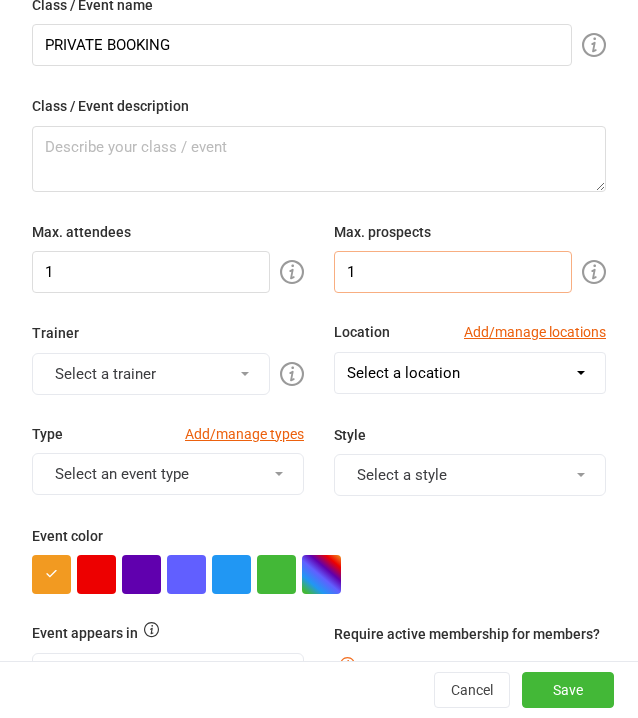 type on "1" 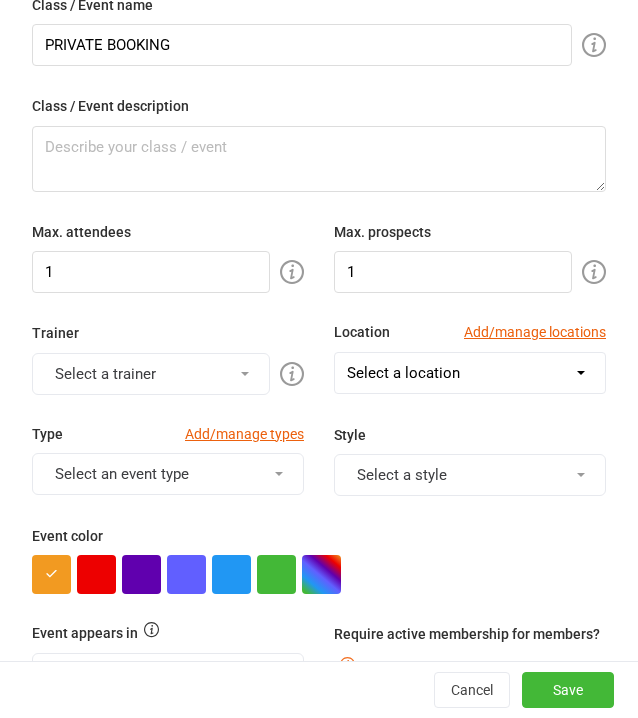 click on "Trainer Select a trainer" at bounding box center [168, 357] 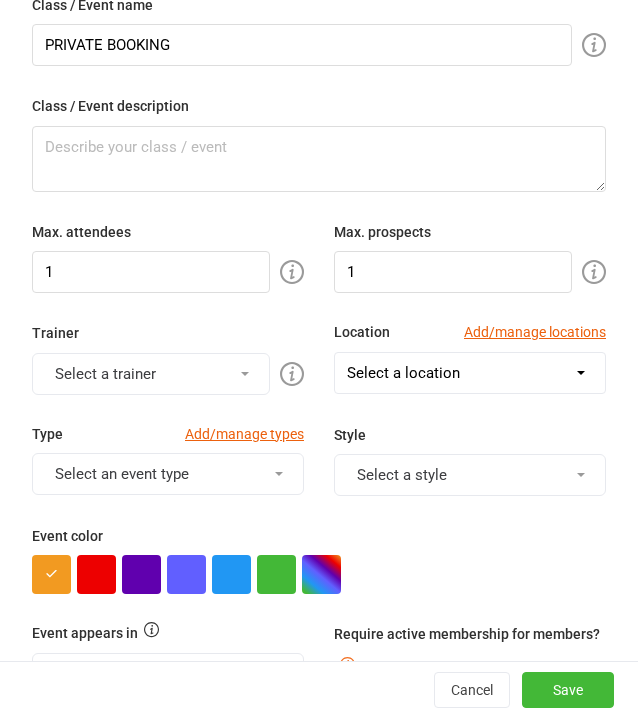 click on "Select a trainer" at bounding box center [151, 374] 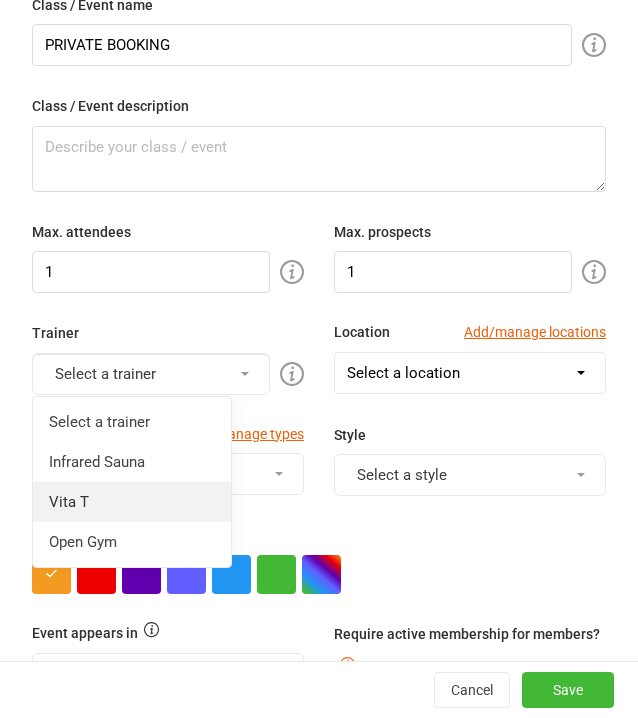 click on "Vita T" at bounding box center [132, 502] 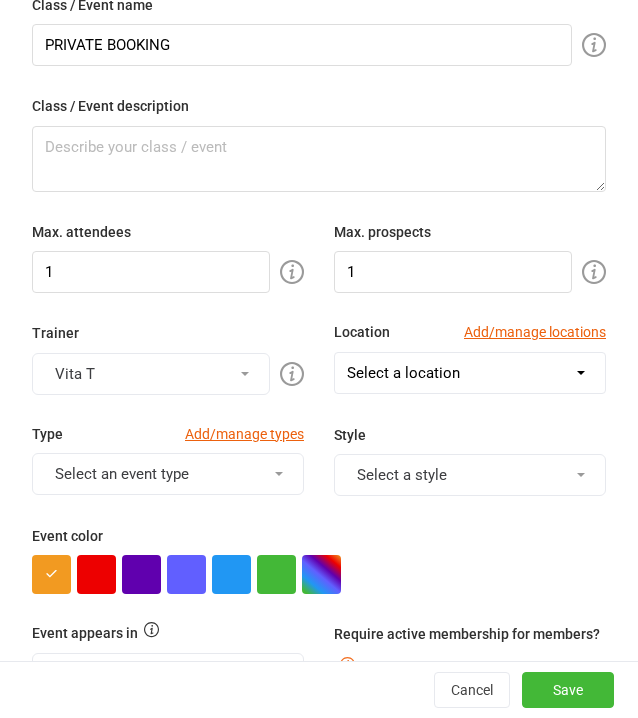 click on "Select a location Example Room (Rename me!) Grapple Pit Grapple Pit/Weights Room Recovery Area Weights Room" at bounding box center (470, 373) 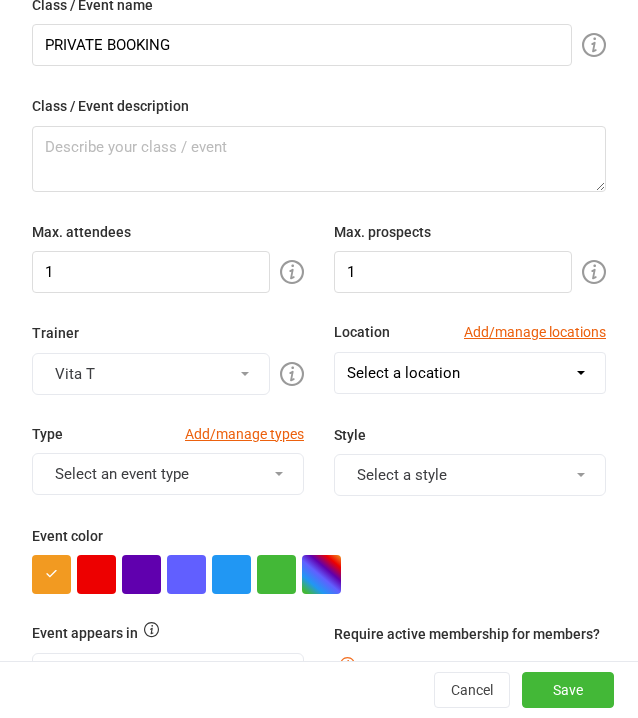 select on "14803" 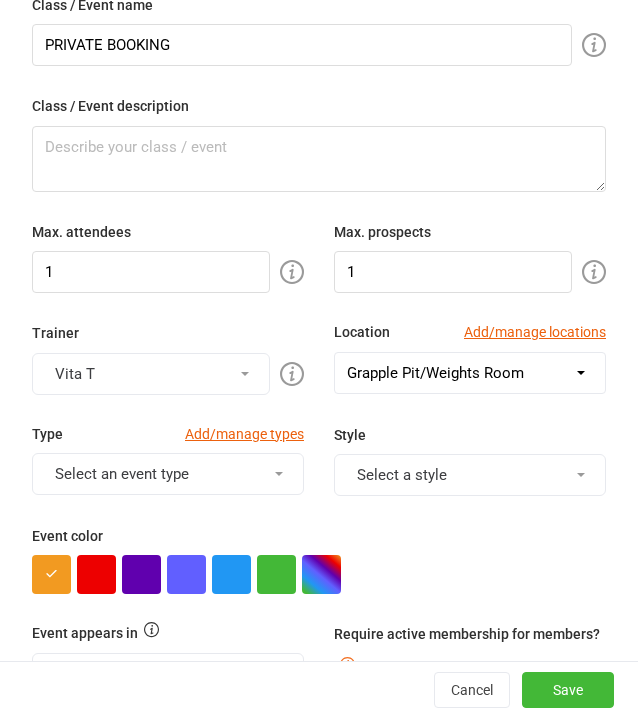 click on "Select a location Example Room (Rename me!) Grapple Pit Grapple Pit/Weights Room Recovery Area Weights Room" at bounding box center (470, 373) 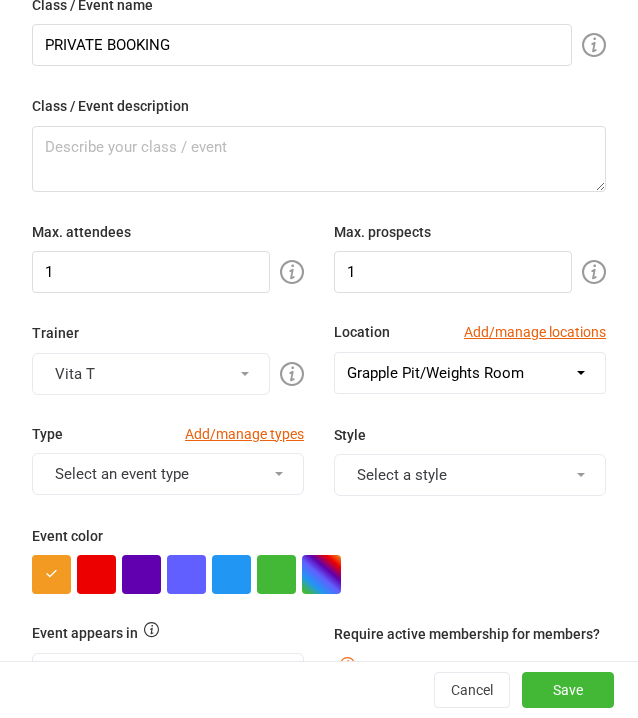 scroll, scrollTop: 400, scrollLeft: 0, axis: vertical 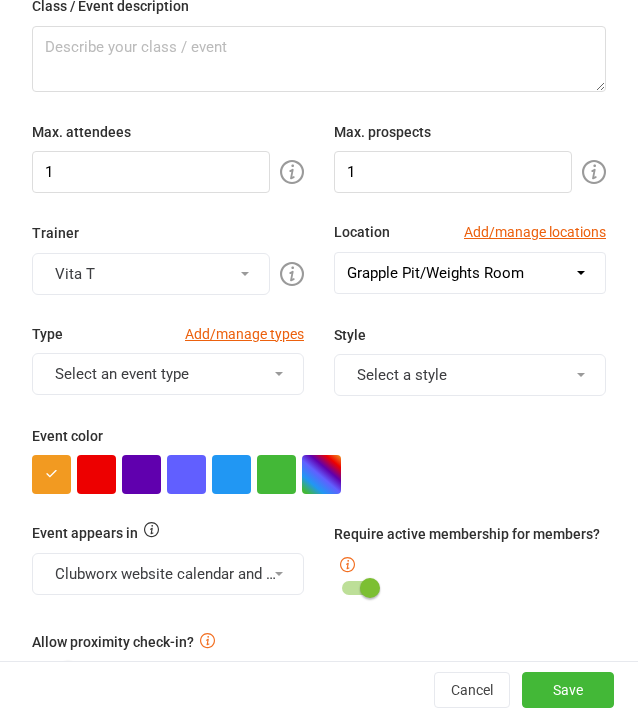click on "Select an event type" at bounding box center [168, 374] 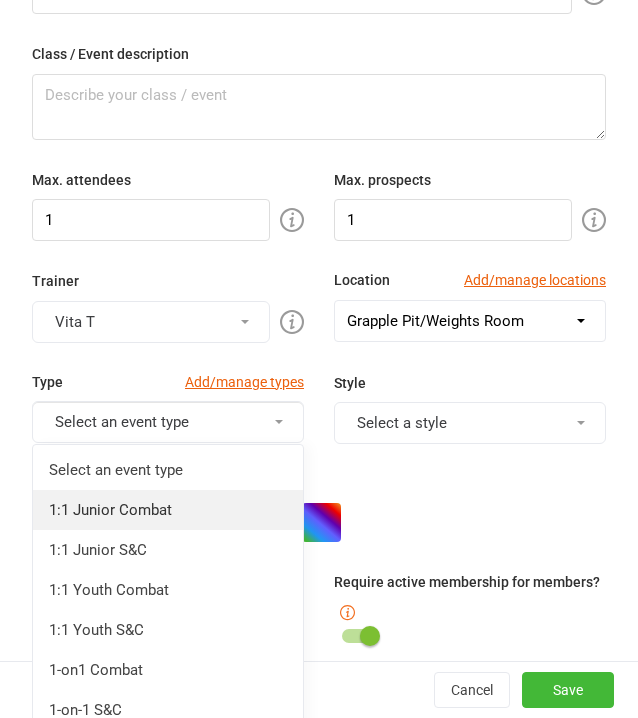 scroll, scrollTop: 292, scrollLeft: 0, axis: vertical 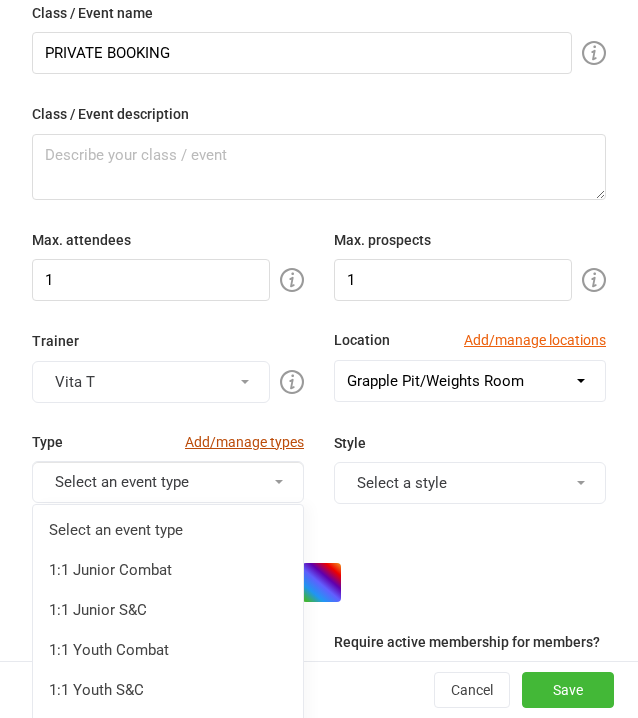 click on "Add/manage types" at bounding box center [244, 442] 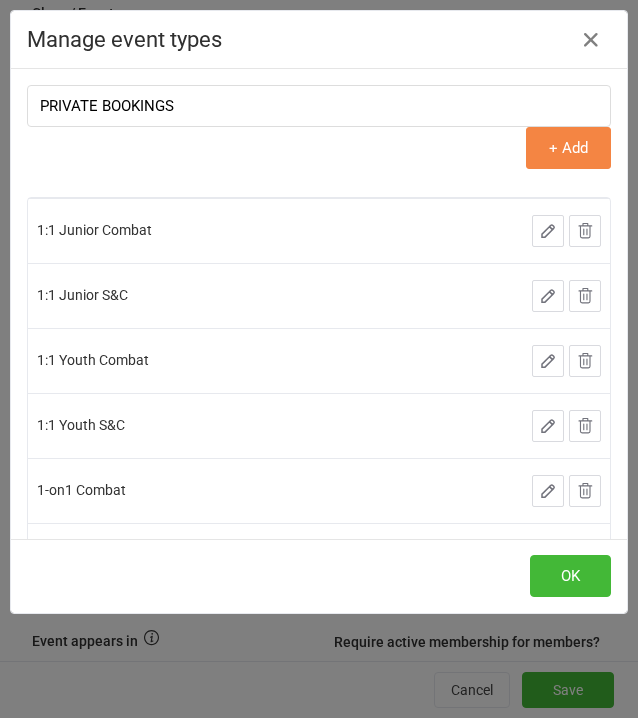 type on "PRIVATE BOOKINGS" 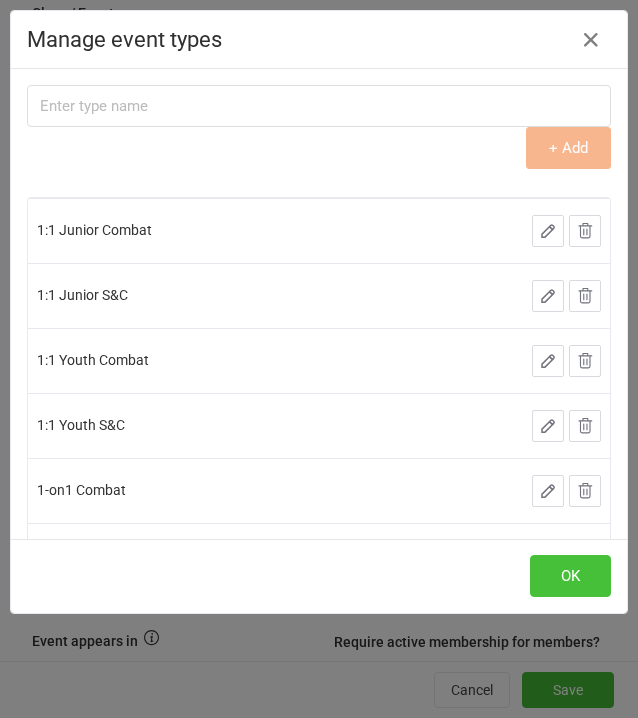 click on "OK" at bounding box center [570, 576] 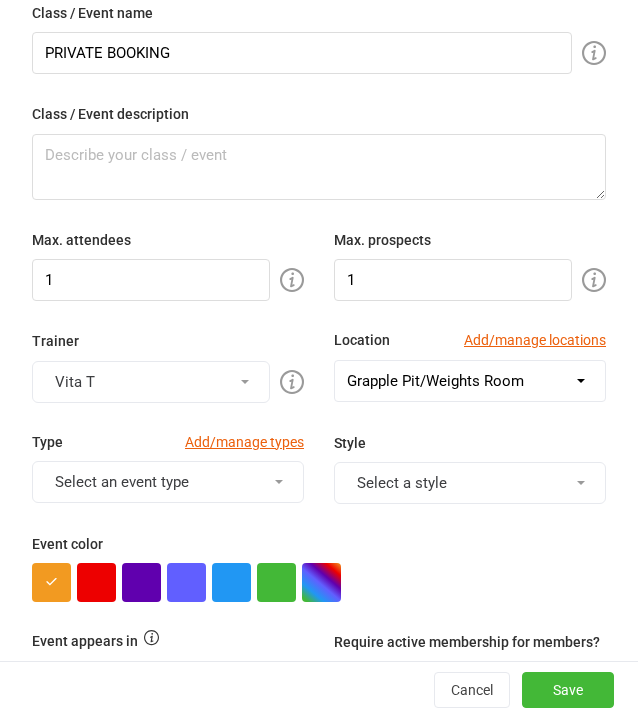 click on "Select an event type" at bounding box center (168, 482) 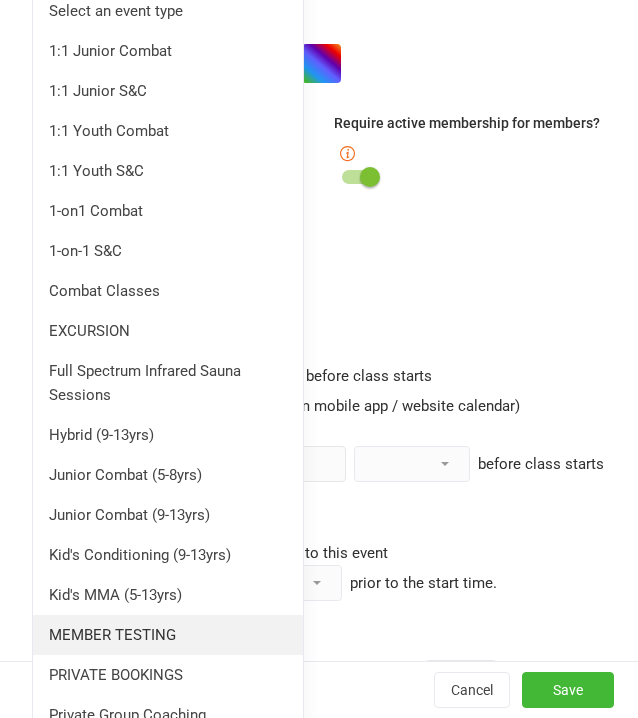 scroll, scrollTop: 892, scrollLeft: 0, axis: vertical 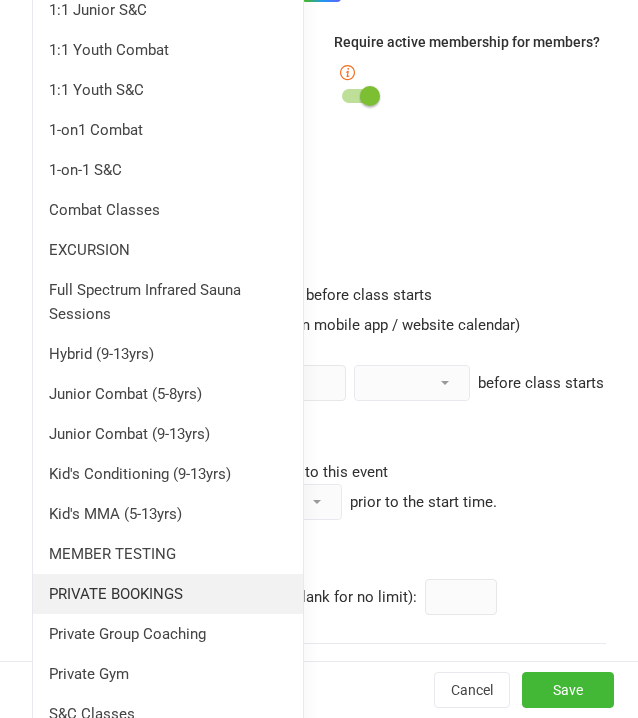 click on "PRIVATE BOOKINGS" at bounding box center (168, 594) 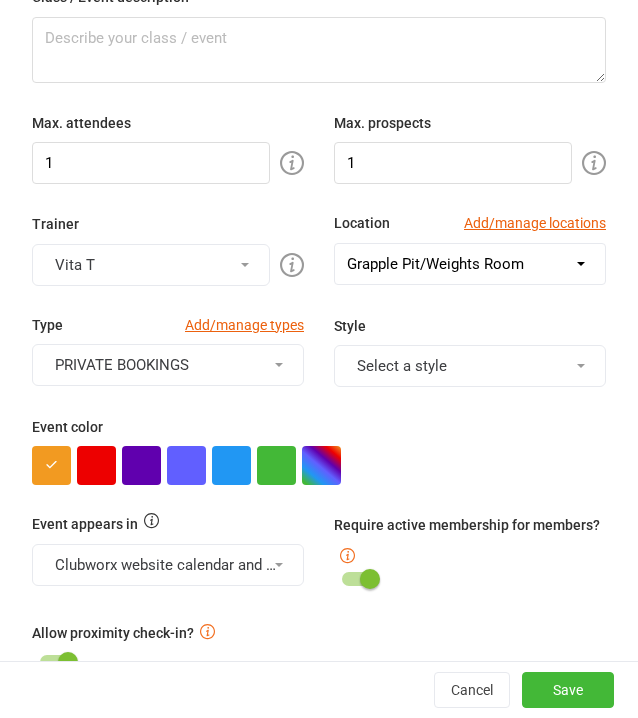 scroll, scrollTop: 509, scrollLeft: 0, axis: vertical 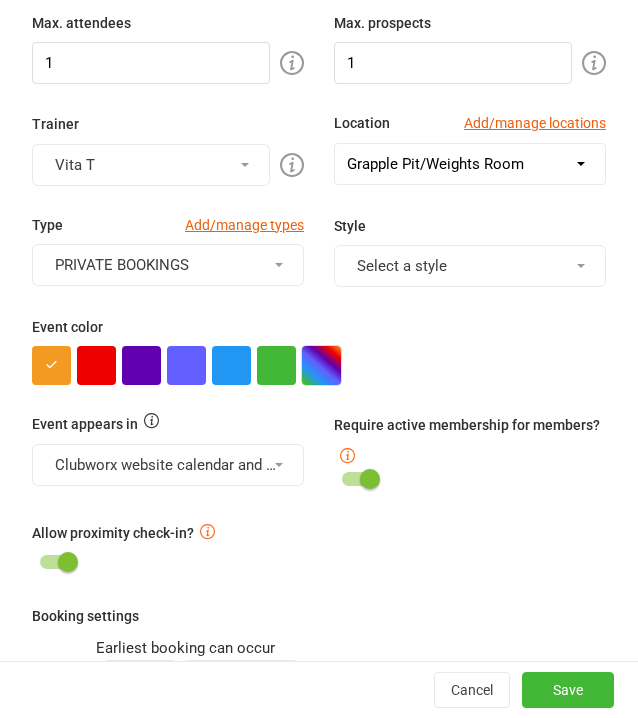 click at bounding box center [321, 365] 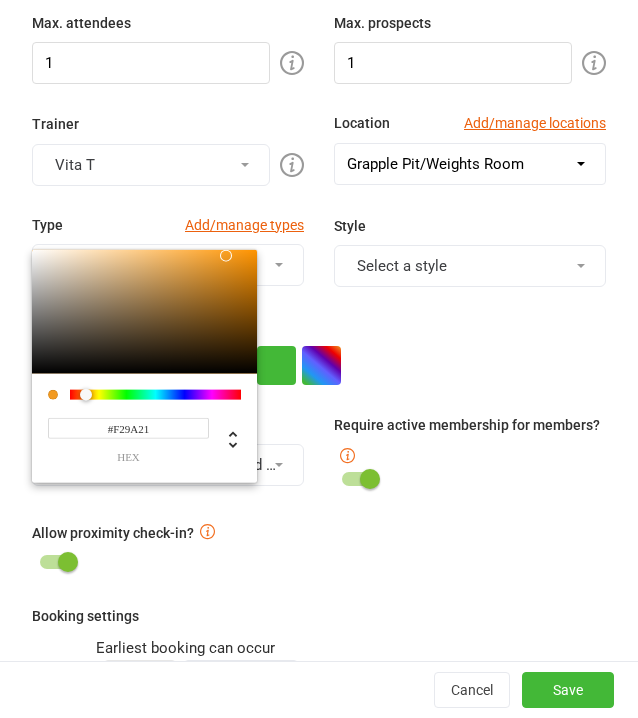 click on "#F29A21" at bounding box center (128, 428) 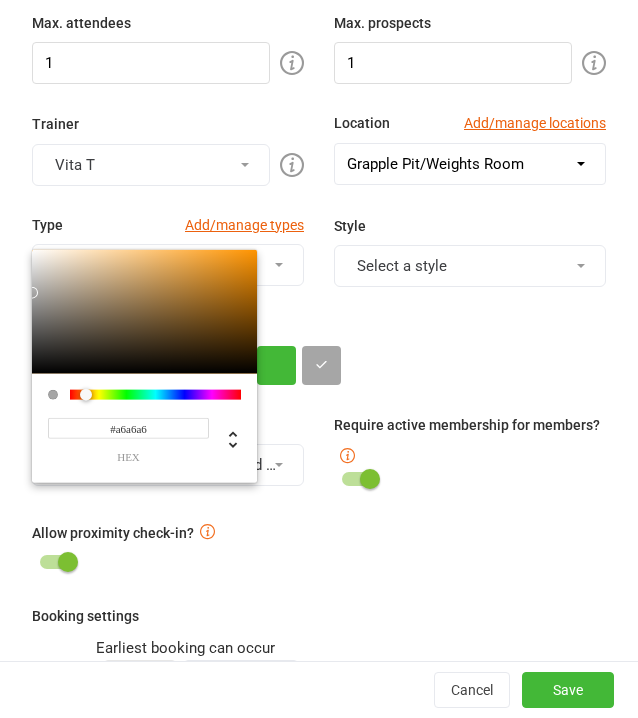 click on "Require active membership for members?" at bounding box center [470, 440] 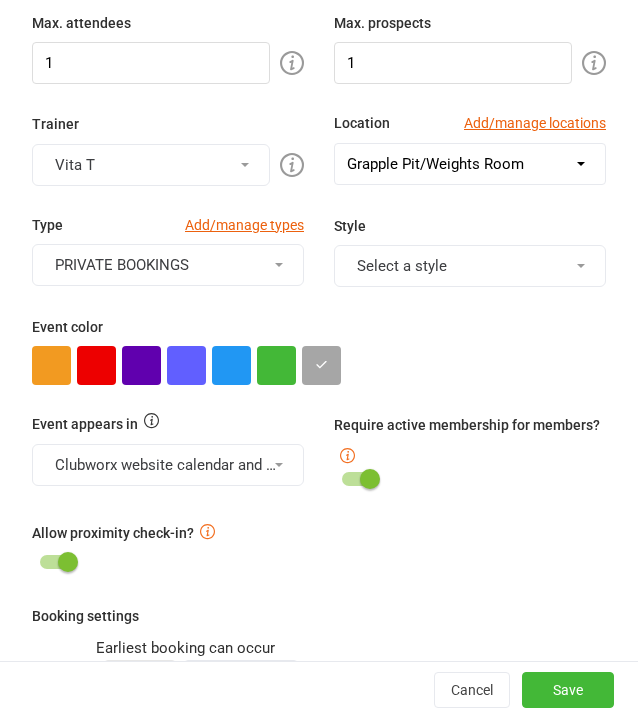 click at bounding box center [319, 365] 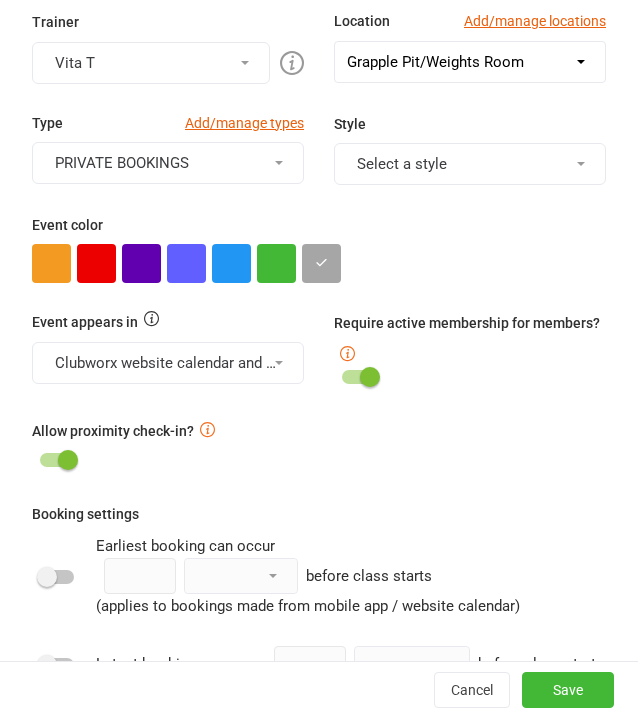 scroll, scrollTop: 609, scrollLeft: 0, axis: vertical 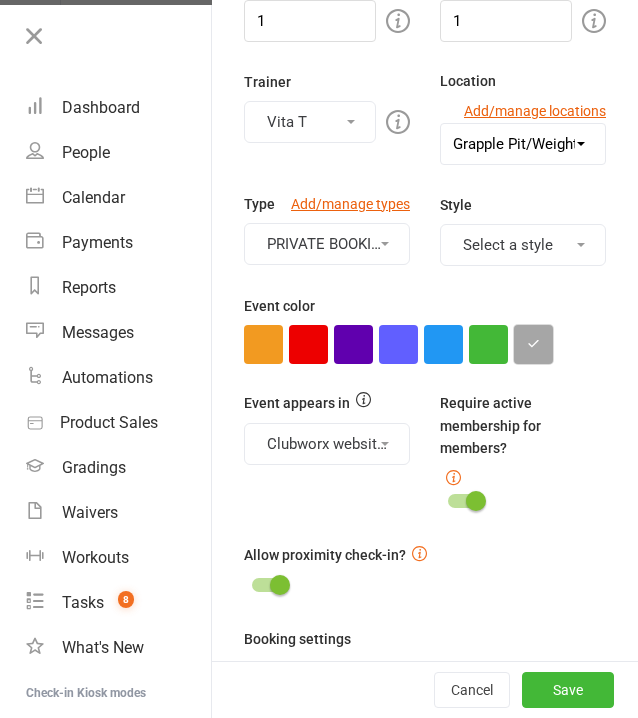 click at bounding box center [533, 344] 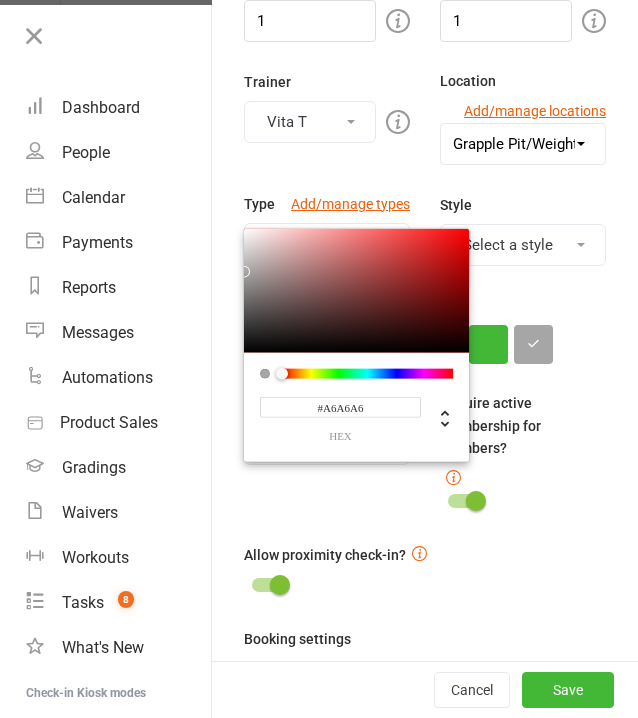 drag, startPoint x: 386, startPoint y: 397, endPoint x: 253, endPoint y: 389, distance: 133.24039 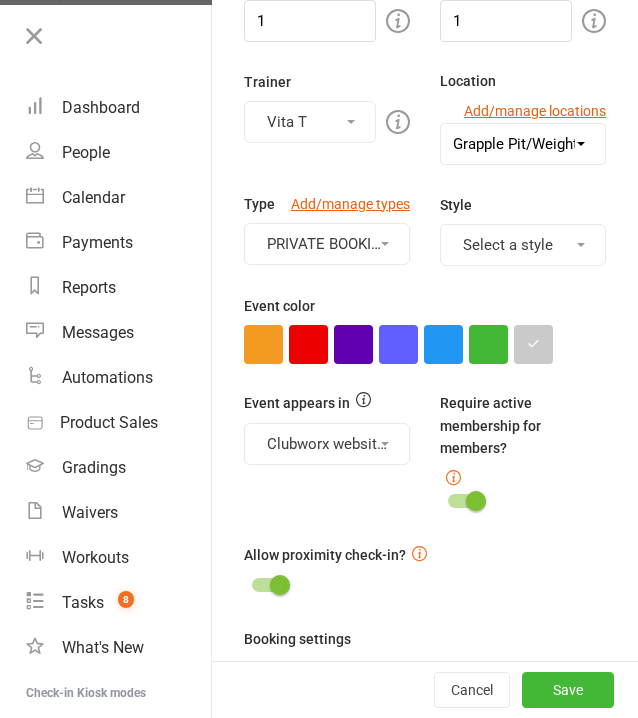 click on "Template name PRIVATE BOOKING Specify event defaults below (all fields optional). These will be applied when creating events from this template. Class / Event name PRIVATE BOOKING Class / Event description Max. attendees 1 Max. prospects 1 Trainer Vita T   Location Add/manage locations Select a location Example Room (Rename me!) Grapple Pit Grapple Pit/Weights Room Recovery Area Weights Room Type Add/manage types PRIVATE BOOKINGS   Style Select a style   Event color Event appears in Clubworx website calendar and Mobile app, Class kiosk mode, Book & Pay, Roll call   Require active membership for members? Allow proximity check-in? Booking settings Earliest booking can occur hour(s) day(s) week(s) month(s) before class starts (applies to bookings made from mobile app / website calendar) Latest booking can occur minute(s) hour(s) day(s) before class starts Cancellations Members can cancel bookings to this event up to minute(s) hour(s) day(s) prior to the start time. Enable waitlist for this event Event times" at bounding box center [425, 474] 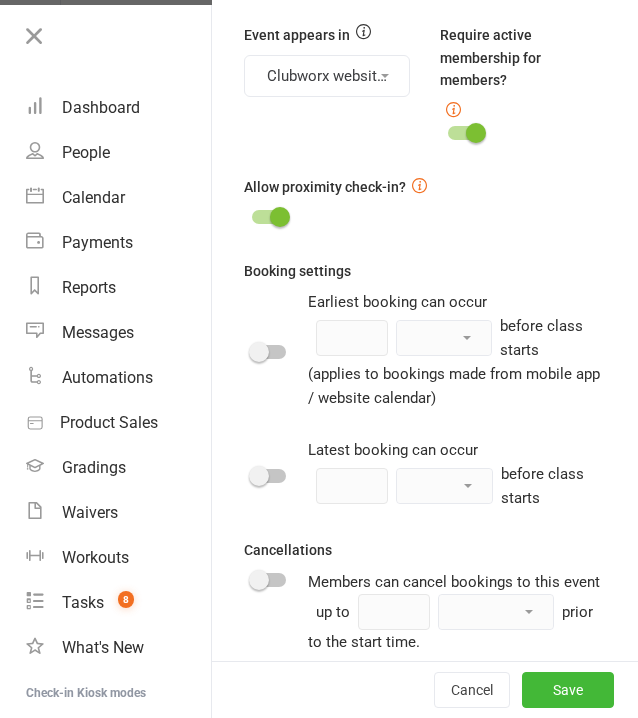 scroll, scrollTop: 1477, scrollLeft: 0, axis: vertical 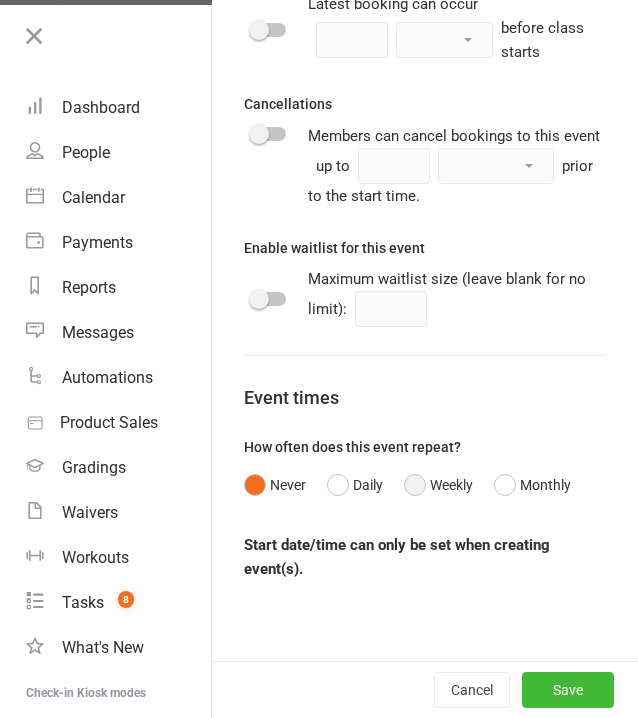click on "Weekly" at bounding box center [438, 485] 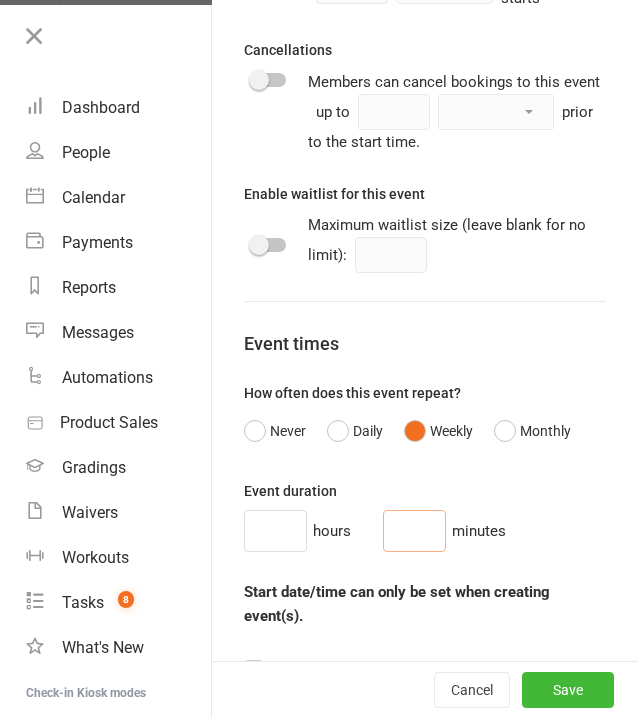 click at bounding box center (414, 531) 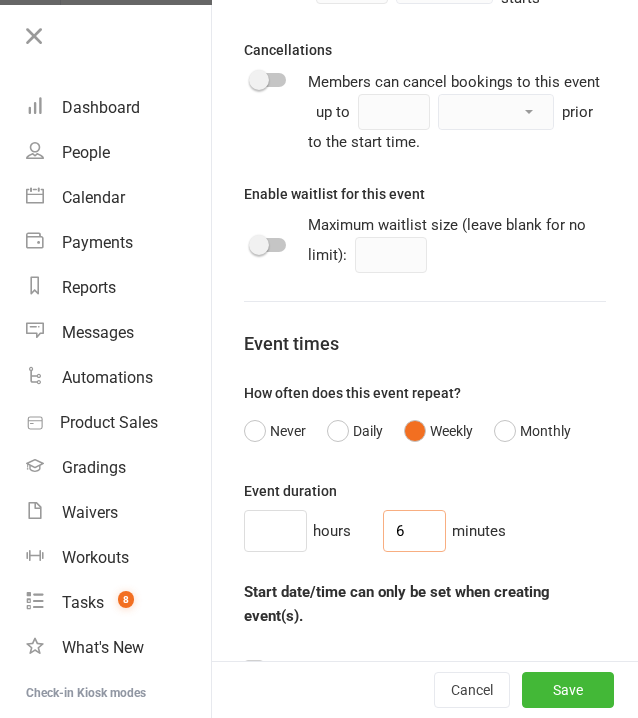 type on "6" 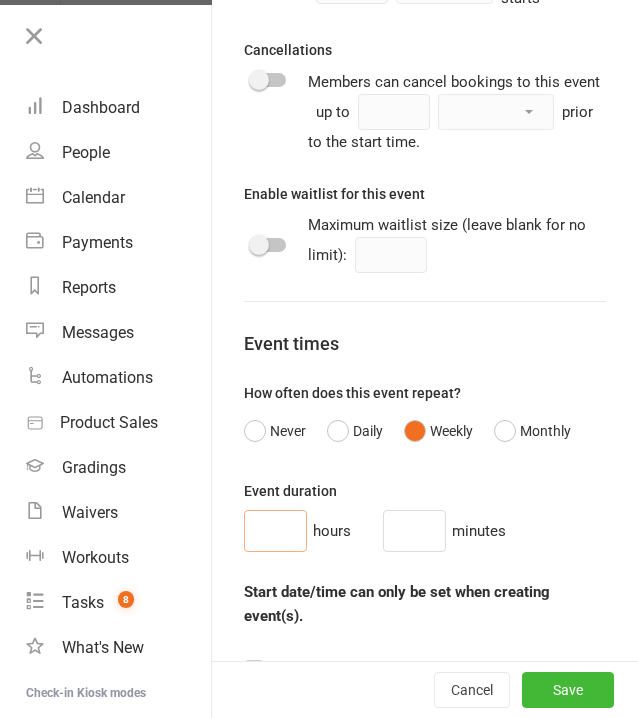 click at bounding box center (275, 531) 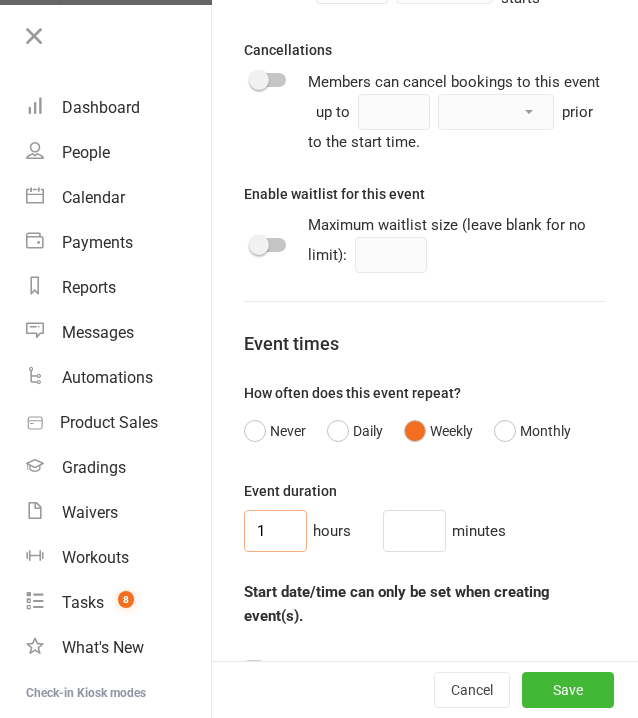 type on "1" 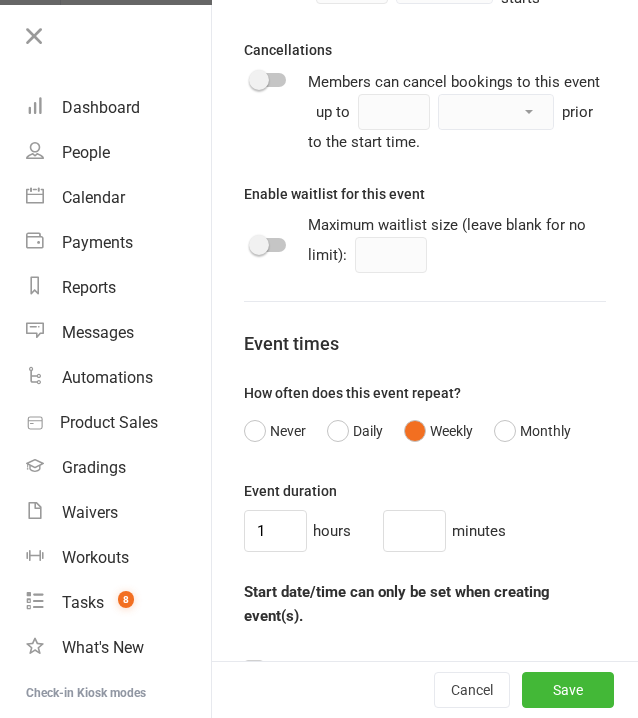 click on "Event duration 1 hours minutes" at bounding box center [425, 515] 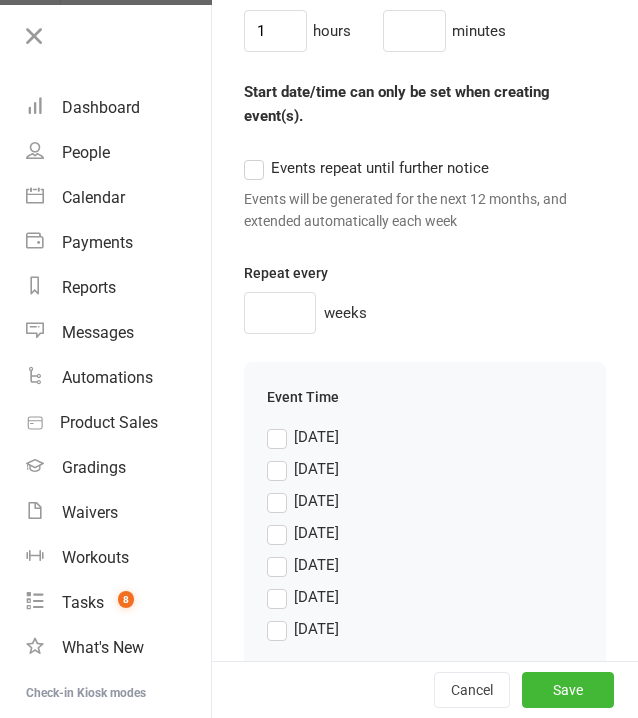 scroll, scrollTop: 2077, scrollLeft: 0, axis: vertical 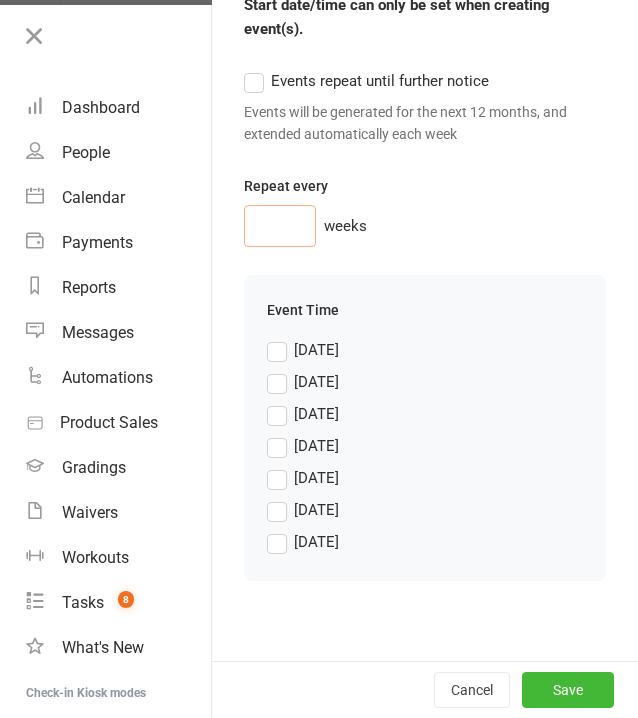 click at bounding box center (280, 226) 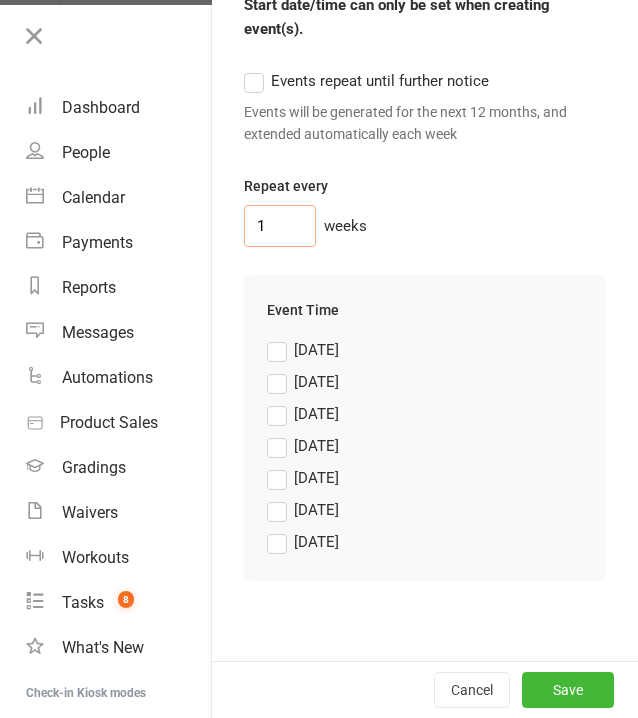 type on "1" 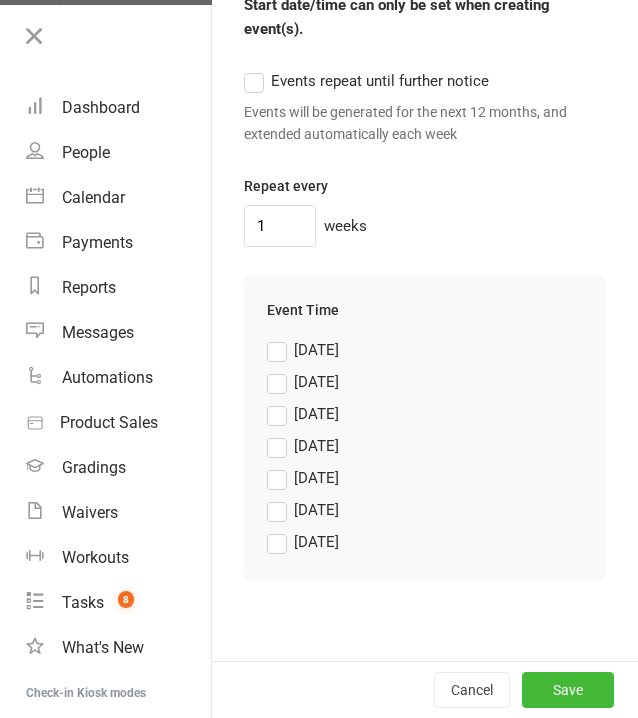 click on "[DATE]" at bounding box center (303, 382) 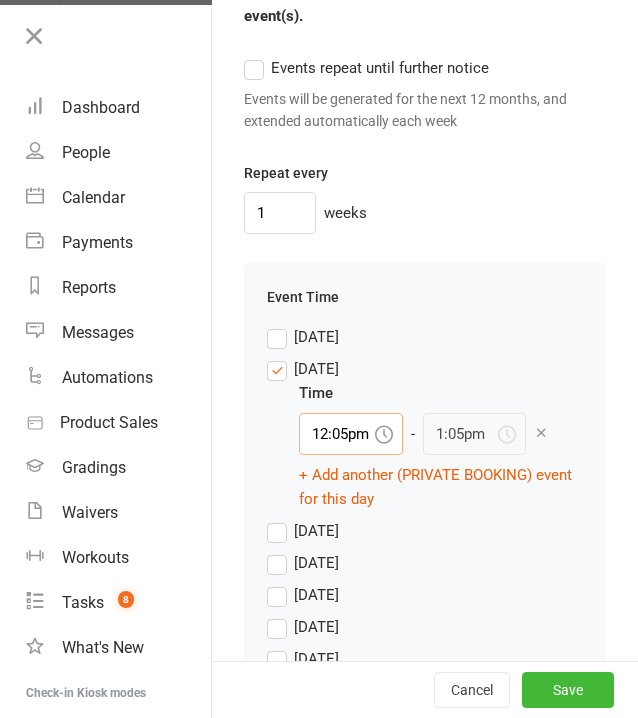 click on "12:05pm" at bounding box center [351, 434] 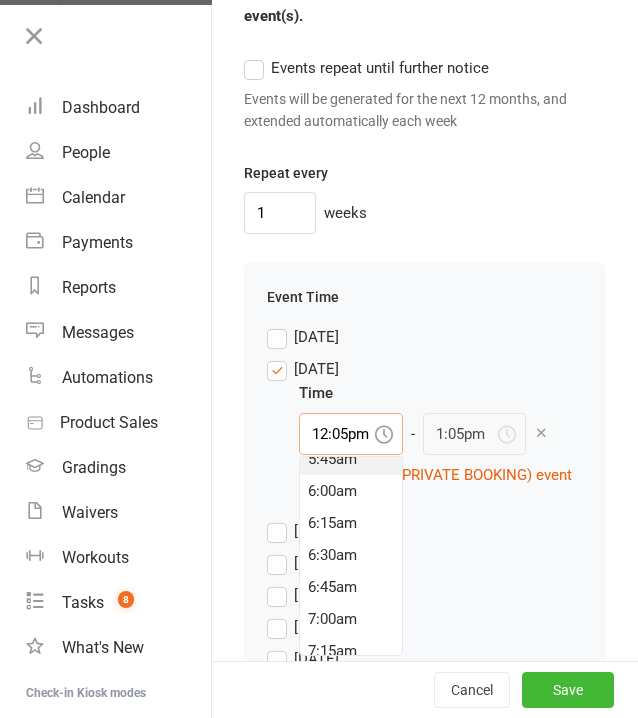 scroll, scrollTop: 604, scrollLeft: 0, axis: vertical 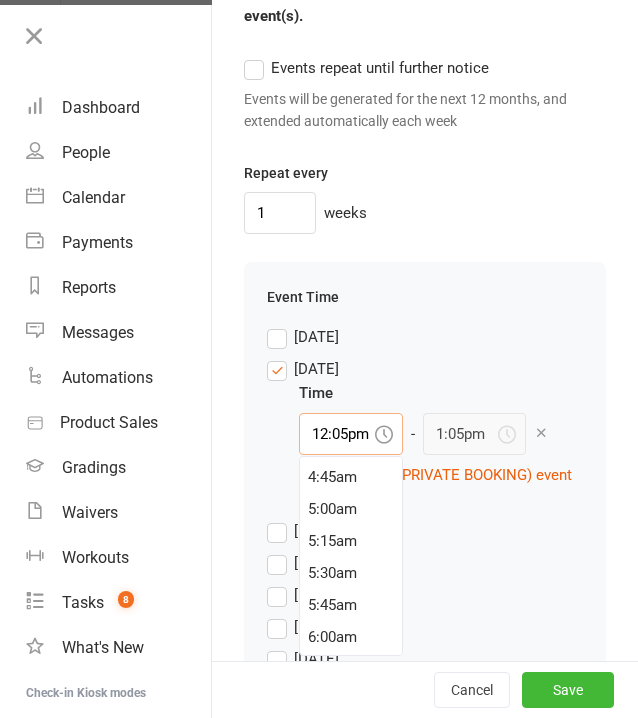 click on "6:00am" at bounding box center [351, 637] 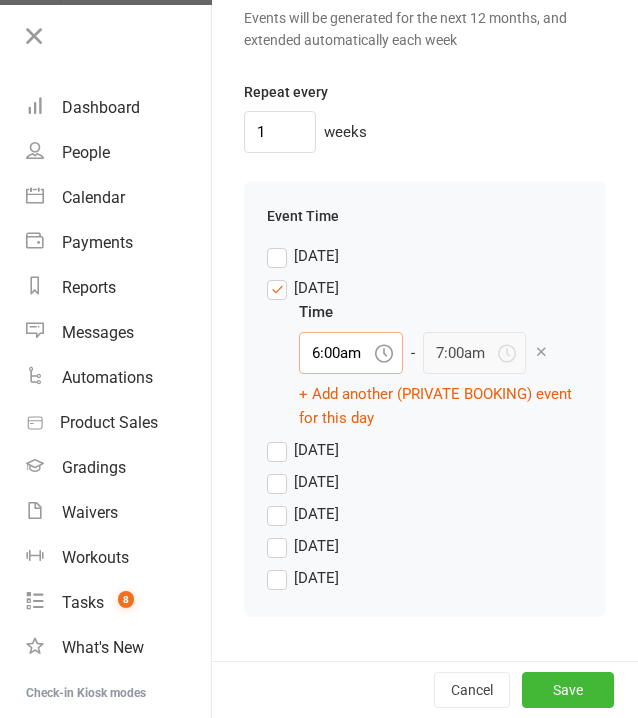scroll, scrollTop: 2177, scrollLeft: 0, axis: vertical 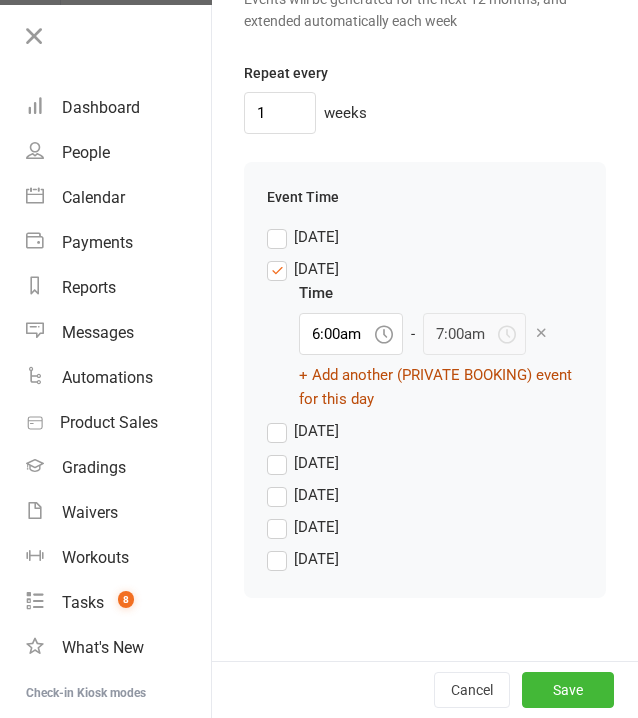 click on "+ Add another   (PRIVATE BOOKING)   event for this day" at bounding box center [441, 387] 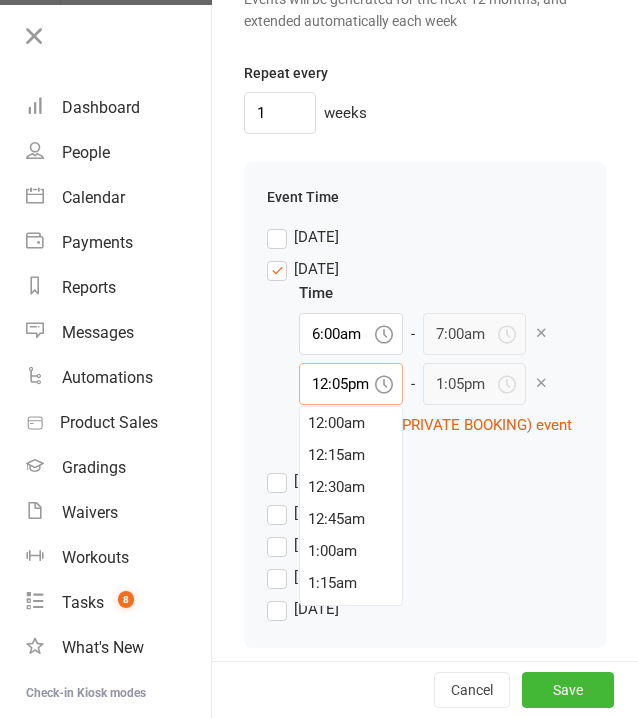 click on "12:05pm" at bounding box center [351, 384] 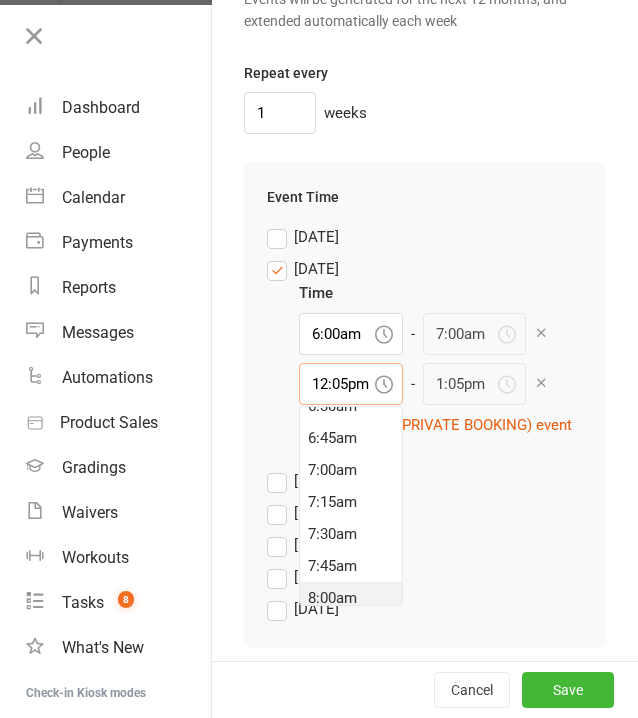 scroll, scrollTop: 804, scrollLeft: 0, axis: vertical 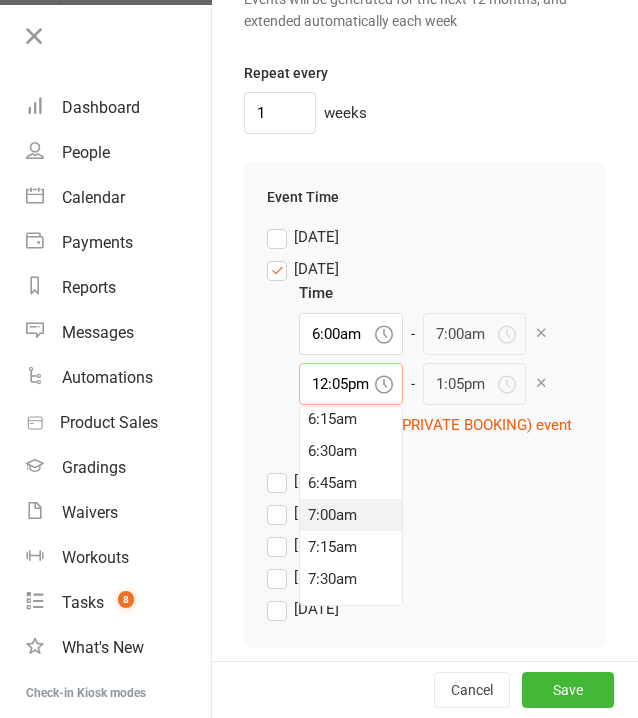 click on "7:00am" at bounding box center (351, 515) 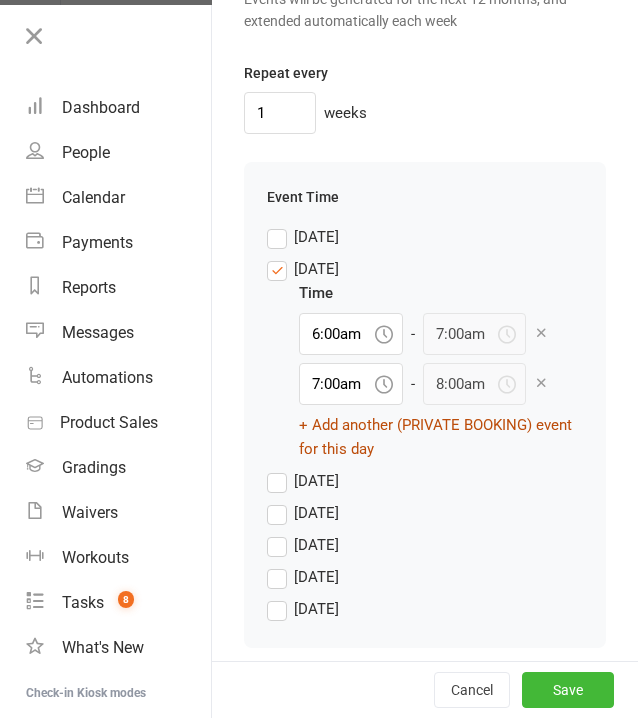 click on "+ Add another   (PRIVATE BOOKING)   event for this day" at bounding box center [441, 437] 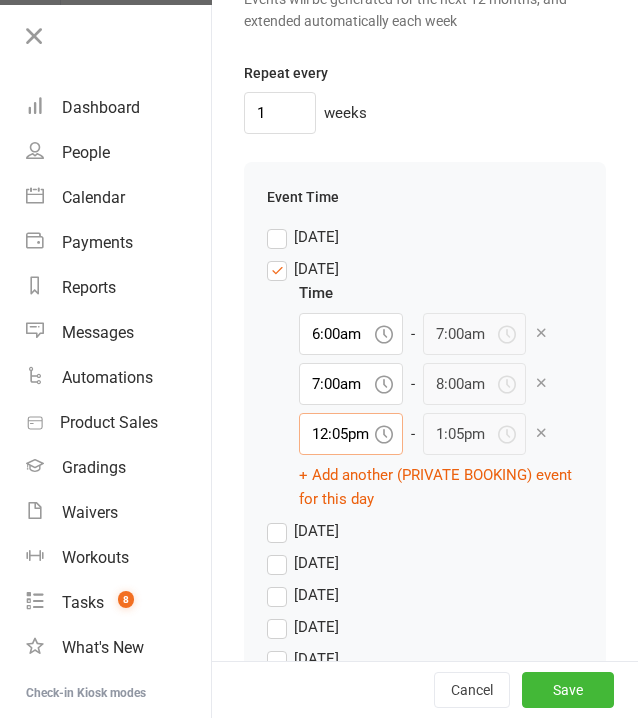 click on "12:05pm" at bounding box center (351, 434) 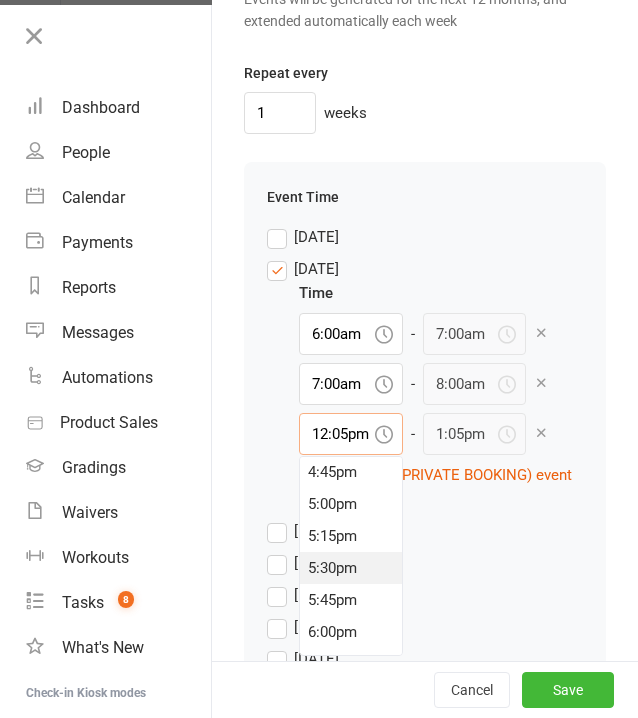 scroll, scrollTop: 2104, scrollLeft: 0, axis: vertical 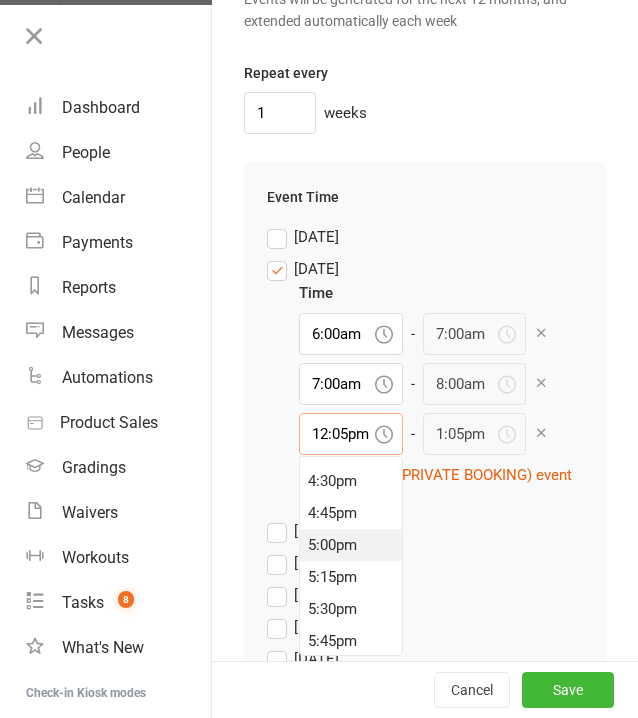 click on "5:00pm" at bounding box center [351, 545] 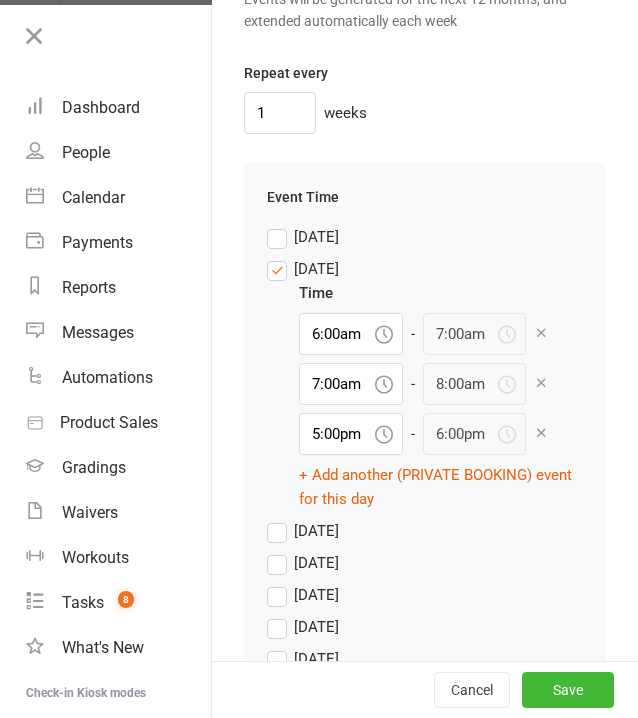 click on "Event Time [DATE] [DATE] Time 6:00am - 7:00am 7:00am - 8:00am 5:00pm - 6:00pm + Add another   (PRIVATE BOOKING)   event for this day [DATE] [DATE] [DATE] [DATE] [DATE]" at bounding box center (425, 429) 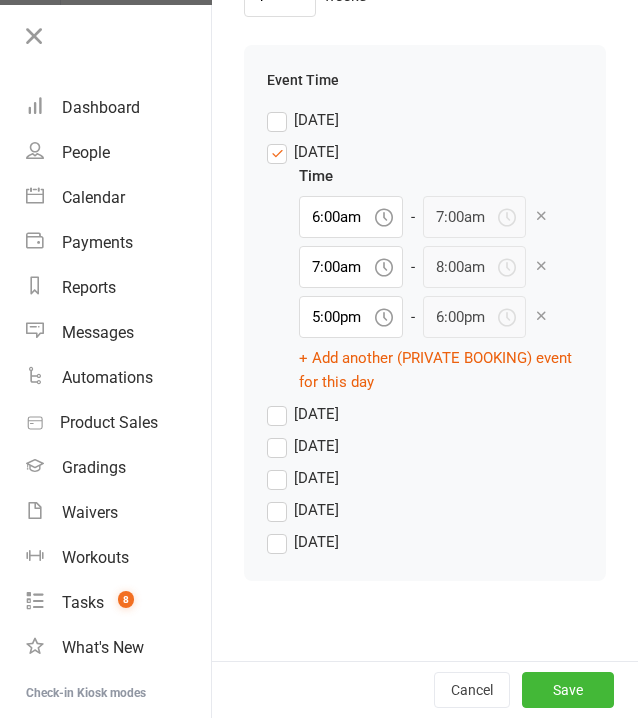 scroll, scrollTop: 2344, scrollLeft: 0, axis: vertical 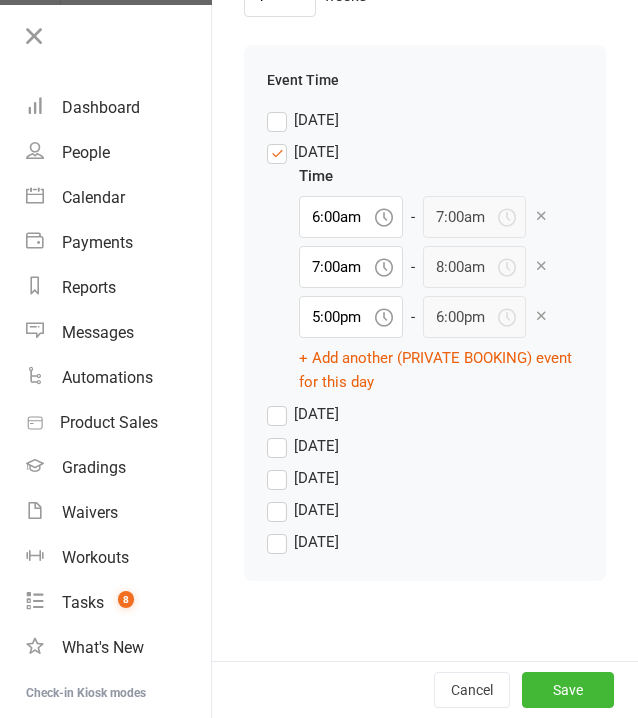 click on "[DATE]" at bounding box center (303, 446) 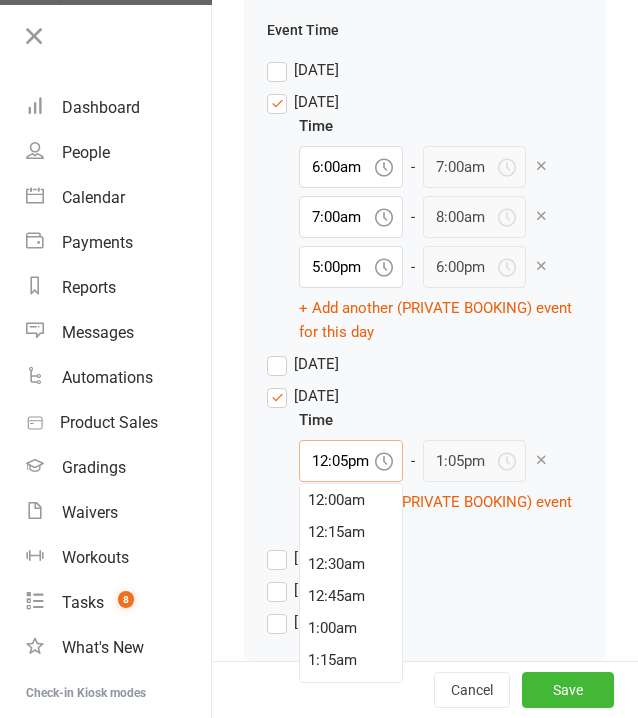 click on "12:05pm" at bounding box center (351, 461) 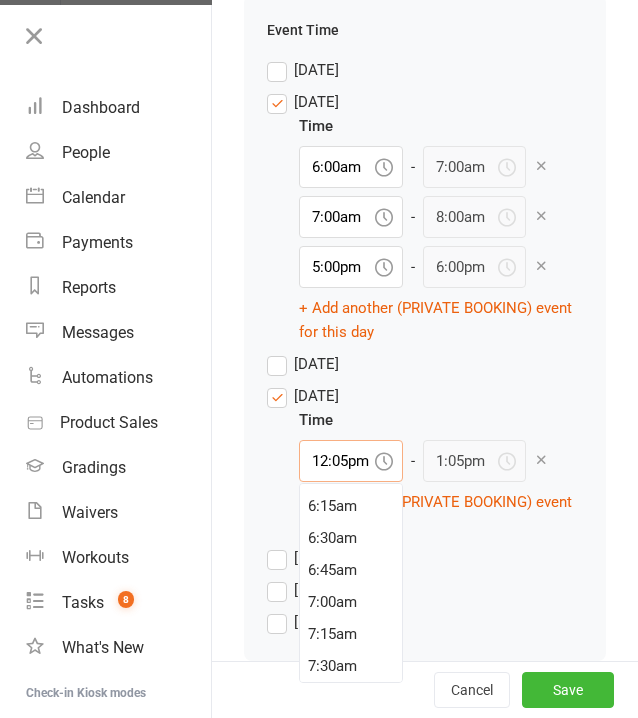 scroll, scrollTop: 704, scrollLeft: 0, axis: vertical 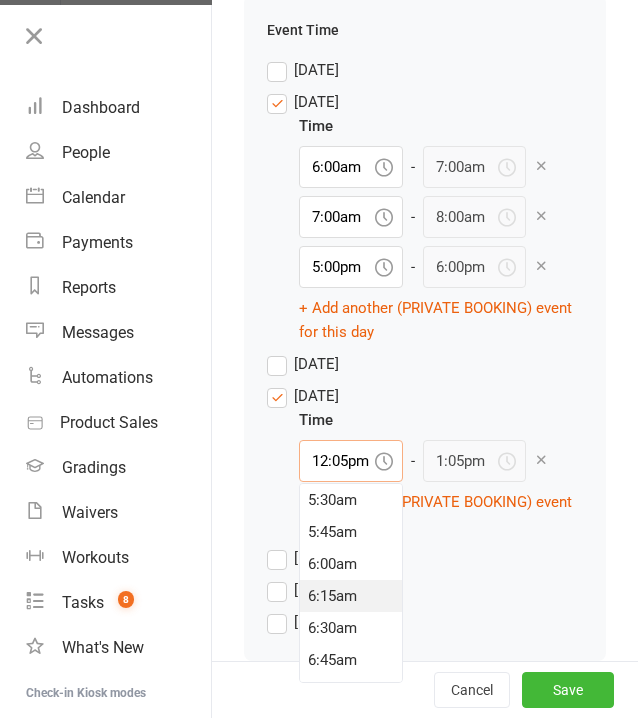 click on "6:15am" at bounding box center [351, 596] 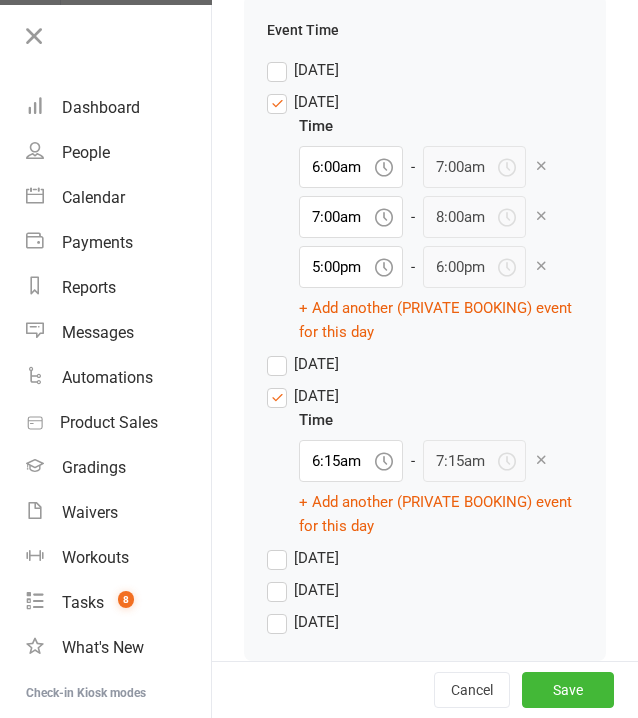 click on "[DATE]" at bounding box center [319, 590] 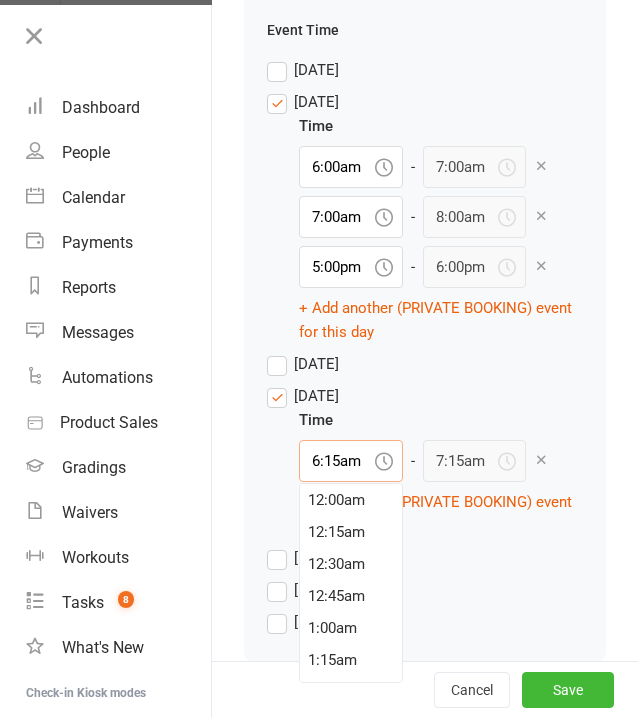 drag, startPoint x: 341, startPoint y: 637, endPoint x: 338, endPoint y: 512, distance: 125.035995 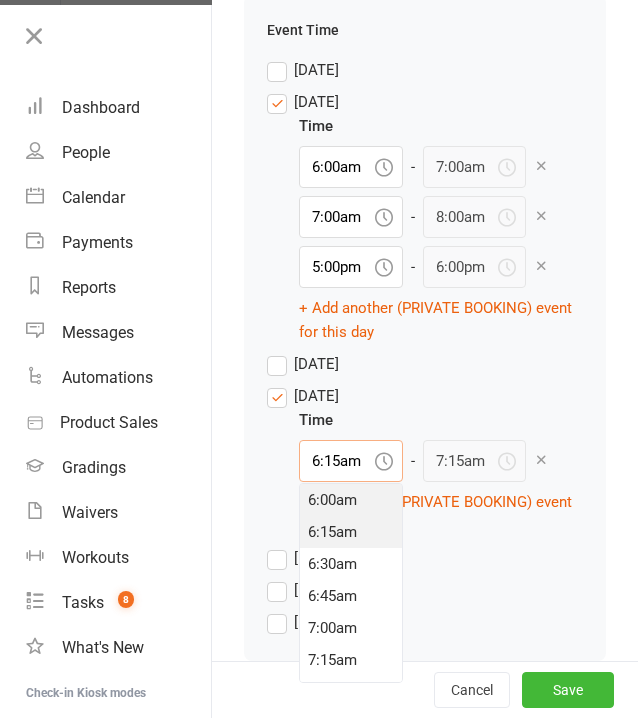 click on "6:00am" at bounding box center [351, 500] 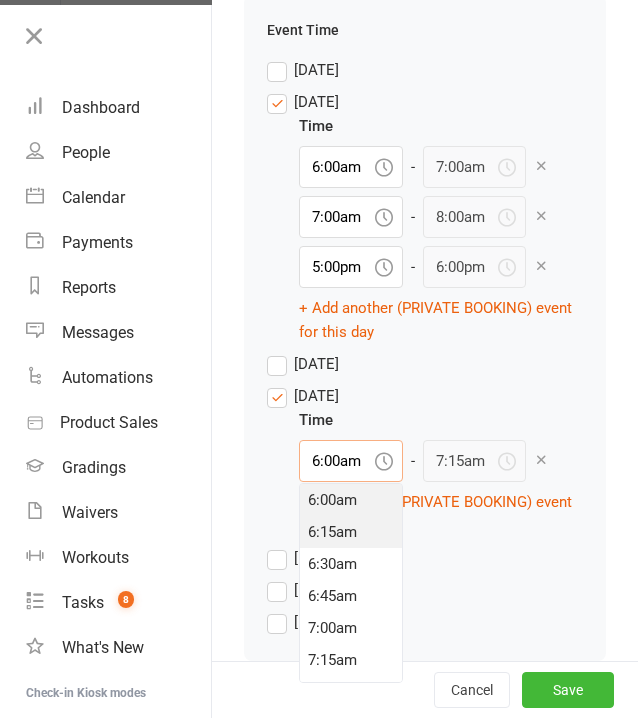 type on "7:00am" 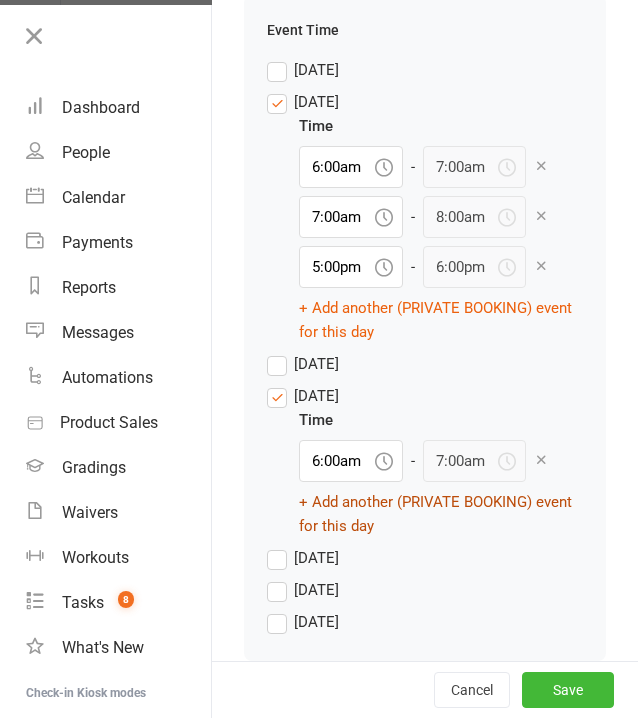 click on "+ Add another   (PRIVATE BOOKING)   event for this day" at bounding box center (441, 514) 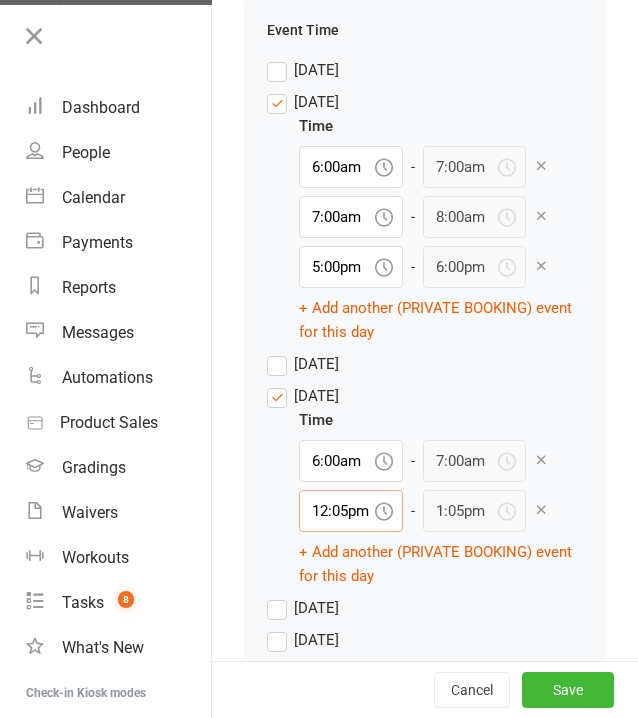 click on "12:05pm" at bounding box center [351, 511] 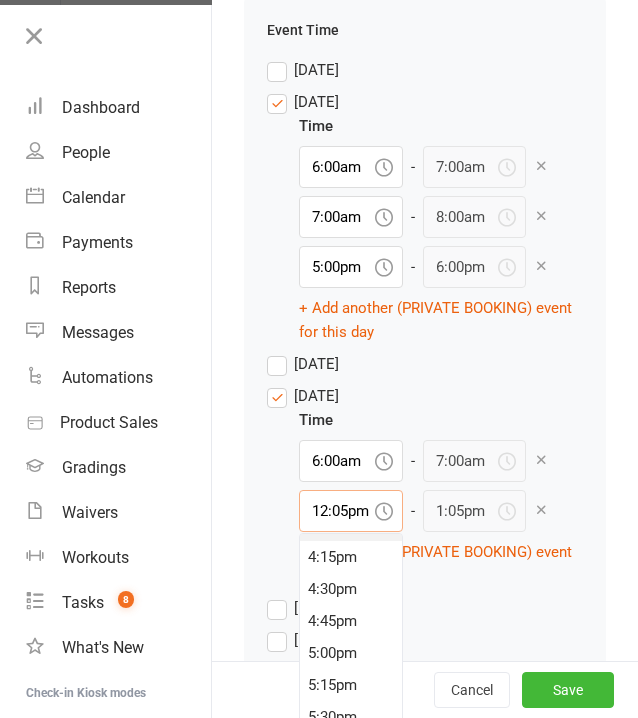 scroll, scrollTop: 2104, scrollLeft: 0, axis: vertical 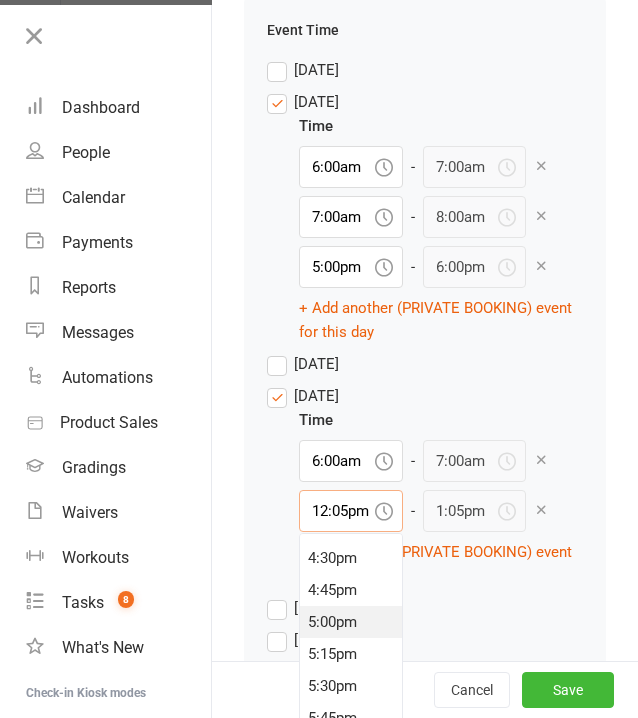 click on "5:00pm" at bounding box center [351, 622] 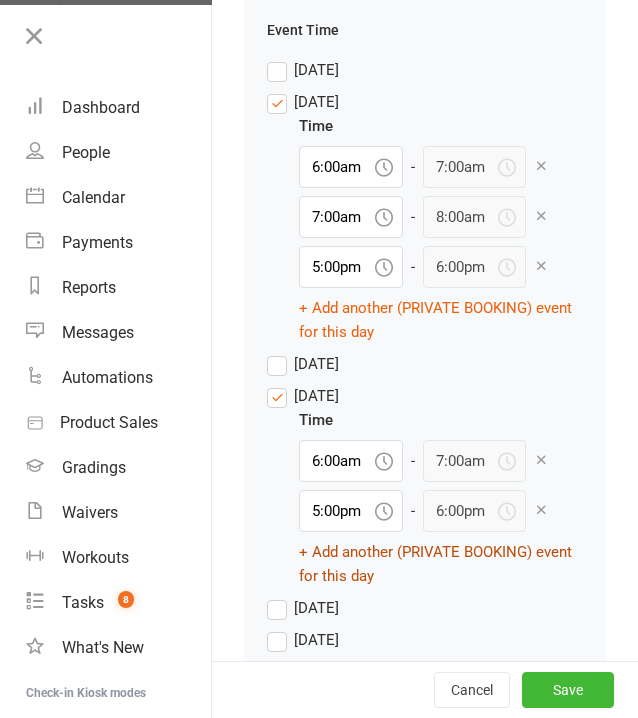click on "+ Add another   (PRIVATE BOOKING)   event for this day" at bounding box center (441, 564) 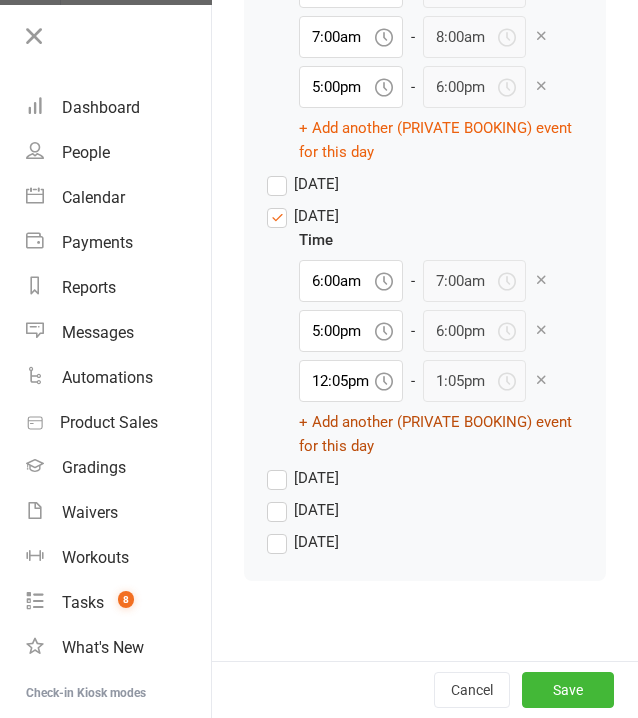 scroll, scrollTop: 2572, scrollLeft: 0, axis: vertical 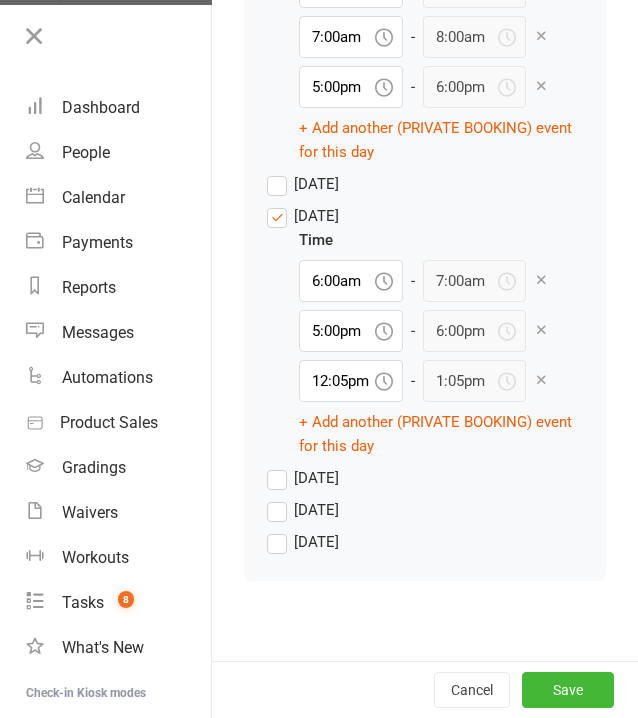 click on "[DATE]" at bounding box center (316, 508) 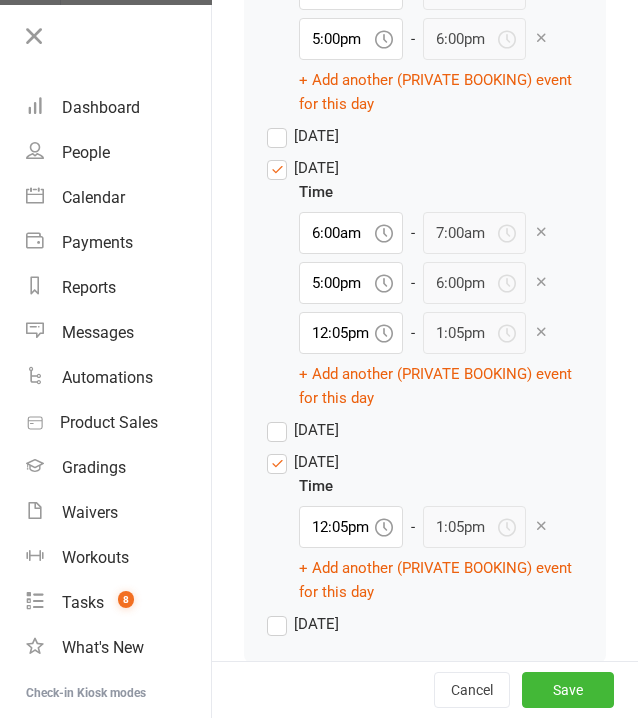 click on "[DATE]" at bounding box center (316, 428) 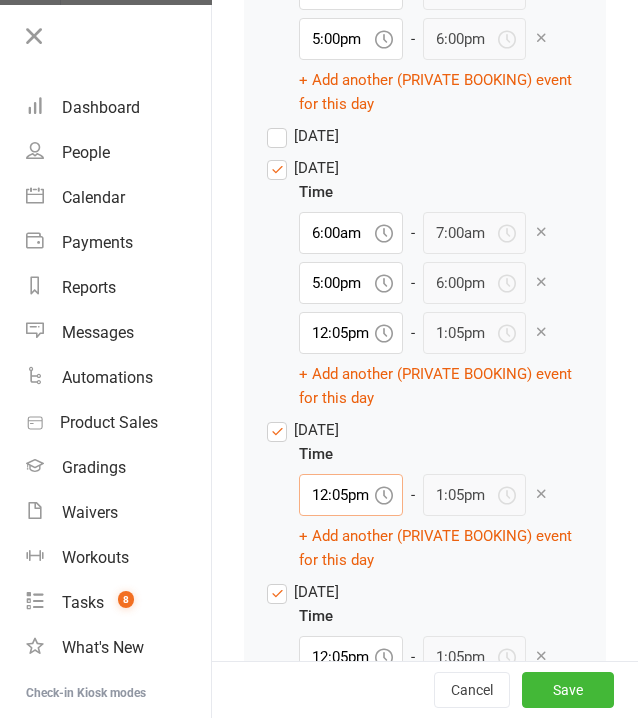 click on "12:05pm" at bounding box center (351, 495) 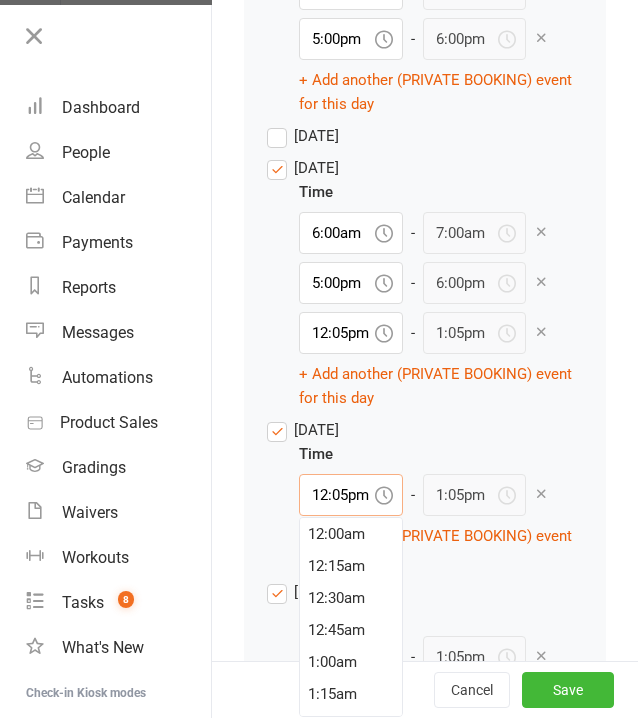scroll, scrollTop: 1504, scrollLeft: 0, axis: vertical 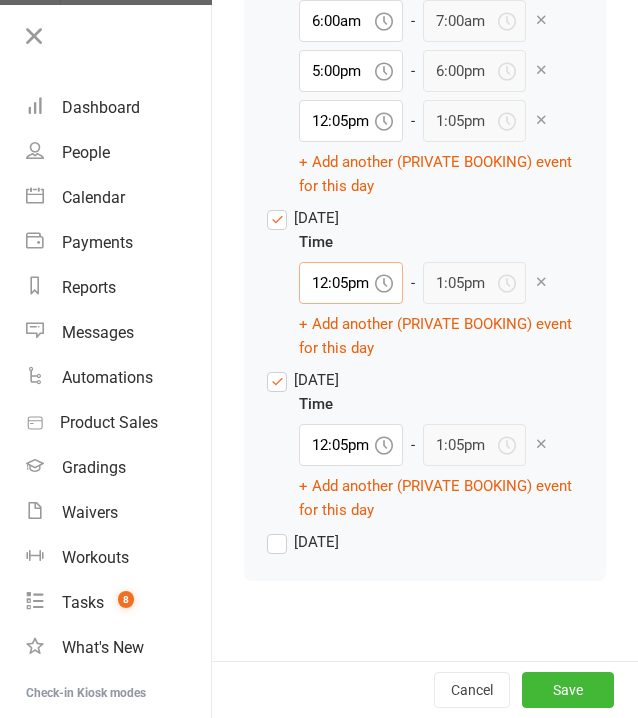 click on "12:05pm" at bounding box center [351, 283] 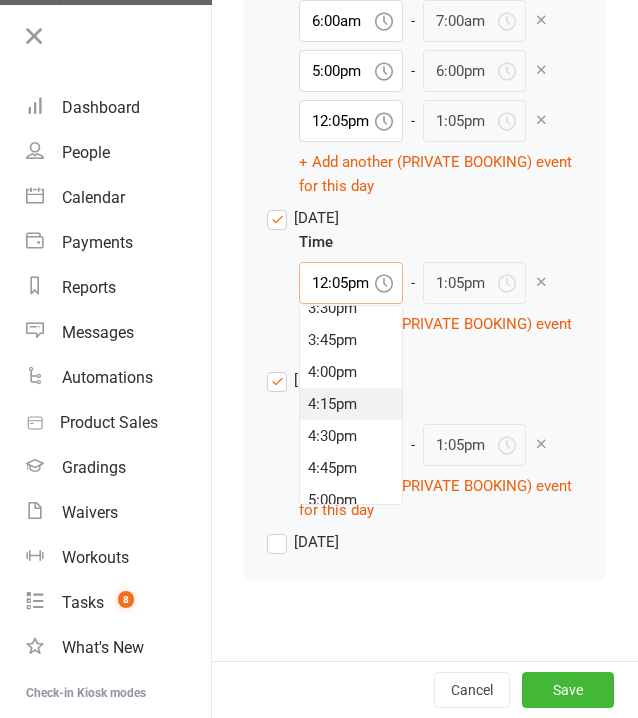 scroll, scrollTop: 2004, scrollLeft: 0, axis: vertical 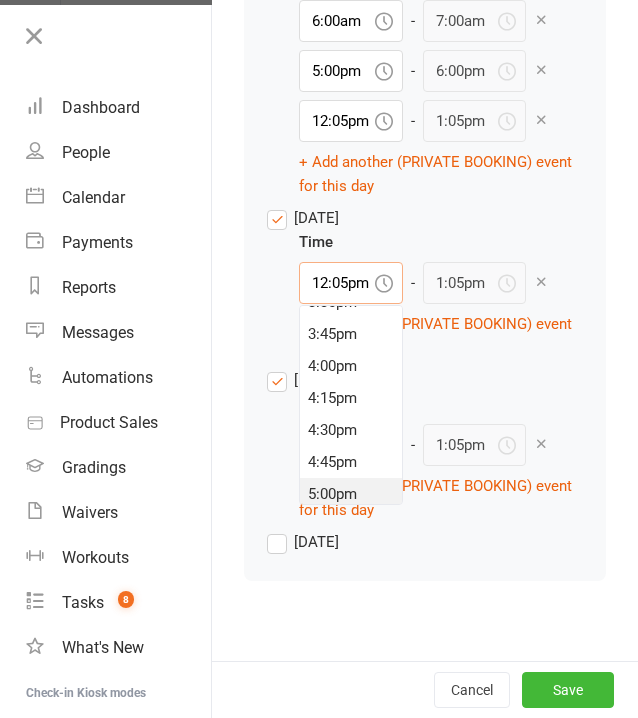 drag, startPoint x: 349, startPoint y: 474, endPoint x: 348, endPoint y: 487, distance: 13.038404 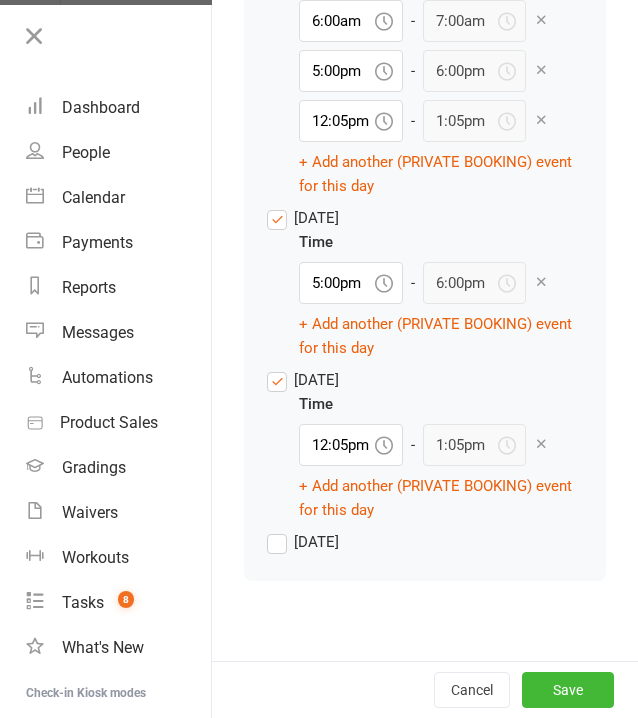 click on "[DATE] Time 12:05pm - 1:05pm + Add another   (PRIVATE BOOKING)   event for this day" at bounding box center [425, 445] 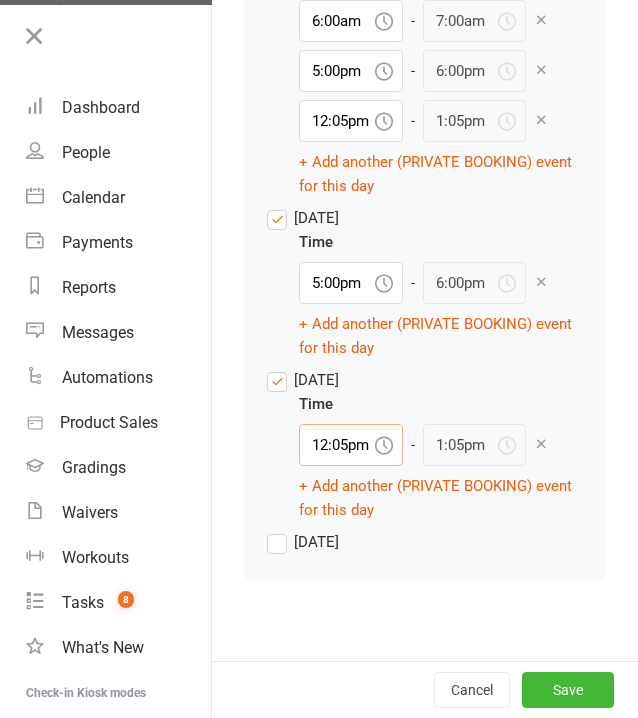 click on "12:05pm" at bounding box center [351, 445] 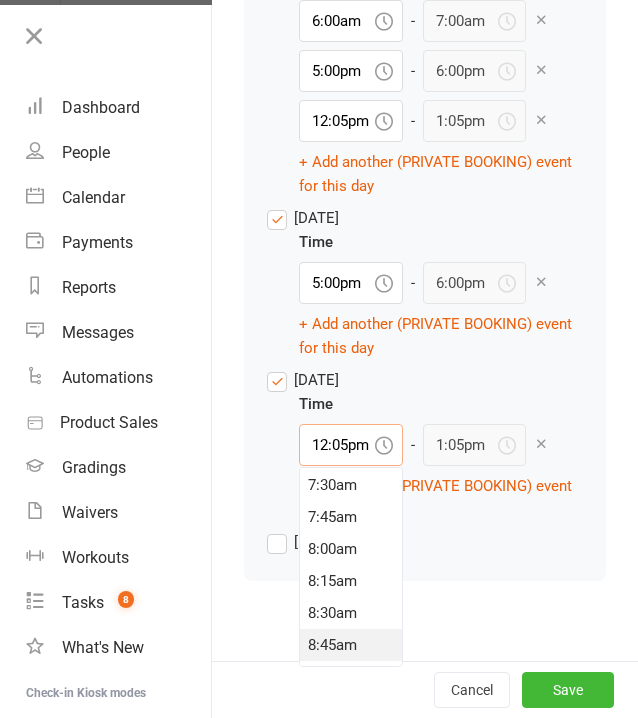 scroll, scrollTop: 704, scrollLeft: 0, axis: vertical 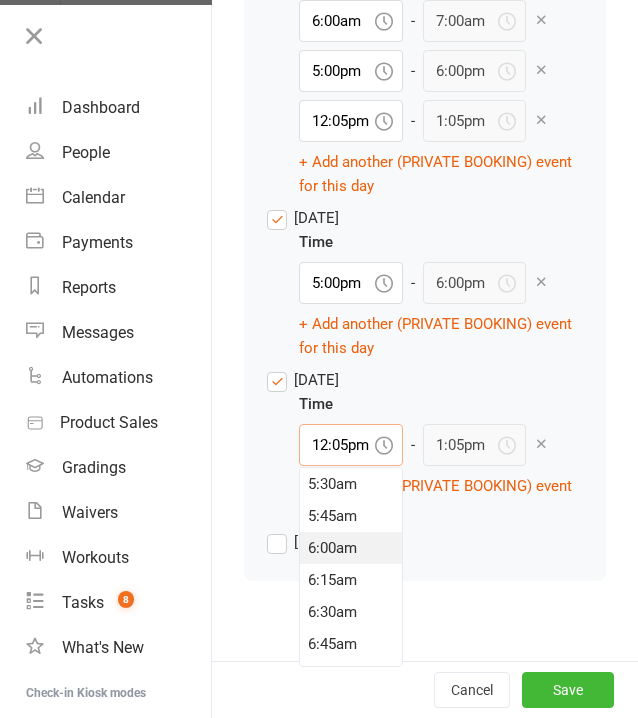 click on "6:00am" at bounding box center (351, 548) 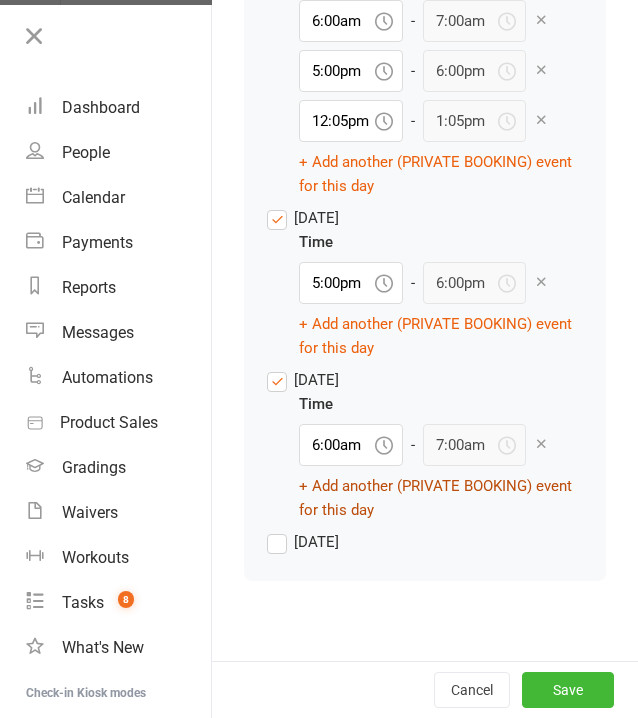 click on "+ Add another   (PRIVATE BOOKING)   event for this day" at bounding box center (441, 498) 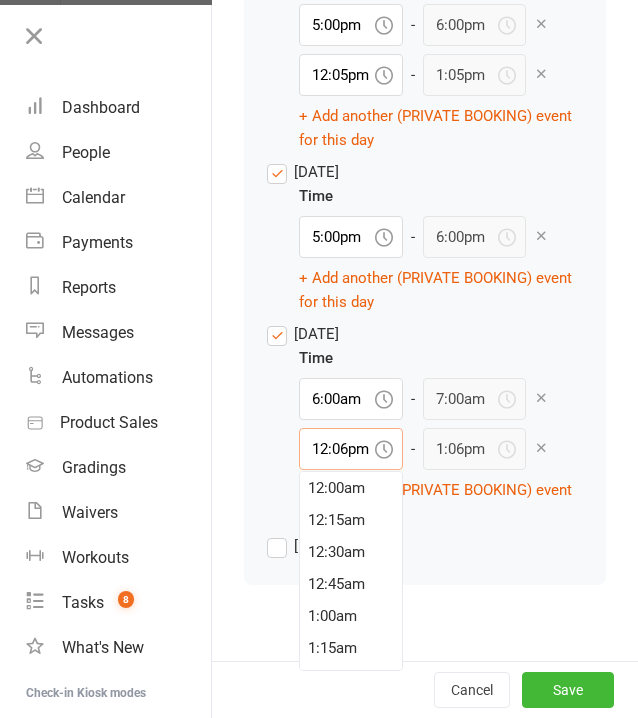 click on "12:06pm" at bounding box center (351, 449) 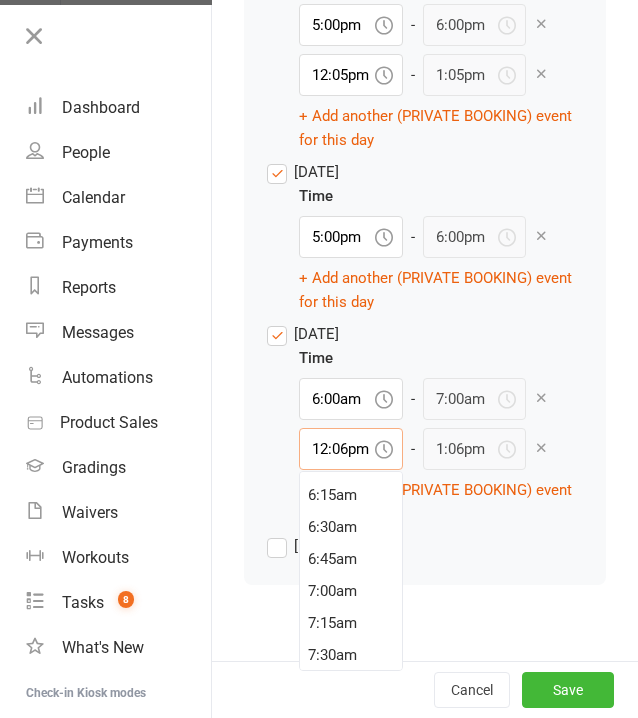 scroll, scrollTop: 904, scrollLeft: 0, axis: vertical 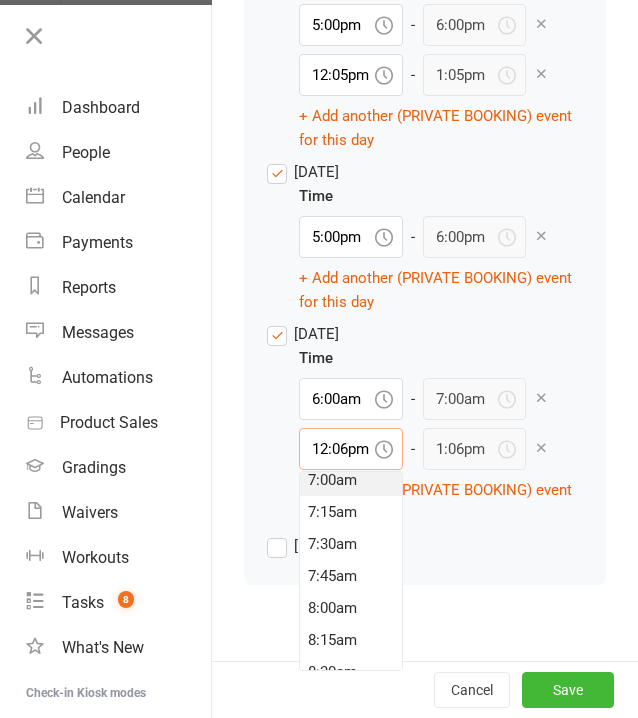 click on "7:00am" at bounding box center [351, 480] 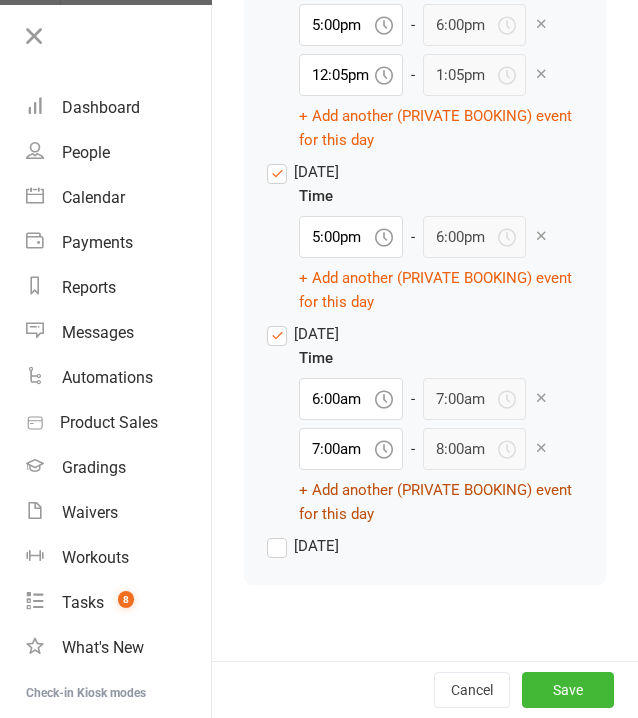 click on "+ Add another   (PRIVATE BOOKING)   event for this day" at bounding box center (441, 502) 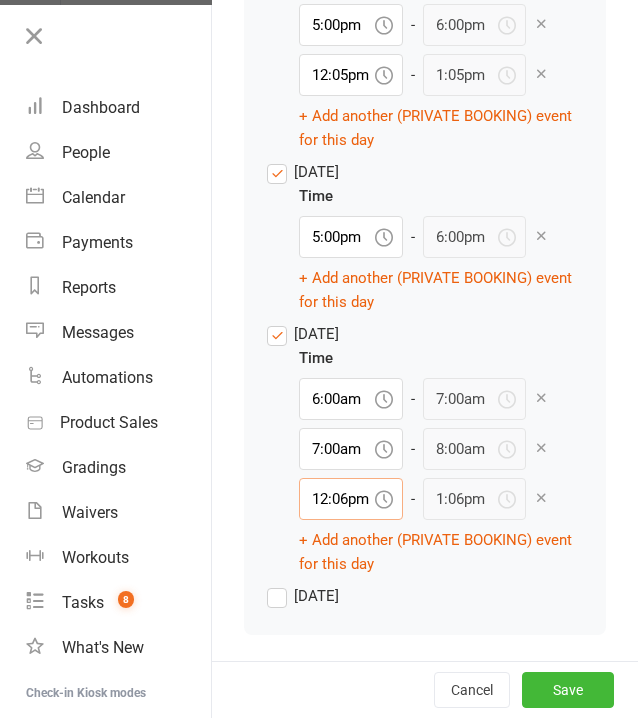click on "12:06pm" at bounding box center (351, 499) 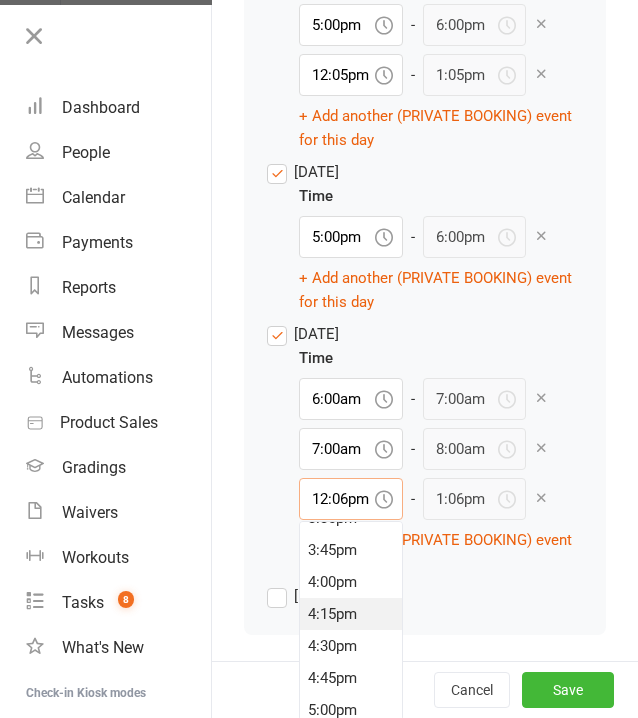 scroll, scrollTop: 2104, scrollLeft: 0, axis: vertical 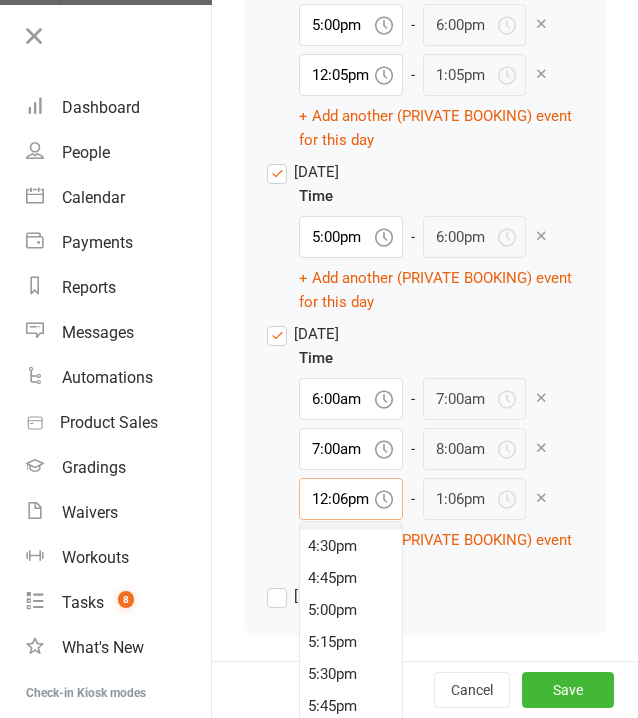click on "5:00pm" at bounding box center [351, 610] 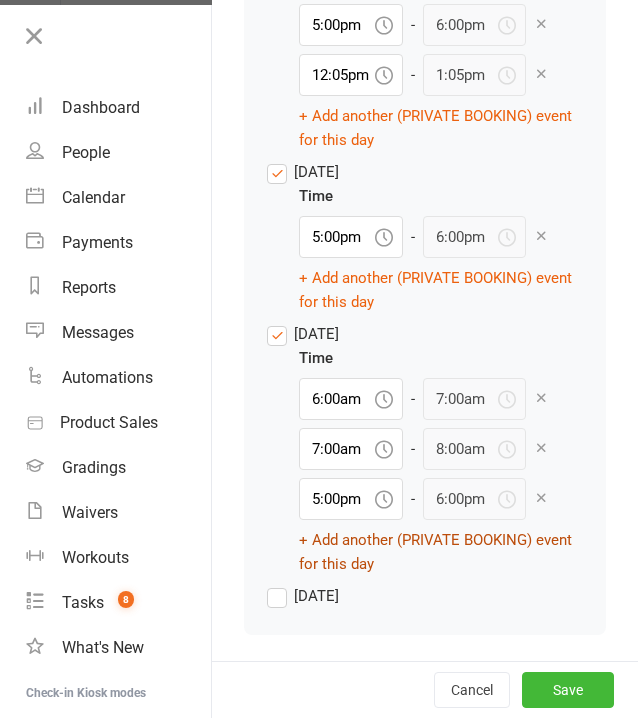 click on "+ Add another   (PRIVATE BOOKING)   event for this day" at bounding box center [441, 552] 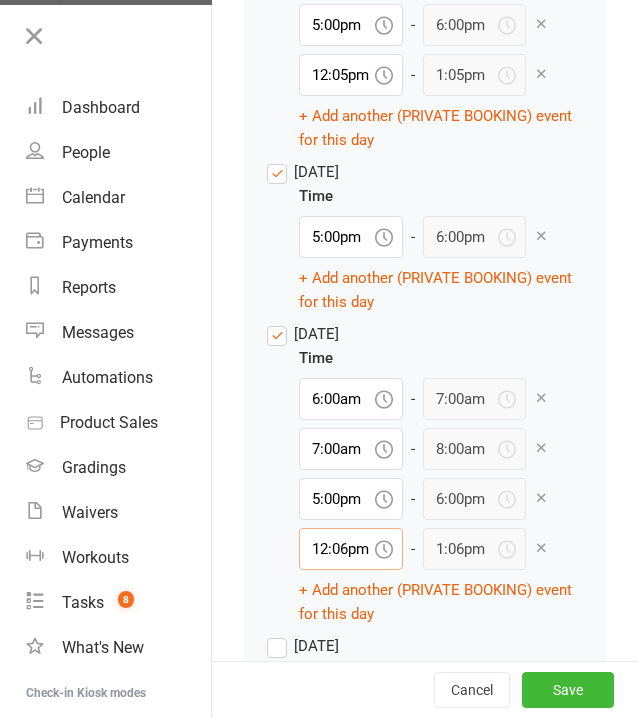 click on "12:06pm" at bounding box center [351, 549] 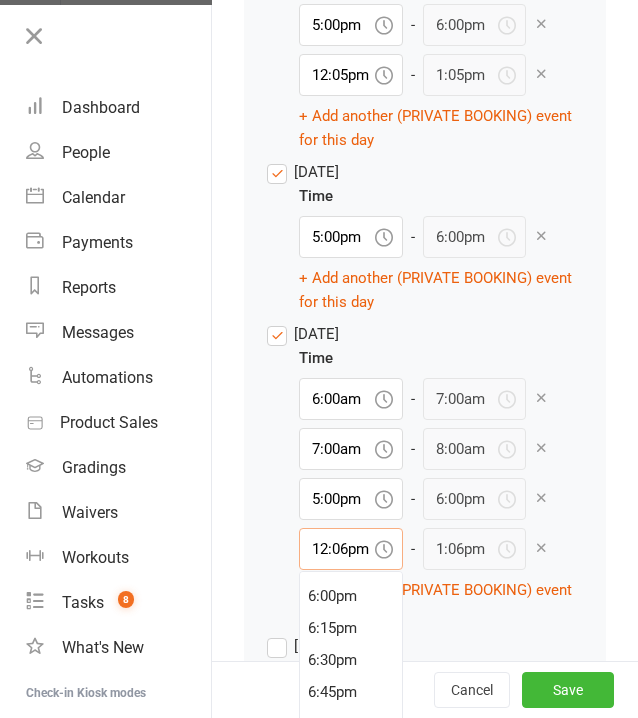 scroll, scrollTop: 2304, scrollLeft: 0, axis: vertical 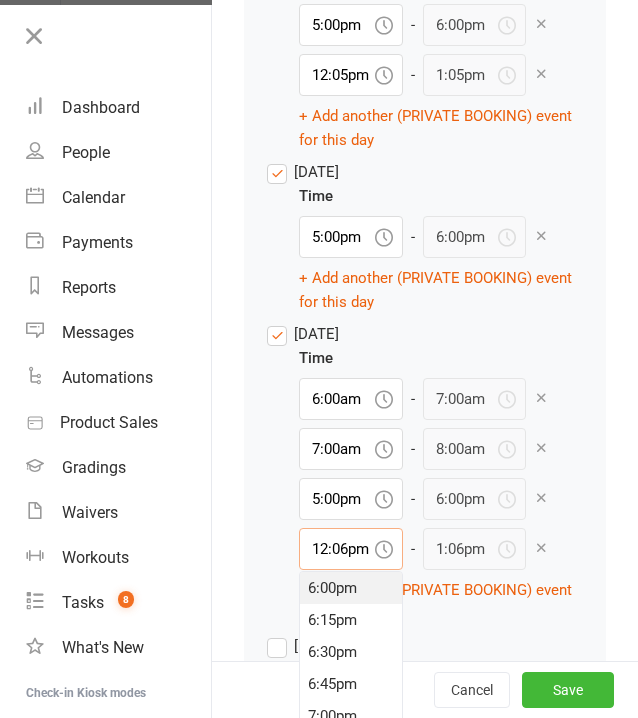 click on "6:00pm" at bounding box center (351, 588) 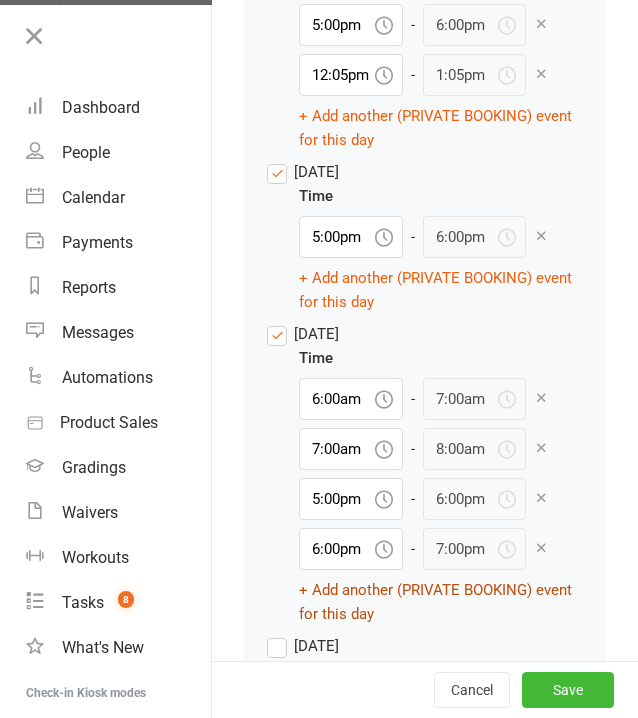 click on "+ Add another   (PRIVATE BOOKING)   event for this day" at bounding box center (441, 602) 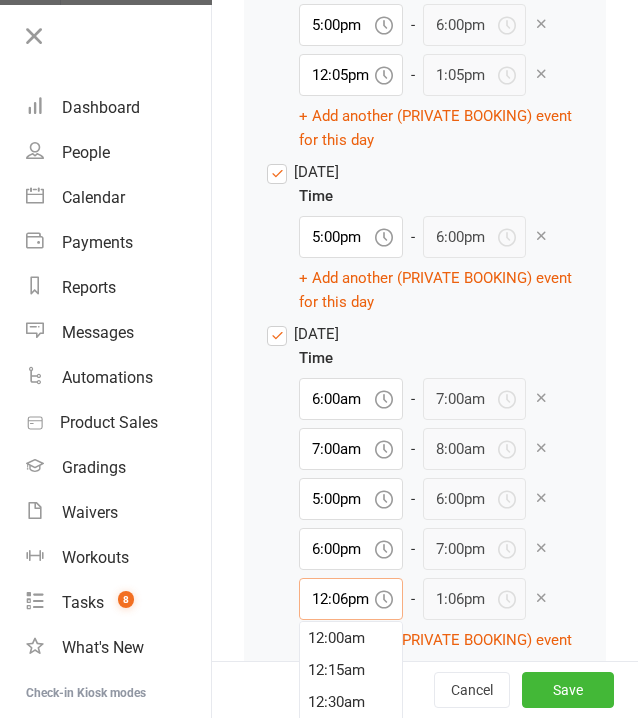 click on "12:06pm" at bounding box center [351, 599] 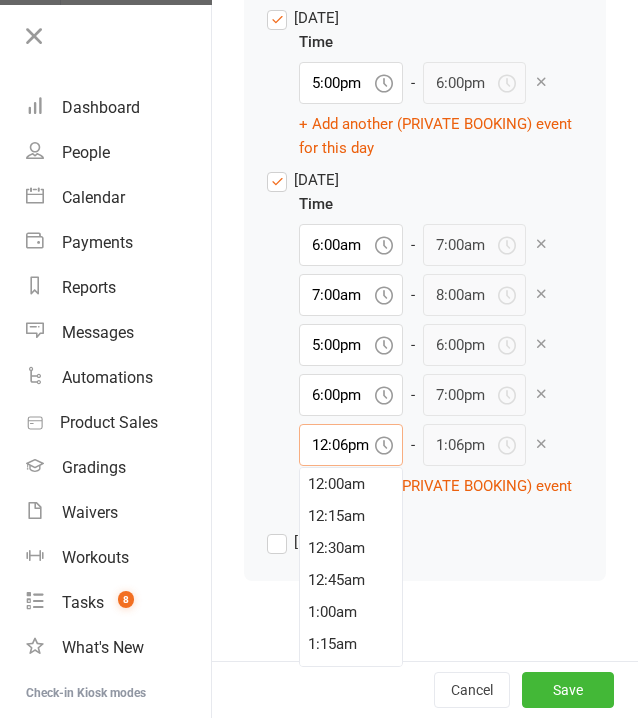 scroll, scrollTop: 3028, scrollLeft: 0, axis: vertical 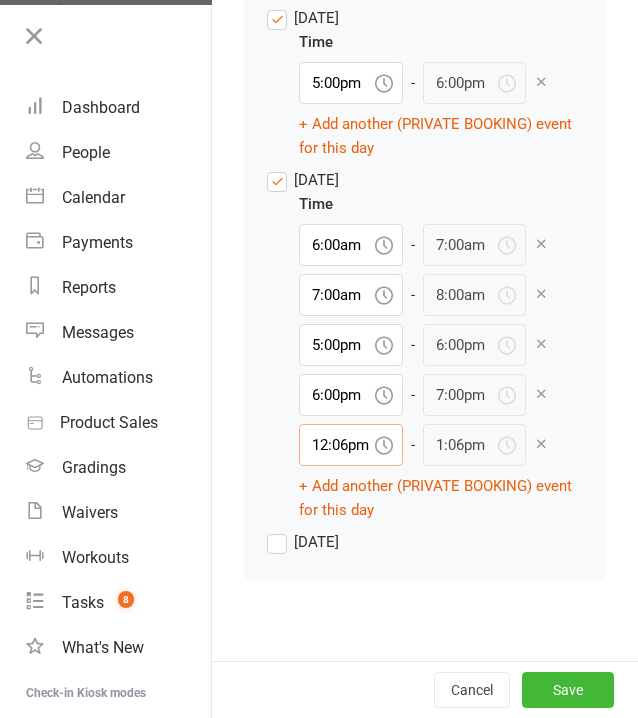 click on "12:06pm" at bounding box center (351, 445) 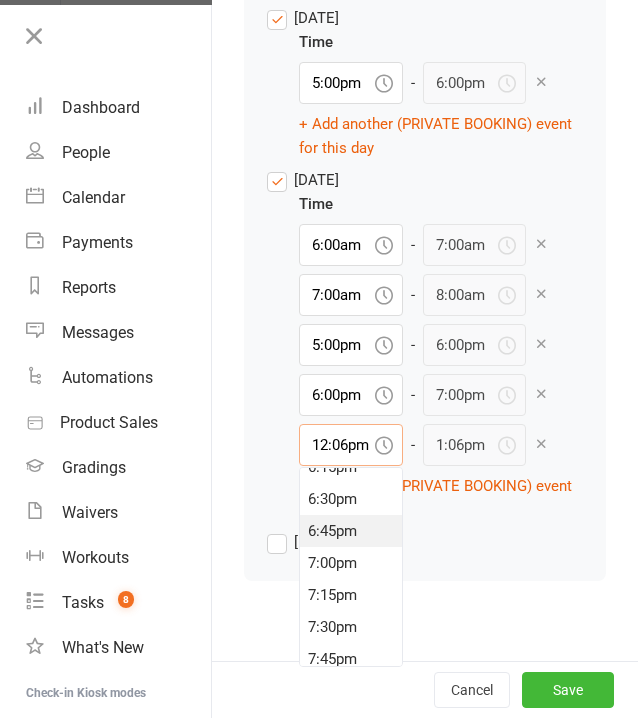 scroll, scrollTop: 2404, scrollLeft: 0, axis: vertical 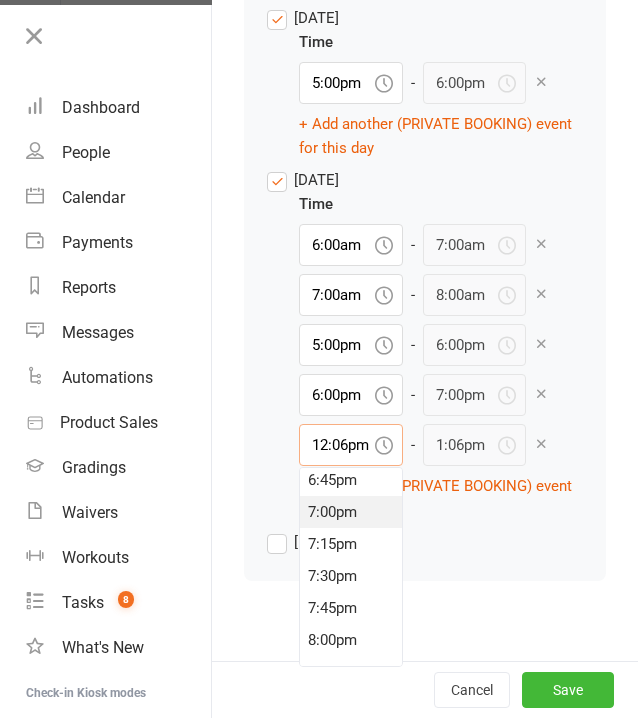 click on "7:00pm" at bounding box center [351, 512] 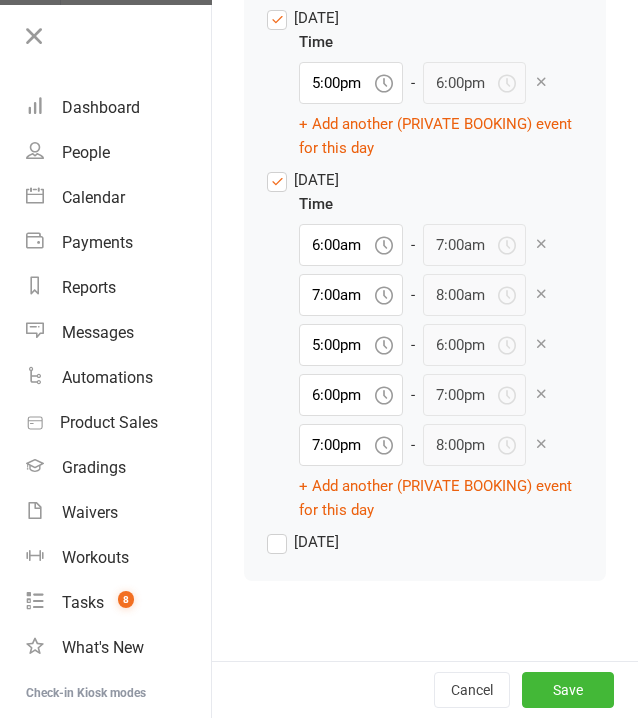 click on "[DATE]" at bounding box center (425, 542) 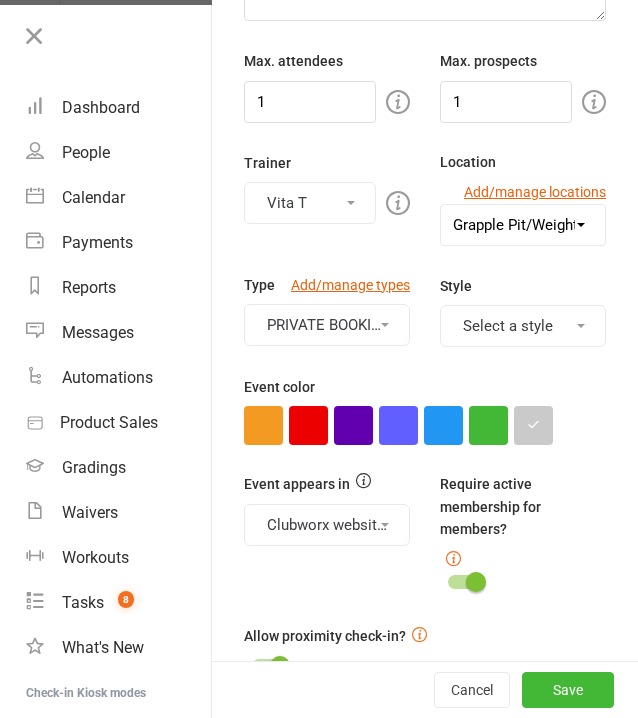 scroll, scrollTop: 0, scrollLeft: 0, axis: both 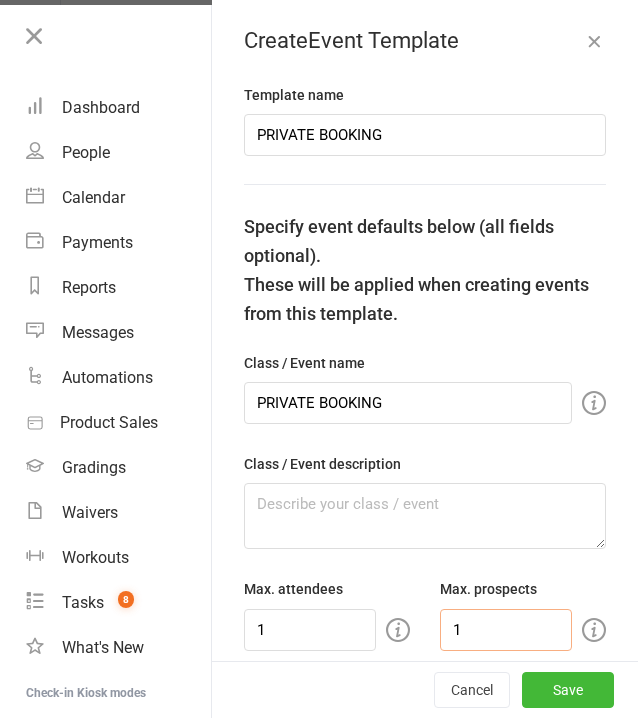click on "1" at bounding box center (506, 630) 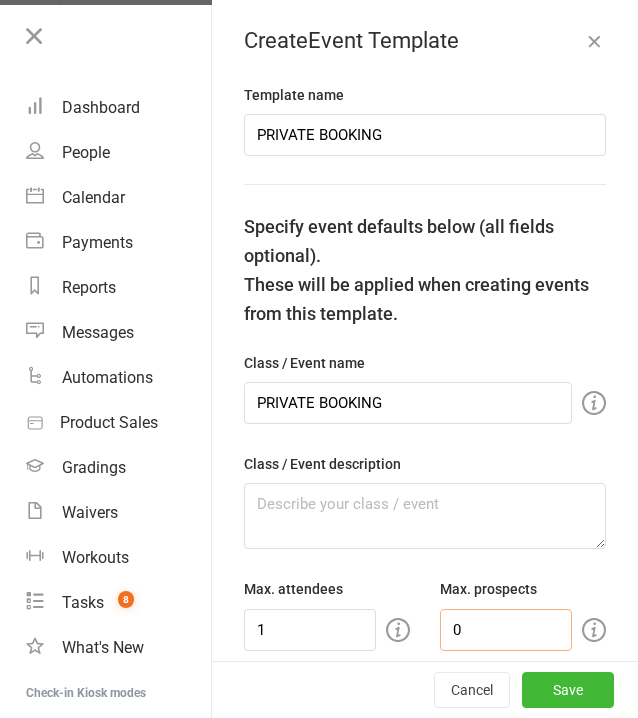 type on "0" 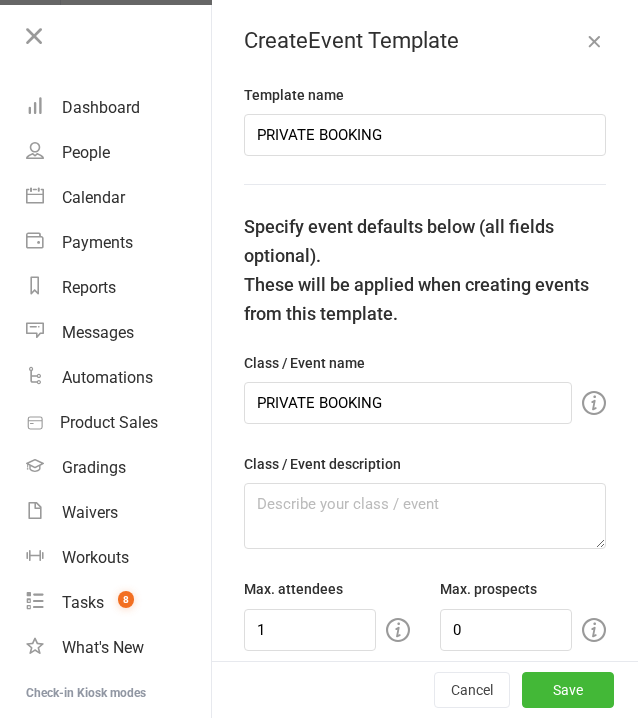 click on "Max. prospects 0" at bounding box center [523, 613] 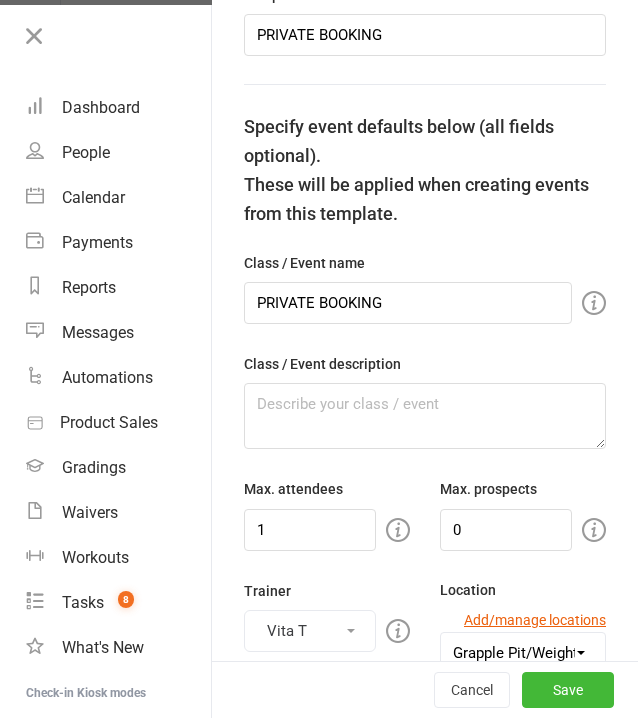 scroll, scrollTop: 200, scrollLeft: 0, axis: vertical 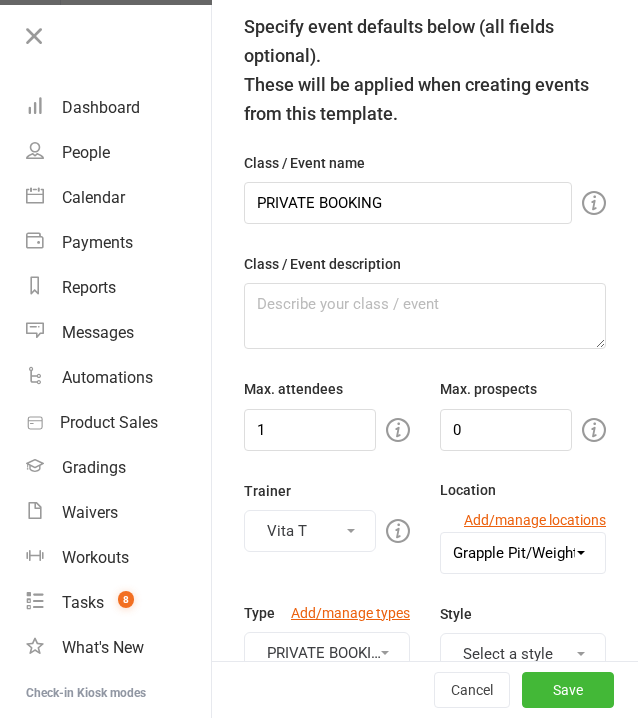 click on "Template name PRIVATE BOOKING Specify event defaults below (all fields optional). These will be applied when creating events from this template. Class / Event name PRIVATE BOOKING Class / Event description Max. attendees 1 Max. prospects 0 Trainer Vita T   Location Add/manage locations Select a location Example Room (Rename me!) Grapple Pit Grapple Pit/Weights Room Recovery Area Weights Room Type Add/manage types PRIVATE BOOKINGS   Style Select a style   Event color Event appears in Clubworx website calendar and Mobile app, Class kiosk mode, Book & Pay, Roll call   Require active membership for members? Allow proximity check-in? Booking settings Earliest booking can occur hour(s) day(s) week(s) month(s) before class starts (applies to bookings made from mobile app / website calendar) Latest booking can occur minute(s) hour(s) day(s) before class starts Cancellations Members can cancel bookings to this event up to minute(s) hour(s) day(s) prior to the start time. Enable waitlist for this event Event times 1 1" at bounding box center (425, 1664) 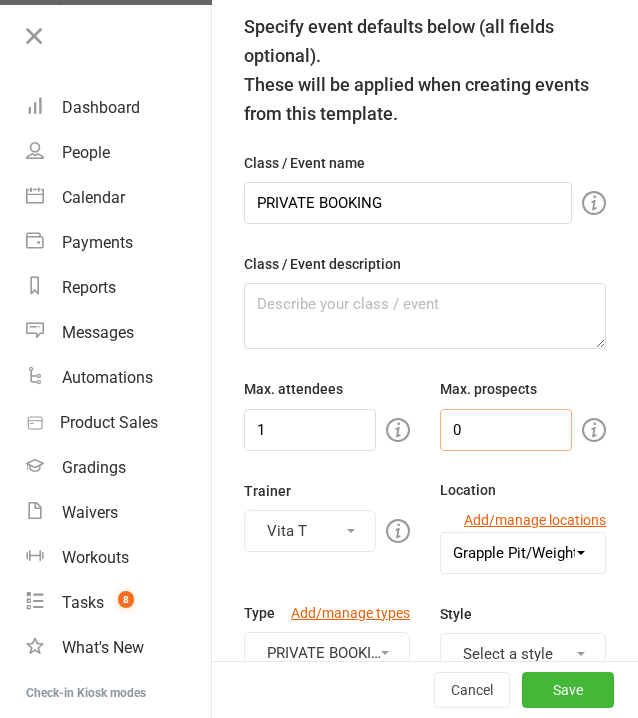 click on "0" at bounding box center (506, 430) 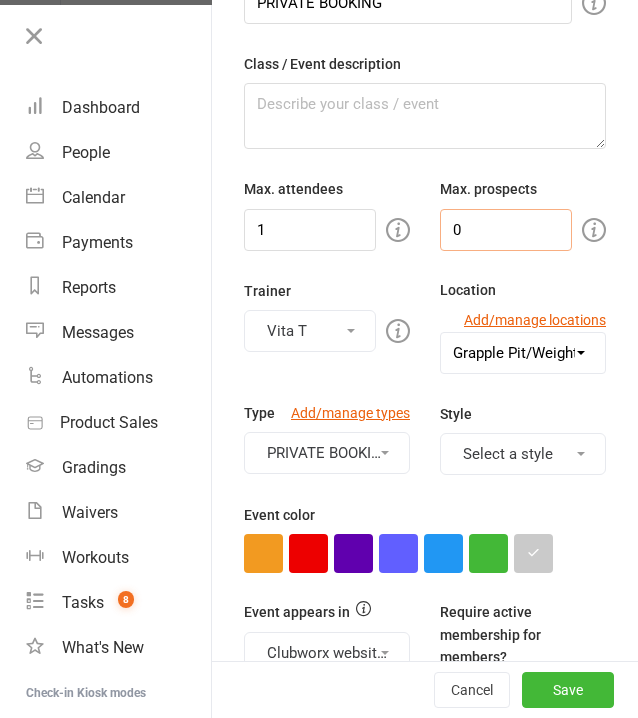 scroll, scrollTop: 600, scrollLeft: 0, axis: vertical 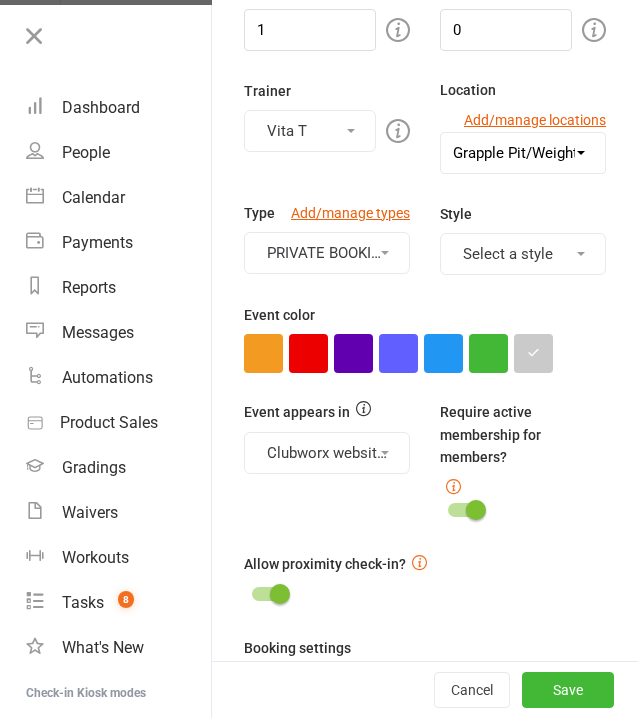 click on "Clubworx website calendar and Mobile app, Class kiosk mode, Book & Pay, Roll call" at bounding box center [327, 453] 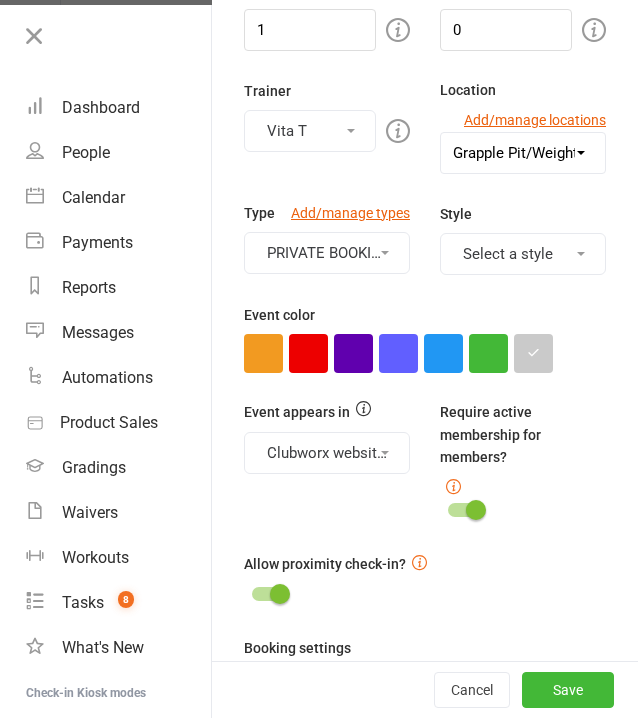 click on "Template name PRIVATE BOOKING Specify event defaults below (all fields optional). These will be applied when creating events from this template. Class / Event name PRIVATE BOOKING Class / Event description Max. attendees 1 Max. prospects 0 Trainer Vita T   Location Add/manage locations Select a location Example Room (Rename me!) Grapple Pit Grapple Pit/Weights Room Recovery Area Weights Room Type Add/manage types PRIVATE BOOKINGS   Style Select a style   Event color Event appears in Clubworx website calendar and Mobile app, Class kiosk mode, Book & Pay, Roll call   Require active membership for members? Allow proximity check-in? Booking settings Earliest booking can occur hour(s) day(s) week(s) month(s) before class starts (applies to bookings made from mobile app / website calendar) Latest booking can occur minute(s) hour(s) day(s) before class starts Cancellations Members can cancel bookings to this event up to minute(s) hour(s) day(s) prior to the start time. Enable waitlist for this event Event times 1 1" at bounding box center [425, 1264] 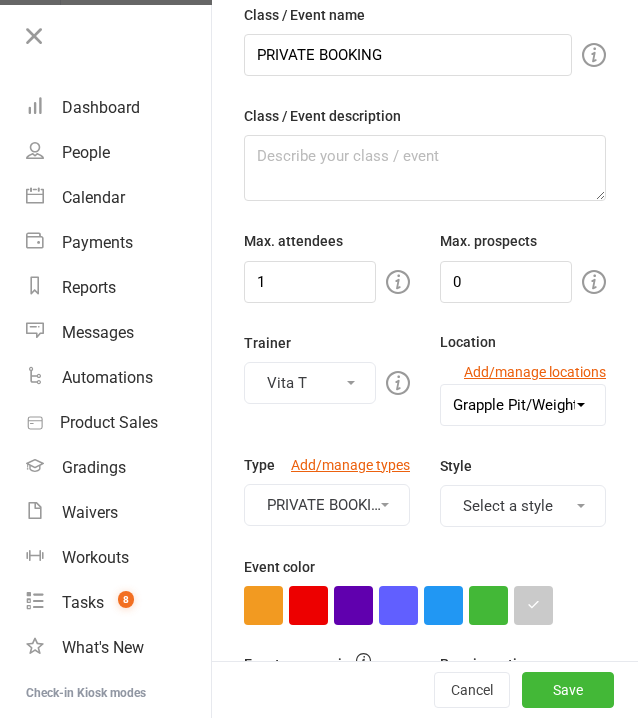 scroll, scrollTop: 300, scrollLeft: 0, axis: vertical 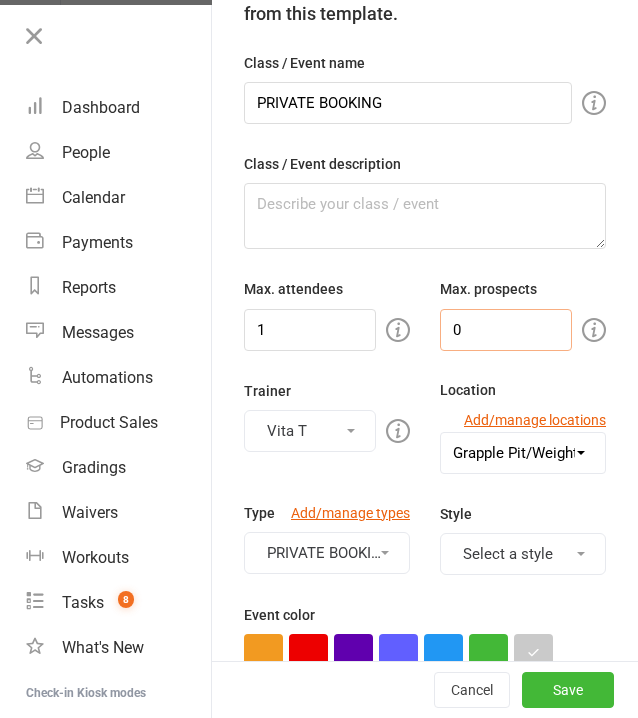 click on "0" at bounding box center [506, 330] 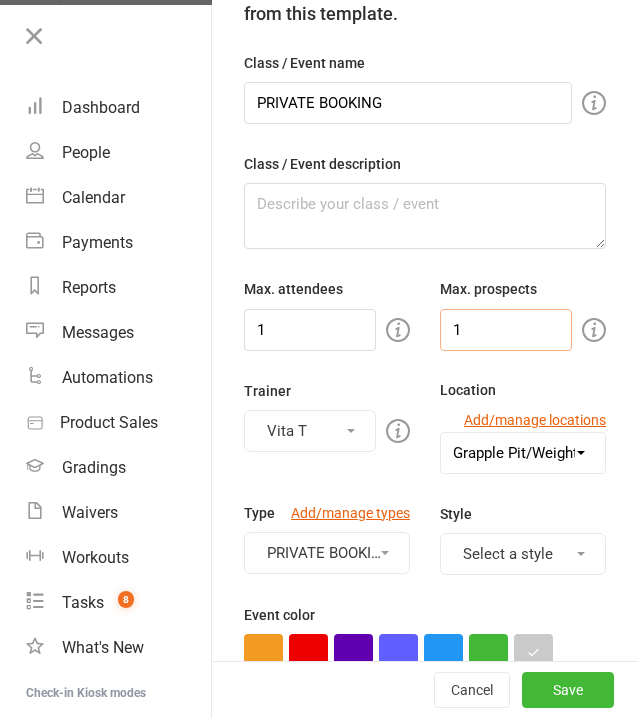 type on "1" 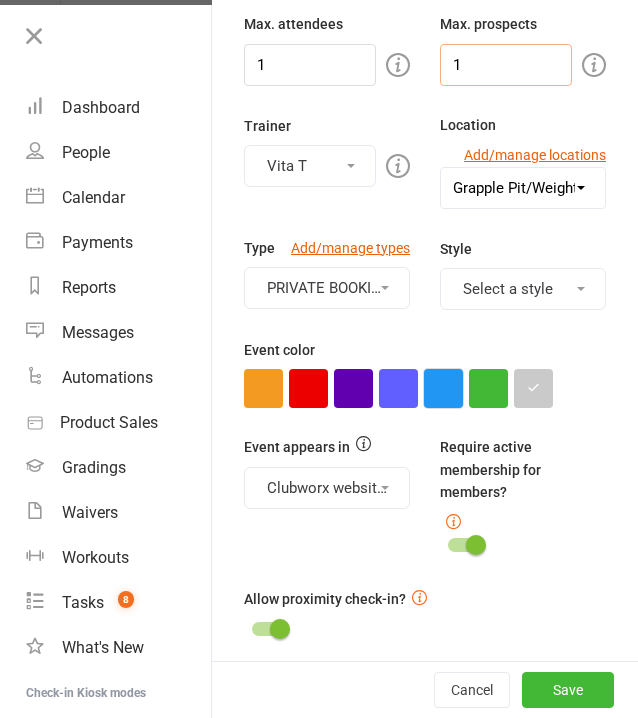 scroll, scrollTop: 365, scrollLeft: 0, axis: vertical 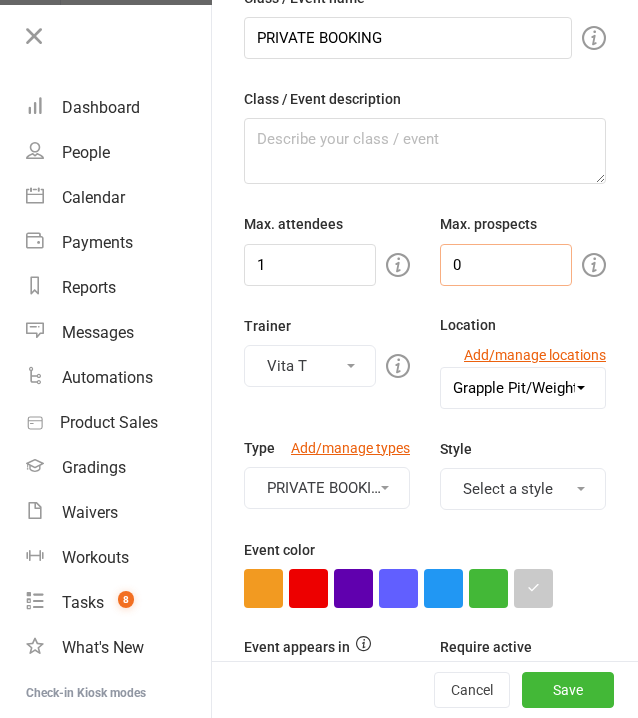 type on "0" 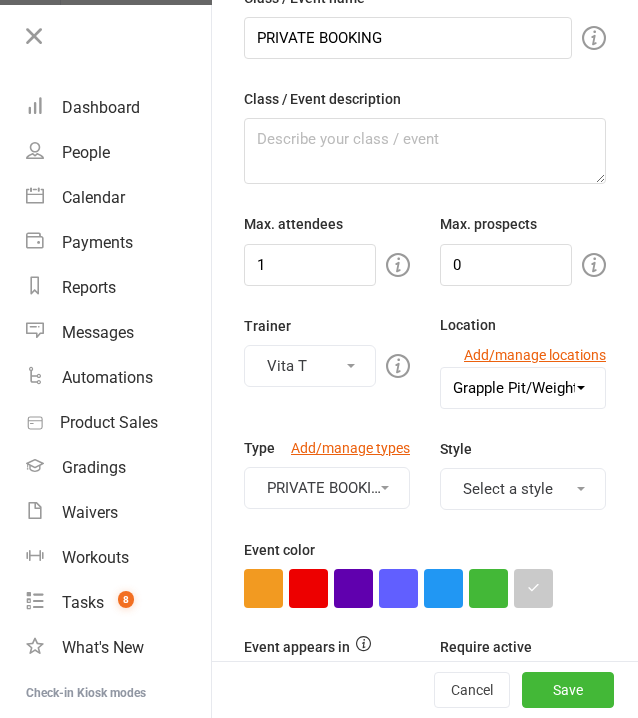 click on "Template name PRIVATE BOOKING Specify event defaults below (all fields optional). These will be applied when creating events from this template. Class / Event name PRIVATE BOOKING Class / Event description Max. attendees 1 Max. prospects 0 Trainer Vita T   Location Add/manage locations Select a location Example Room (Rename me!) Grapple Pit Grapple Pit/Weights Room Recovery Area Weights Room Type Add/manage types PRIVATE BOOKINGS   Style Select a style   Event color Event appears in Clubworx website calendar and Mobile app, Class kiosk mode, Book & Pay, Roll call   Require active membership for members? Allow proximity check-in? Booking settings Earliest booking can occur hour(s) day(s) week(s) month(s) before class starts (applies to bookings made from mobile app / website calendar) Latest booking can occur minute(s) hour(s) day(s) before class starts Cancellations Members can cancel bookings to this event up to minute(s) hour(s) day(s) prior to the start time. Enable waitlist for this event Event times 1 1" at bounding box center (425, 1499) 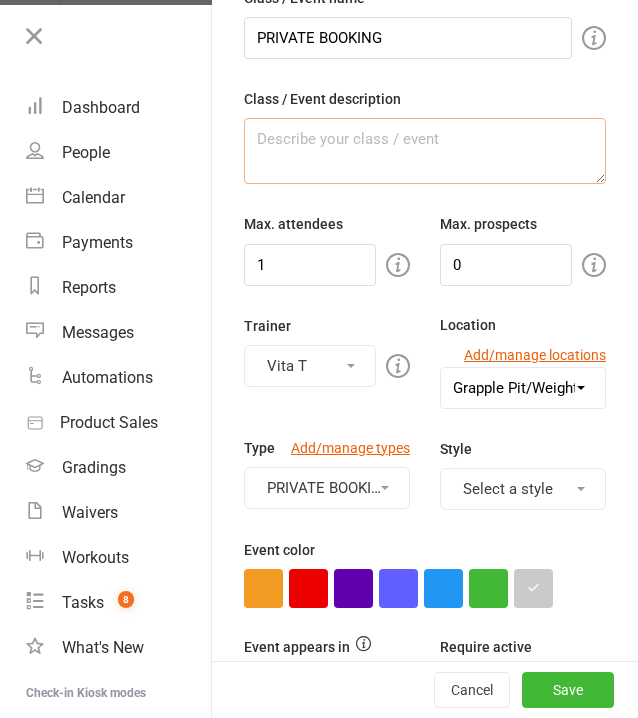 click at bounding box center [425, 151] 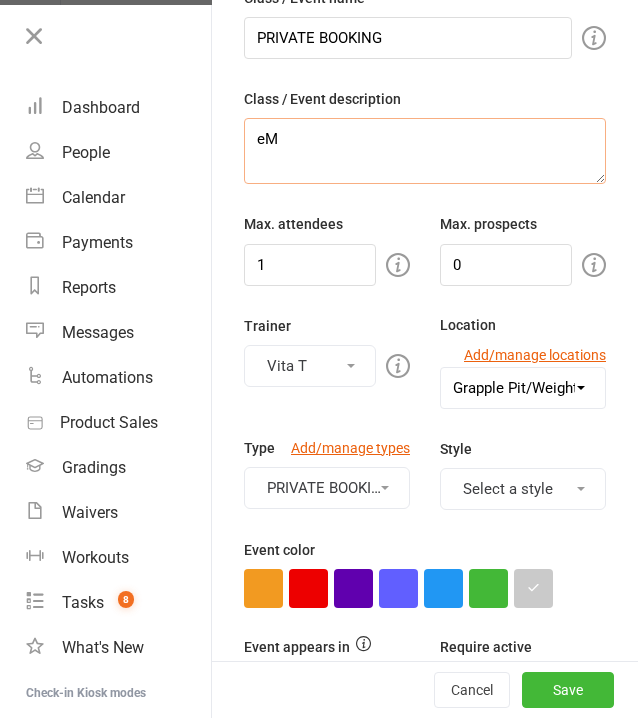 type on "e" 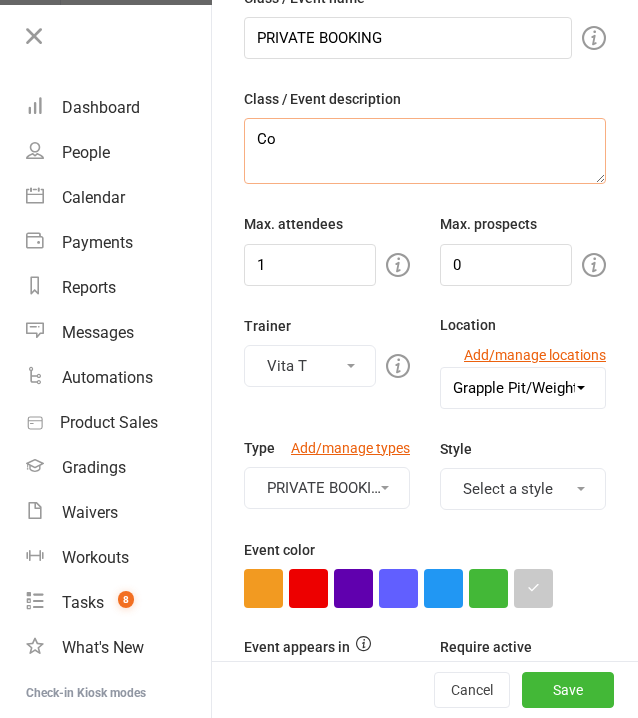 type on "C" 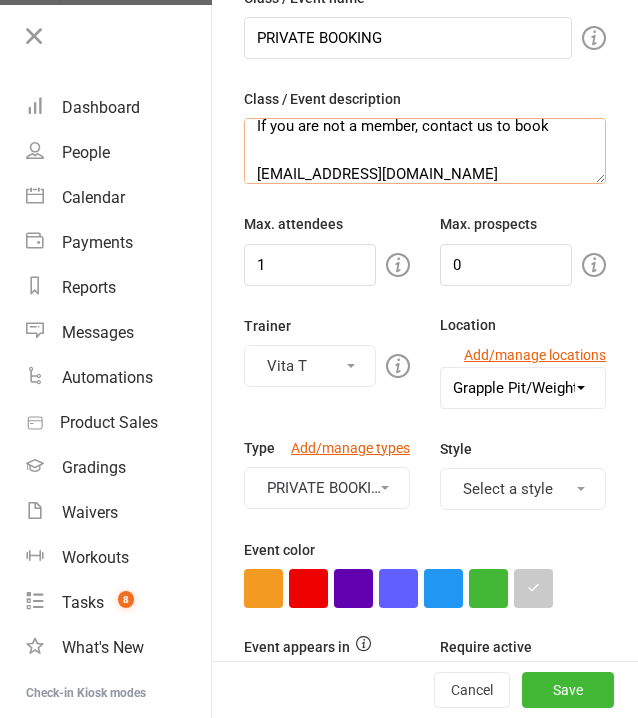 scroll, scrollTop: 37, scrollLeft: 0, axis: vertical 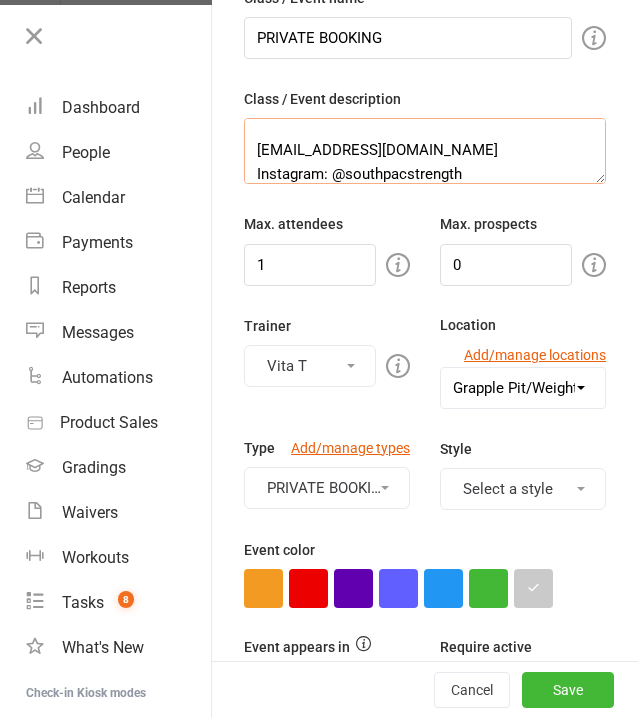 type on "If you are not a member, contact us to book
[EMAIL_ADDRESS][DOMAIN_NAME]
Instagram: @southpacstrength" 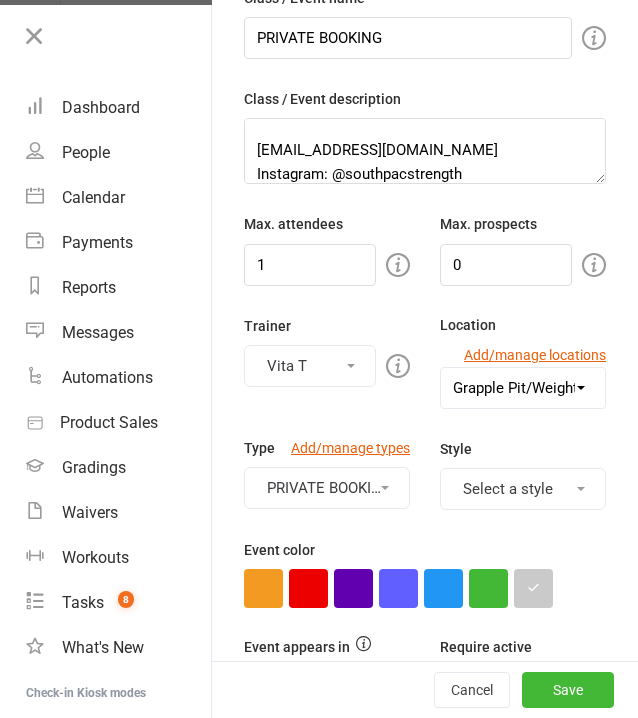 click on "Template name PRIVATE BOOKING Specify event defaults below (all fields optional). These will be applied when creating events from this template. Class / Event name PRIVATE BOOKING Class / Event description If you are not a member, contact us to book
[EMAIL_ADDRESS][DOMAIN_NAME]
Instagram: @southpacstrength Max. attendees 1 Max. prospects 0 Trainer Vita T   Location Add/manage locations Select a location Example Room (Rename me!) Grapple Pit Grapple Pit/Weights Room Recovery Area Weights Room Type Add/manage types PRIVATE BOOKINGS   Style Select a style   Event color Event appears in Clubworx website calendar and Mobile app, Class kiosk mode, Book & Pay, Roll call   Require active membership for members? Allow proximity check-in? Booking settings Earliest booking can occur hour(s) day(s) week(s) month(s) before class starts (applies to bookings made from mobile app / website calendar) Latest booking can occur minute(s) hour(s) day(s) before class starts Cancellations Members can cancel bookings to this event 1" at bounding box center (425, 1499) 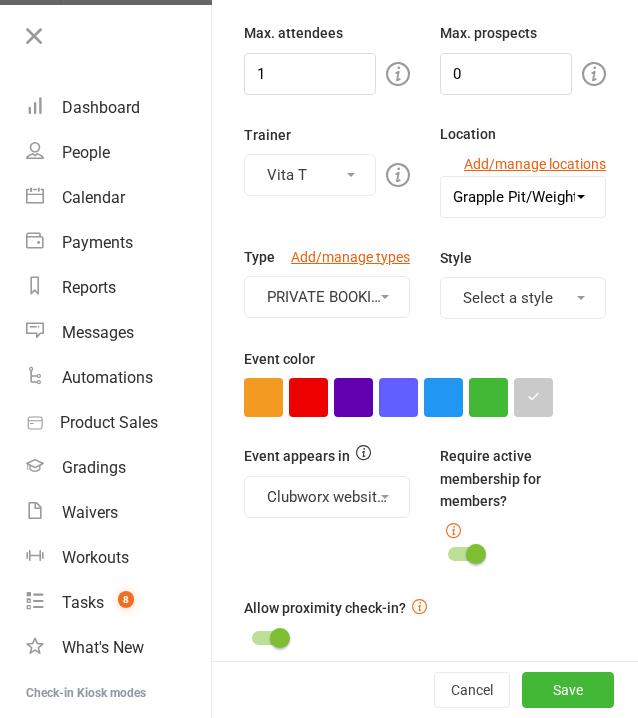 scroll, scrollTop: 565, scrollLeft: 0, axis: vertical 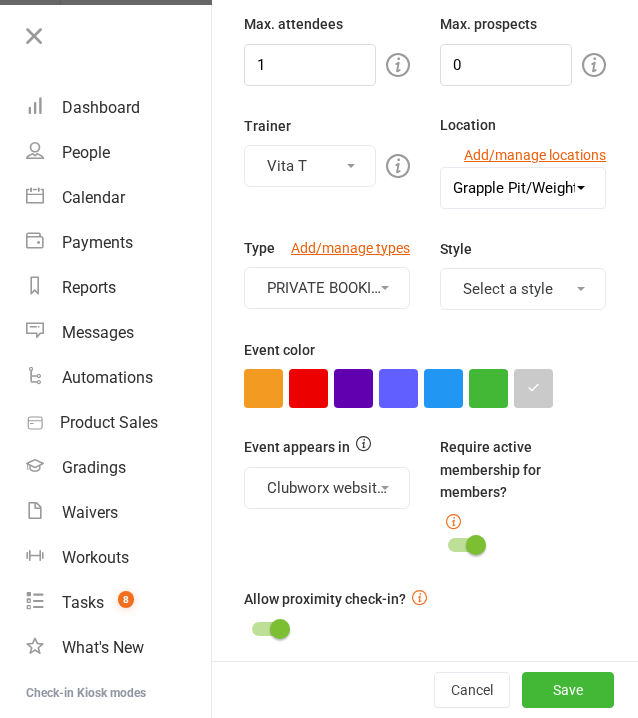 click at bounding box center (453, 521) 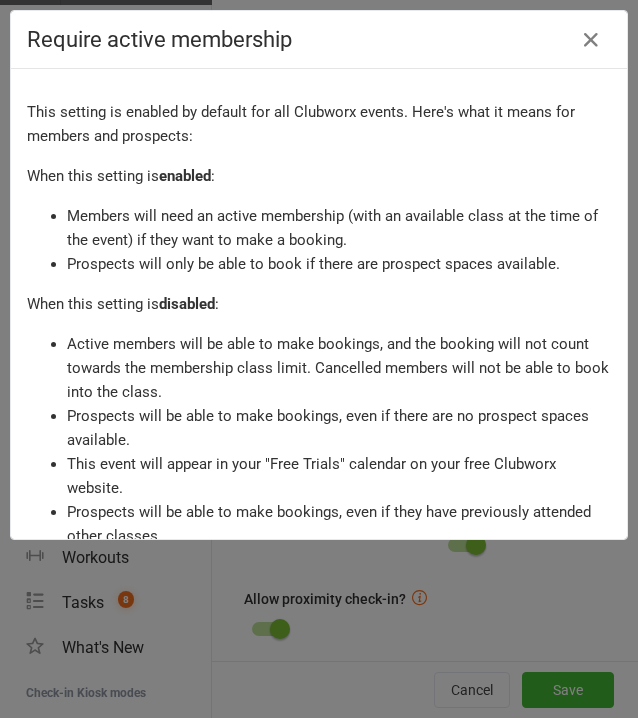click on "Require active membership This setting is enabled by default for all Clubworx events. Here's what it means for members and prospects: When this setting is  enabled : Members will need an active membership (with an available class at the time of the event) if they want to make a booking. Prospects will only be able to book if there are prospect spaces available. When this setting is  disabled : Active members will be able to make bookings, and the booking will not count towards the membership class limit. Cancelled members will not be able to book into the class. Prospects will be able to make bookings, even if there are no prospect spaces available. This event will appear in your "Free Trials" calendar on your free Clubworx website. Prospects will be able to make bookings, even if they have previously attended other classes." at bounding box center [319, 359] 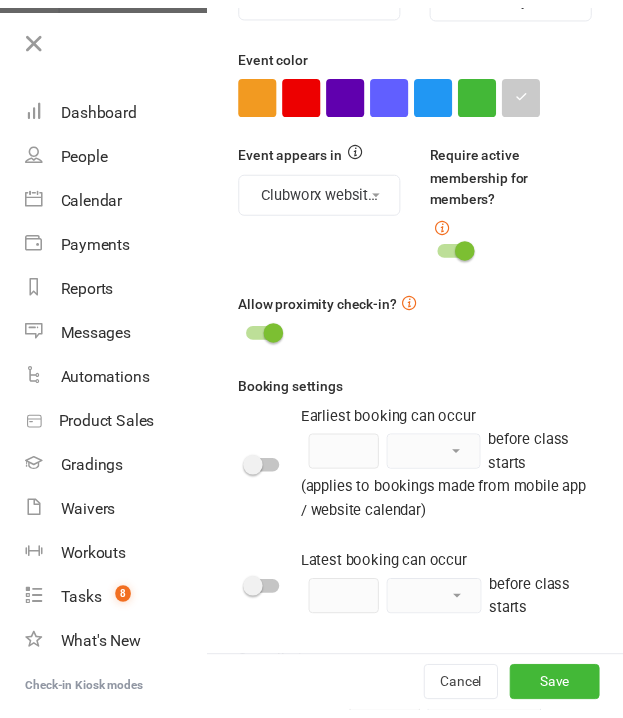 scroll, scrollTop: 865, scrollLeft: 0, axis: vertical 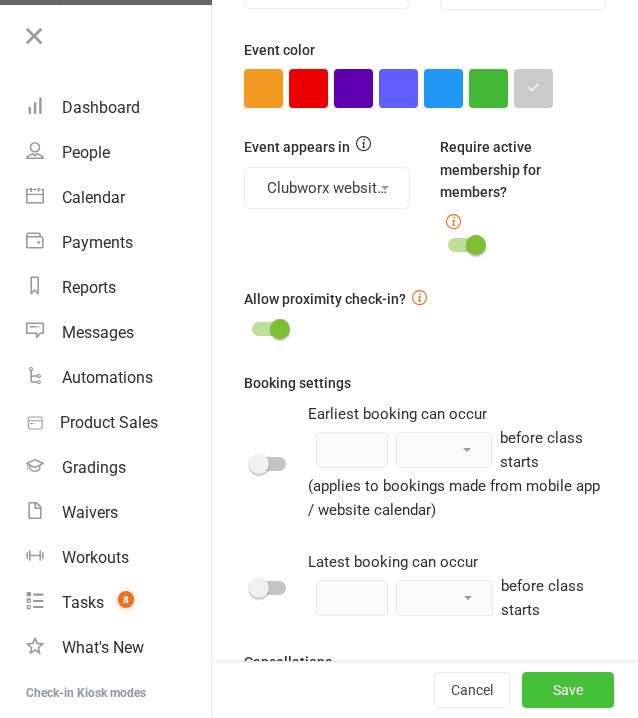 click on "Save" at bounding box center [568, 690] 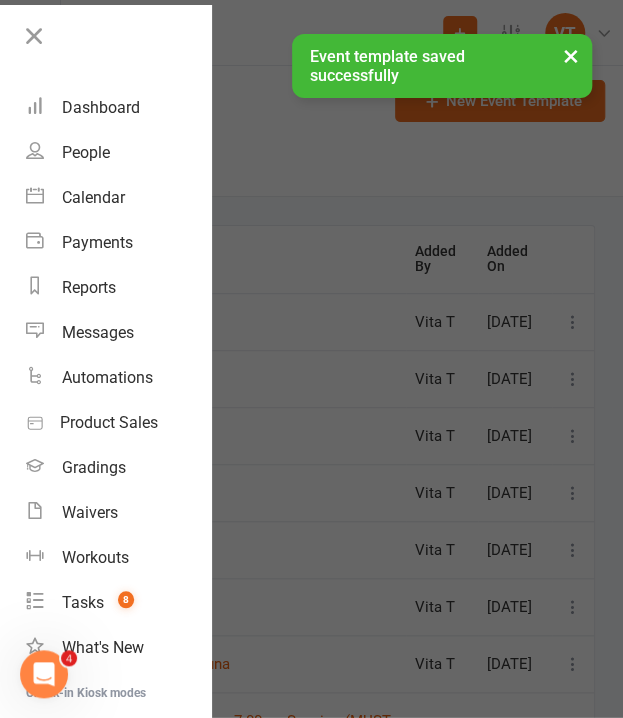 click at bounding box center [311, 359] 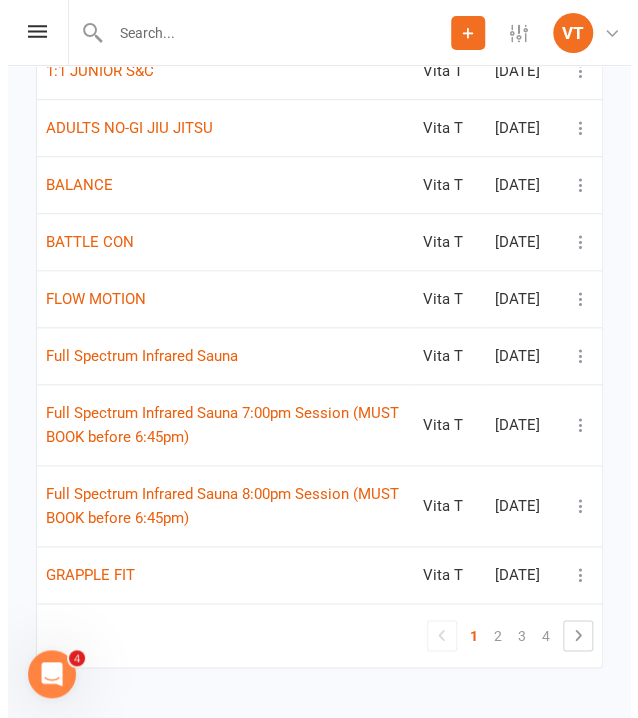 scroll, scrollTop: 0, scrollLeft: 0, axis: both 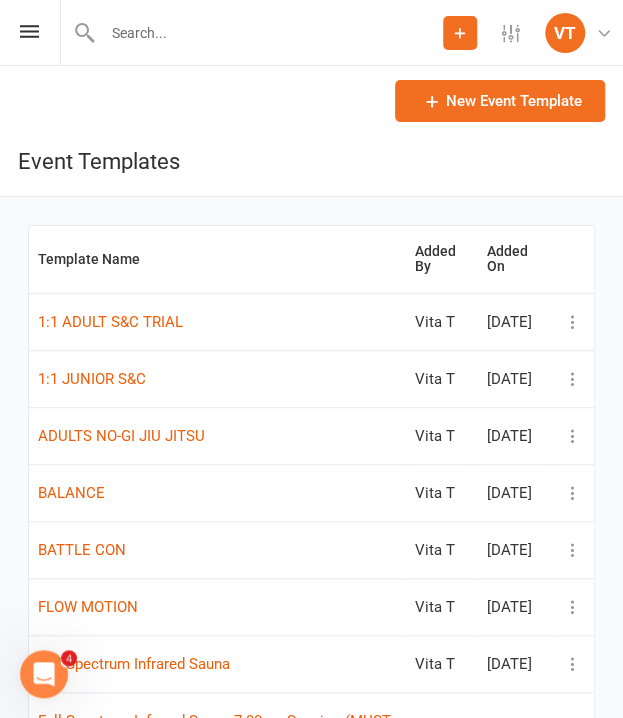 click on "Prospect
Member
Non-attending contact
Class / event
Appointment
Grading event
Task
Membership plan
Bulk message
Add
Settings Membership Plans Event Templates Appointment Types Mobile App  Website Image Library Customize Contacts Bulk Imports Access Control Users Account Profile Clubworx API VT Vita T Southpac Strength My profile My subscription Help Terms & conditions  Privacy policy  Sign out" at bounding box center [311, 33] 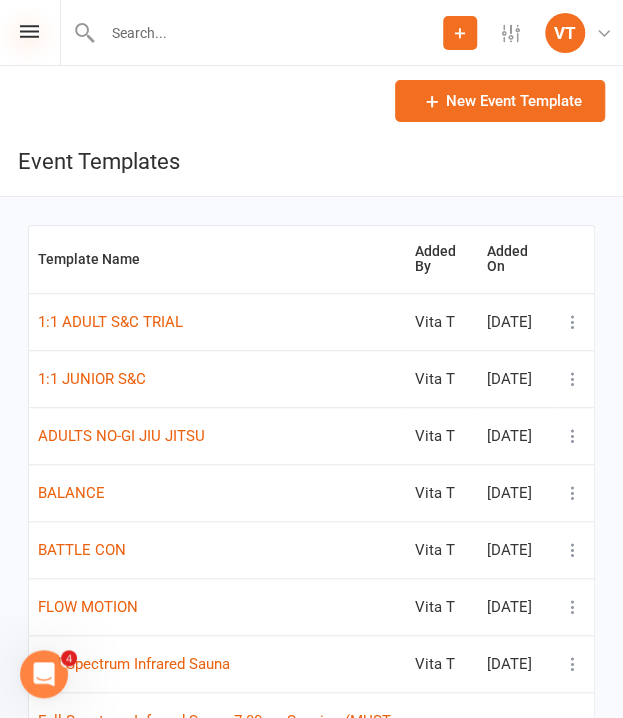 click at bounding box center [29, 31] 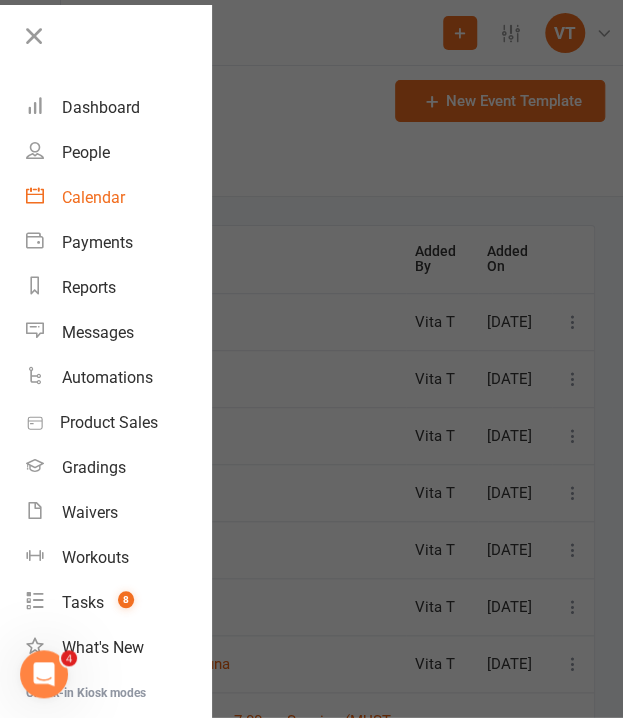 click on "Calendar" at bounding box center (118, 197) 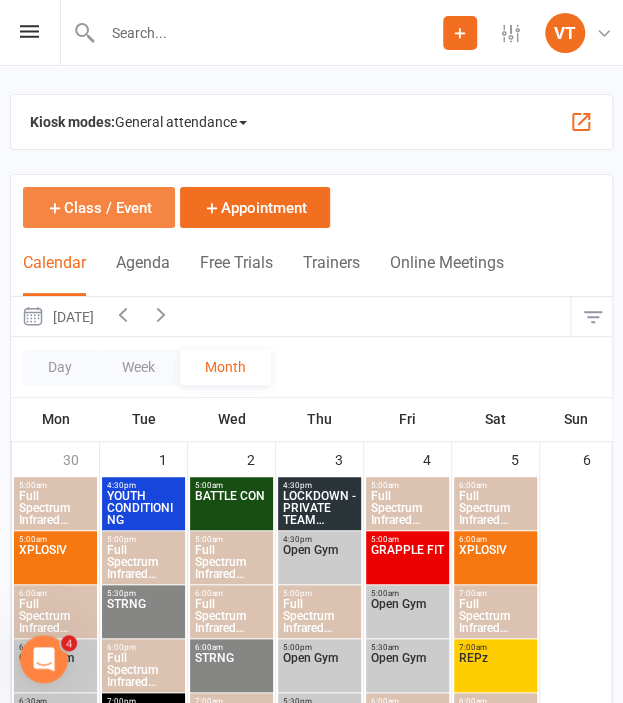 click on "Class / Event" at bounding box center (99, 207) 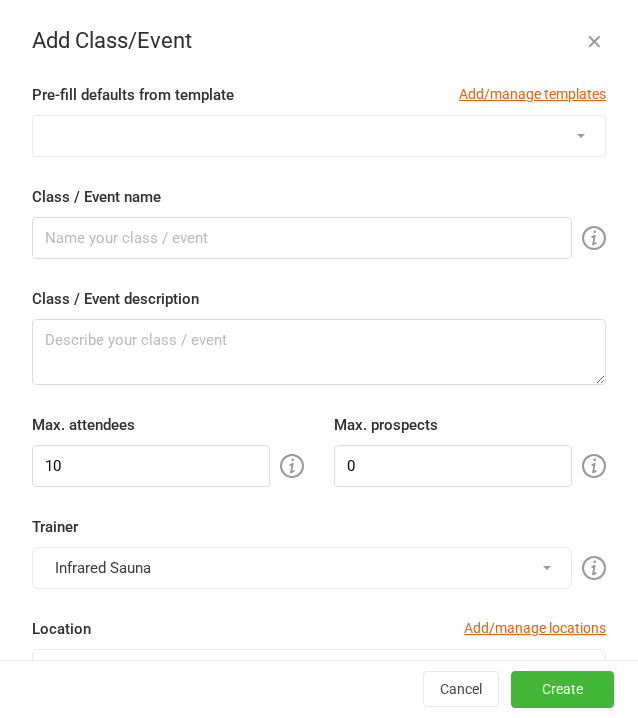 click on "1:1 ADULT S&C TRIAL 1:1 JUNIOR S&C ADULTS NO-GI JIU JITSU BALANCE BATTLE CON FLOW MOTION Full Spectrum Infrared Sauna Full Spectrum Infrared Sauna 7:00pm Session (MUST BOOK before 6:45pm) Full Spectrum Infrared Sauna 8:00pm Session (MUST BOOK before 6:45pm) GRAPPLE FIT HIGH PERFORMANCE JNR COMP PREP JNR HYRBID (9-12 years) JNR NOGI JIU JITSU (5-8 years) JNR NO-GI JIU JITSU (9-12 years) KID'S CONDITIONING (9-12 years) [DEMOGRAPHIC_DATA] ONLY LOCKDOWN - PRIVATE TEAM SESSION MMA - Jnrs (5-13yrs) MMA - Youth (14-17yrs) Open Gym Open Gym 7:00pm Session (MUST BOOK before 6:45pm) Open Gym 7:30pm Session (MUST BOOK before 6:45pm) Open Gym 8:00pm Session (MUST BOOK before 6:45pm) Open Gym 8:30pm Session (MUST BOOK before 6:45pm) PRIVATE BOOKING PRIVATE TEAM SESSION RECOVER REDZONE REPz START OF BLOCK STRIKE FORCE STRNG TESTING SESSION TESTING WEEK WOLFPAC XPLOSIV YOUTH CONDITIONING YOUTH NO-GI" at bounding box center (319, 136) 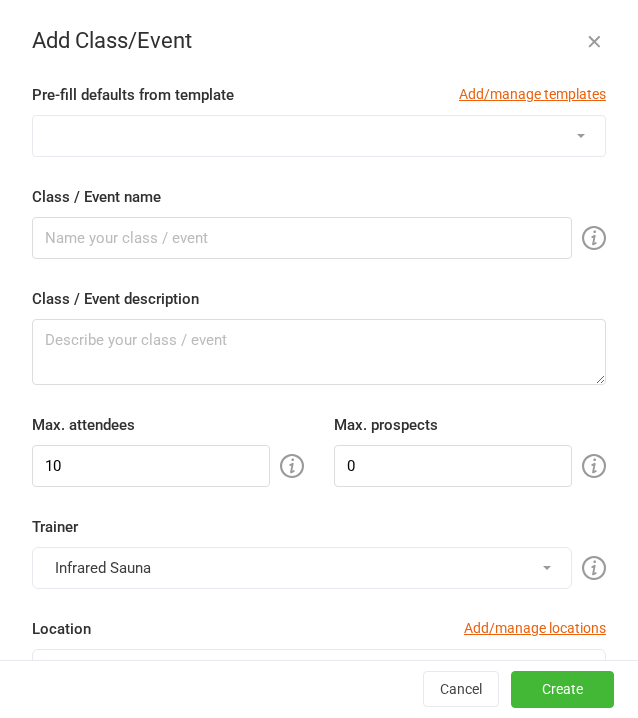 select on "1176" 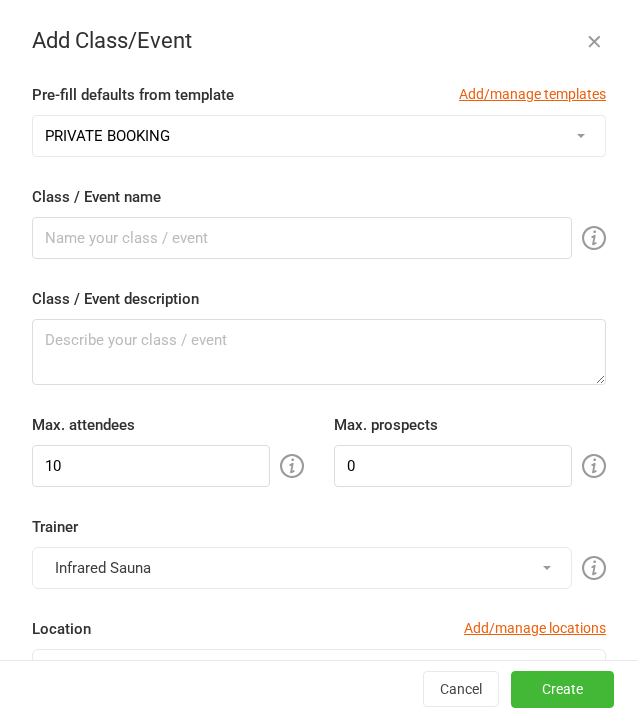 click on "1:1 ADULT S&C TRIAL 1:1 JUNIOR S&C ADULTS NO-GI JIU JITSU BALANCE BATTLE CON FLOW MOTION Full Spectrum Infrared Sauna Full Spectrum Infrared Sauna 7:00pm Session (MUST BOOK before 6:45pm) Full Spectrum Infrared Sauna 8:00pm Session (MUST BOOK before 6:45pm) GRAPPLE FIT HIGH PERFORMANCE JNR COMP PREP JNR HYRBID (9-12 years) JNR NOGI JIU JITSU (5-8 years) JNR NO-GI JIU JITSU (9-12 years) KID'S CONDITIONING (9-12 years) [DEMOGRAPHIC_DATA] ONLY LOCKDOWN - PRIVATE TEAM SESSION MMA - Jnrs (5-13yrs) MMA - Youth (14-17yrs) Open Gym Open Gym 7:00pm Session (MUST BOOK before 6:45pm) Open Gym 7:30pm Session (MUST BOOK before 6:45pm) Open Gym 8:00pm Session (MUST BOOK before 6:45pm) Open Gym 8:30pm Session (MUST BOOK before 6:45pm) PRIVATE BOOKING PRIVATE TEAM SESSION RECOVER REDZONE REPz START OF BLOCK STRIKE FORCE STRNG TESTING SESSION TESTING WEEK WOLFPAC XPLOSIV YOUTH CONDITIONING YOUTH NO-GI" at bounding box center [319, 136] 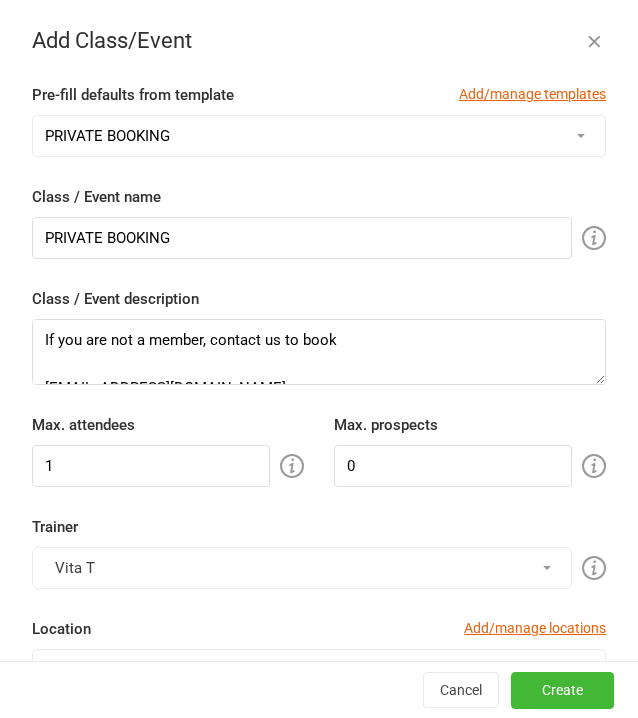 scroll, scrollTop: 48, scrollLeft: 0, axis: vertical 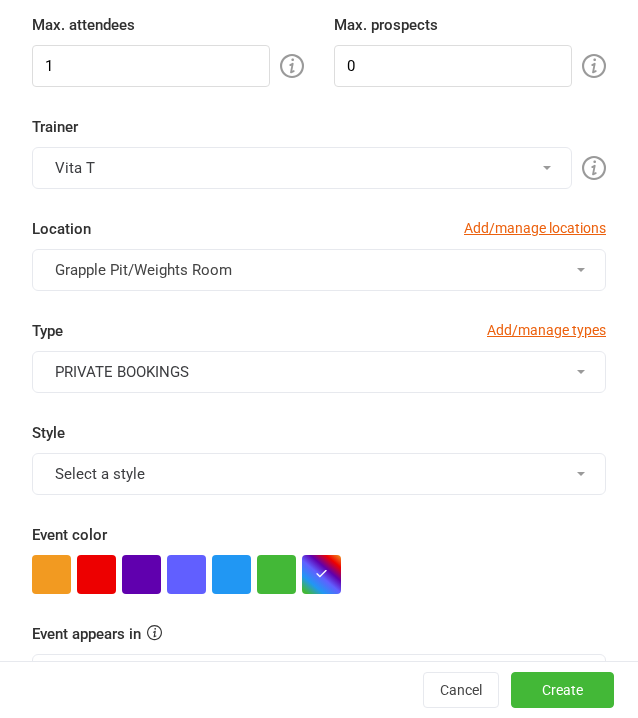 click on "Select a style" at bounding box center [319, 474] 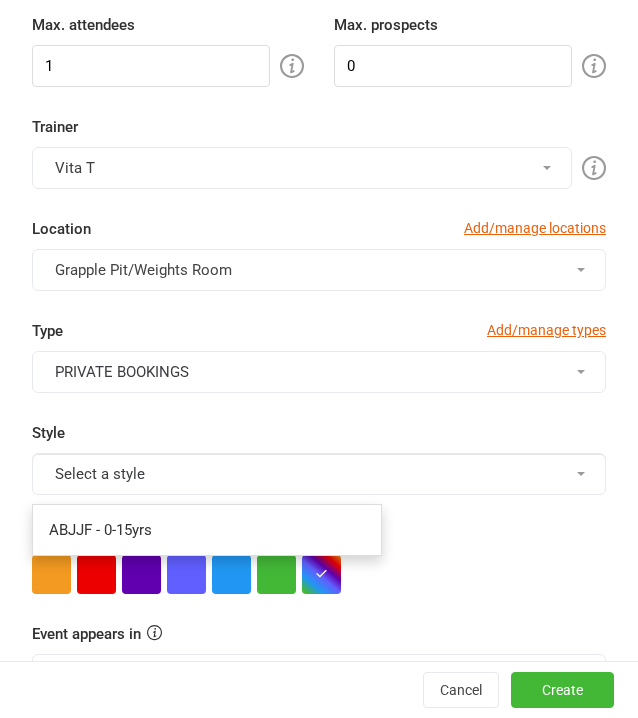 click on "Select a style" at bounding box center [319, 474] 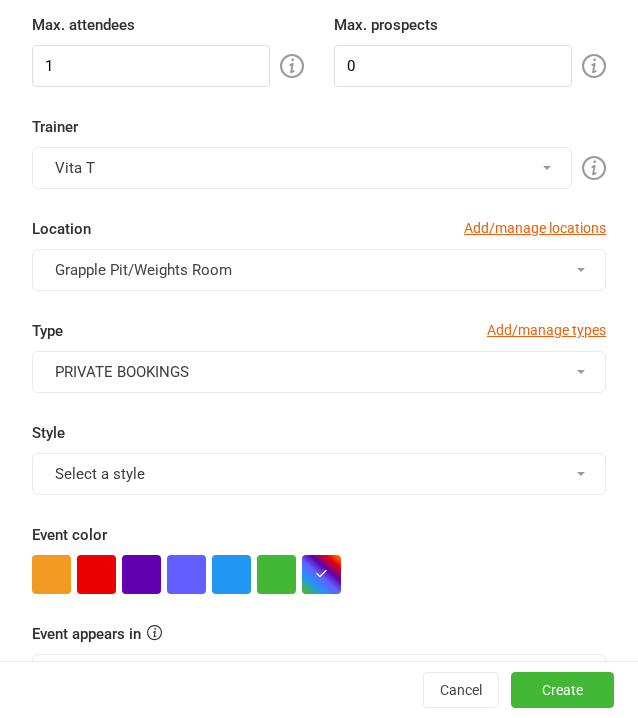 click at bounding box center (319, 574) 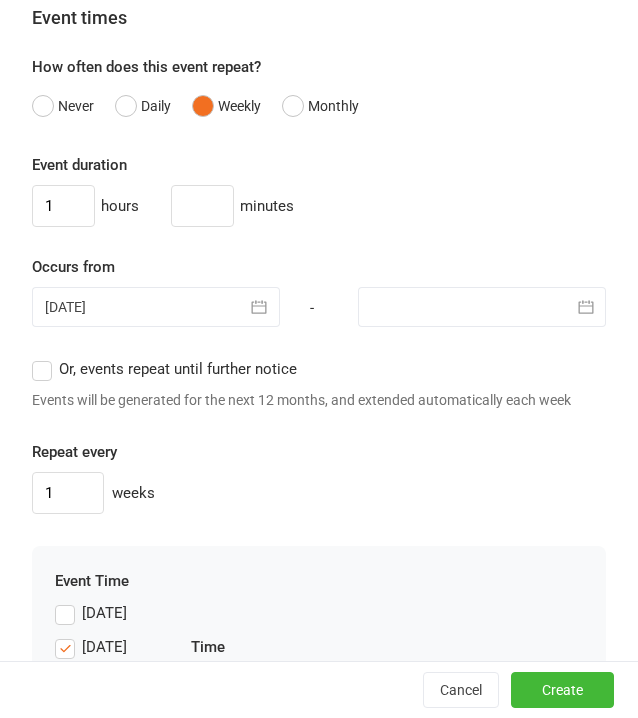 scroll, scrollTop: 1800, scrollLeft: 0, axis: vertical 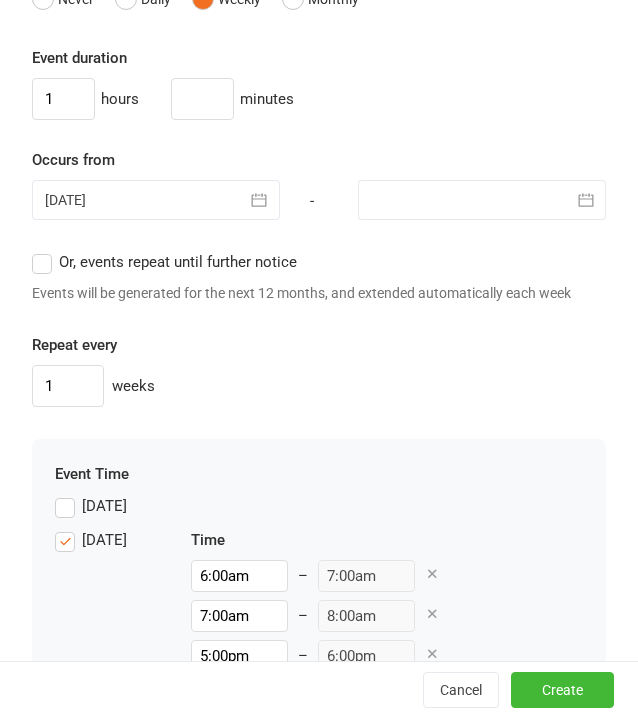 click at bounding box center [260, 200] 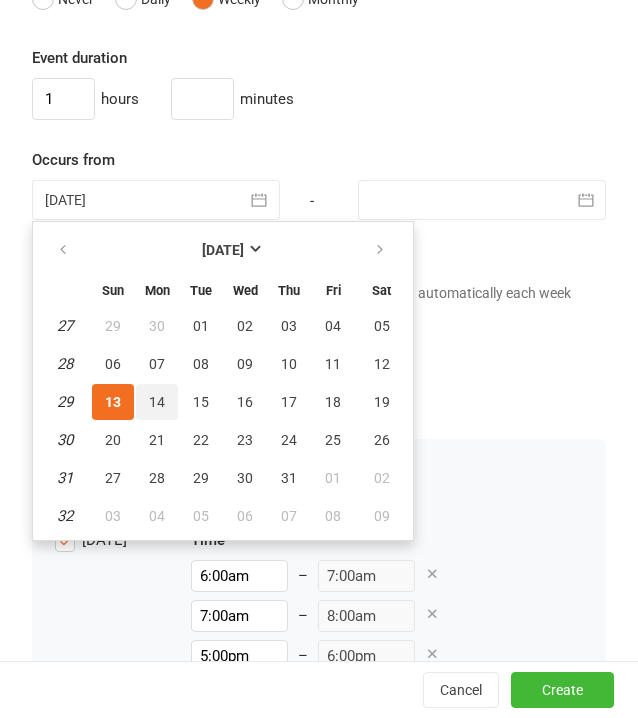 click on "14" at bounding box center [157, 402] 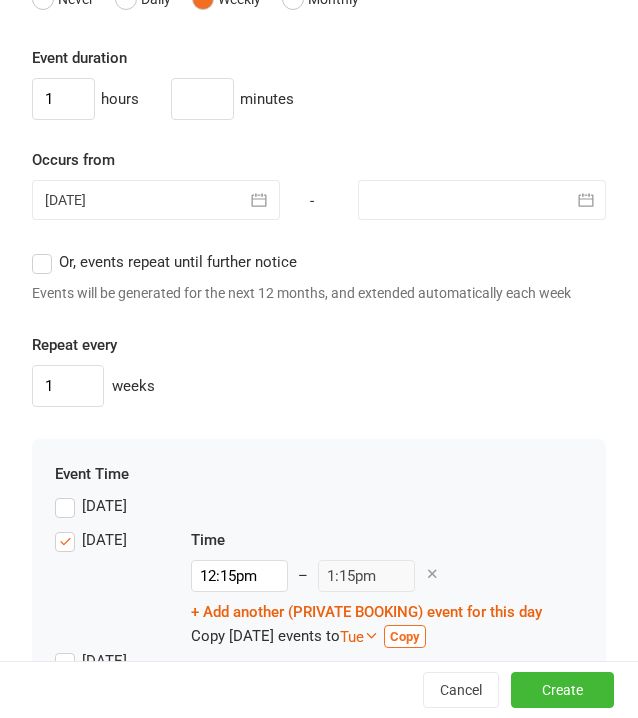 click 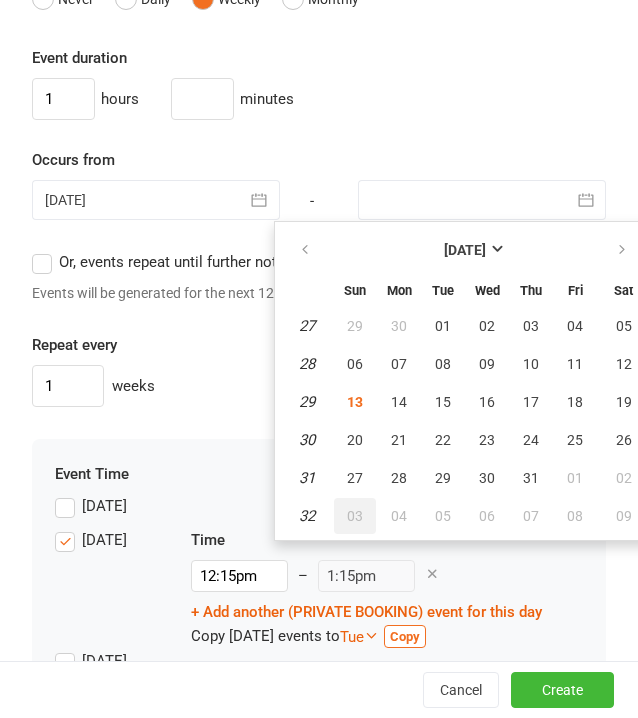 click on "03" at bounding box center [355, 516] 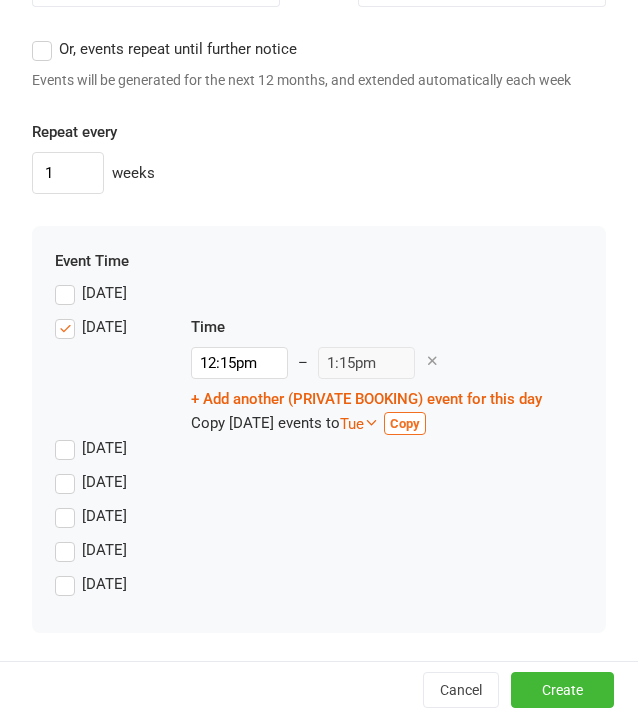 scroll, scrollTop: 2052, scrollLeft: 0, axis: vertical 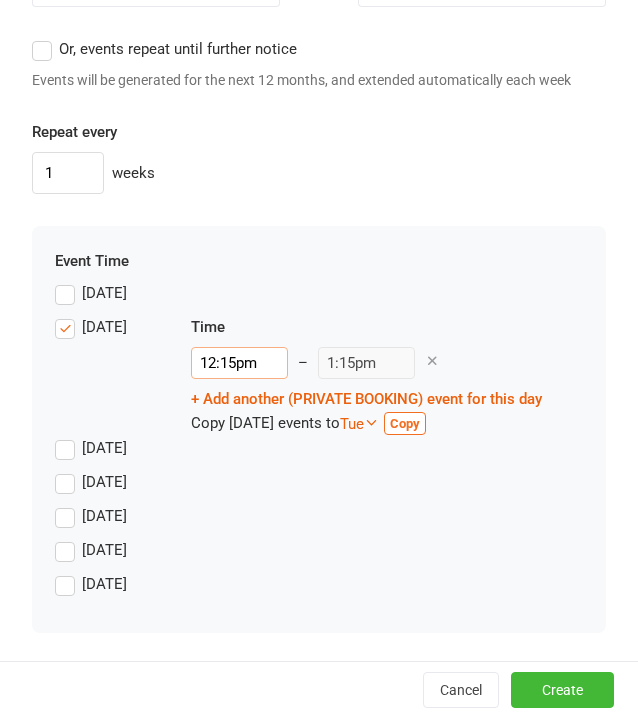 click on "12:15pm" at bounding box center (239, 363) 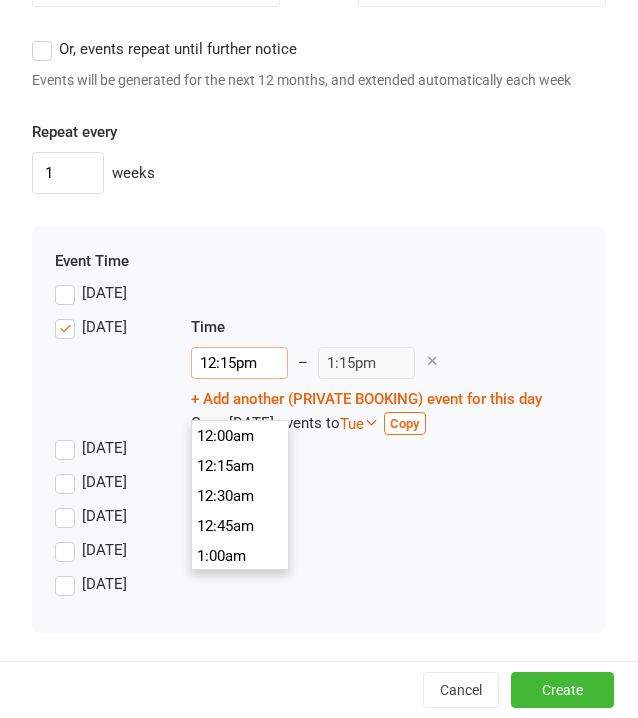scroll, scrollTop: 1440, scrollLeft: 0, axis: vertical 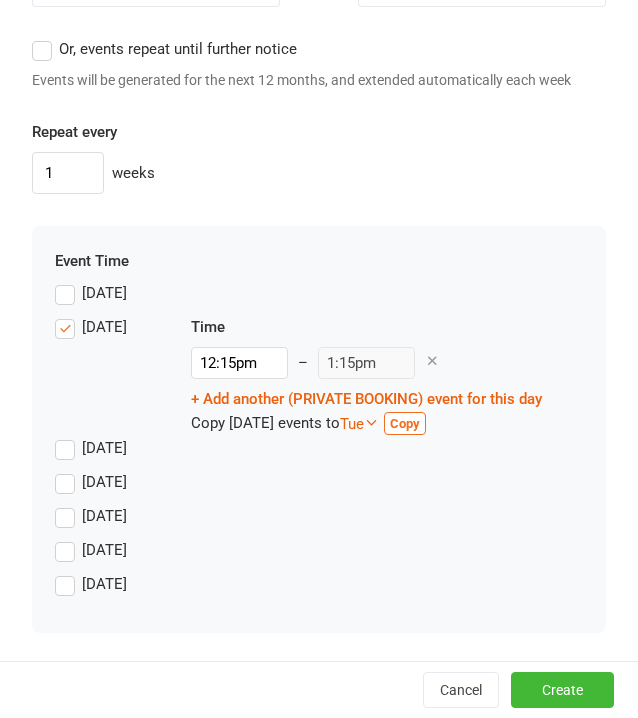 click on "[DATE]" at bounding box center [319, 298] 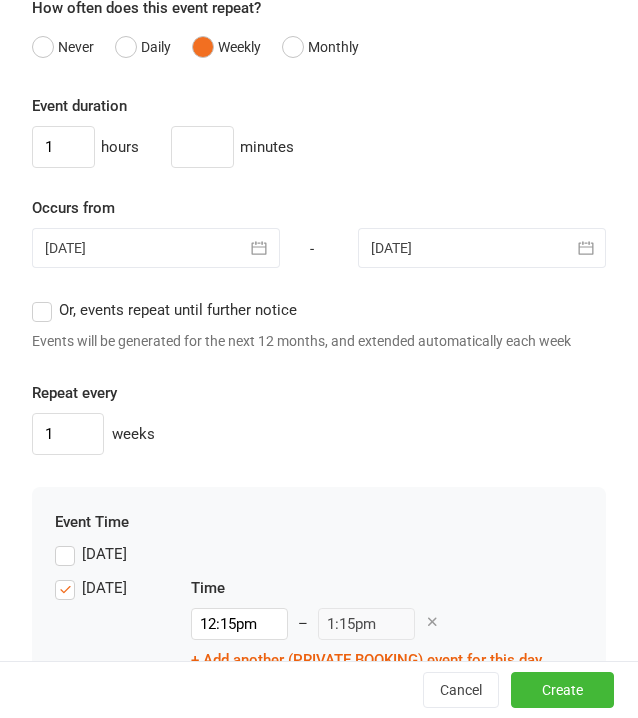 click at bounding box center (156, 248) 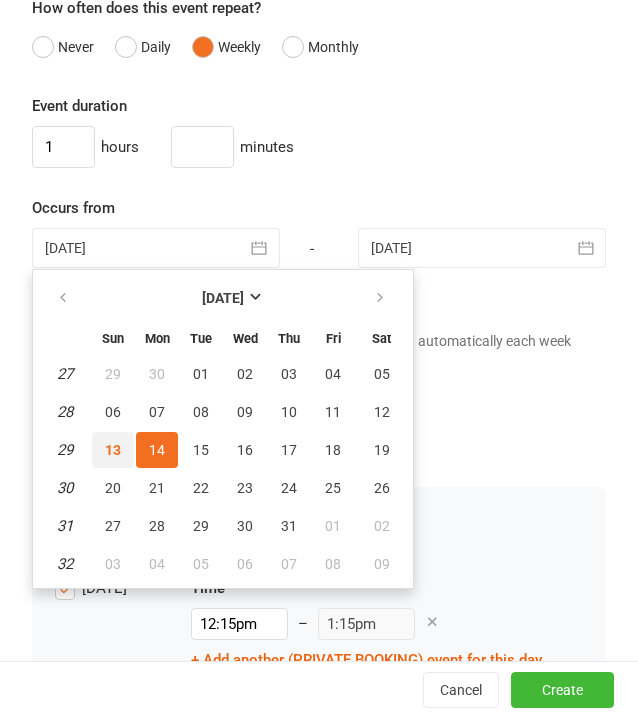 click on "13" at bounding box center [113, 450] 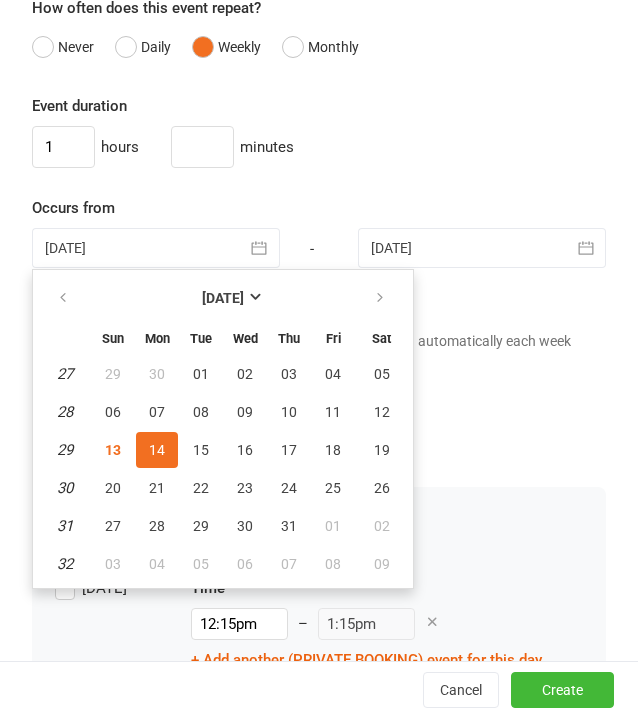 type on "[DATE]" 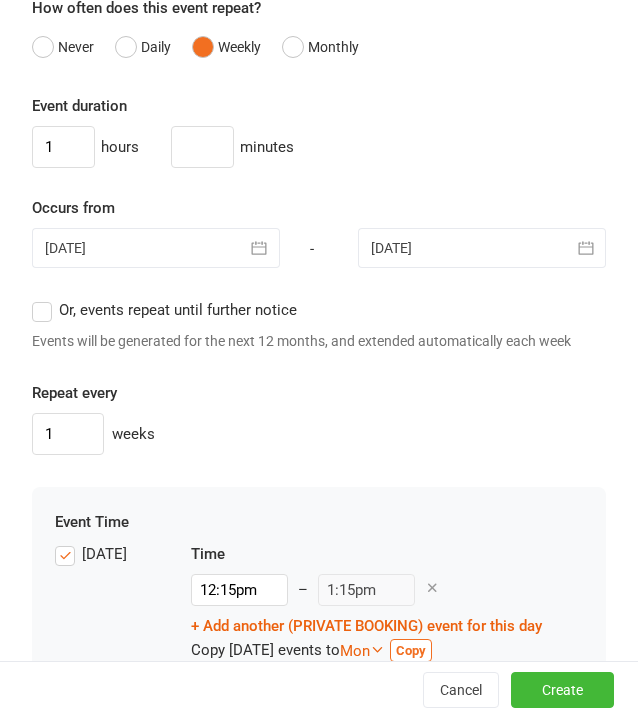 click on "1 weeks" at bounding box center (319, 434) 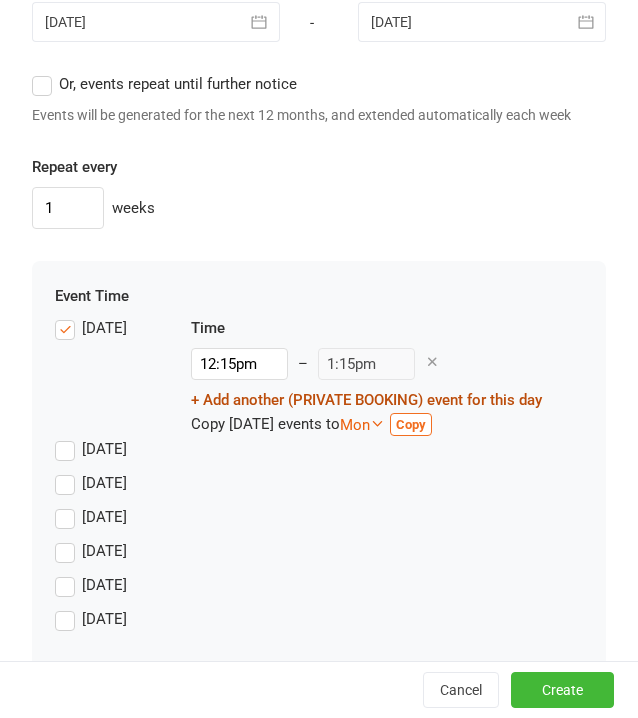 scroll, scrollTop: 1852, scrollLeft: 0, axis: vertical 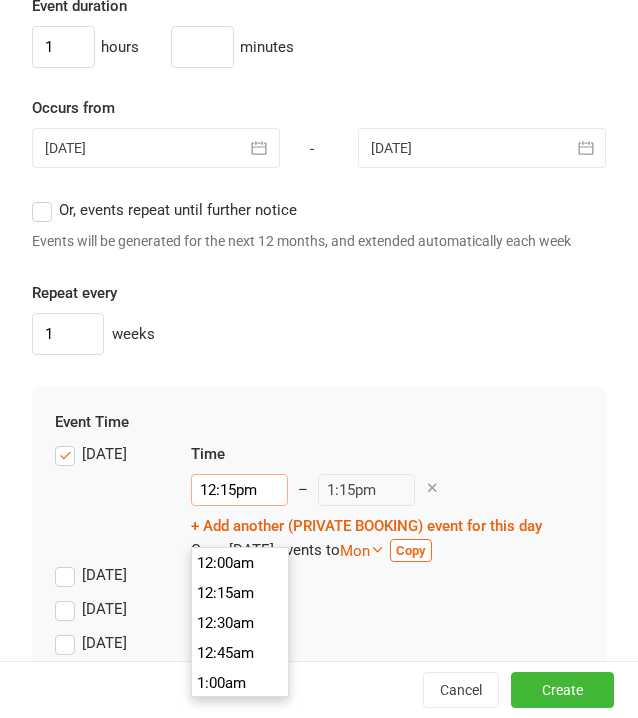 click on "12:15pm" at bounding box center (239, 490) 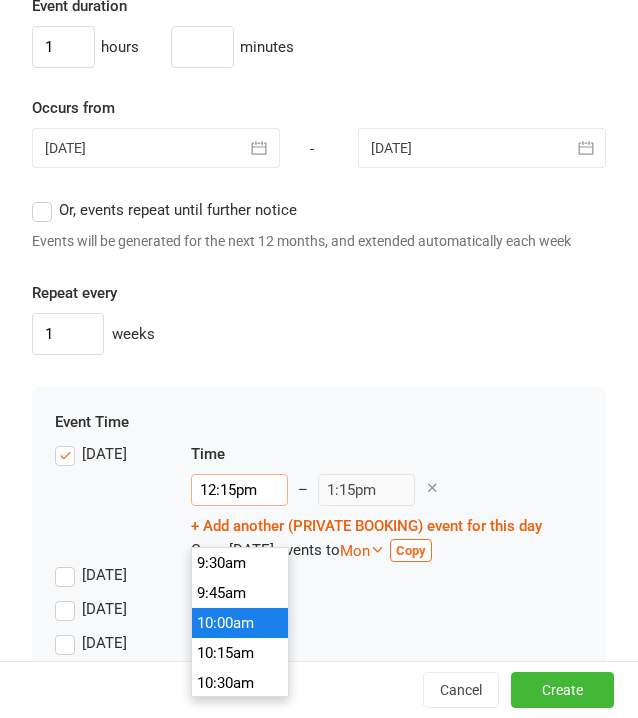 scroll, scrollTop: 640, scrollLeft: 0, axis: vertical 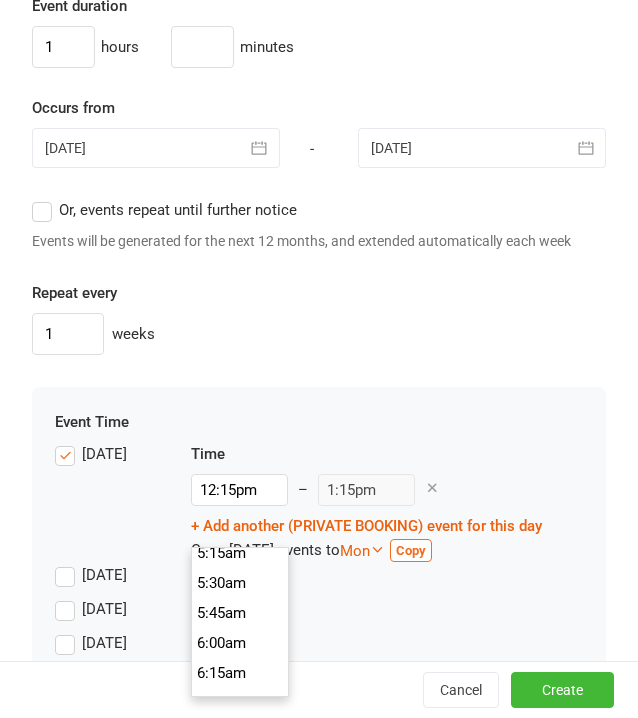 click on "[DATE]" at bounding box center (91, 454) 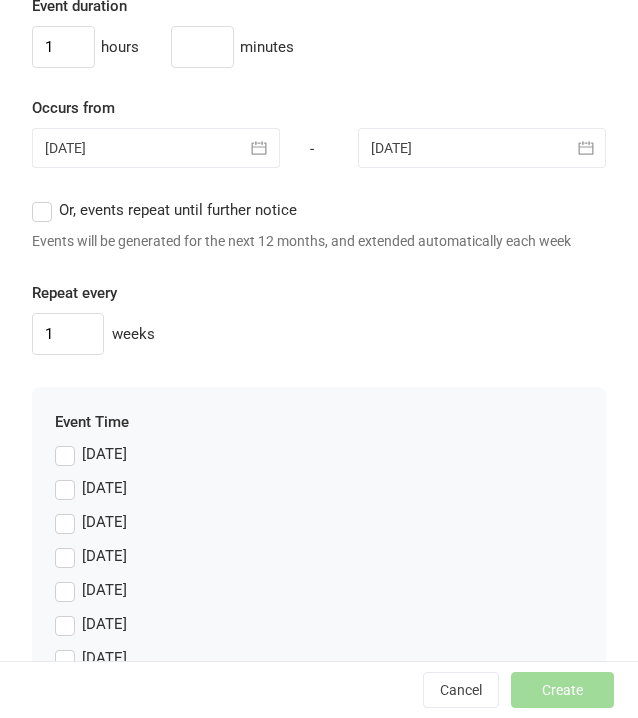 drag, startPoint x: 76, startPoint y: 539, endPoint x: 74, endPoint y: 529, distance: 10.198039 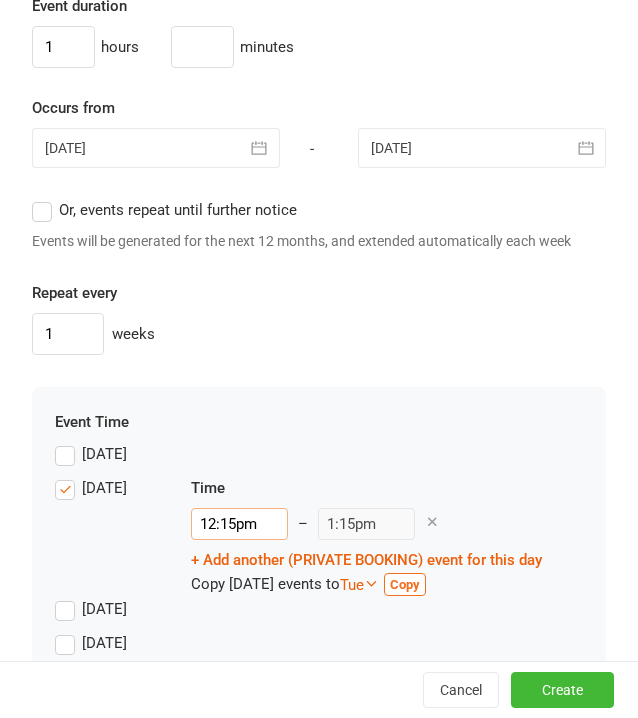 click on "12:15pm" at bounding box center (239, 524) 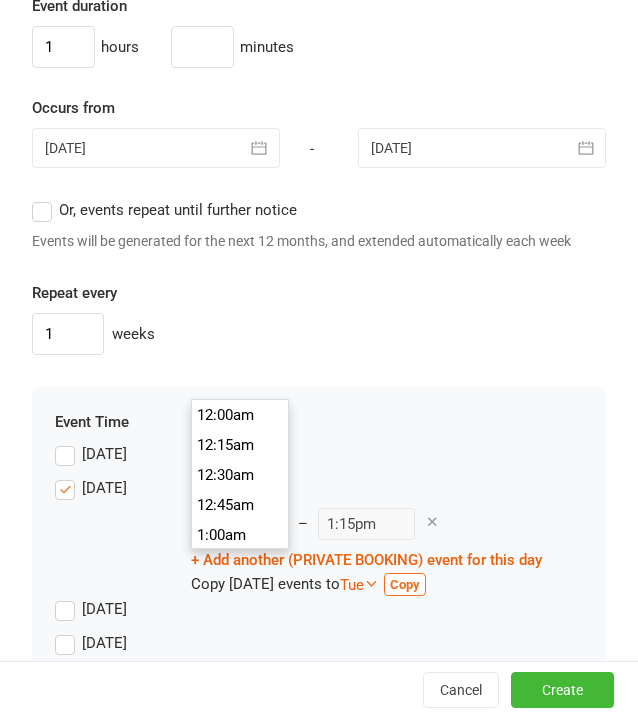 scroll, scrollTop: 1440, scrollLeft: 0, axis: vertical 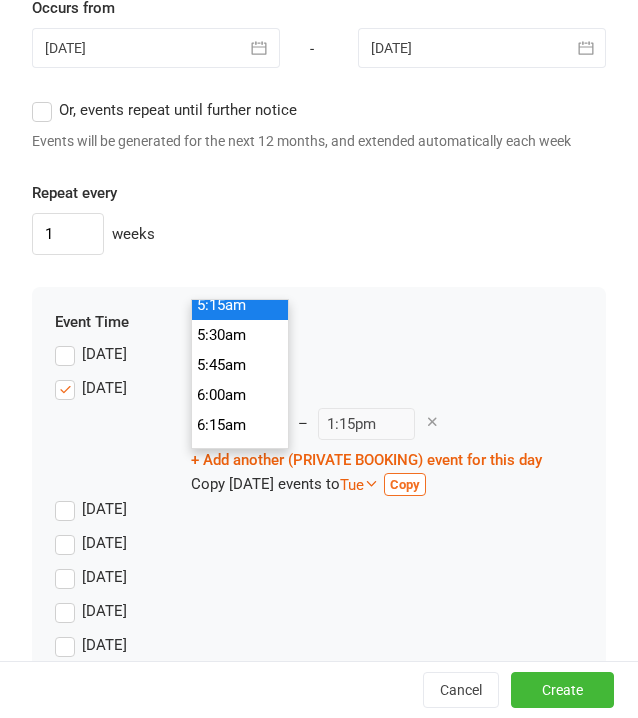 type on "6:00am" 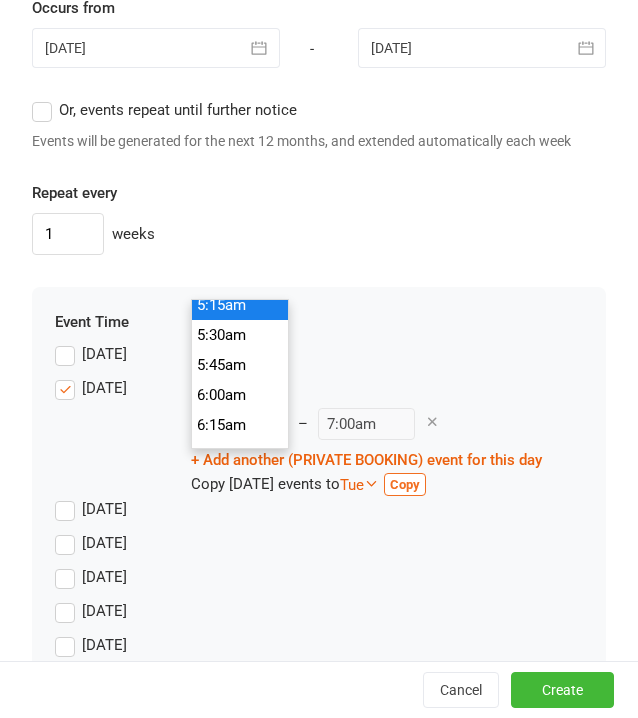 click on "6:00am" at bounding box center [240, 395] 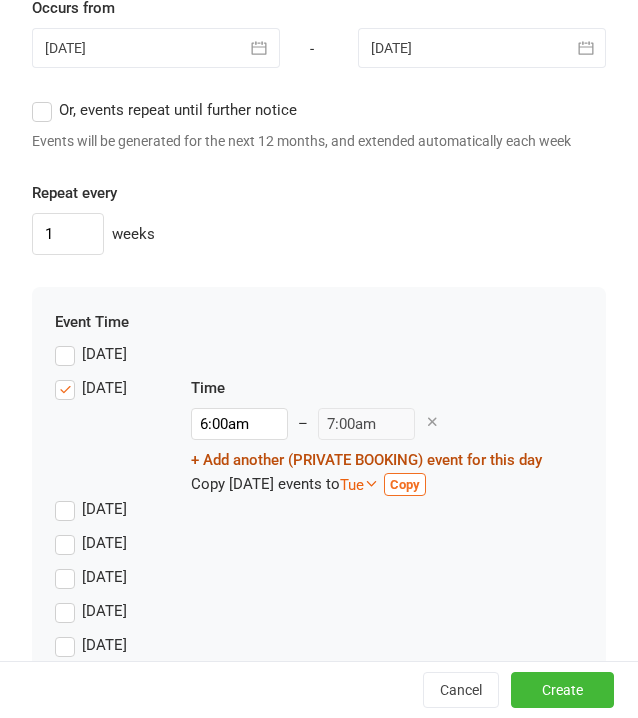 click on "+ Add another (PRIVATE BOOKING) event for this day" at bounding box center (366, 460) 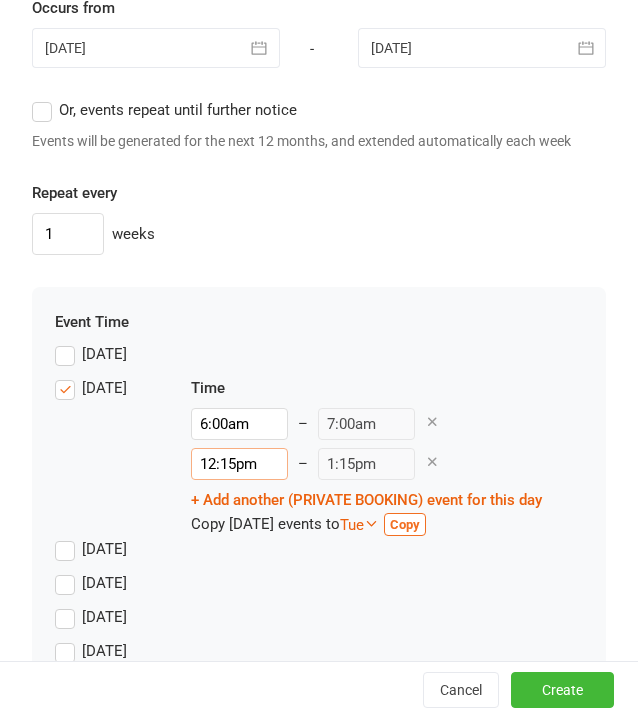 click on "12:15pm" at bounding box center (239, 464) 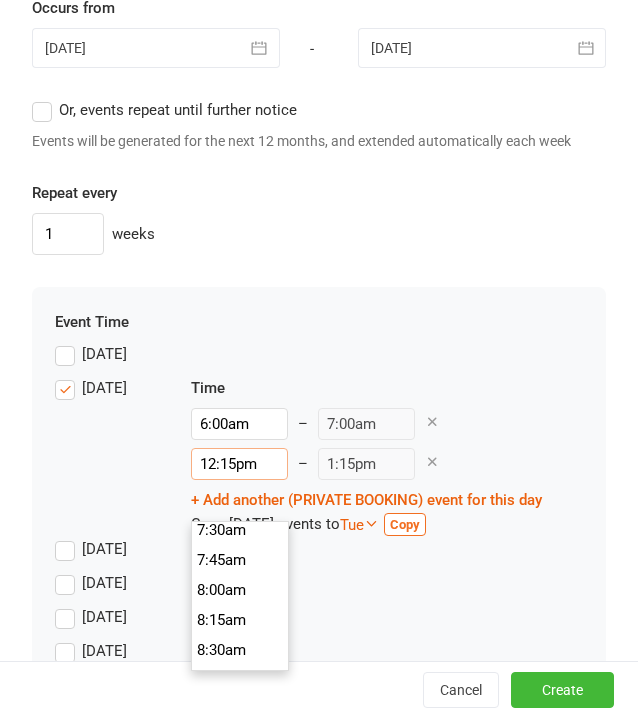 scroll, scrollTop: 840, scrollLeft: 0, axis: vertical 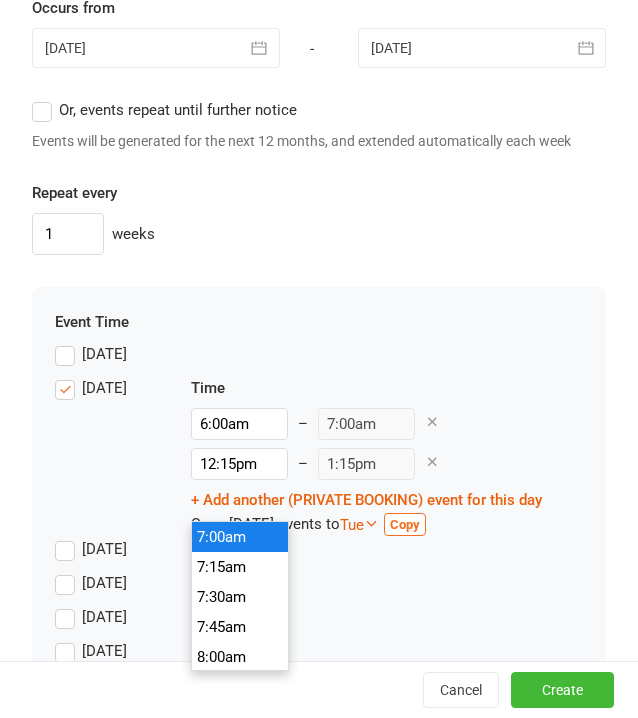 type on "7:00am" 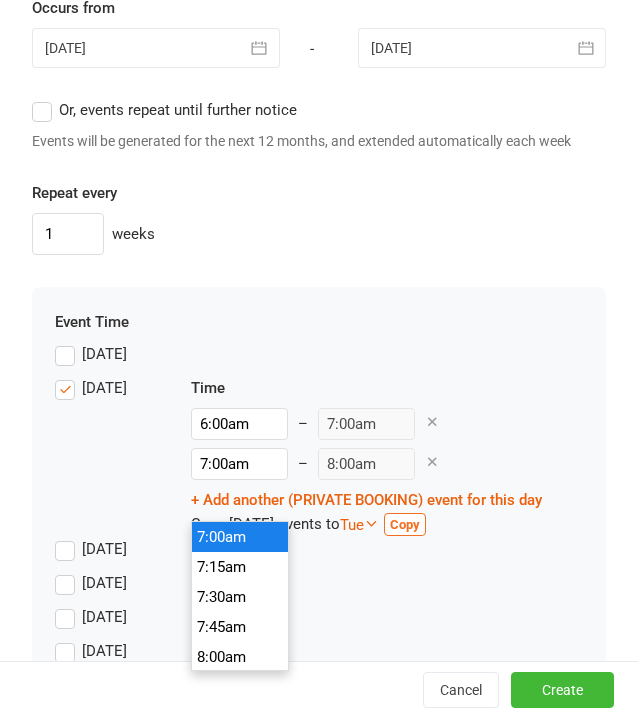 click on "7:00am" at bounding box center (240, 537) 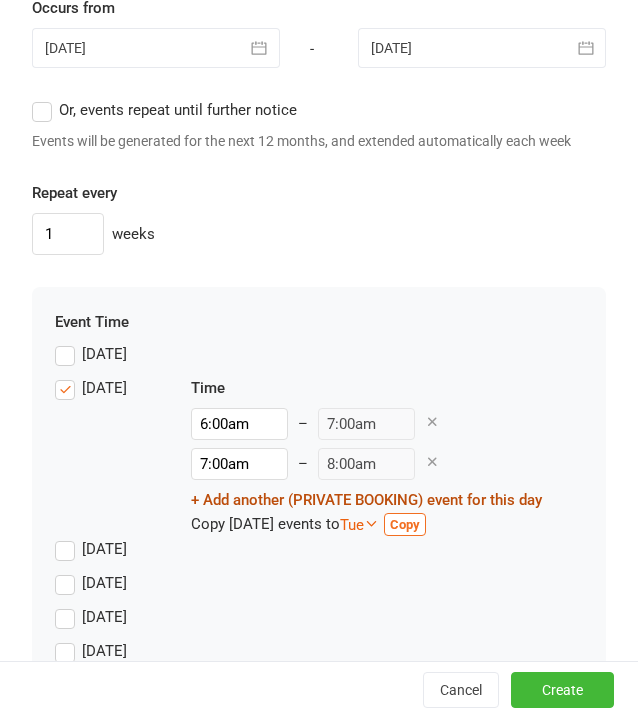 click on "+ Add another (PRIVATE BOOKING) event for this day" at bounding box center [366, 500] 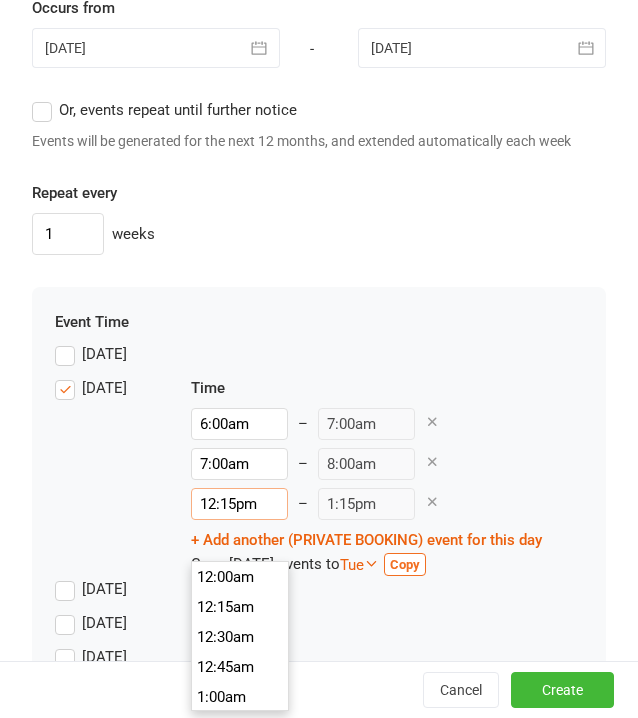 click on "12:15pm" at bounding box center [239, 504] 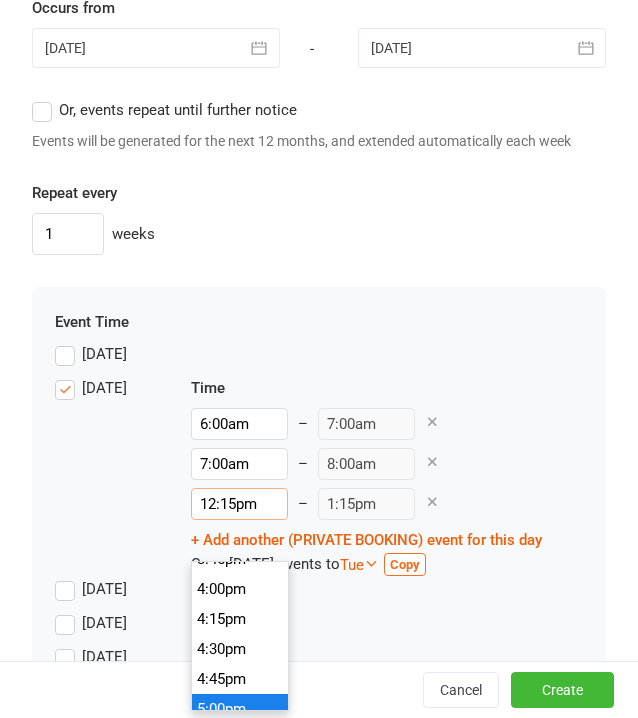 scroll, scrollTop: 1940, scrollLeft: 0, axis: vertical 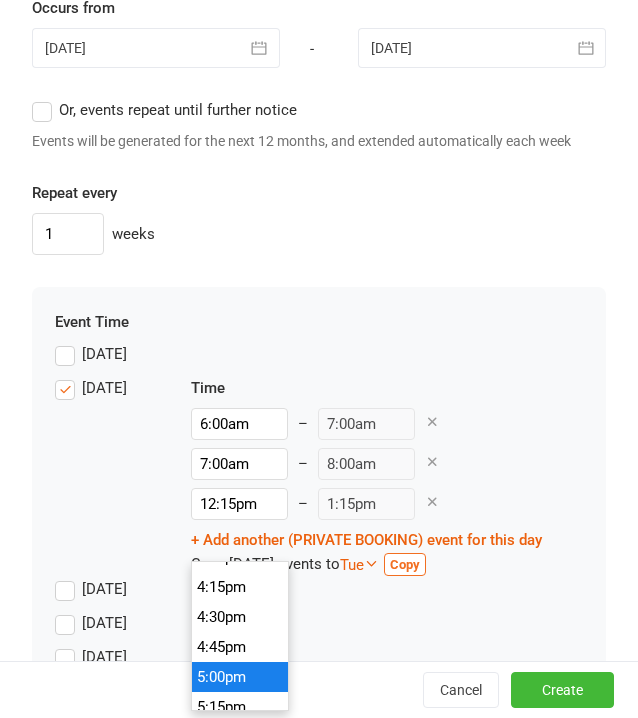 type on "5:00pm" 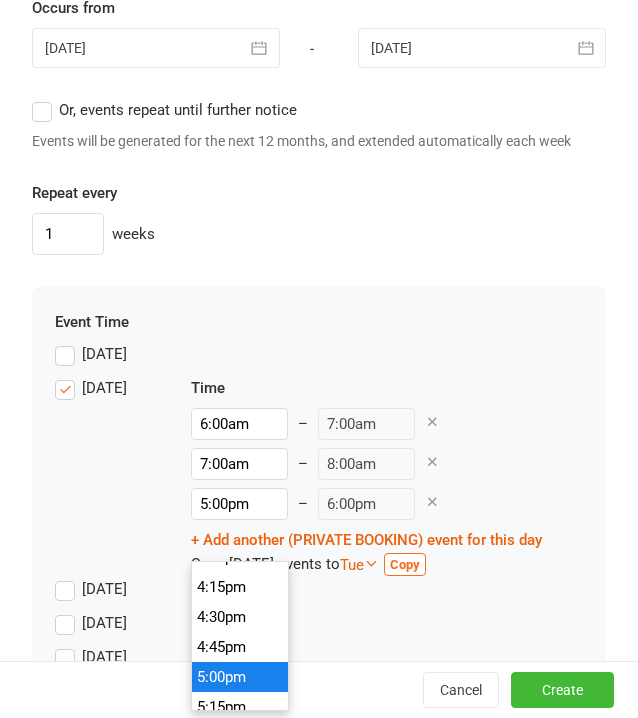 click on "5:00pm" at bounding box center [240, 677] 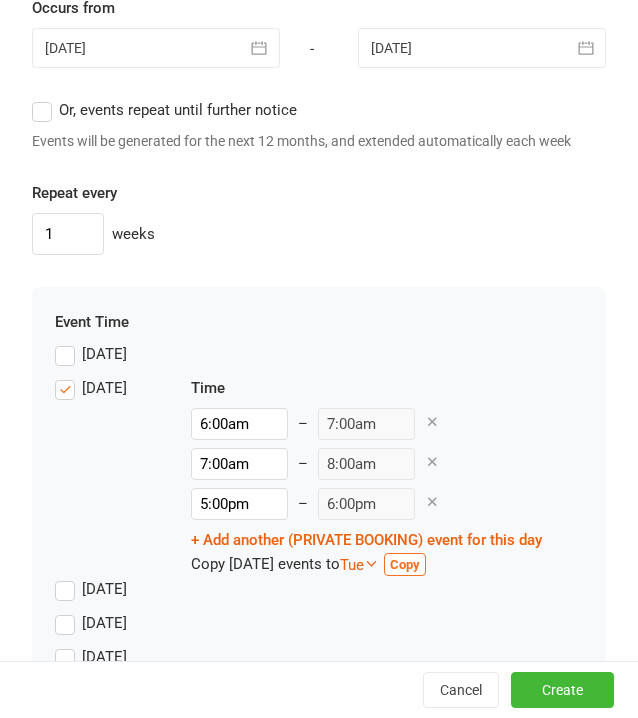 click on "[DATE]" at bounding box center (319, 594) 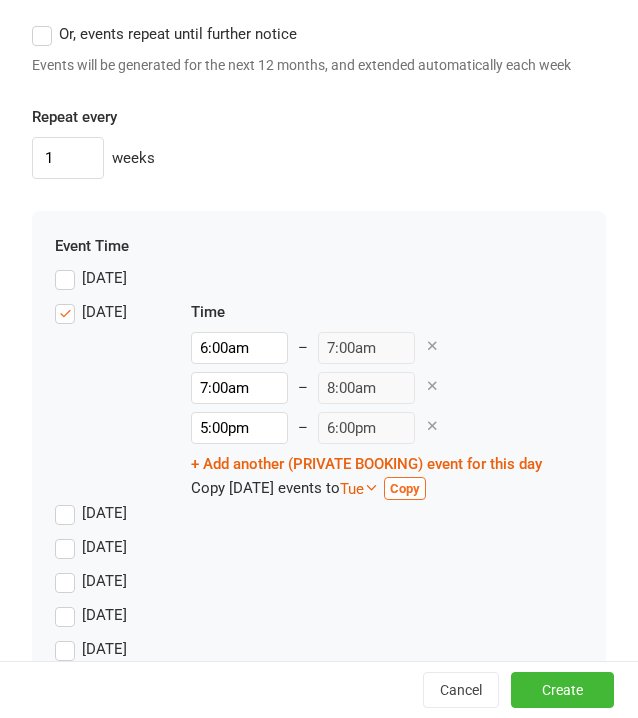 scroll, scrollTop: 2132, scrollLeft: 0, axis: vertical 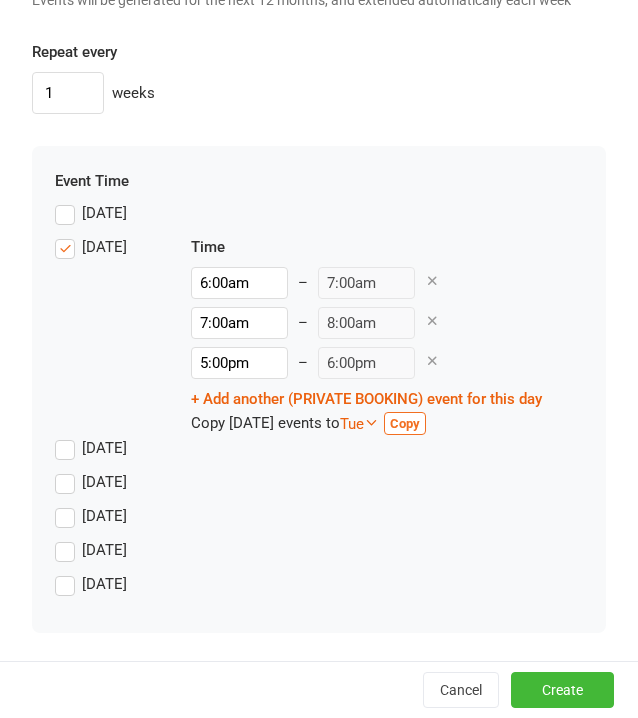click on "[DATE]" at bounding box center [91, 482] 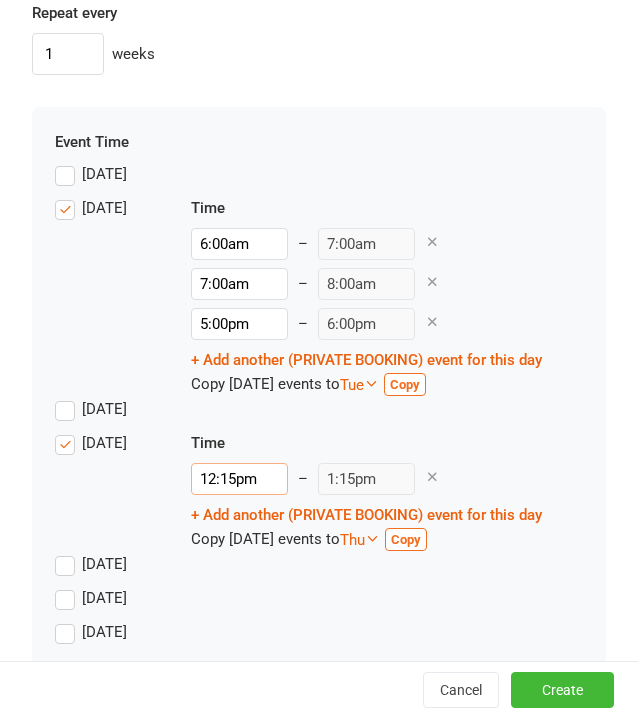 click on "12:15pm" at bounding box center [239, 479] 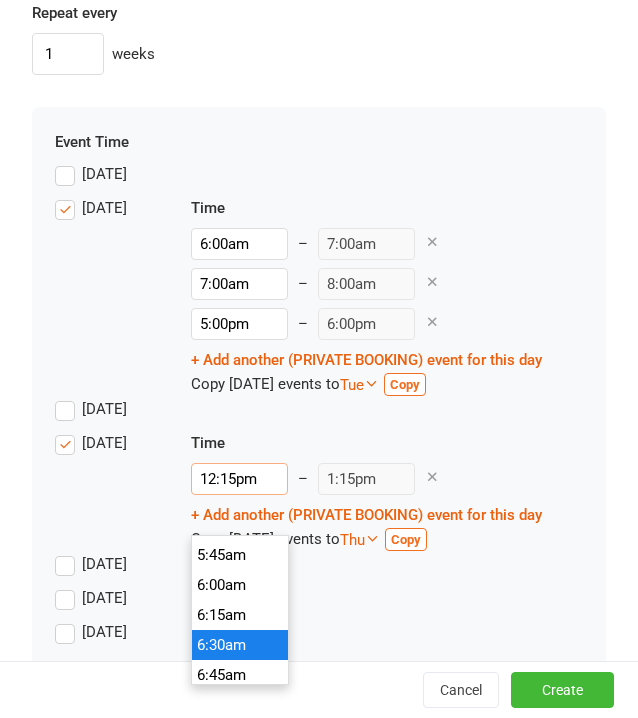 scroll, scrollTop: 640, scrollLeft: 0, axis: vertical 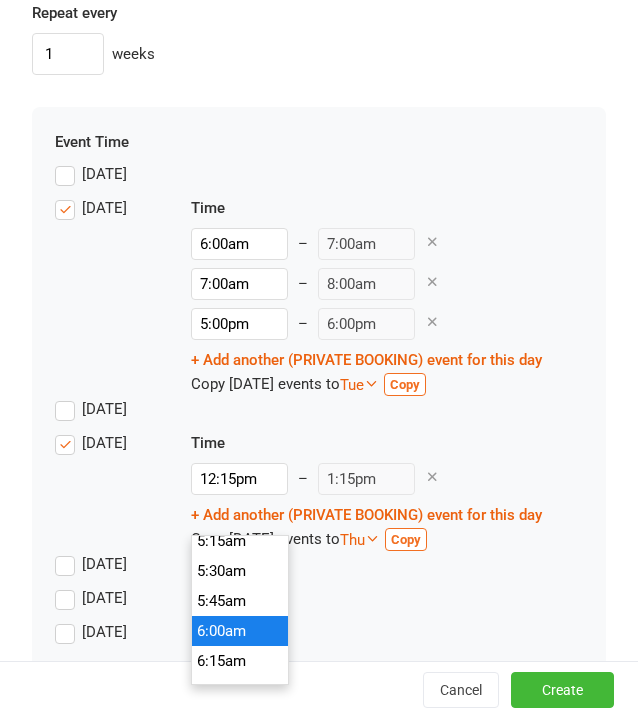type on "6:00am" 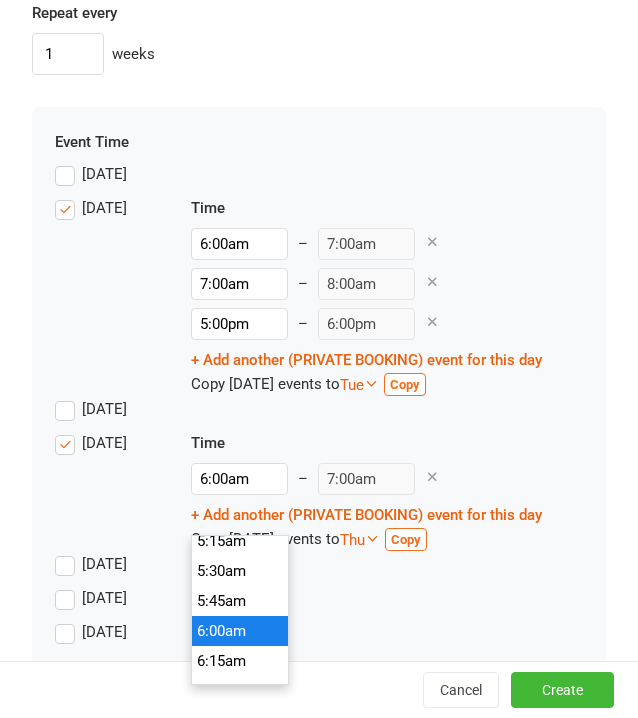 click on "6:00am" at bounding box center [240, 631] 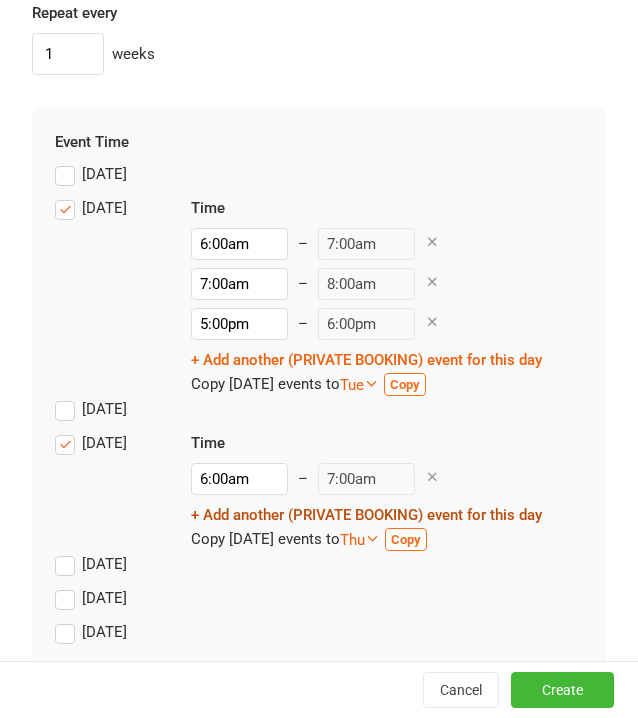 click on "+ Add another (PRIVATE BOOKING) event for this day" at bounding box center [366, 515] 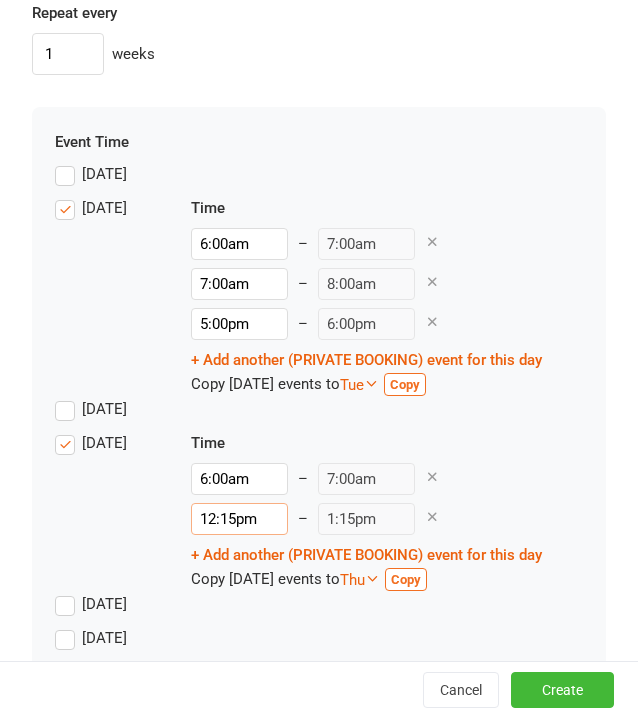 click on "12:15pm" at bounding box center [239, 519] 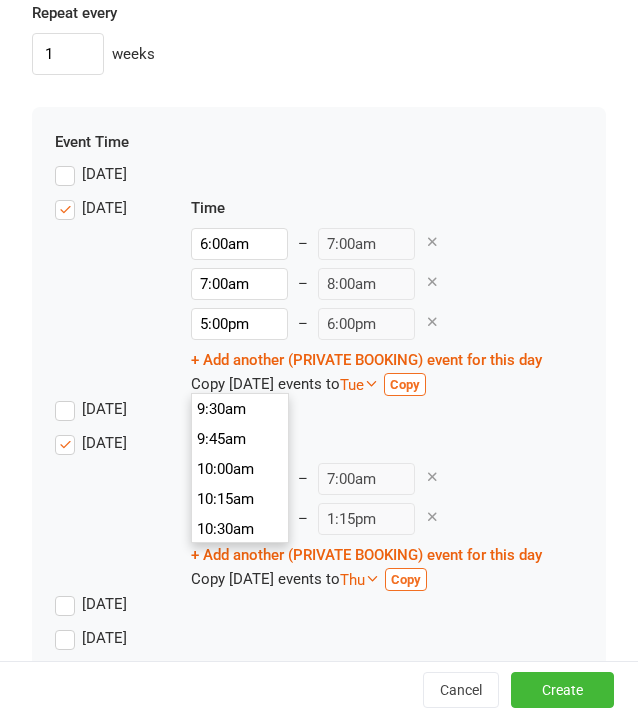 scroll, scrollTop: 1140, scrollLeft: 0, axis: vertical 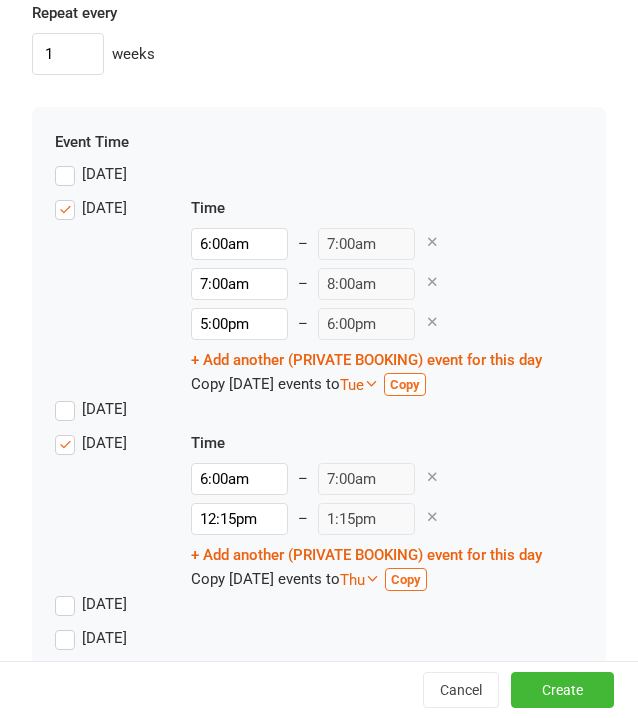 click on "Time" at bounding box center (366, 443) 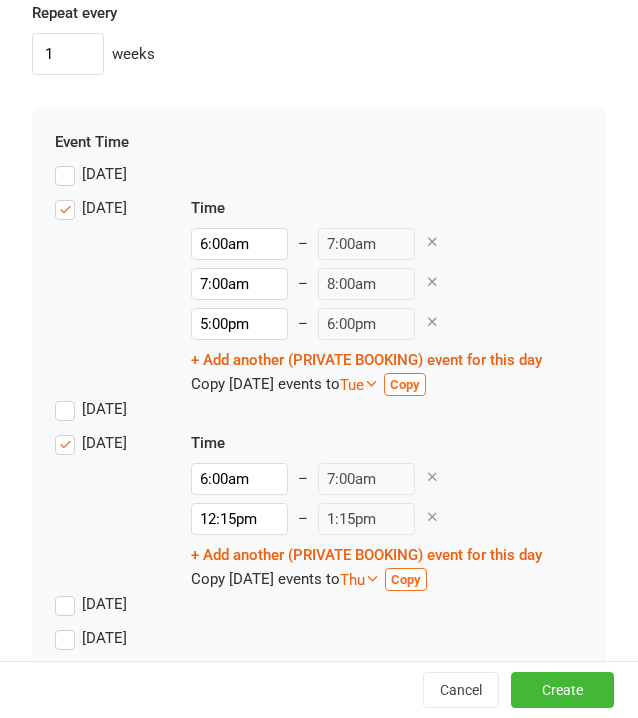 click at bounding box center (432, 476) 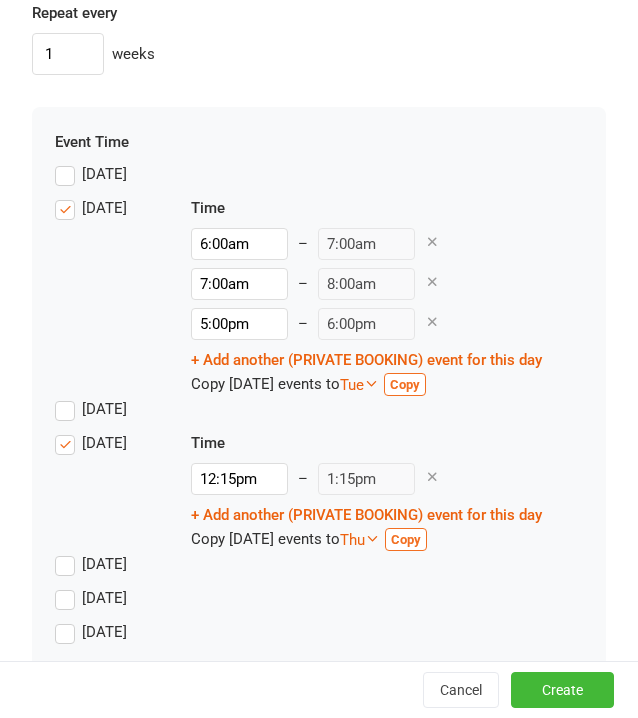 click at bounding box center (432, 476) 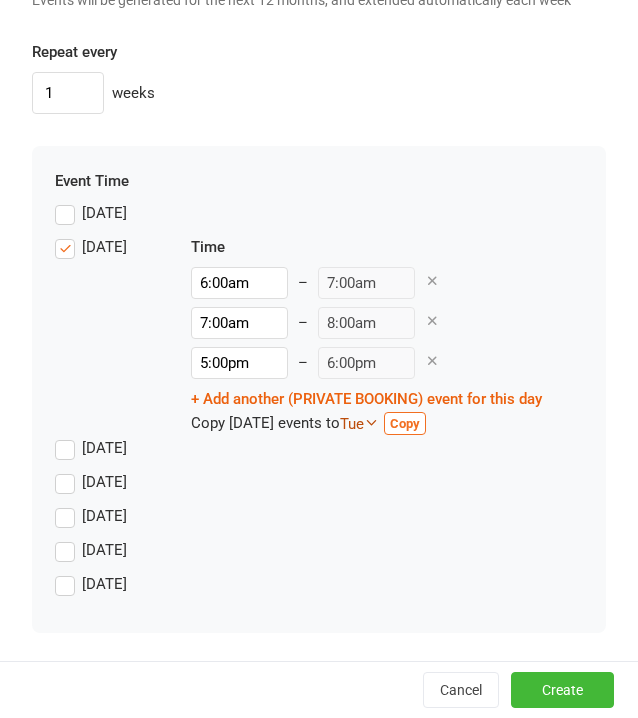 click at bounding box center (371, 422) 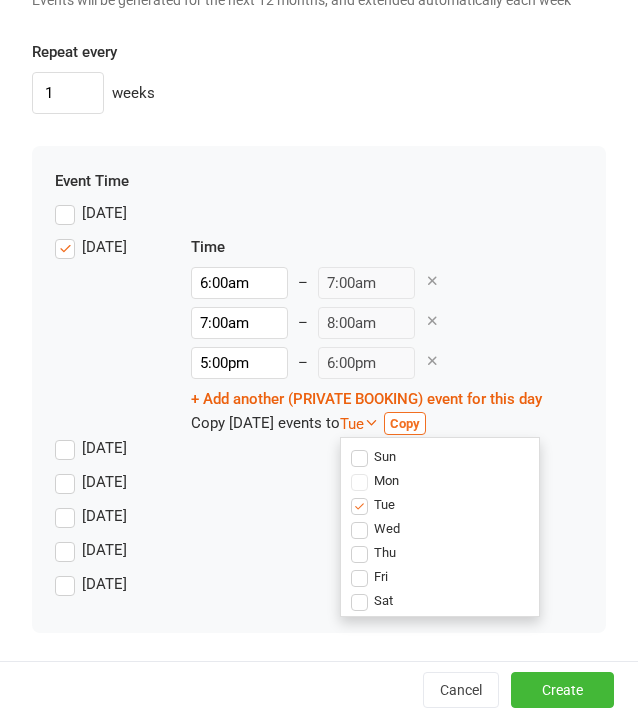 click on "Tue" at bounding box center (373, 504) 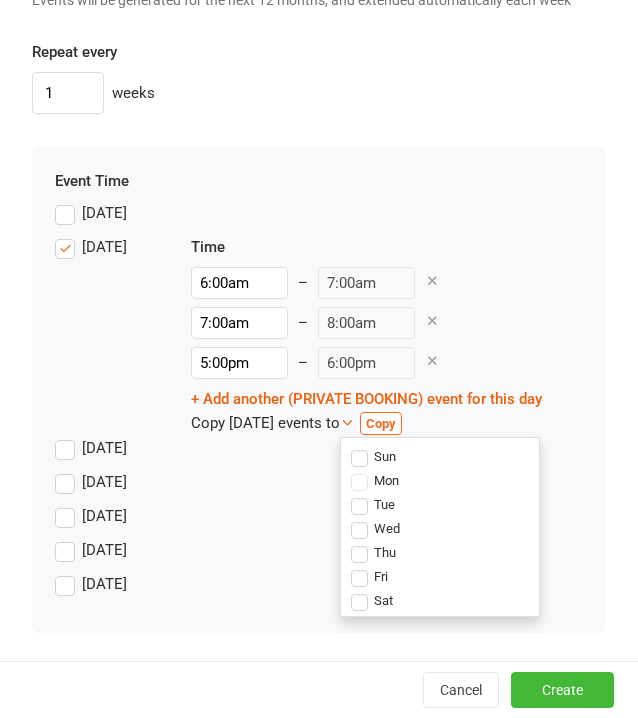 click on "Wed" at bounding box center [375, 528] 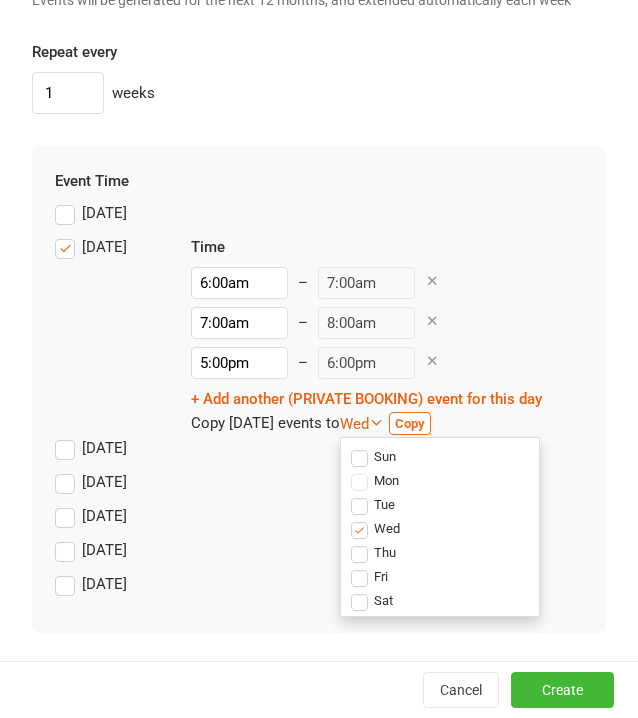 click on "Thu" at bounding box center [373, 552] 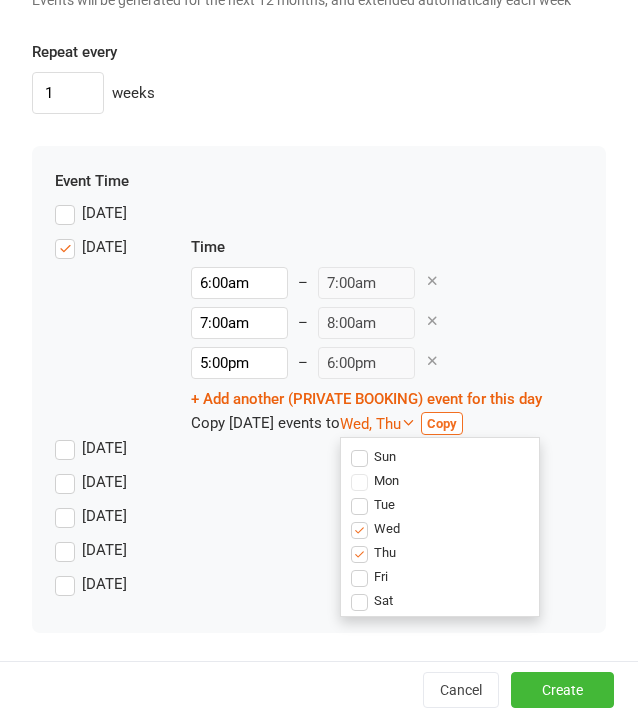 click on "Fri" at bounding box center [369, 576] 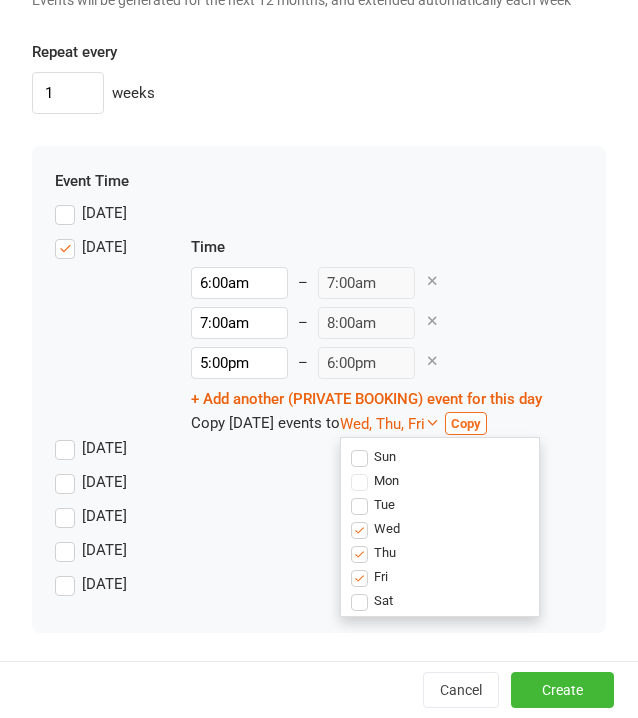 click on "Copy" at bounding box center [466, 423] 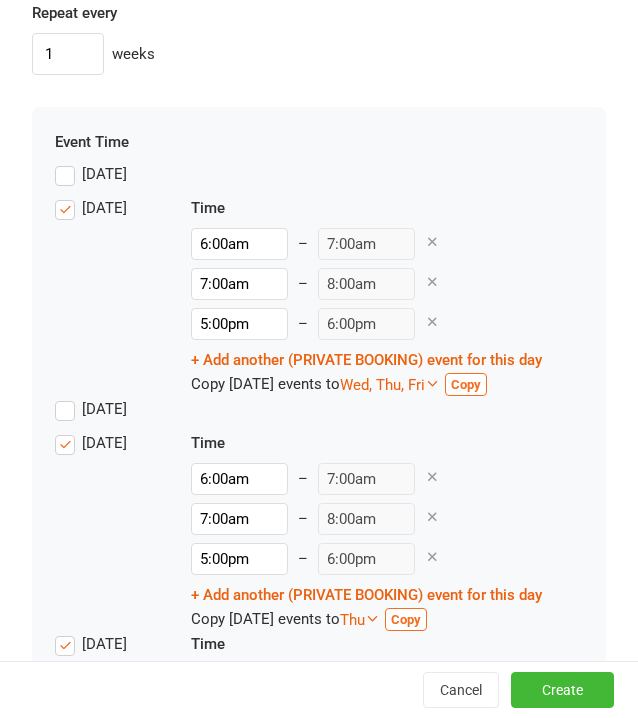 click at bounding box center [432, 516] 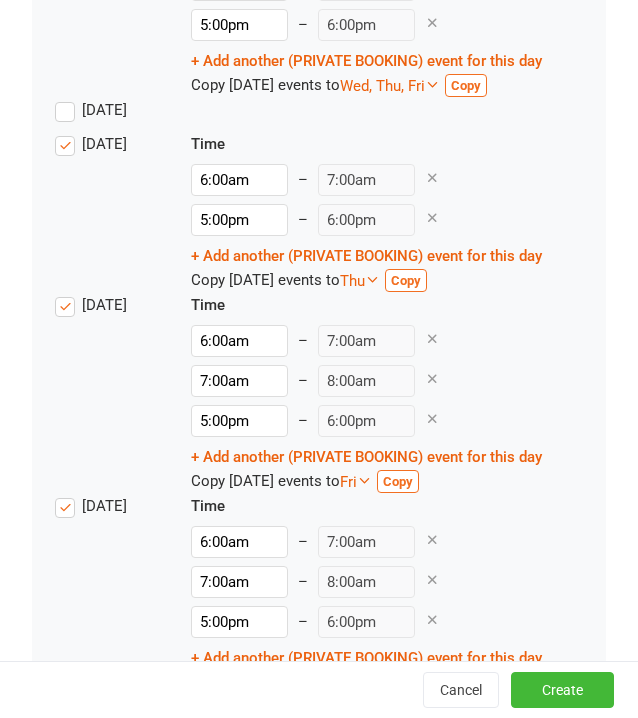 scroll, scrollTop: 2432, scrollLeft: 0, axis: vertical 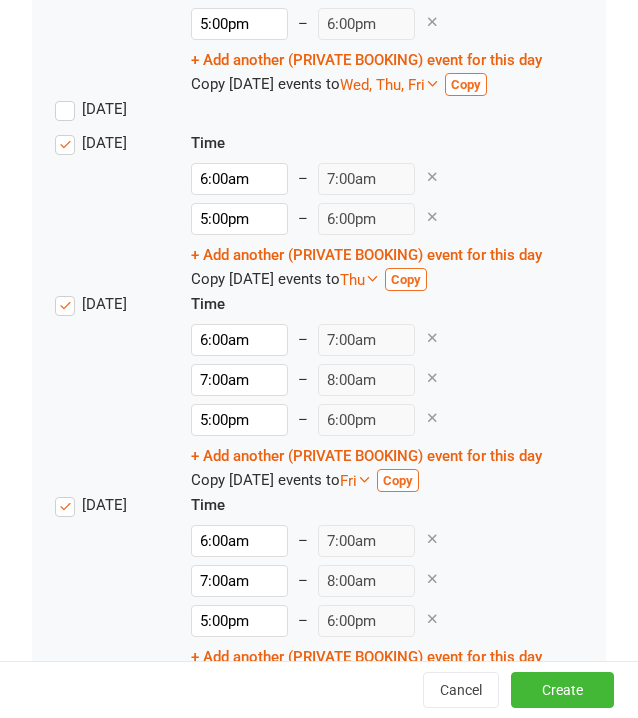 click at bounding box center [432, 337] 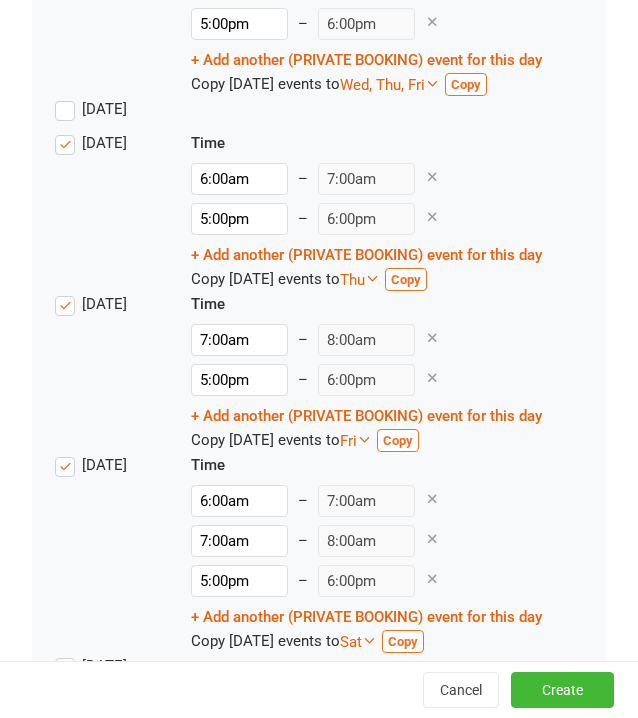 click at bounding box center [432, 337] 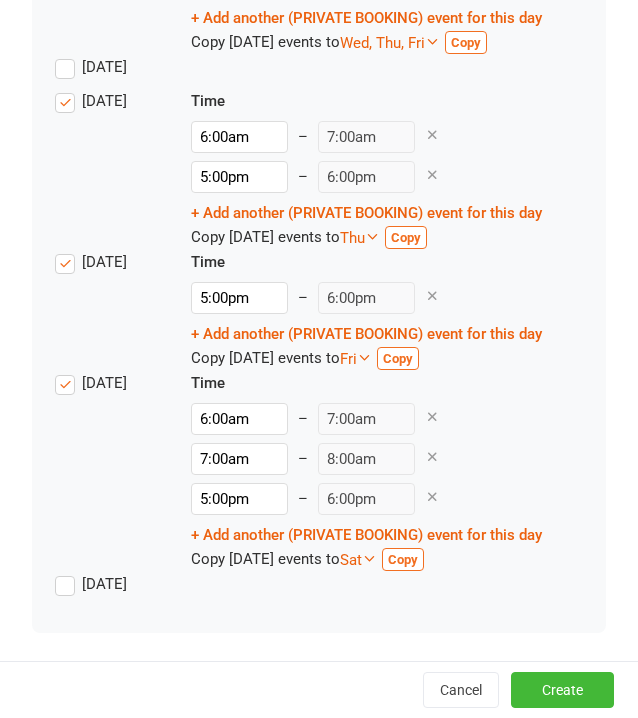 scroll, scrollTop: 2513, scrollLeft: 0, axis: vertical 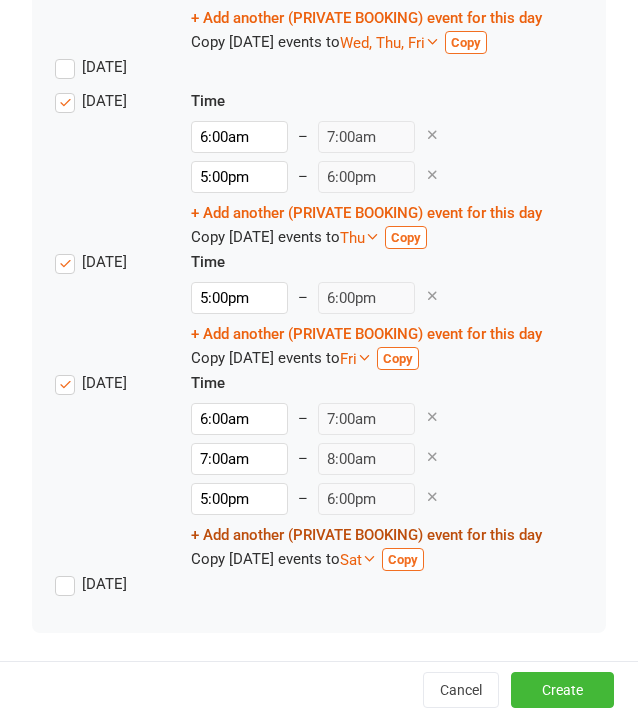 click on "+ Add another (PRIVATE BOOKING) event for this day" at bounding box center [366, 535] 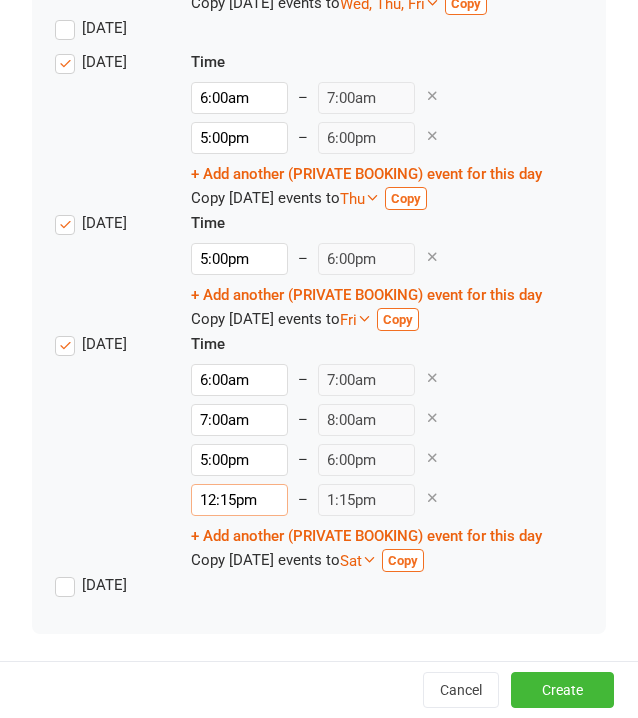 click on "12:15pm" at bounding box center [239, 500] 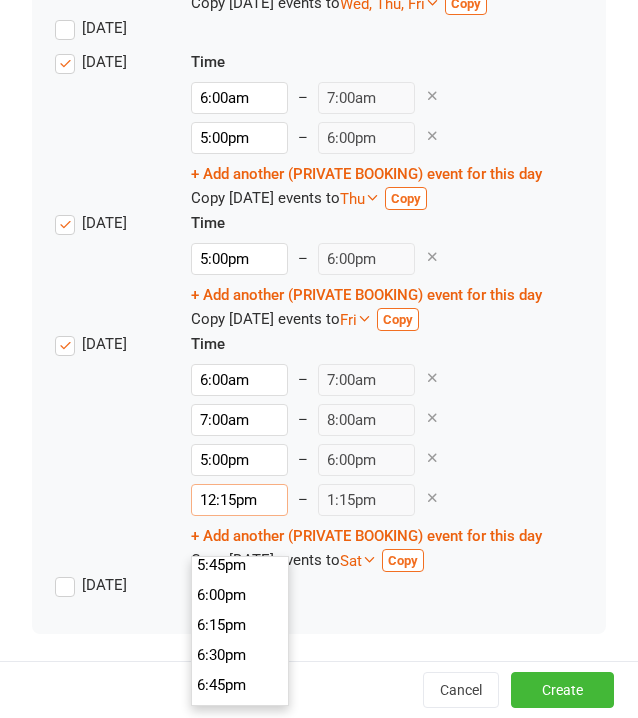 scroll, scrollTop: 2140, scrollLeft: 0, axis: vertical 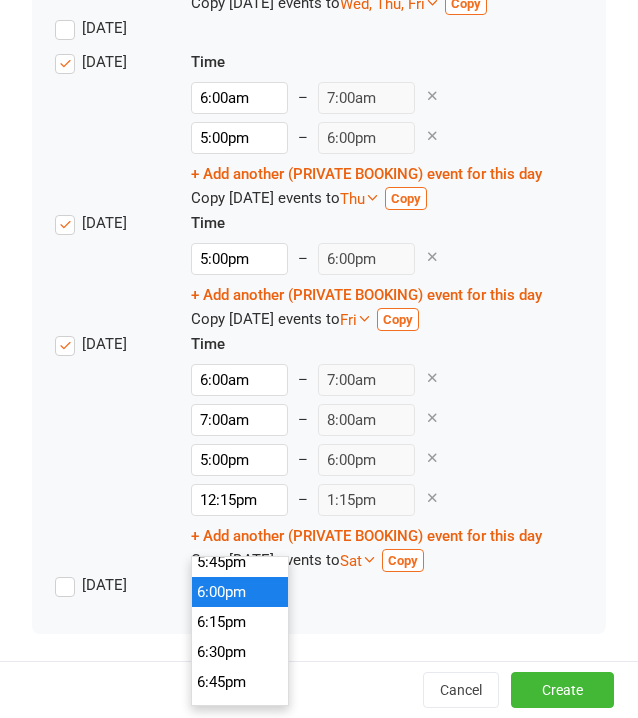 type on "6:00pm" 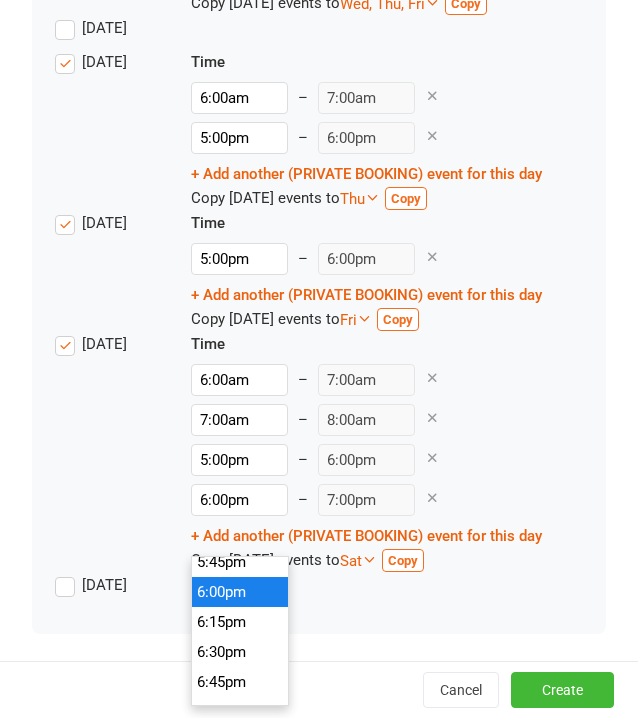 click on "6:00pm" at bounding box center (240, 592) 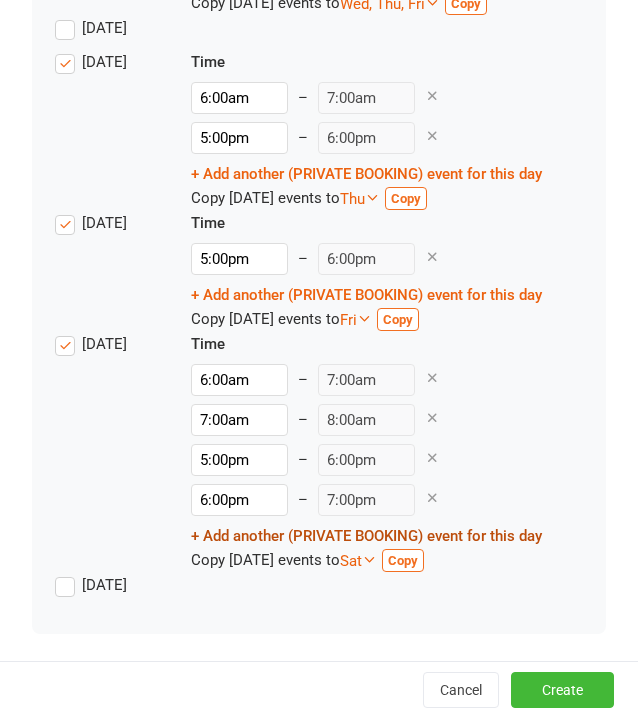 click on "+ Add another (PRIVATE BOOKING) event for this day" at bounding box center [366, 536] 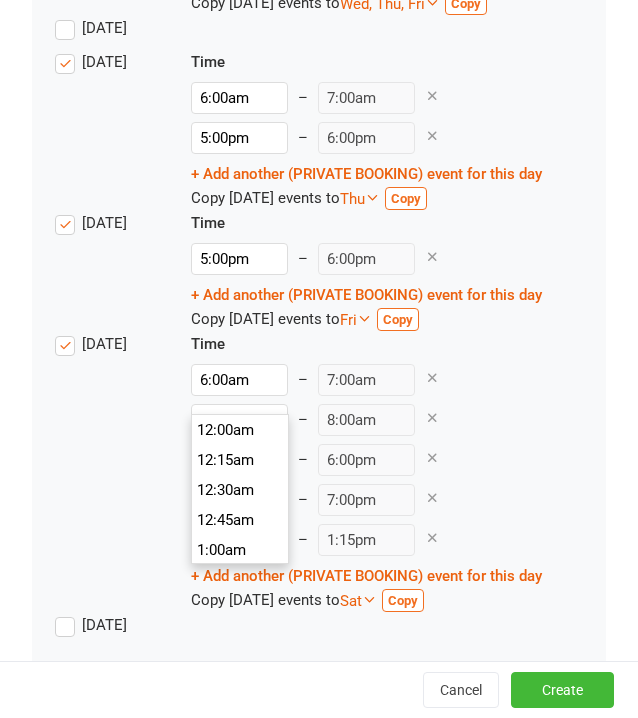 click on "12:15pm" at bounding box center [239, 540] 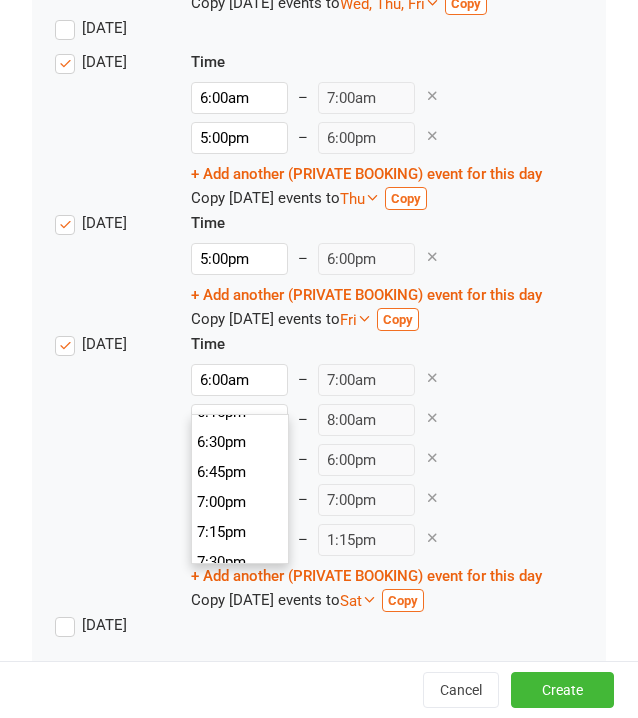 scroll, scrollTop: 2240, scrollLeft: 0, axis: vertical 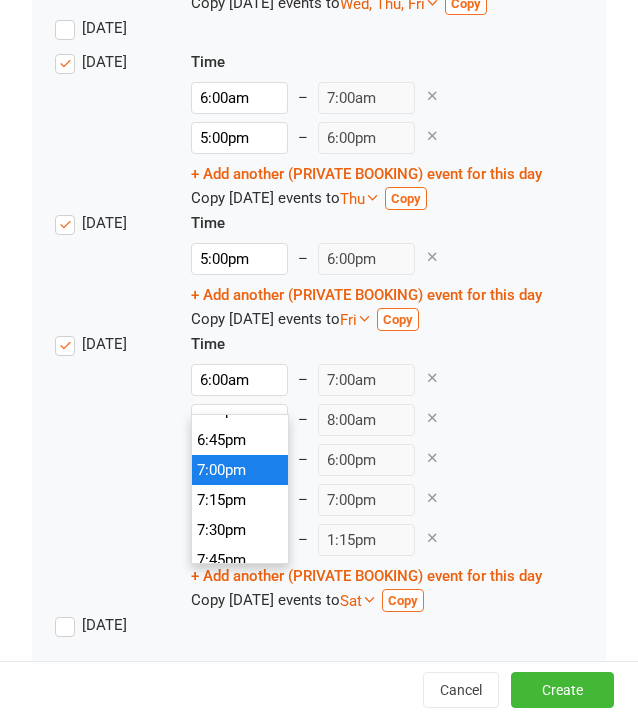 type on "7:00pm" 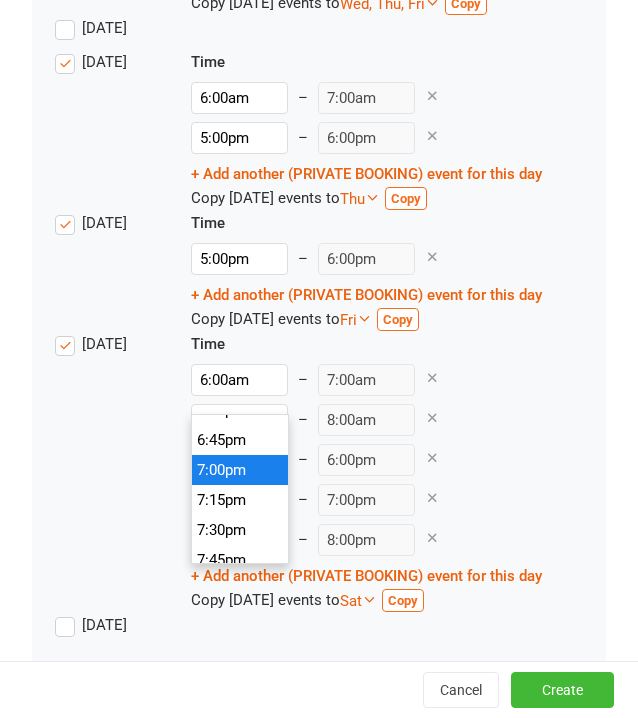 click on "7:00pm" at bounding box center [240, 470] 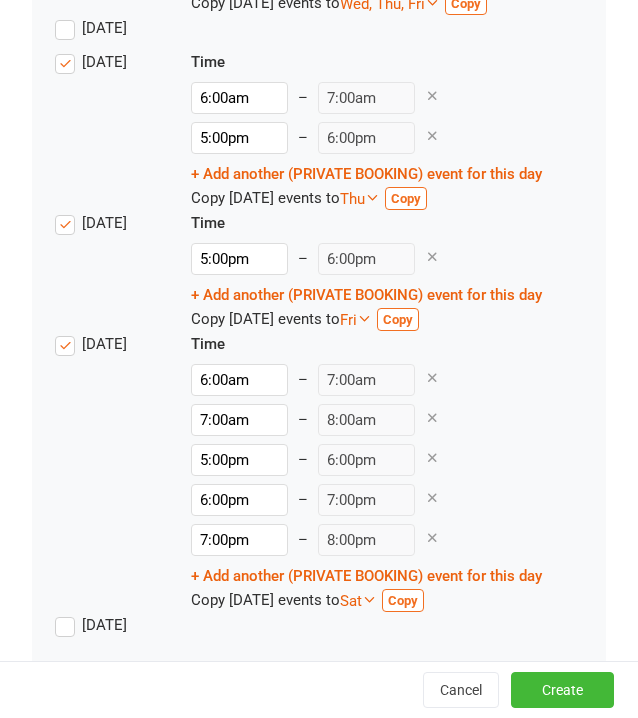 click on "Time 6:00am –  7:00am 7:00am –  8:00am 5:00pm –  6:00pm 6:00pm 12:00am 12:15am 12:30am 12:45am 1:00am 1:15am 1:30am 1:45am 2:00am 2:15am 2:30am 2:45am 3:00am 3:15am 3:30am 3:45am 4:00am 4:15am 4:30am 4:45am 5:00am 5:15am 5:30am 5:45am 6:00am 6:15am 6:30am 6:45am 7:00am 7:15am 7:30am 7:45am 8:00am 8:15am 8:30am 8:45am 9:00am 9:15am 9:30am 9:45am 10:00am 10:15am 10:30am 10:45am 11:00am 11:15am 11:30am 11:45am 12:00pm 12:15pm 12:30pm 12:45pm 1:00pm 1:15pm 1:30pm 1:45pm 2:00pm 2:15pm 2:30pm 2:45pm 3:00pm 3:15pm 3:30pm 3:45pm 4:00pm 4:15pm 4:30pm 4:45pm 5:00pm 5:15pm 5:30pm 5:45pm 6:00pm 6:15pm 6:30pm 6:45pm 7:00pm 7:15pm 7:30pm 7:45pm 8:00pm 8:15pm 8:30pm 8:45pm 9:00pm 9:15pm 9:30pm 9:45pm 10:00pm 10:15pm 10:30pm 10:45pm 11:00pm 11:15pm 11:30pm 11:45pm –  7:00pm 7:00pm 12:00am 12:15am 12:30am 12:45am 1:00am 1:15am 1:30am 1:45am 2:00am 2:15am 2:30am 2:45am 3:00am 3:15am 3:30am 3:45am 4:00am 4:15am 4:30am 4:45am 5:00am 5:15am 5:30am 5:45am 6:00am 6:15am 6:30am 6:45am 7:00am 7:15am 7:30am 7:45am 8:00am –" at bounding box center [366, 472] 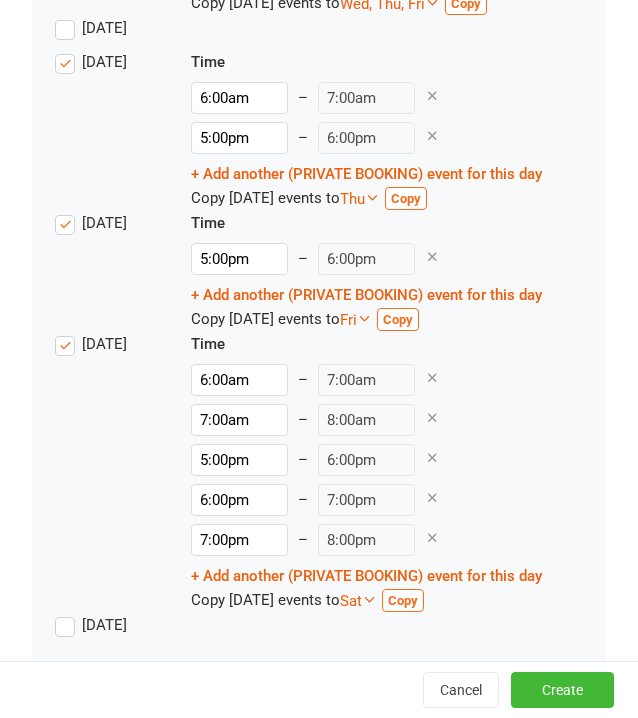scroll, scrollTop: 2593, scrollLeft: 0, axis: vertical 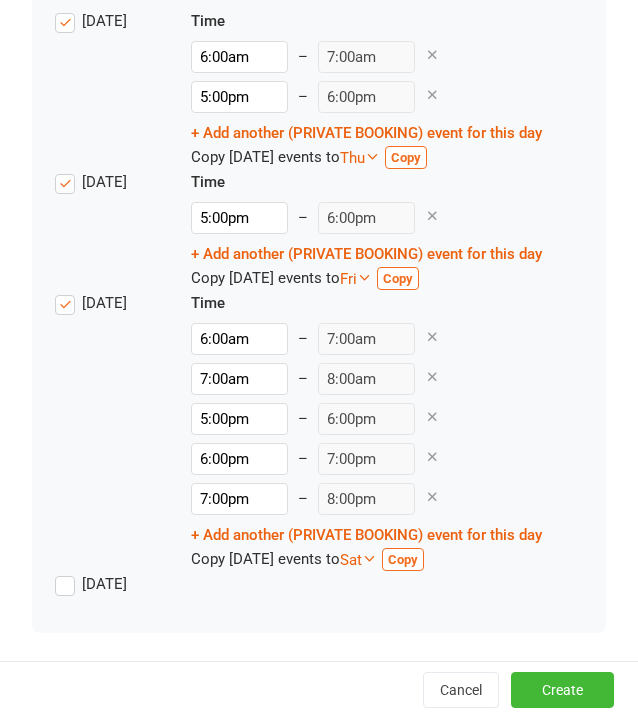 click on "[DATE]" at bounding box center (104, 582) 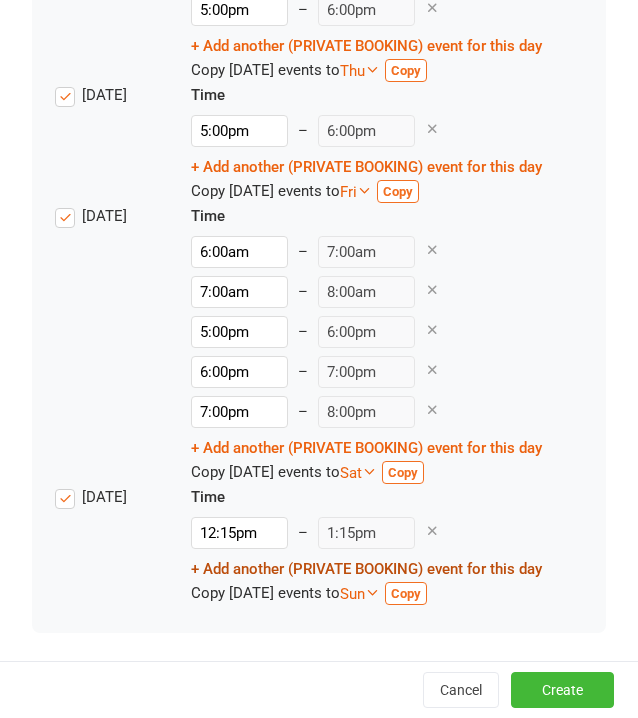 scroll, scrollTop: 2680, scrollLeft: 0, axis: vertical 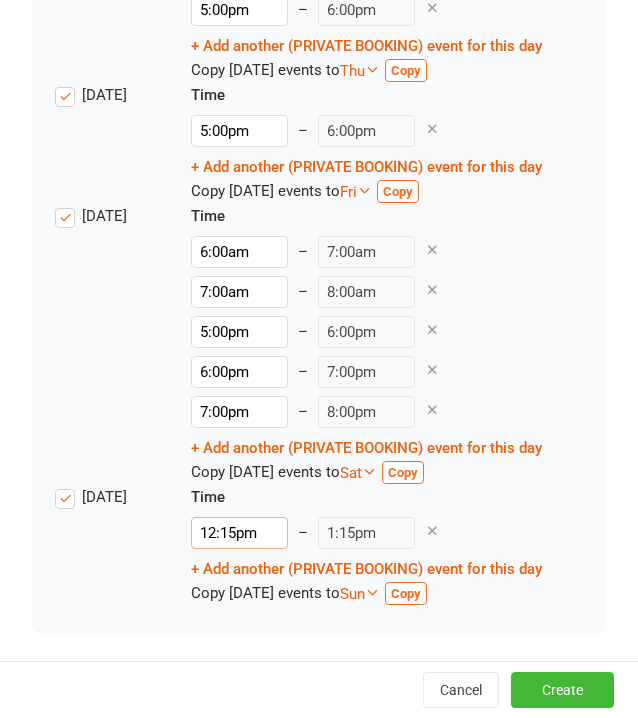 click on "12:15pm" at bounding box center (239, 533) 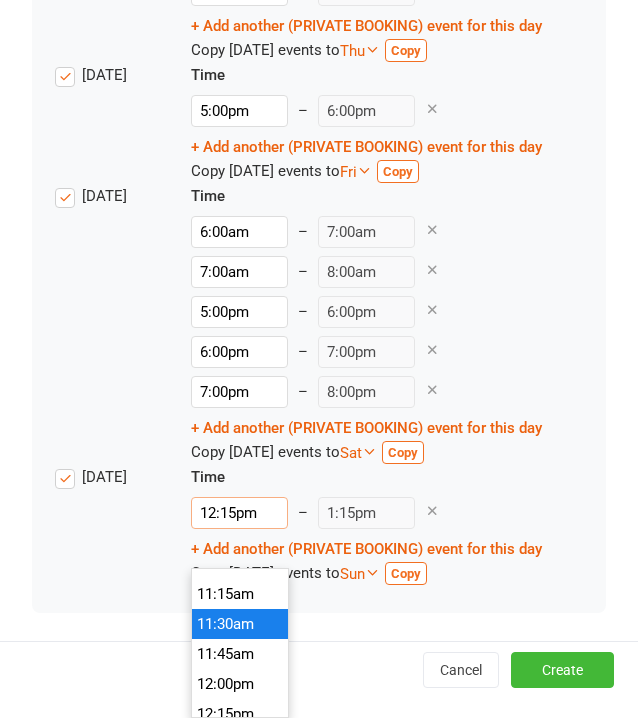 scroll, scrollTop: 1240, scrollLeft: 0, axis: vertical 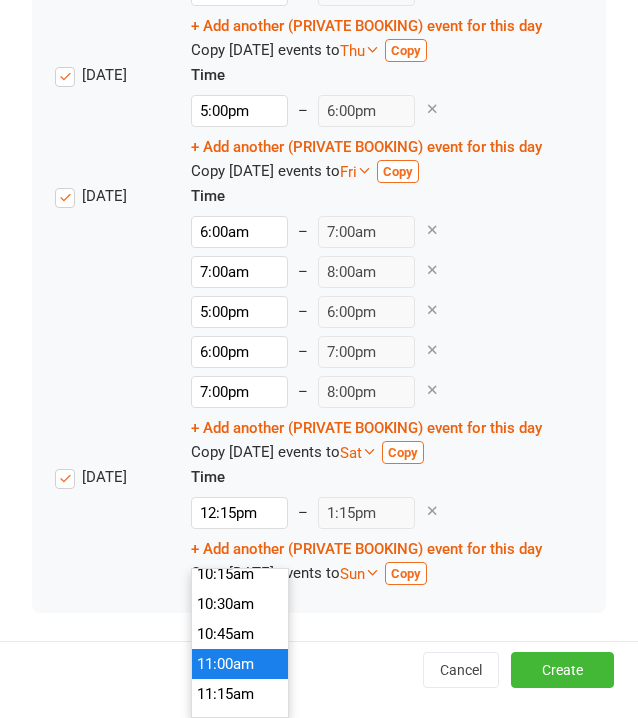 type on "11:00am" 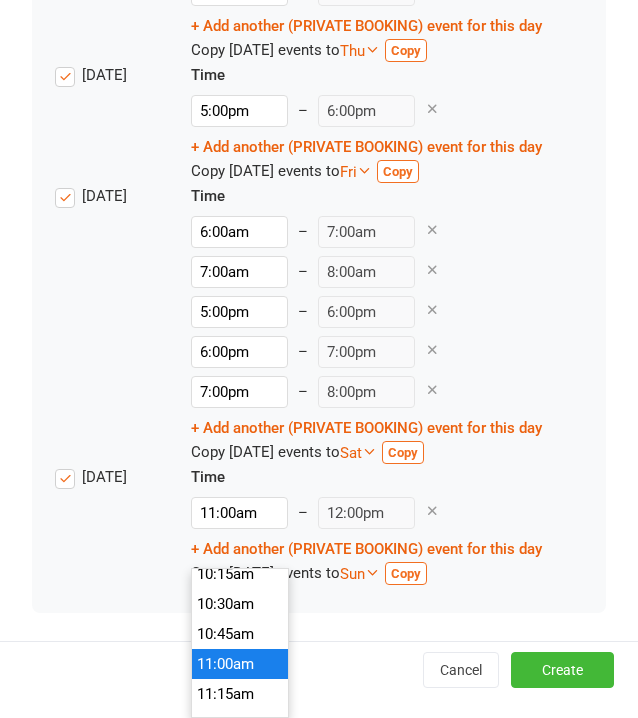 click on "11:00am" at bounding box center (240, 664) 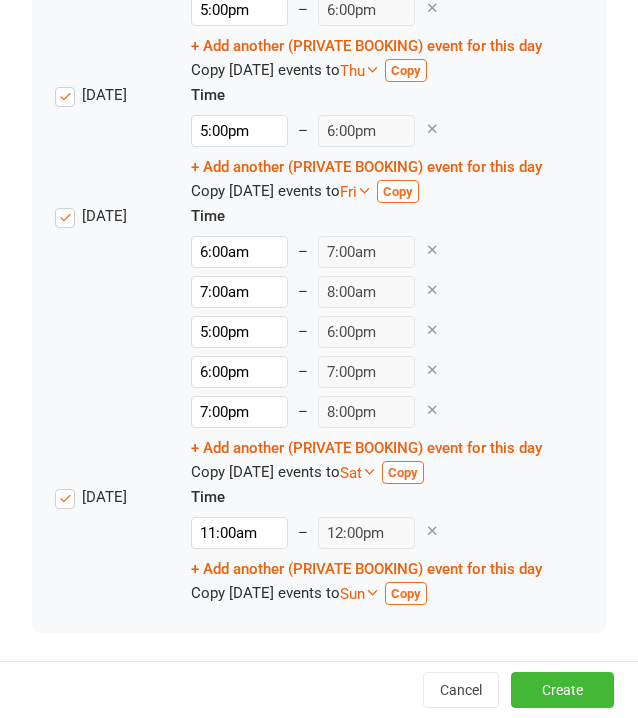 click on "11:00am 12:00am 12:15am 12:30am 12:45am 1:00am 1:15am 1:30am 1:45am 2:00am 2:15am 2:30am 2:45am 3:00am 3:15am 3:30am 3:45am 4:00am 4:15am 4:30am 4:45am 5:00am 5:15am 5:30am 5:45am 6:00am 6:15am 6:30am 6:45am 7:00am 7:15am 7:30am 7:45am 8:00am 8:15am 8:30am 8:45am 9:00am 9:15am 9:30am 9:45am 10:00am 10:15am 10:30am 10:45am 11:00am 11:15am 11:30am 11:45am 12:00pm 12:15pm 12:30pm 12:45pm 1:00pm 1:15pm 1:30pm 1:45pm 2:00pm 2:15pm 2:30pm 2:45pm 3:00pm 3:15pm 3:30pm 3:45pm 4:00pm 4:15pm 4:30pm 4:45pm 5:00pm 5:15pm 5:30pm 5:45pm 6:00pm 6:15pm 6:30pm 6:45pm 7:00pm 7:15pm 7:30pm 7:45pm 8:00pm 8:15pm 8:30pm 8:45pm 9:00pm 9:15pm 9:30pm 9:45pm 10:00pm 10:15pm 10:30pm 10:45pm 11:00pm 11:15pm 11:30pm 11:45pm –  12:00pm" at bounding box center (366, 533) 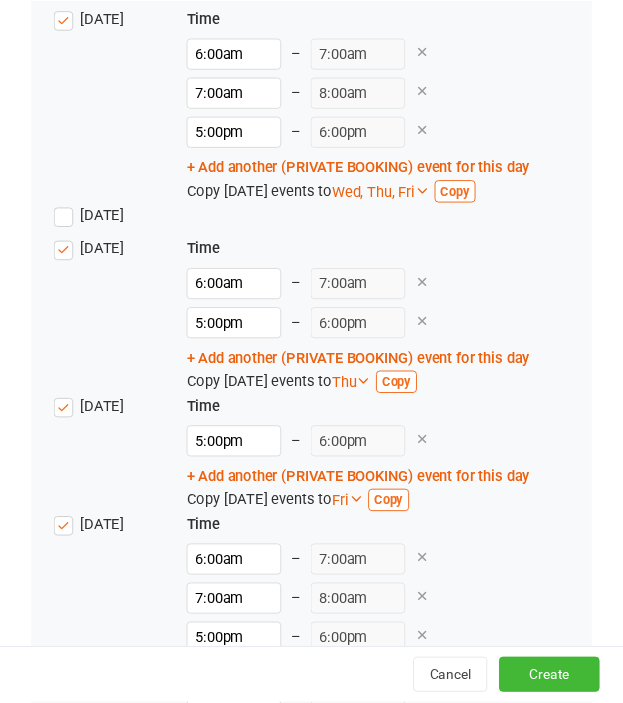 scroll, scrollTop: 2280, scrollLeft: 0, axis: vertical 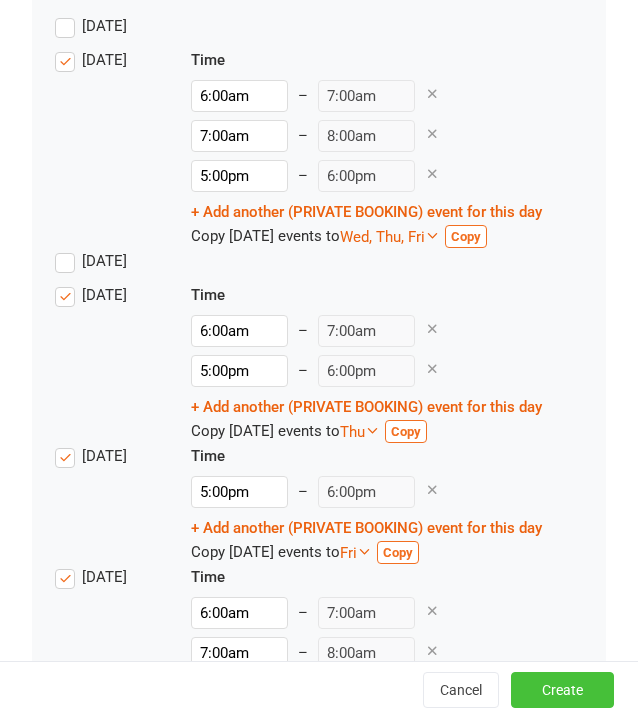 click on "Create" at bounding box center [562, 690] 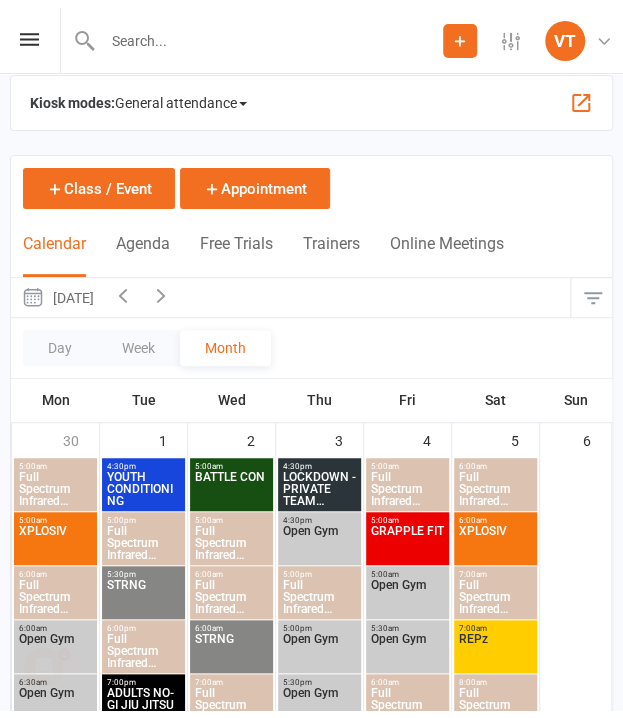 scroll, scrollTop: 0, scrollLeft: 0, axis: both 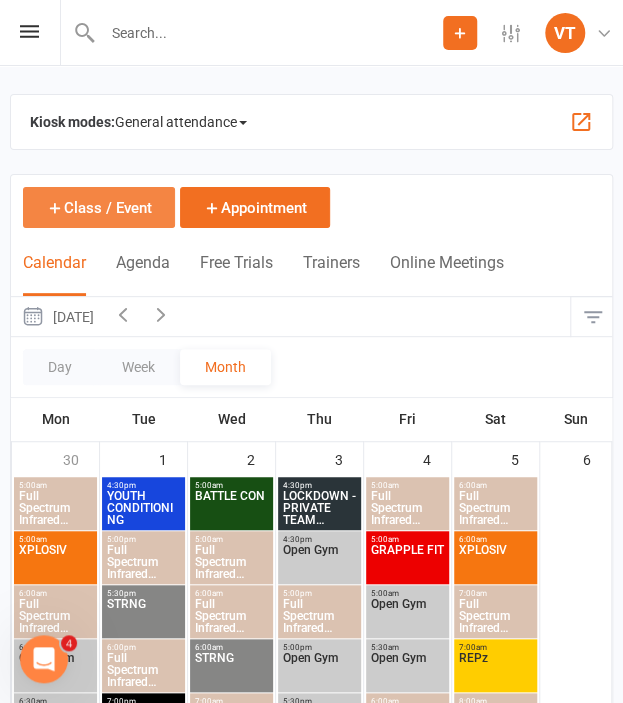 click on "Class / Event" at bounding box center (99, 207) 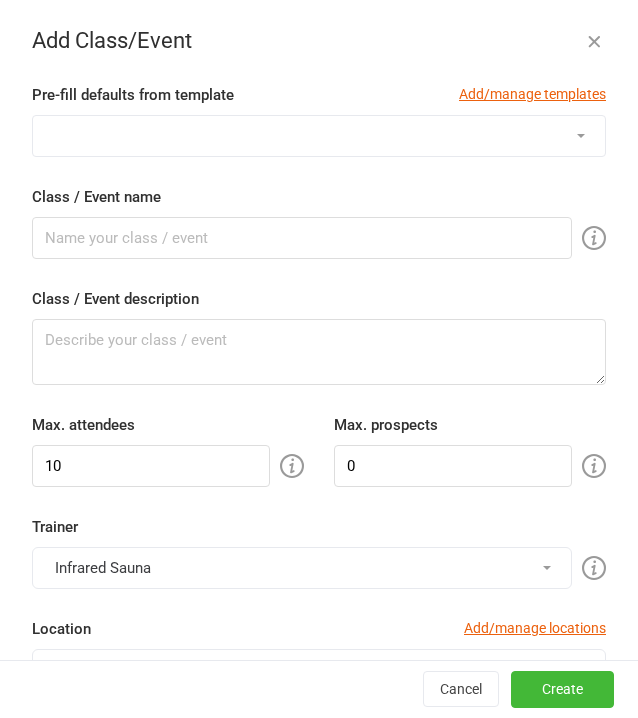 click on "1:1 ADULT S&C TRIAL 1:1 JUNIOR S&C ADULTS NO-GI JIU JITSU BALANCE BATTLE CON FLOW MOTION Full Spectrum Infrared Sauna Full Spectrum Infrared Sauna 7:00pm Session (MUST BOOK before 6:45pm) Full Spectrum Infrared Sauna 8:00pm Session (MUST BOOK before 6:45pm) GRAPPLE FIT HIGH PERFORMANCE JNR COMP PREP JNR HYRBID (9-12 years) JNR NOGI JIU JITSU (5-8 years) JNR NO-GI JIU JITSU (9-12 years) KID'S CONDITIONING (9-12 years) [DEMOGRAPHIC_DATA] ONLY LOCKDOWN - PRIVATE TEAM SESSION MMA - Jnrs (5-13yrs) MMA - Youth (14-17yrs) Open Gym Open Gym 7:00pm Session (MUST BOOK before 6:45pm) Open Gym 7:30pm Session (MUST BOOK before 6:45pm) Open Gym 8:00pm Session (MUST BOOK before 6:45pm) Open Gym 8:30pm Session (MUST BOOK before 6:45pm) PRIVATE BOOKING PRIVATE TEAM SESSION RECOVER REDZONE REPz START OF BLOCK STRIKE FORCE STRNG TESTING SESSION TESTING WEEK WOLFPAC XPLOSIV YOUTH CONDITIONING YOUTH NO-GI" at bounding box center [319, 136] 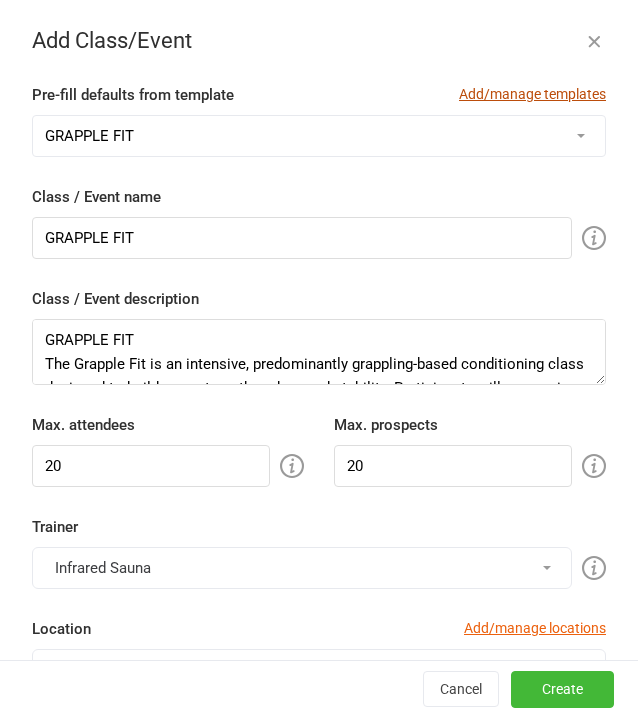 click on "Add/manage templates" at bounding box center (532, 94) 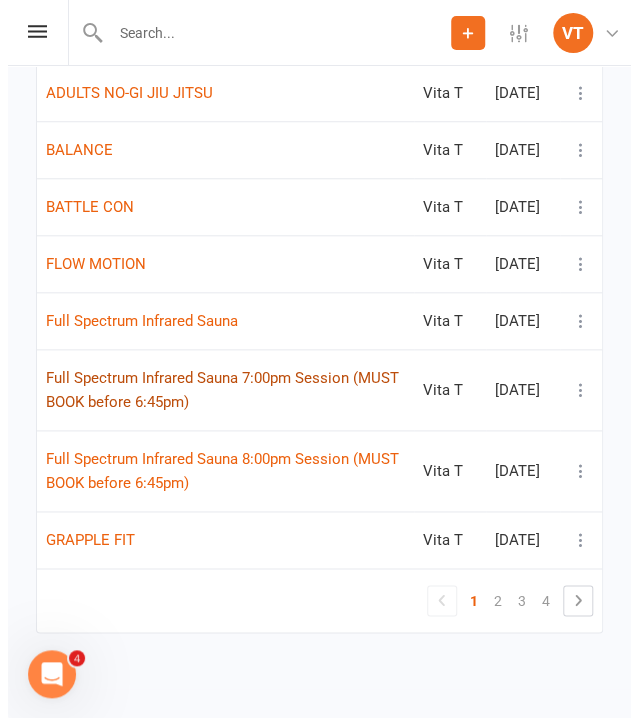 scroll, scrollTop: 408, scrollLeft: 0, axis: vertical 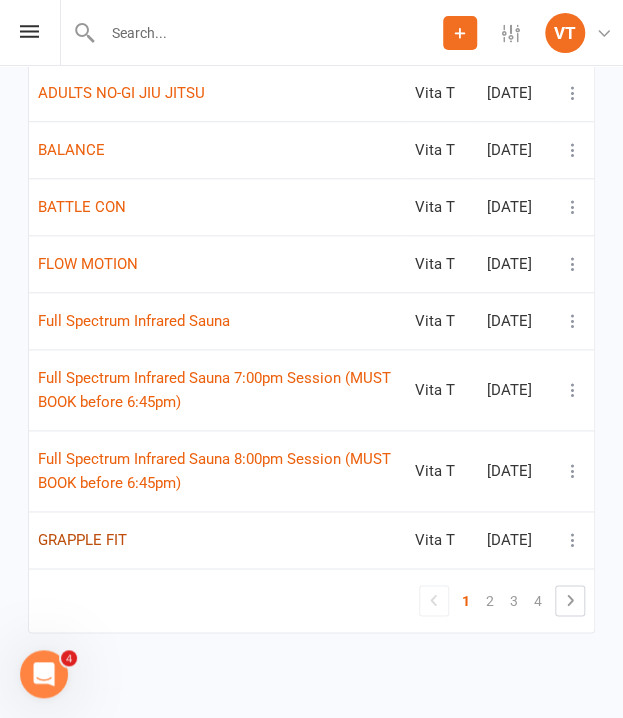 click on "GRAPPLE FIT" at bounding box center [82, 540] 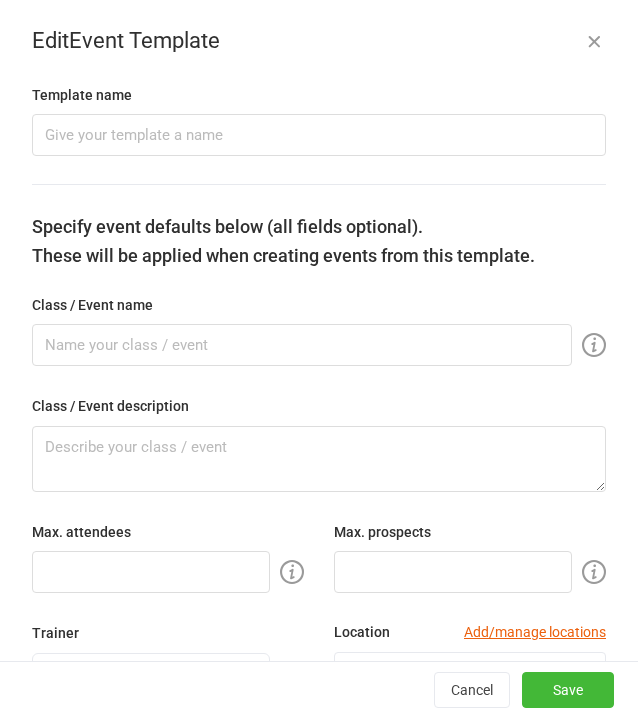 type on "GRAPPLE FIT" 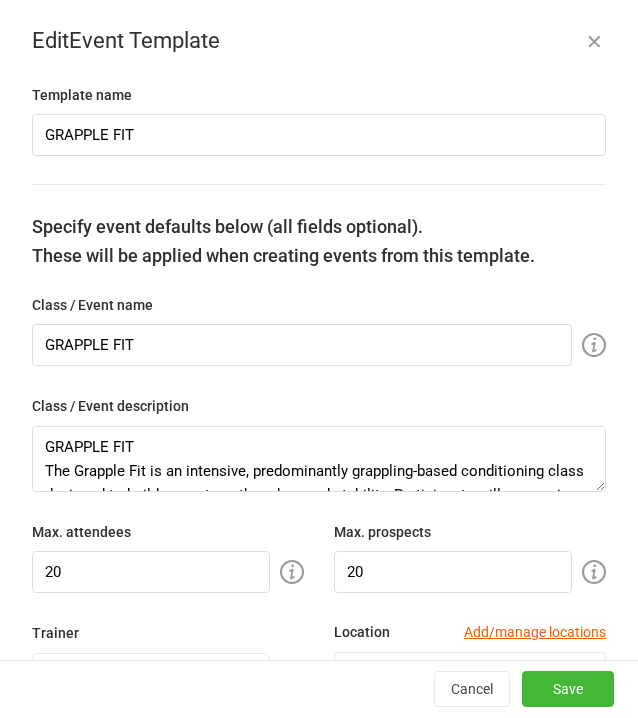 select on "14801" 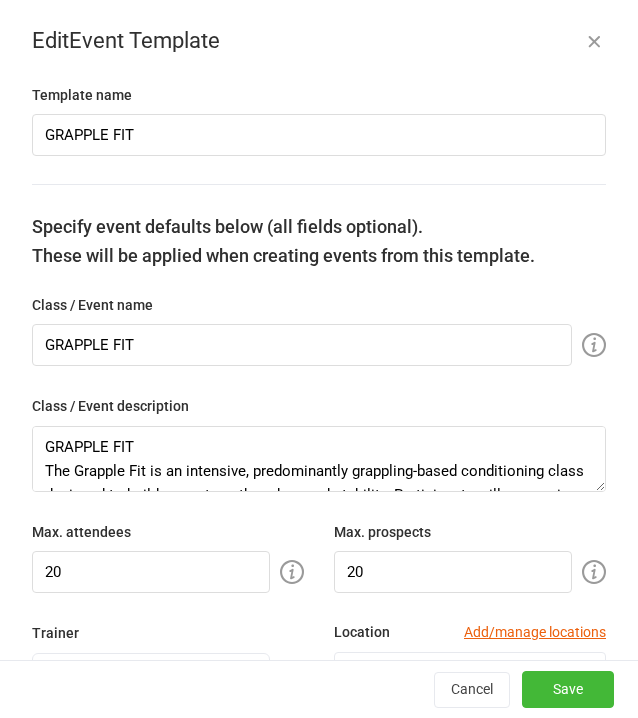 click on "Specify event defaults below (all fields optional). These will be applied when creating events from this template." at bounding box center (319, 242) 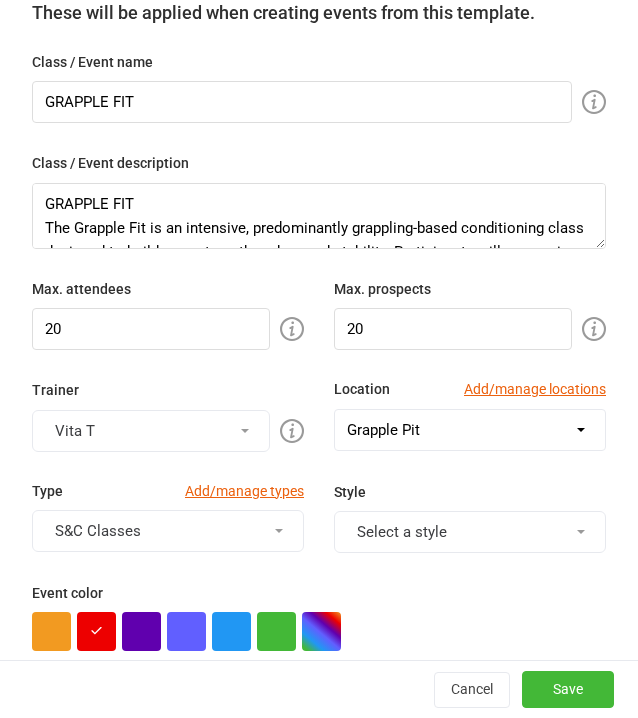 scroll, scrollTop: 500, scrollLeft: 0, axis: vertical 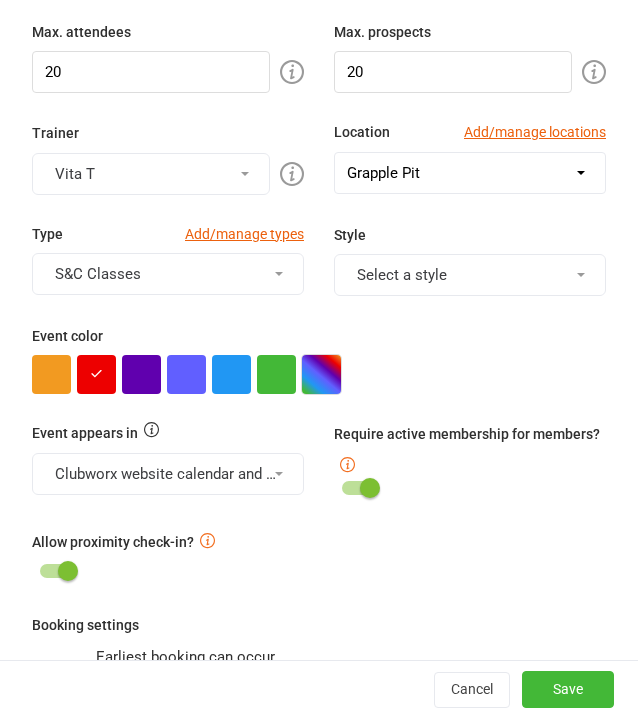 click at bounding box center (321, 374) 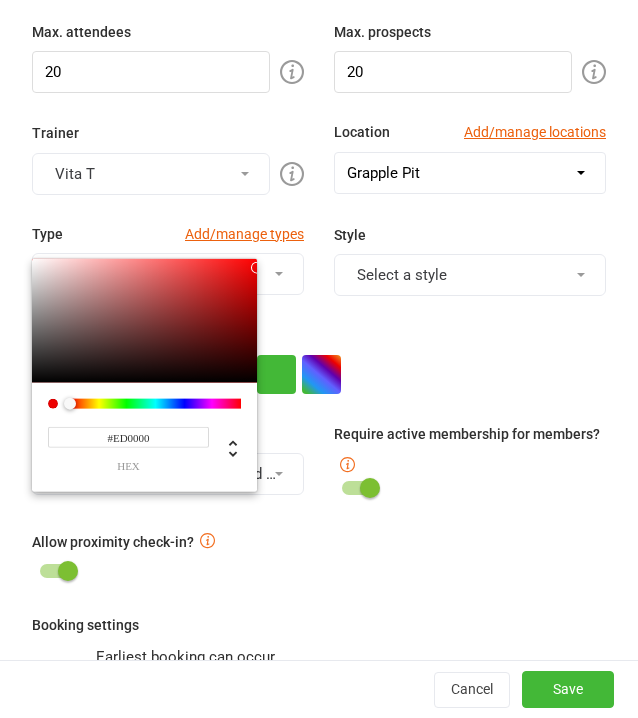 click on "#ED0000" at bounding box center (128, 437) 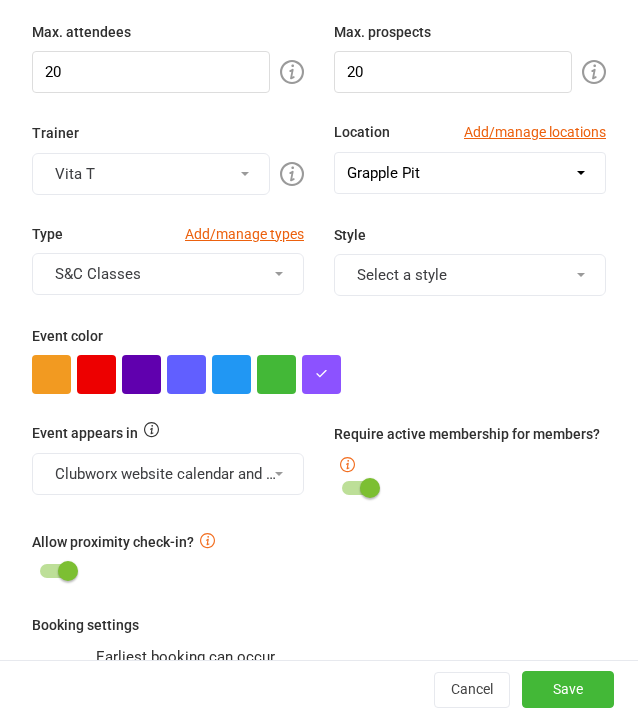 click on "Require active membership for members?" at bounding box center (470, 461) 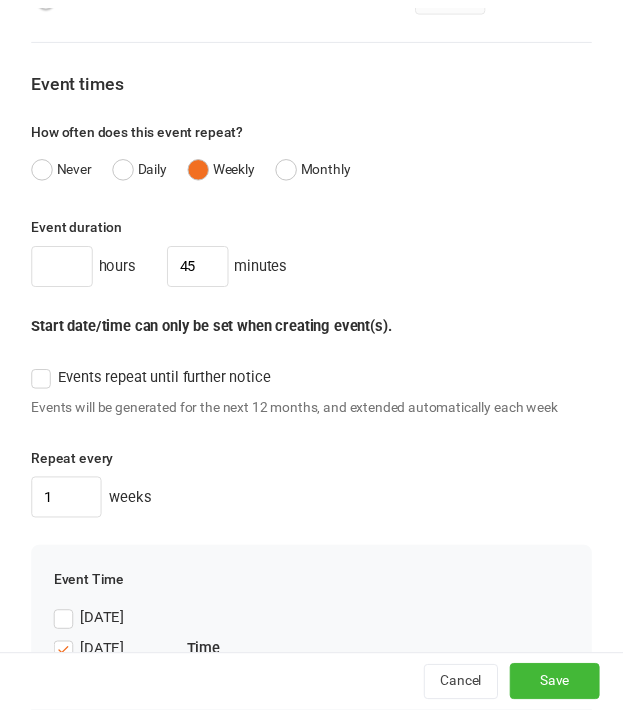 scroll, scrollTop: 1972, scrollLeft: 0, axis: vertical 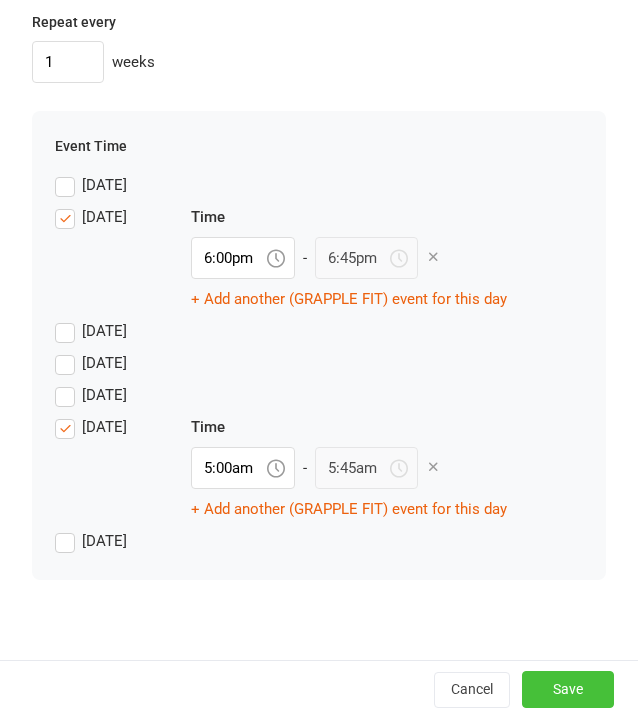 click on "Save" at bounding box center (568, 689) 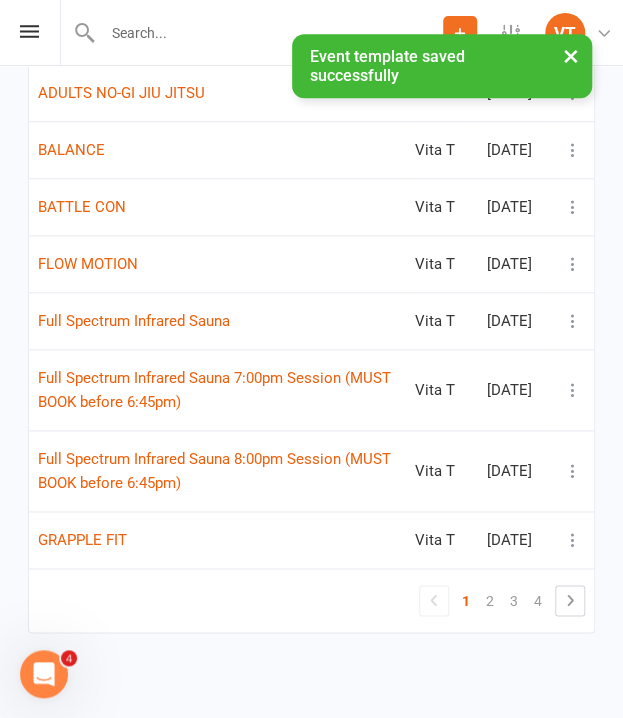 click on "× Event template saved successfully" at bounding box center [298, 34] 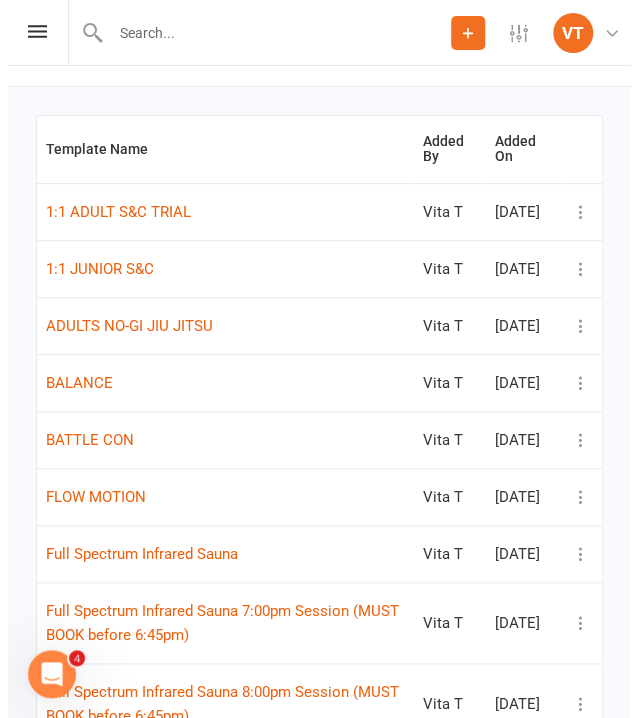 scroll, scrollTop: 0, scrollLeft: 0, axis: both 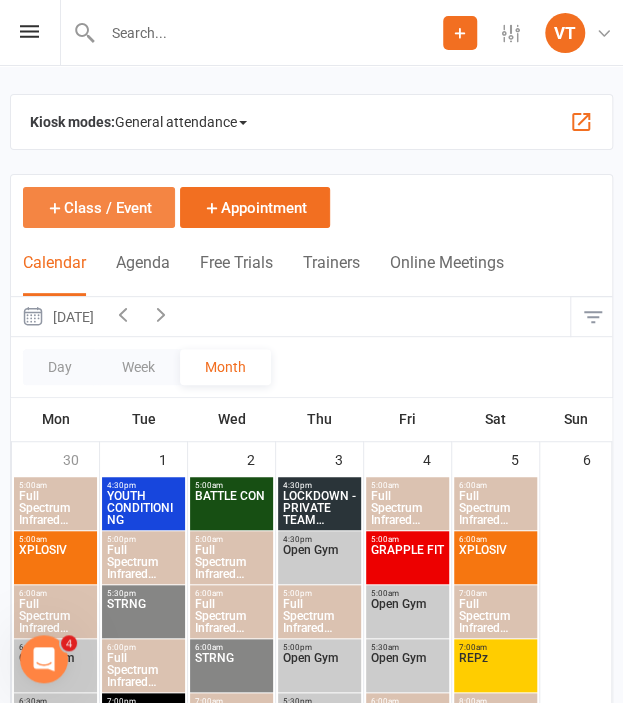 click on "Class / Event" at bounding box center (99, 207) 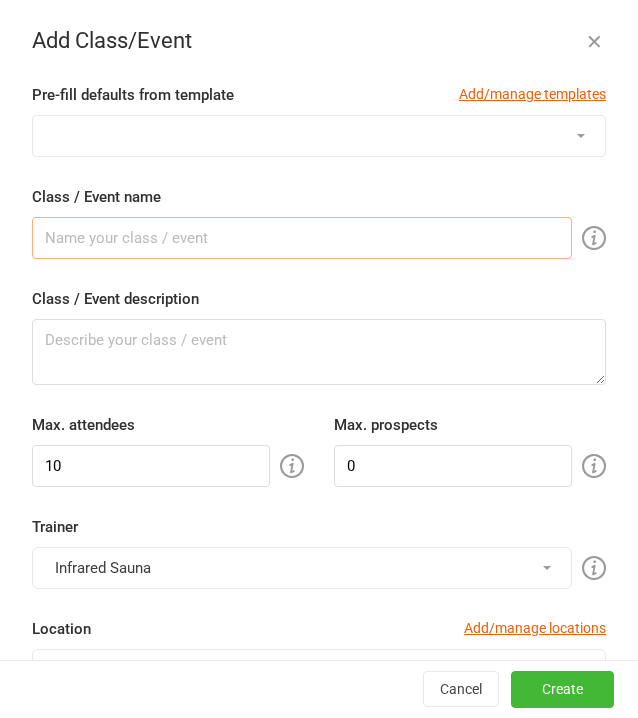 click on "1:1 ADULT S&C TRIAL 1:1 JUNIOR S&C ADULTS NO-GI JIU JITSU BALANCE BATTLE CON FLOW MOTION Full Spectrum Infrared Sauna Full Spectrum Infrared Sauna 7:00pm Session (MUST BOOK before 6:45pm) Full Spectrum Infrared Sauna 8:00pm Session (MUST BOOK before 6:45pm) GRAPPLE FIT HIGH PERFORMANCE JNR COMP PREP JNR HYRBID (9-12 years) JNR NOGI JIU JITSU (5-8 years) JNR NO-GI JIU JITSU (9-12 years) KID'S CONDITIONING (9-12 years) [DEMOGRAPHIC_DATA] ONLY LOCKDOWN - PRIVATE TEAM SESSION MMA - Jnrs (5-13yrs) MMA - Youth (14-17yrs) Open Gym Open Gym 7:00pm Session (MUST BOOK before 6:45pm) Open Gym 7:30pm Session (MUST BOOK before 6:45pm) Open Gym 8:00pm Session (MUST BOOK before 6:45pm) Open Gym 8:30pm Session (MUST BOOK before 6:45pm) PRIVATE BOOKING PRIVATE TEAM SESSION RECOVER REDZONE REPz START OF BLOCK STRIKE FORCE STRNG TESTING SESSION TESTING WEEK WOLFPAC XPLOSIV YOUTH CONDITIONING YOUTH NO-GI" at bounding box center (319, 136) 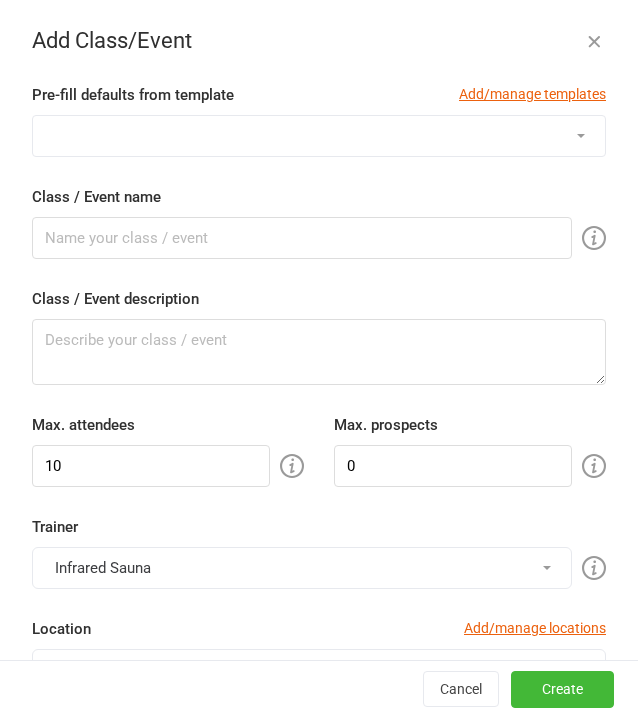 click on "1:1 ADULT S&C TRIAL 1:1 JUNIOR S&C ADULTS NO-GI JIU JITSU BALANCE BATTLE CON FLOW MOTION Full Spectrum Infrared Sauna Full Spectrum Infrared Sauna 7:00pm Session (MUST BOOK before 6:45pm) Full Spectrum Infrared Sauna 8:00pm Session (MUST BOOK before 6:45pm) GRAPPLE FIT HIGH PERFORMANCE JNR COMP PREP JNR HYRBID (9-12 years) JNR NOGI JIU JITSU (5-8 years) JNR NO-GI JIU JITSU (9-12 years) KID'S CONDITIONING (9-12 years) [DEMOGRAPHIC_DATA] ONLY LOCKDOWN - PRIVATE TEAM SESSION MMA - Jnrs (5-13yrs) MMA - Youth (14-17yrs) Open Gym Open Gym 7:00pm Session (MUST BOOK before 6:45pm) Open Gym 7:30pm Session (MUST BOOK before 6:45pm) Open Gym 8:00pm Session (MUST BOOK before 6:45pm) Open Gym 8:30pm Session (MUST BOOK before 6:45pm) PRIVATE BOOKING PRIVATE TEAM SESSION RECOVER REDZONE REPz START OF BLOCK STRIKE FORCE STRNG TESTING SESSION TESTING WEEK WOLFPAC XPLOSIV YOUTH CONDITIONING YOUTH NO-GI" at bounding box center [319, 136] 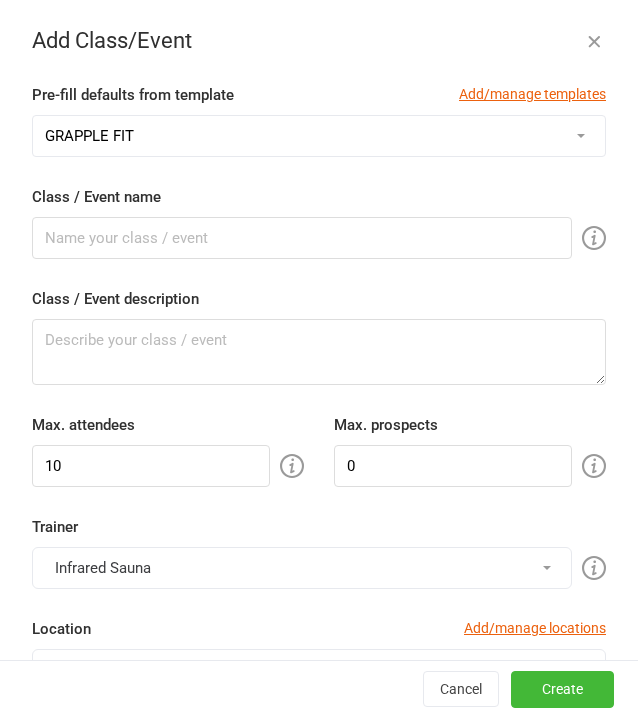 click on "1:1 ADULT S&C TRIAL 1:1 JUNIOR S&C ADULTS NO-GI JIU JITSU BALANCE BATTLE CON FLOW MOTION Full Spectrum Infrared Sauna Full Spectrum Infrared Sauna 7:00pm Session (MUST BOOK before 6:45pm) Full Spectrum Infrared Sauna 8:00pm Session (MUST BOOK before 6:45pm) GRAPPLE FIT HIGH PERFORMANCE JNR COMP PREP JNR HYRBID (9-12 years) JNR NOGI JIU JITSU (5-8 years) JNR NO-GI JIU JITSU (9-12 years) KID'S CONDITIONING (9-12 years) [DEMOGRAPHIC_DATA] ONLY LOCKDOWN - PRIVATE TEAM SESSION MMA - Jnrs (5-13yrs) MMA - Youth (14-17yrs) Open Gym Open Gym 7:00pm Session (MUST BOOK before 6:45pm) Open Gym 7:30pm Session (MUST BOOK before 6:45pm) Open Gym 8:00pm Session (MUST BOOK before 6:45pm) Open Gym 8:30pm Session (MUST BOOK before 6:45pm) PRIVATE BOOKING PRIVATE TEAM SESSION RECOVER REDZONE REPz START OF BLOCK STRIKE FORCE STRNG TESTING SESSION TESTING WEEK WOLFPAC XPLOSIV YOUTH CONDITIONING YOUTH NO-GI" at bounding box center [319, 136] 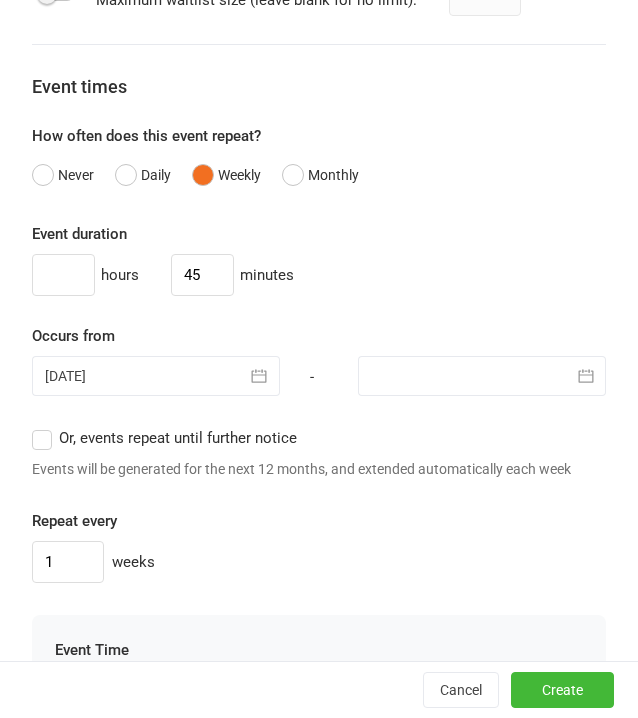 scroll, scrollTop: 1700, scrollLeft: 0, axis: vertical 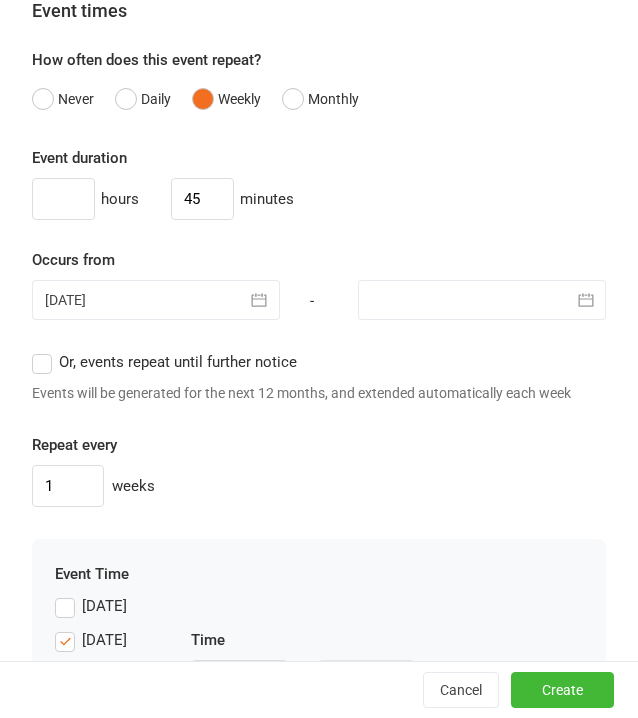 click 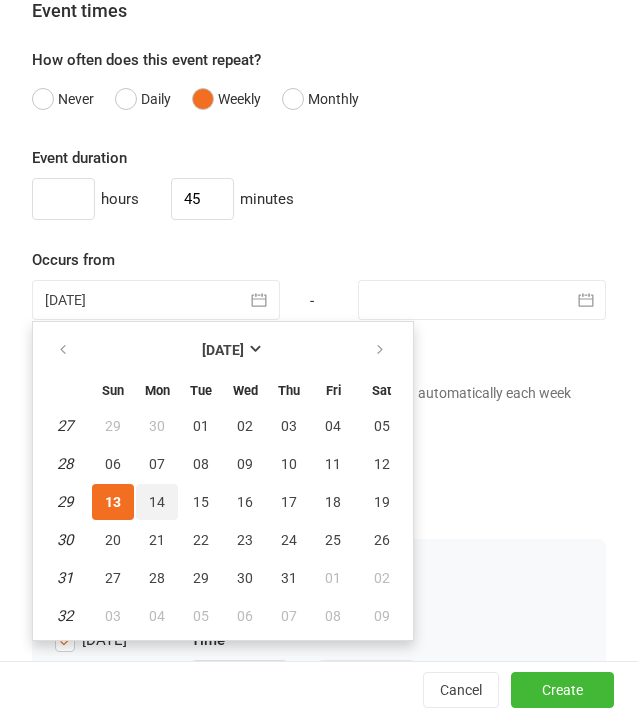 drag, startPoint x: 164, startPoint y: 540, endPoint x: 236, endPoint y: 531, distance: 72.56032 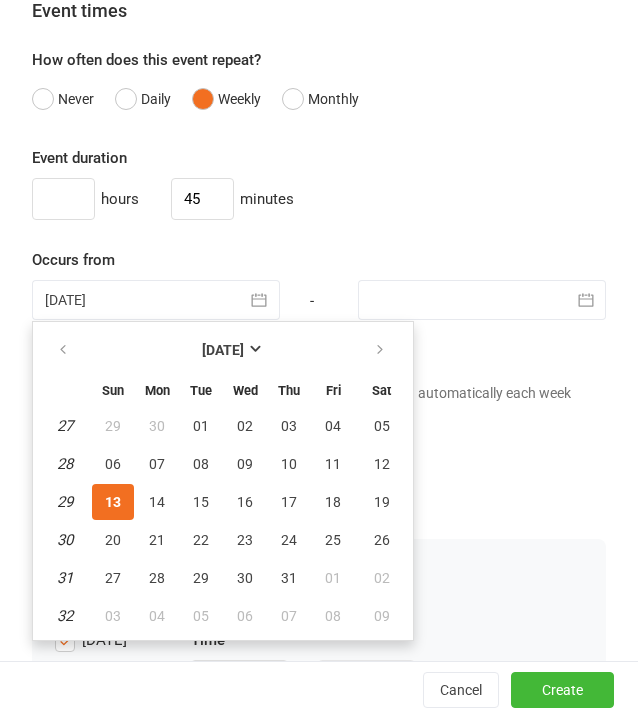 type on "[DATE]" 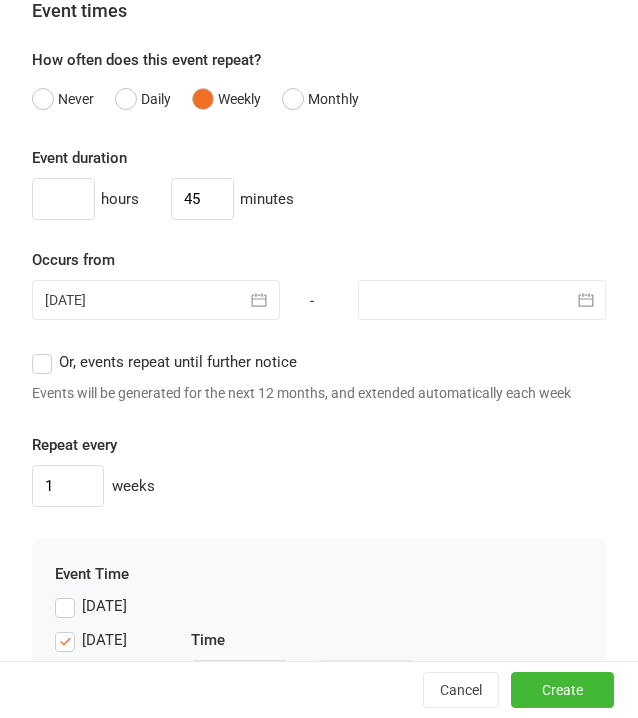 click on "Event duration hours 45 minutes Occurs from [DATE]
[DATE]
Sun Mon Tue Wed Thu Fri Sat
27
29
30
01
02
03
04
05
28
06
07
08
09
10
11
12
29
13
14
15
16
17
18
19
30
20
21
22
23
24
25
26
31
27
28
29
30
31
01
02" at bounding box center (319, 326) 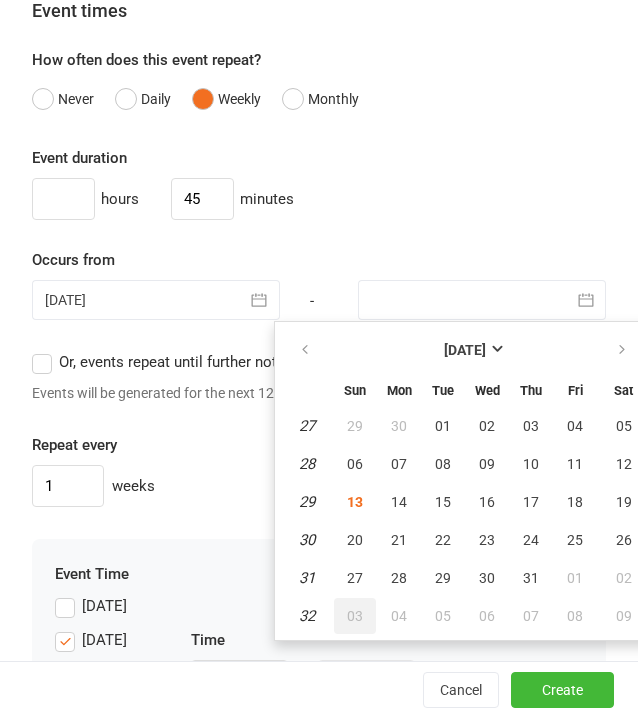 click on "03" at bounding box center [355, 616] 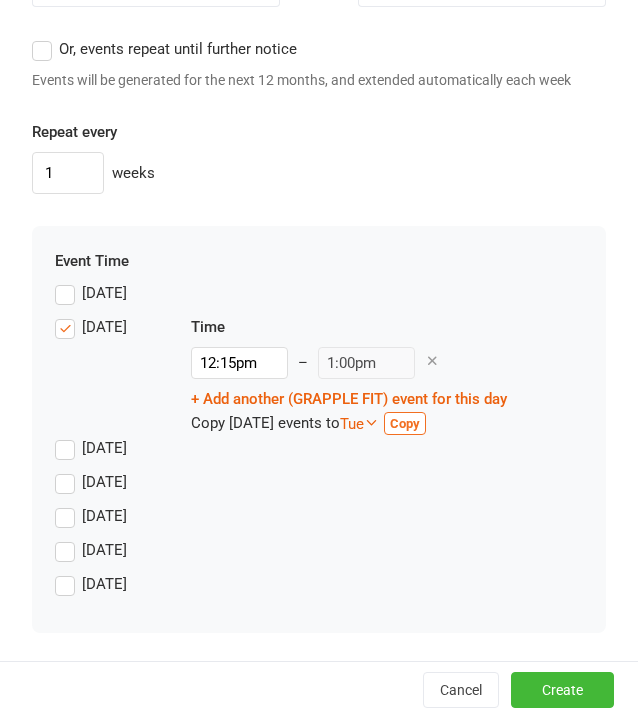 scroll, scrollTop: 2052, scrollLeft: 0, axis: vertical 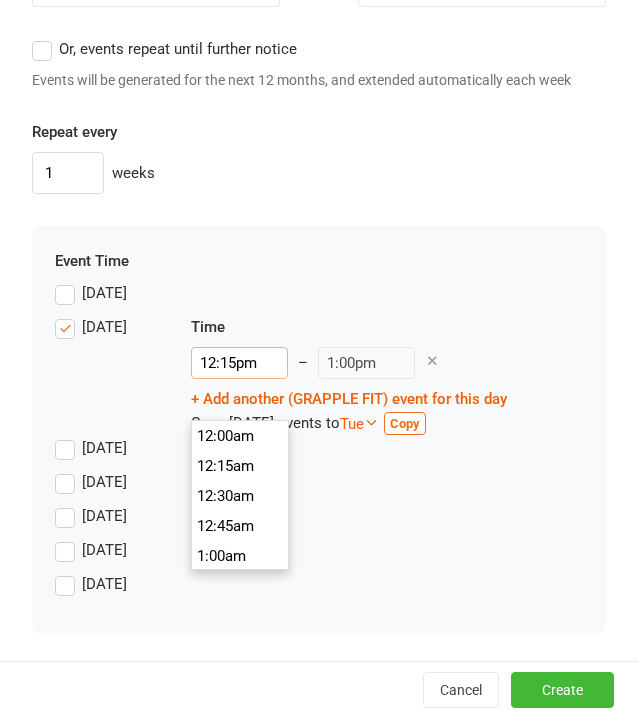 click on "12:15pm" at bounding box center (239, 363) 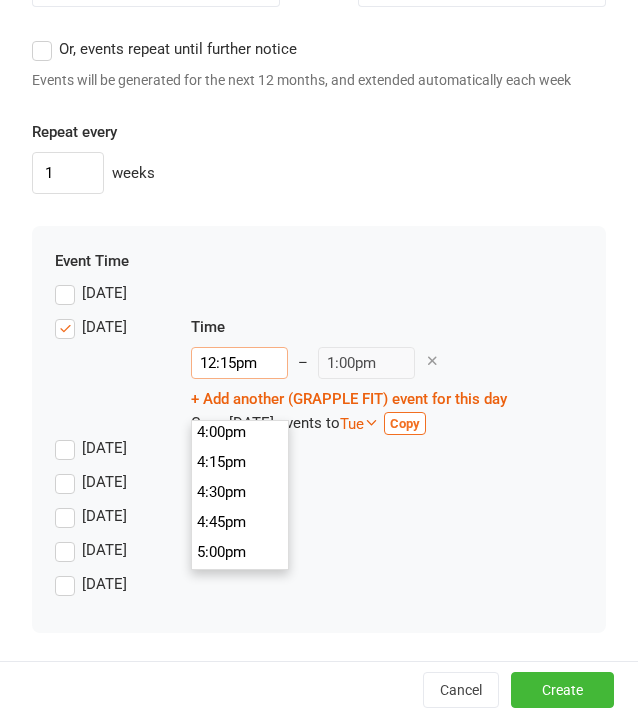 scroll, scrollTop: 2040, scrollLeft: 0, axis: vertical 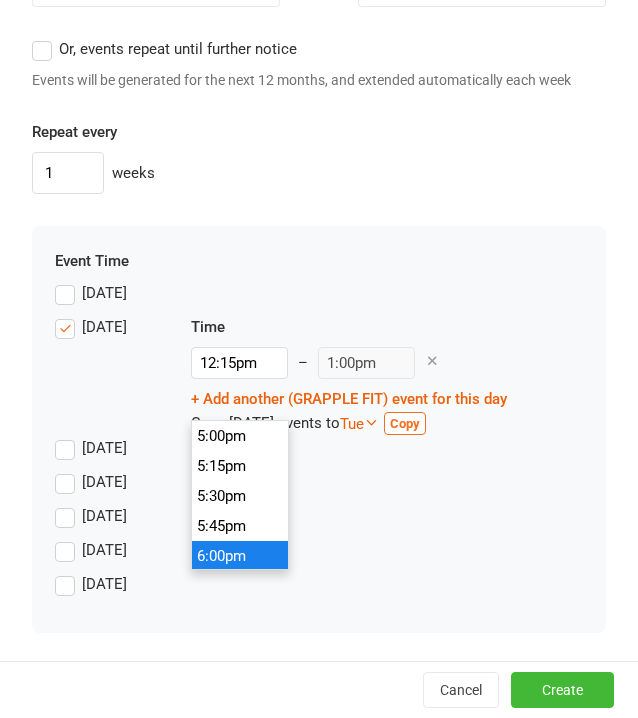type on "6:00pm" 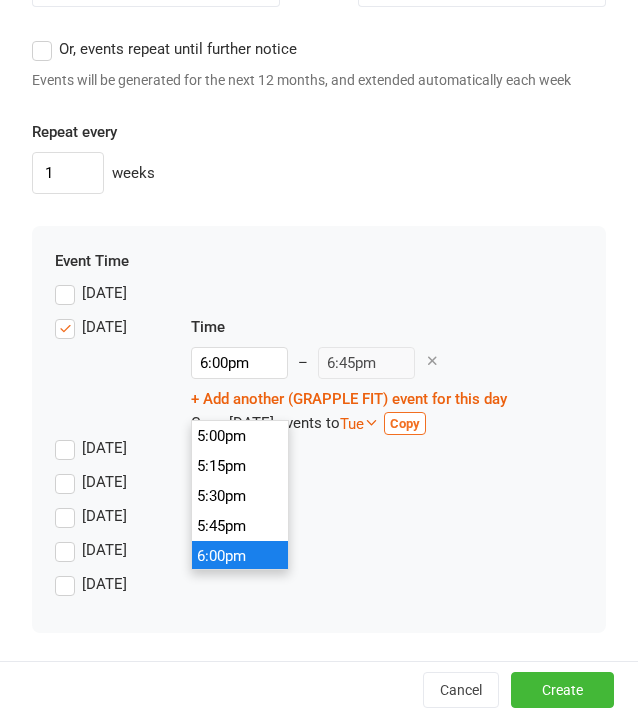 click on "6:00pm" at bounding box center (240, 556) 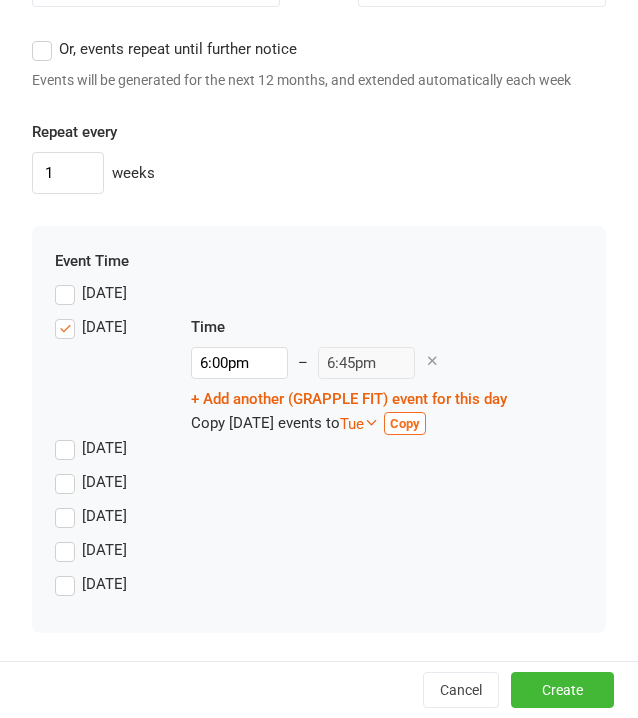 click on "[DATE]" at bounding box center (91, 550) 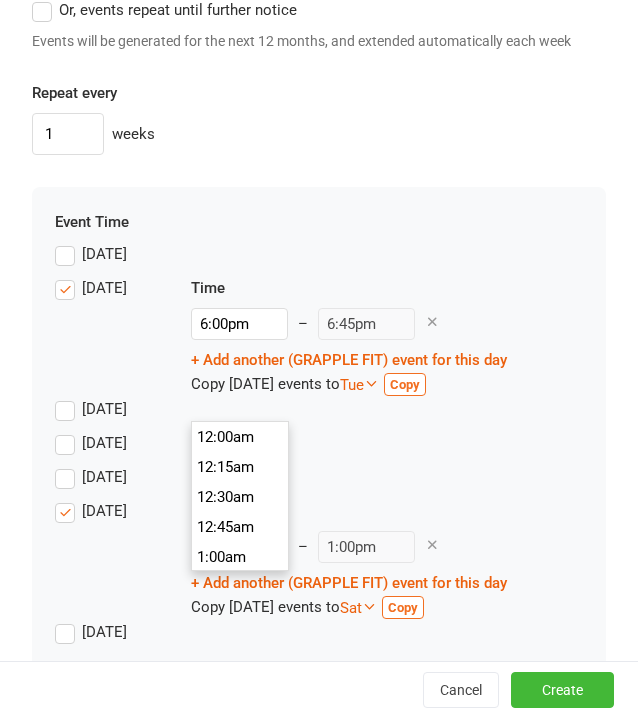 click on "12:15pm" at bounding box center [239, 547] 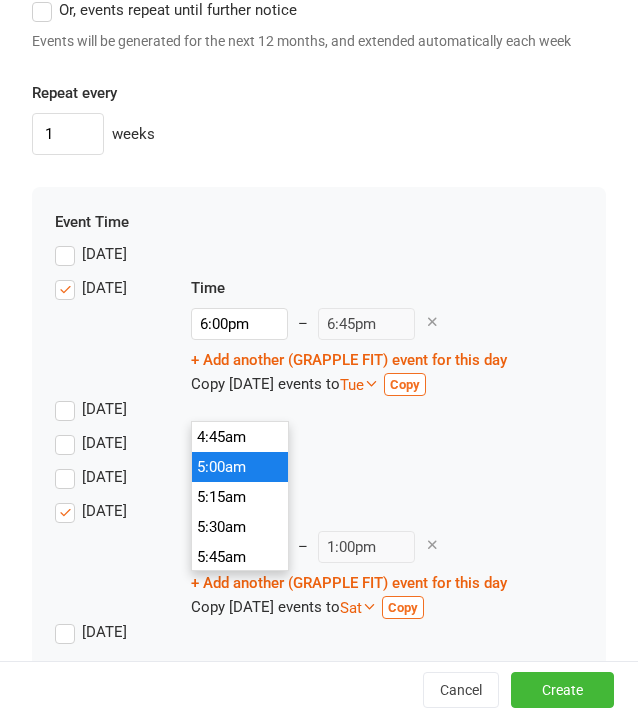 scroll, scrollTop: 540, scrollLeft: 0, axis: vertical 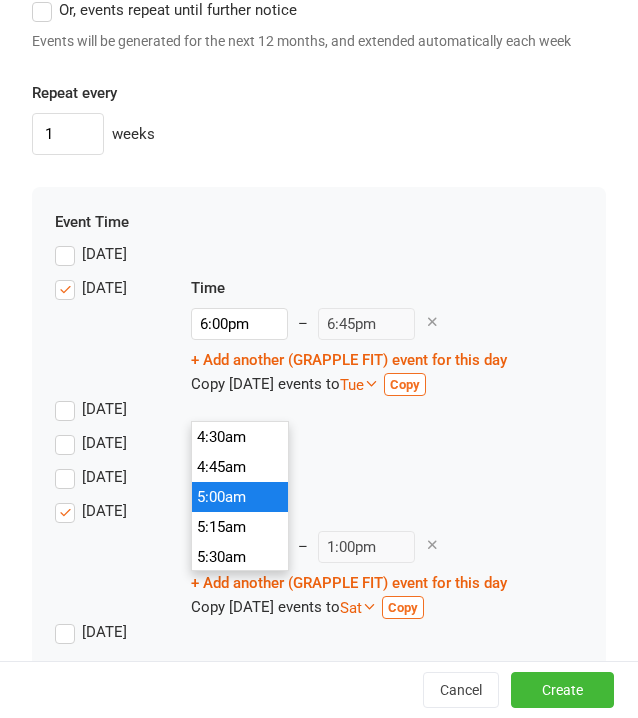 type on "5:00am" 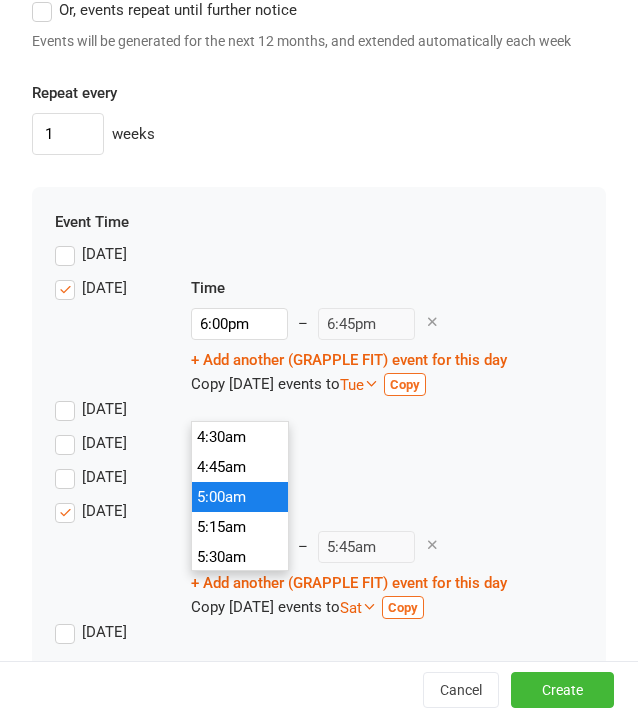 click on "5:00am" at bounding box center (240, 497) 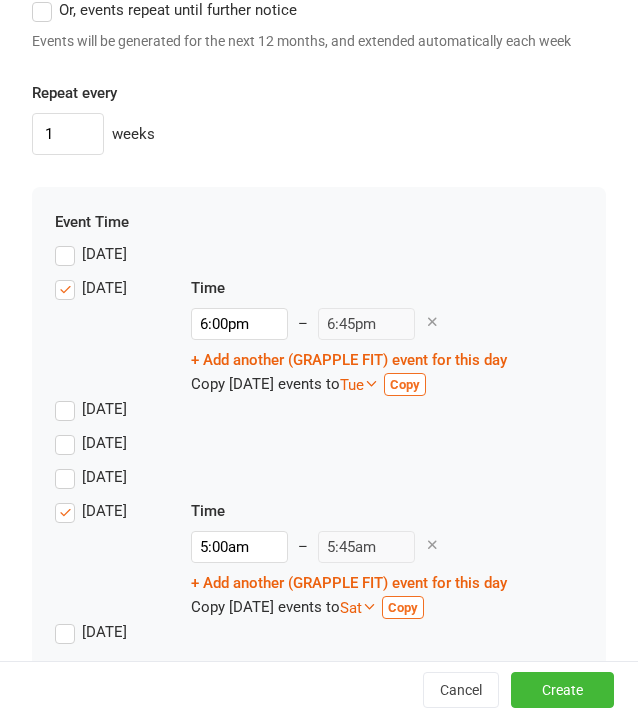 click on "[DATE]" at bounding box center [319, 482] 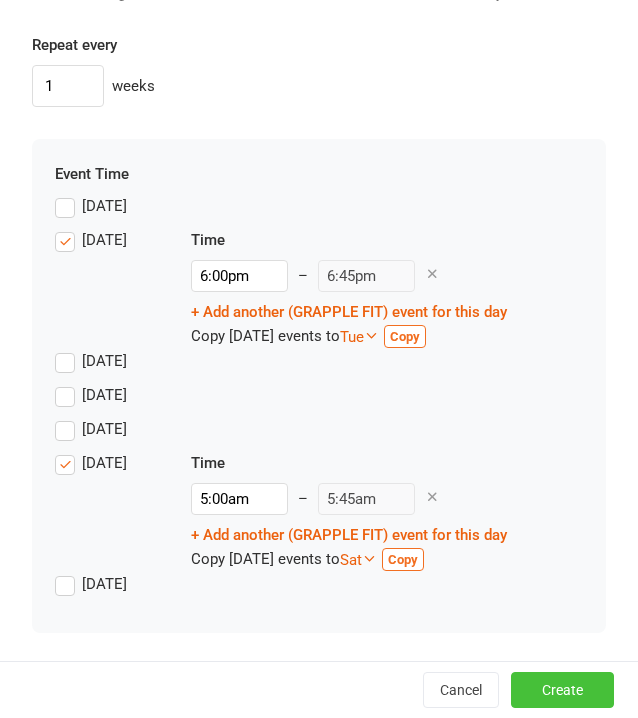click on "Create" at bounding box center (562, 690) 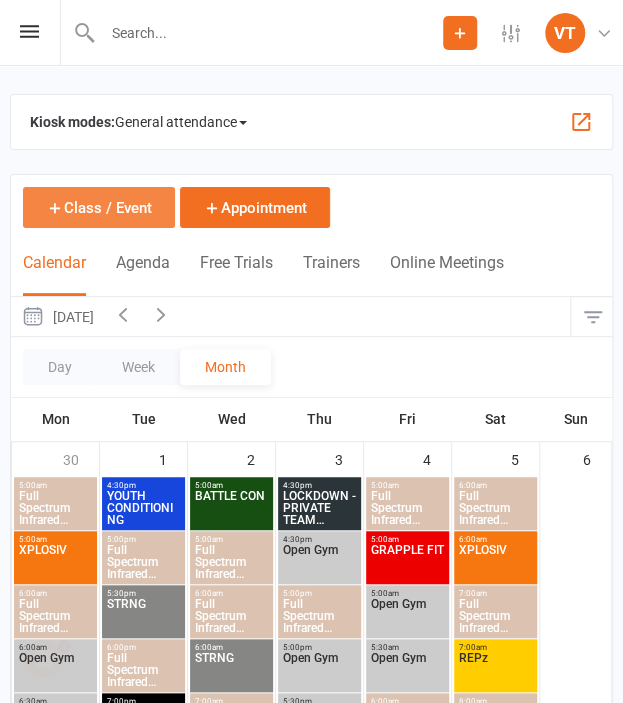 click on "Class / Event" at bounding box center (99, 207) 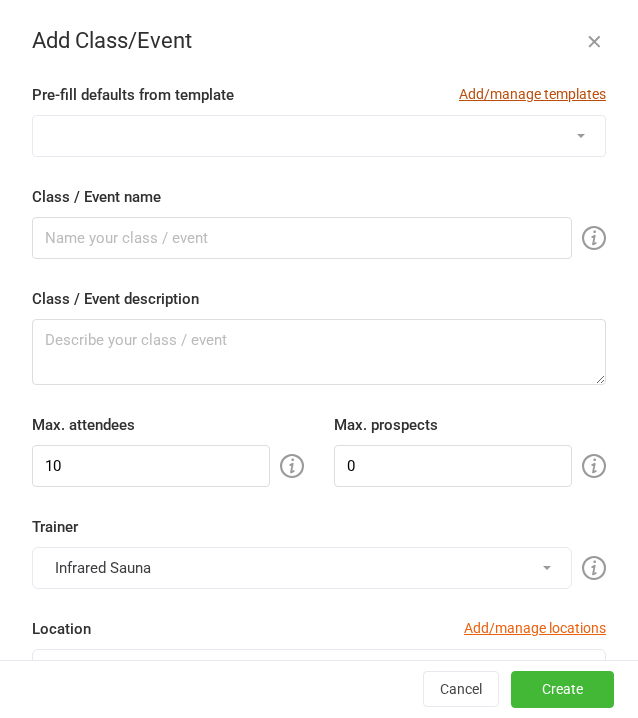 click on "Add/manage templates" at bounding box center (532, 94) 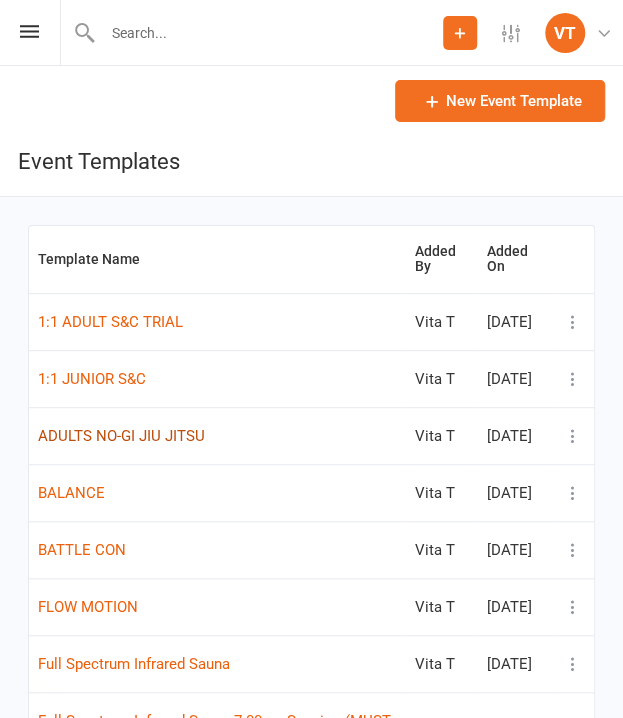 click on "ADULTS NO-GI JIU JITSU" at bounding box center [121, 436] 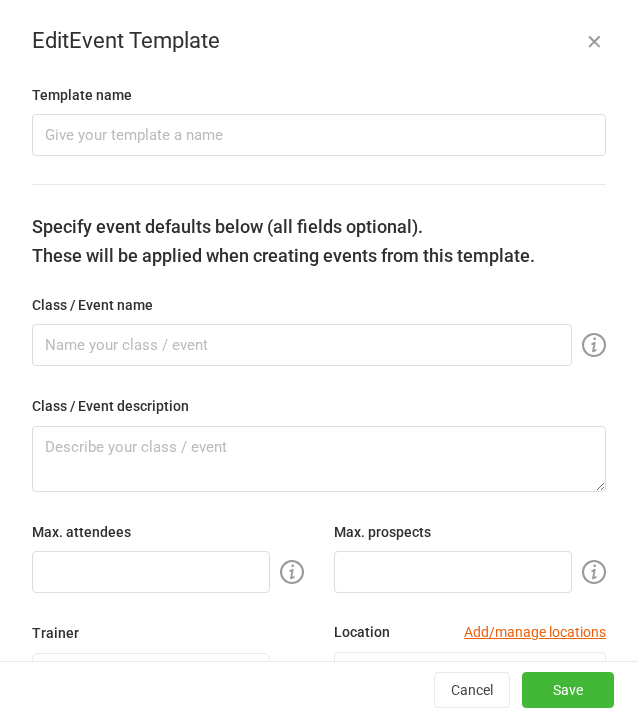 type on "ADULTS NO-GI JIU JITSU" 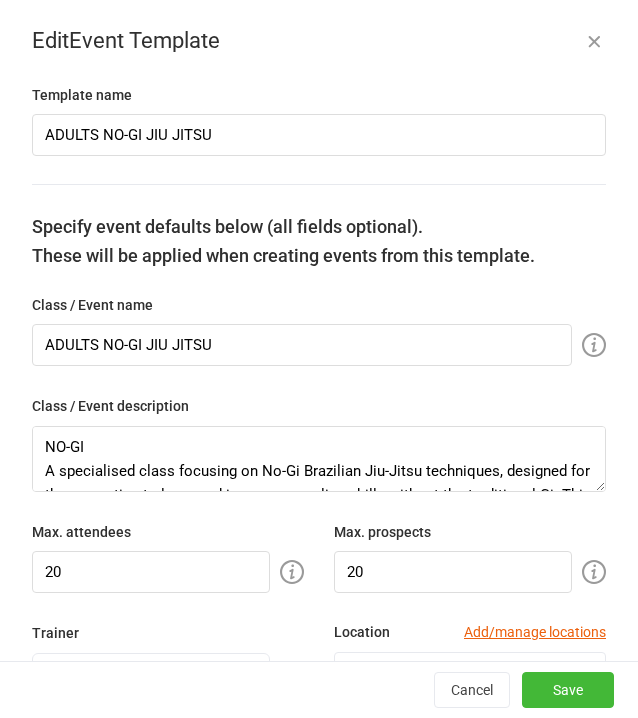 type 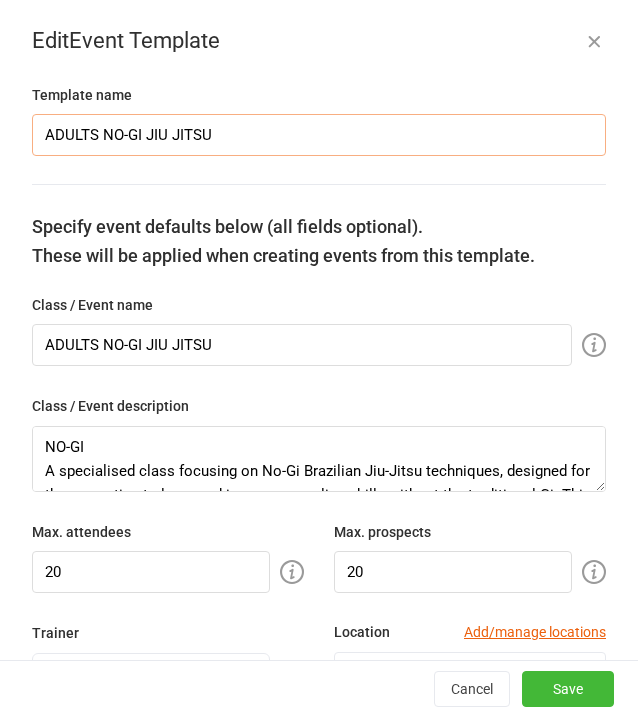 drag, startPoint x: 102, startPoint y: 139, endPoint x: -2, endPoint y: 133, distance: 104.172935 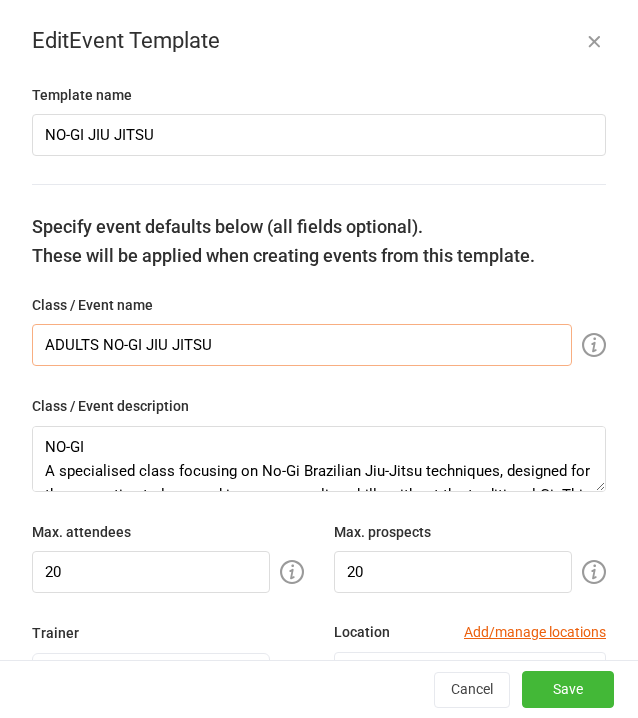 drag, startPoint x: 106, startPoint y: 340, endPoint x: -2, endPoint y: 319, distance: 110.02273 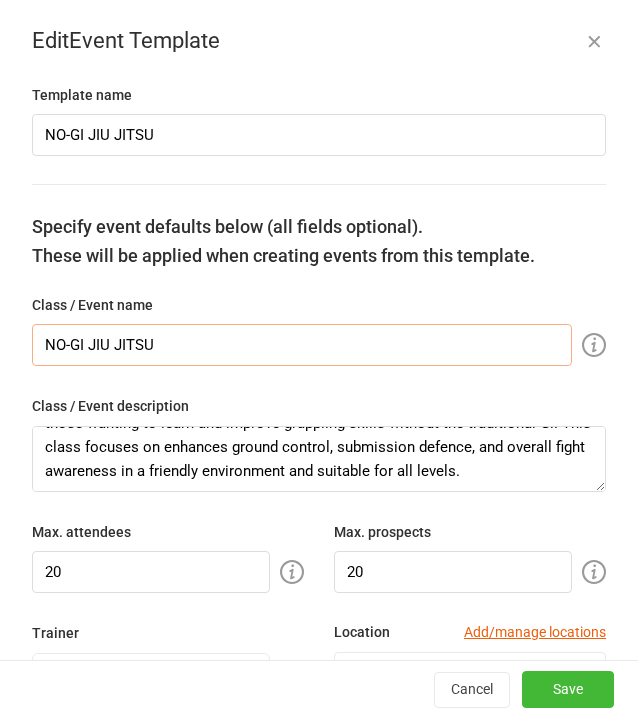 scroll, scrollTop: 96, scrollLeft: 0, axis: vertical 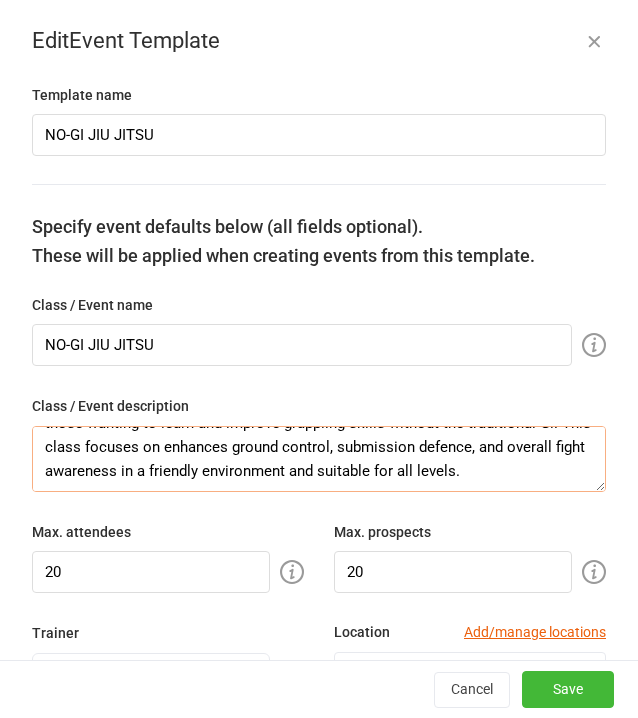 click on "NO-GI
A specialised class focusing on No-Gi Brazilian Jiu-Jitsu techniques, designed for those wanting to learn and improve grappling skills without the traditional Gi. This class focuses on enhances ground control, submission defence, and overall fight awareness in a friendly environment and suitable for all levels." at bounding box center (319, 459) 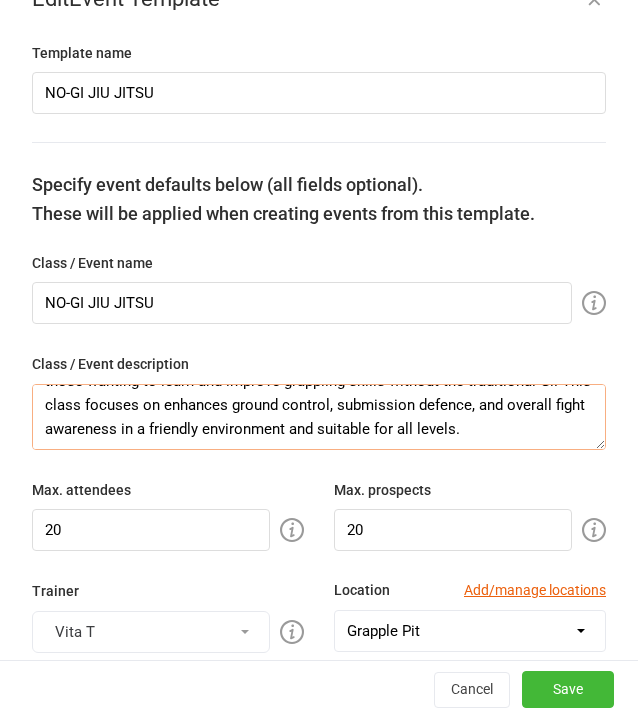scroll, scrollTop: 0, scrollLeft: 0, axis: both 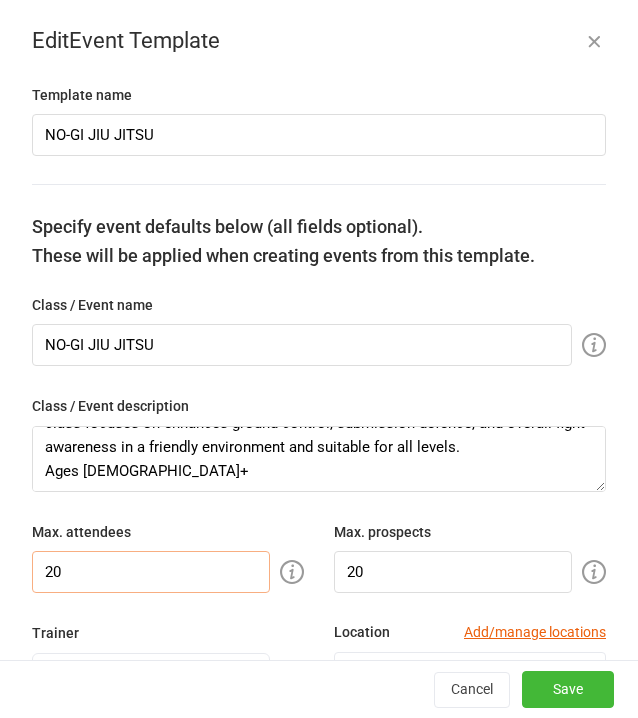 click on "20" at bounding box center [151, 572] 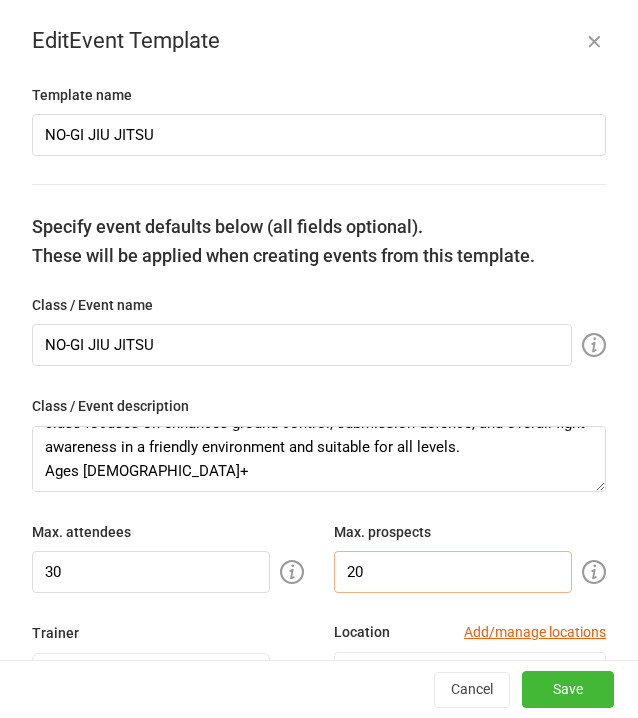 click on "20" at bounding box center (453, 572) 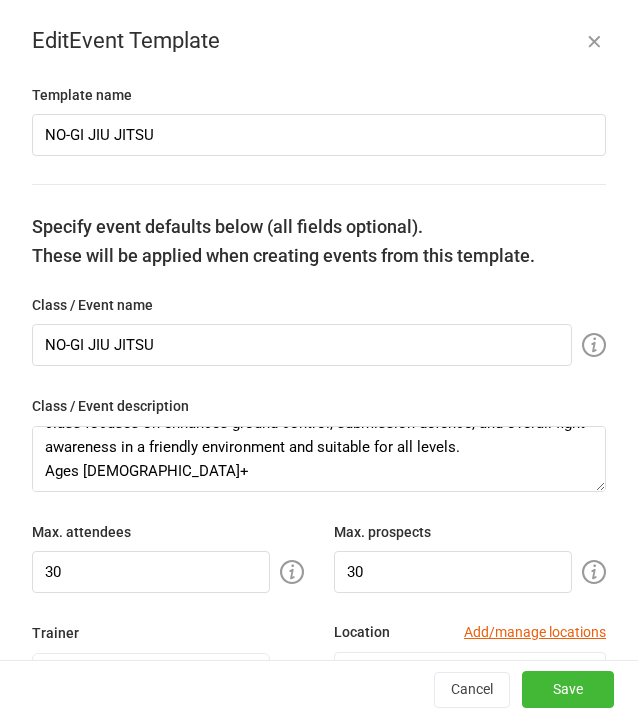 click on "Template name NO-GI JIU JITSU Specify event defaults below (all fields optional). These will be applied when creating events from this template. Class / Event name NO-GI JIU JITSU Class / Event description    NO-GI
A specialised class focusing on No-Gi Brazilian Jiu-Jitsu techniques, designed for those wanting to learn and improve grappling skills without the traditional Gi. This class focuses on enhances ground control, submission defence, and overall fight awareness in a friendly environment and suitable for all levels.
Ages [DEMOGRAPHIC_DATA]+ Max. attendees 30 Max. prospects 30 Trainer Vita T   Location Add/manage locations Select a location Example Room (Rename me!) Grapple Pit Grapple Pit/Weights Room Recovery Area Weights Room Type Add/manage types Combat Classes   Style Select a style   Event color Event appears in Clubworx website calendar and Mobile app, Class kiosk mode, Book & Pay, Roll call   Require active membership for members? Allow proximity check-in? Booking settings Earliest booking can occur hour(s) 1 30" at bounding box center (319, 1489) 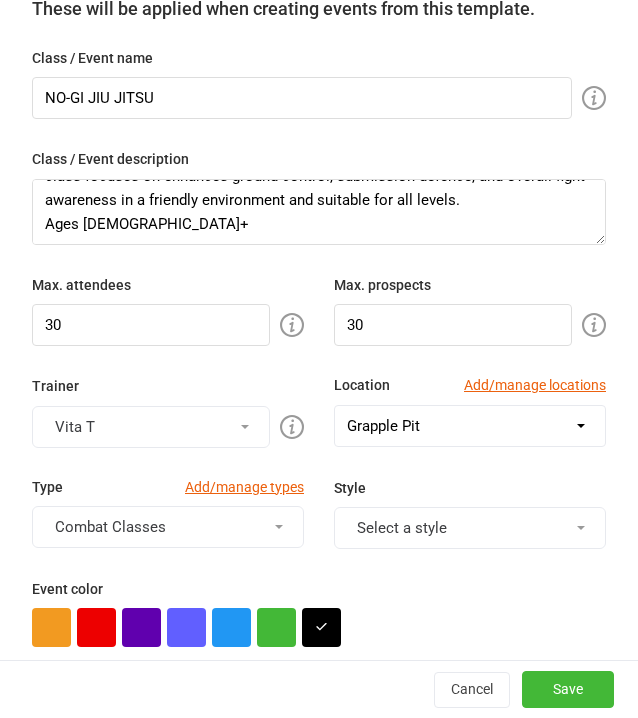 scroll, scrollTop: 300, scrollLeft: 0, axis: vertical 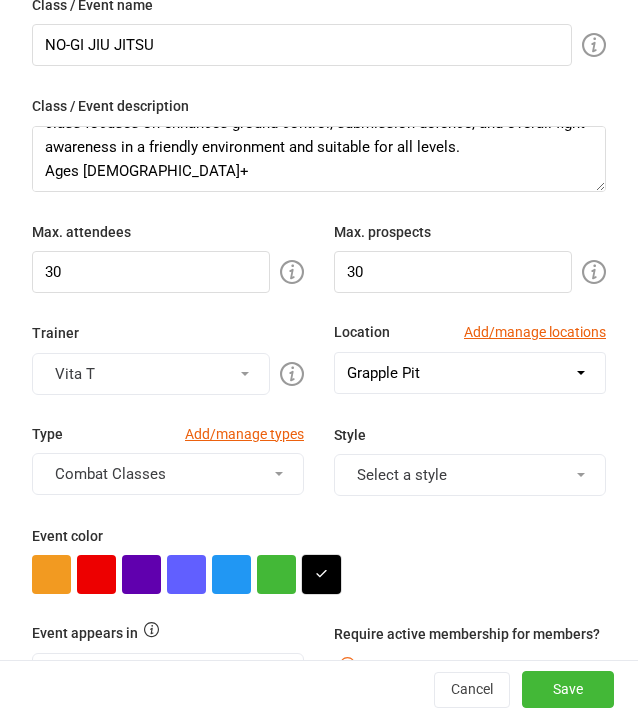 click at bounding box center (321, 574) 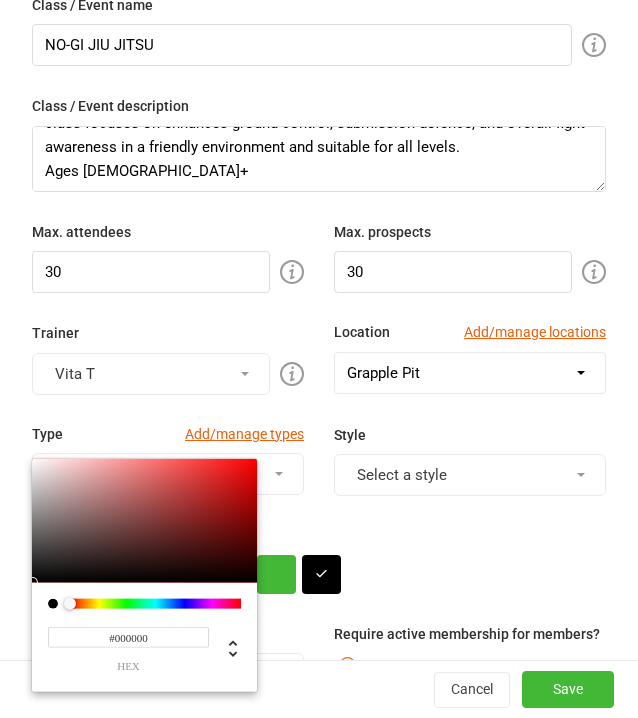 click on "#000000" at bounding box center [128, 637] 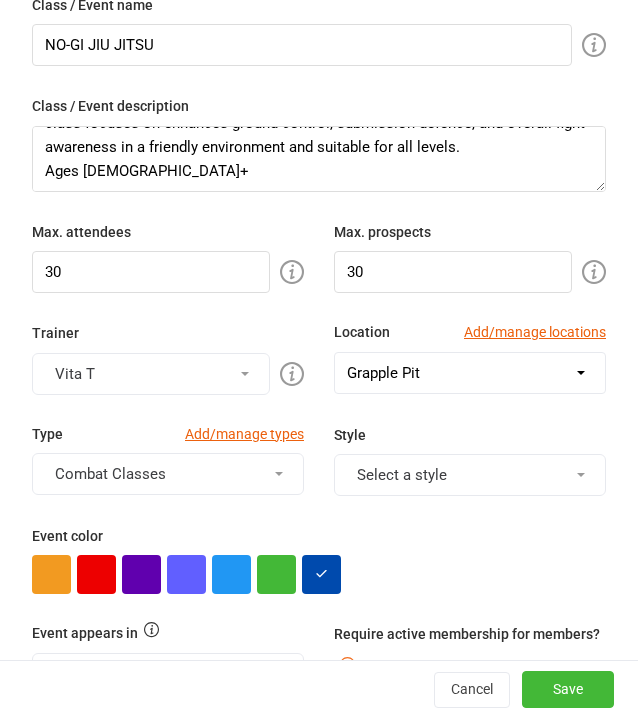 click at bounding box center (319, 574) 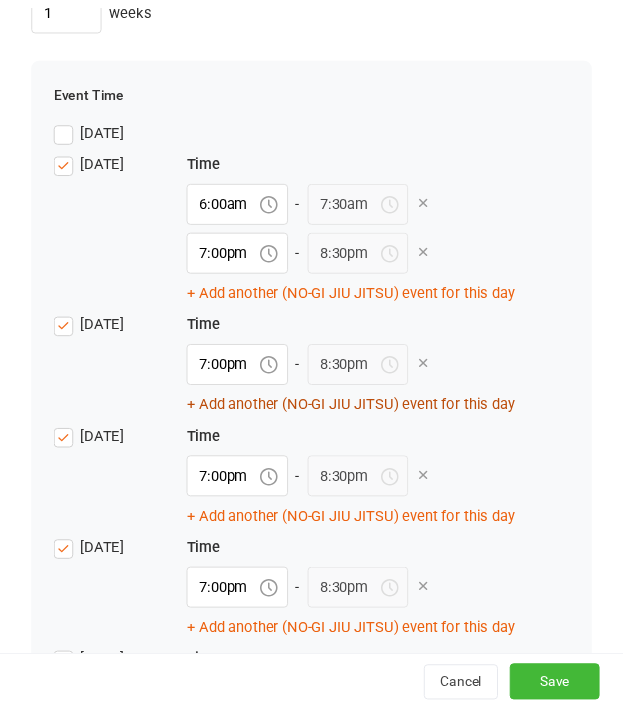 scroll, scrollTop: 2265, scrollLeft: 0, axis: vertical 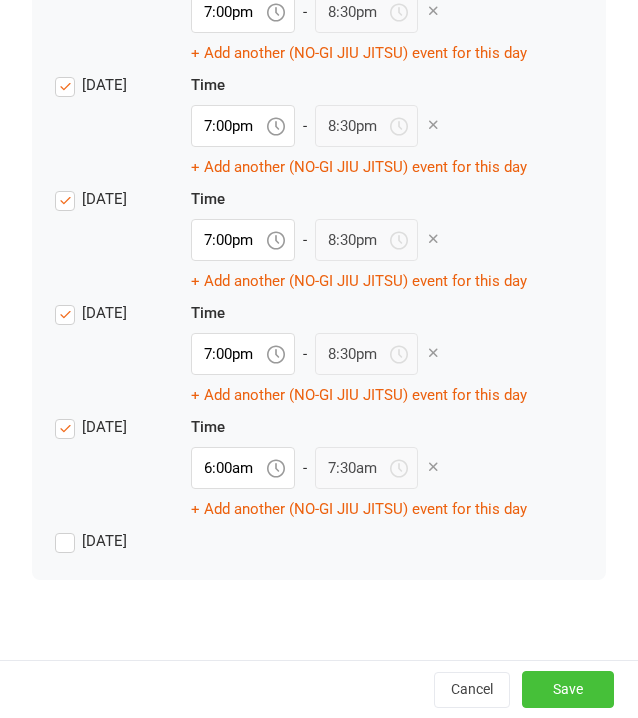 click on "Save" at bounding box center [568, 689] 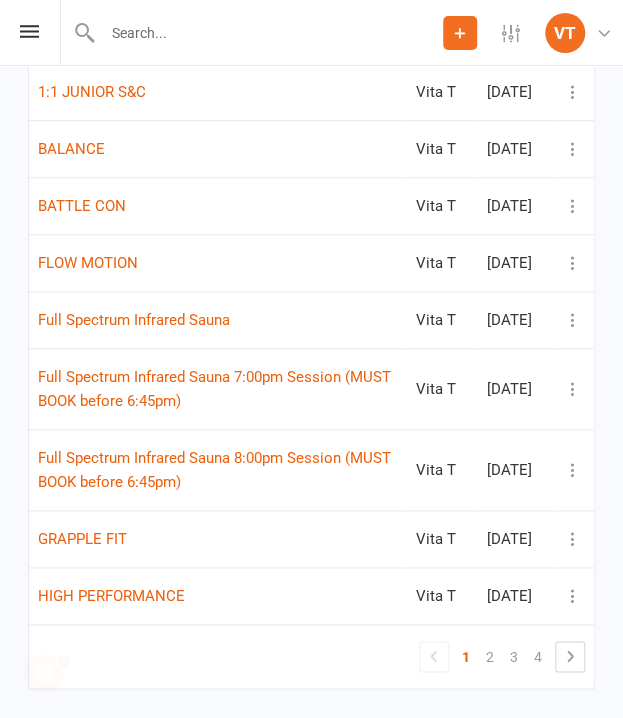 scroll, scrollTop: 408, scrollLeft: 0, axis: vertical 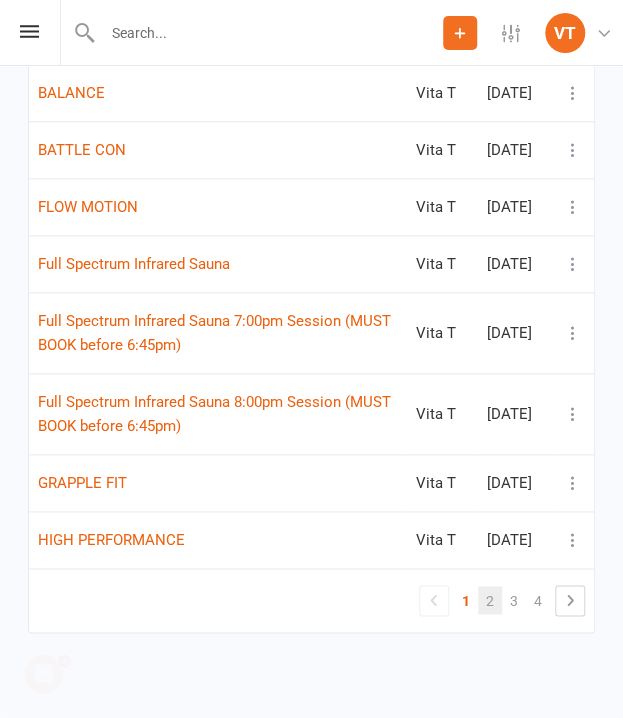 click on "2" at bounding box center [490, 600] 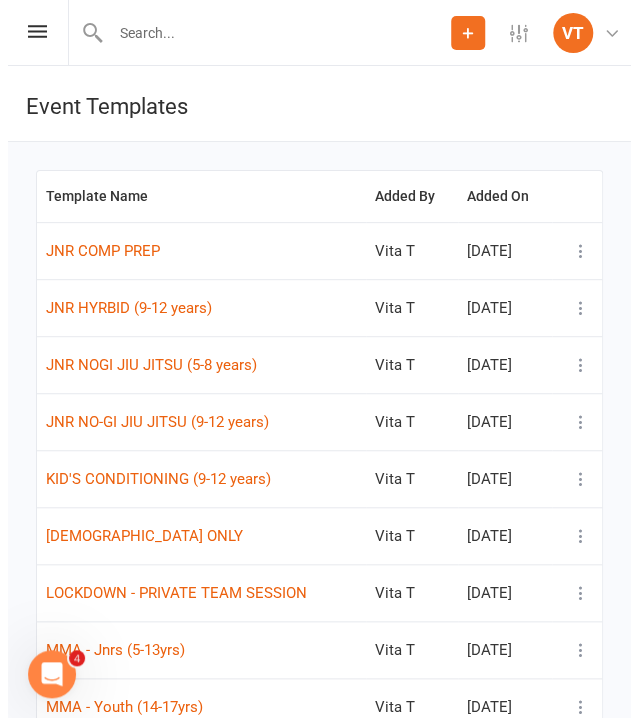 scroll, scrollTop: 100, scrollLeft: 0, axis: vertical 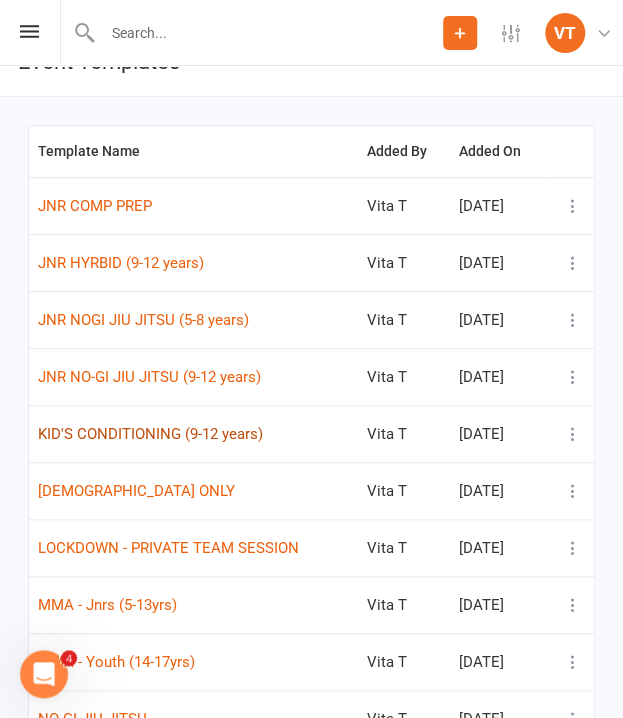 click on "KID'S CONDITIONING (9-12 years)" at bounding box center [150, 434] 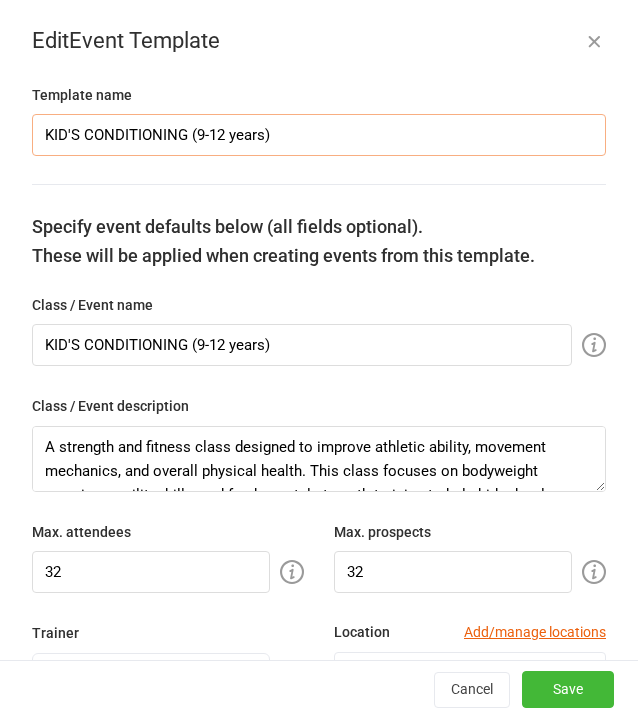 drag, startPoint x: 84, startPoint y: 135, endPoint x: -2, endPoint y: 133, distance: 86.023254 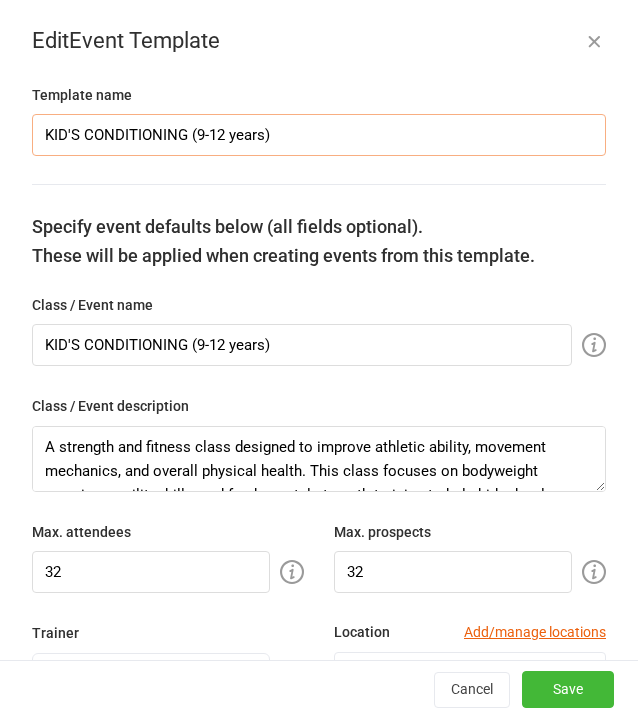 click on "Prospect
Member
Non-attending contact
Class / event
Appointment
Grading event
Task
Membership plan
Bulk message
Add
Settings Membership Plans Event Templates Appointment Types Mobile App  Website Image Library Customize Contacts Bulk Imports Access Control Users Account Profile Clubworx API VT Vita T Southpac Strength My profile My subscription Help Terms & conditions  Privacy policy  Sign out Clubworx Dashboard People Calendar Payments Reports Messages   Automations   Product Sales Gradings   Waivers   Workouts   Tasks   8 What's New Check-in Kiosk modes General attendance Roll call Class check-in Signed in successfully. × × Event template saved successfully × × Event Templates New Event Template Template Name Added By Added On Vita T" at bounding box center [319, 398] 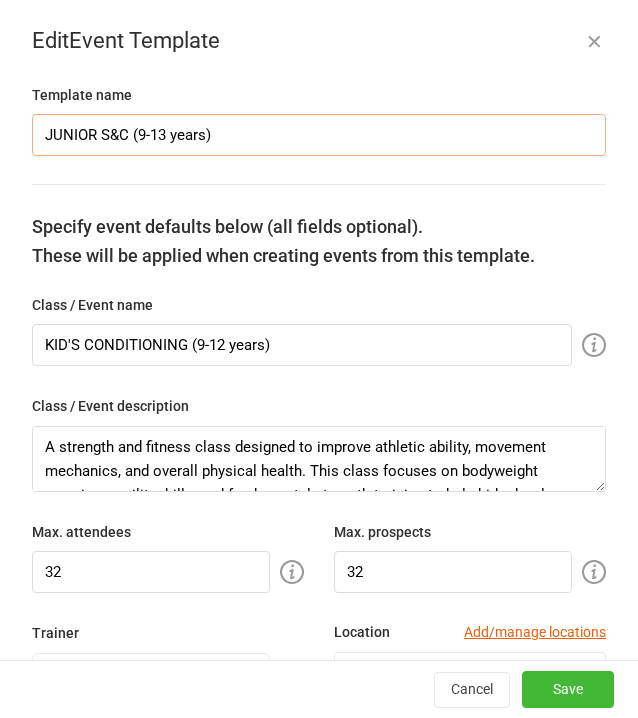 drag, startPoint x: 240, startPoint y: 138, endPoint x: 8, endPoint y: 111, distance: 233.56584 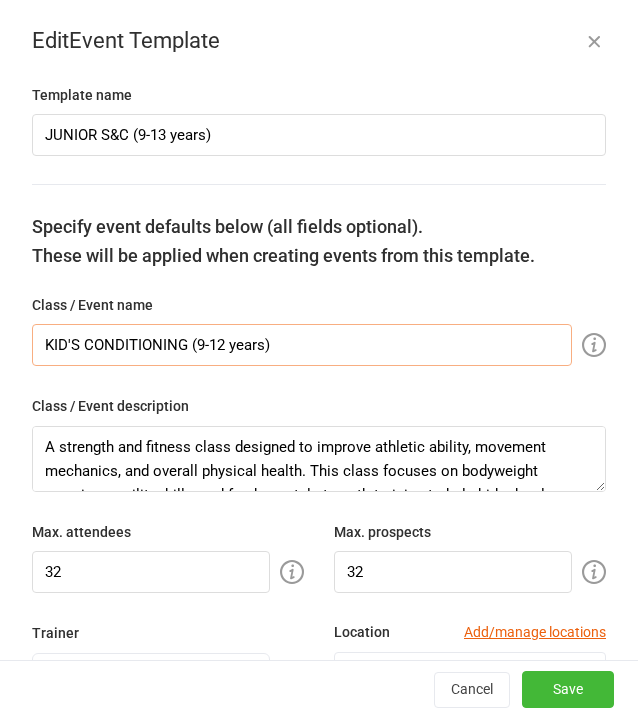 drag, startPoint x: 297, startPoint y: 358, endPoint x: -2, endPoint y: 334, distance: 299.96167 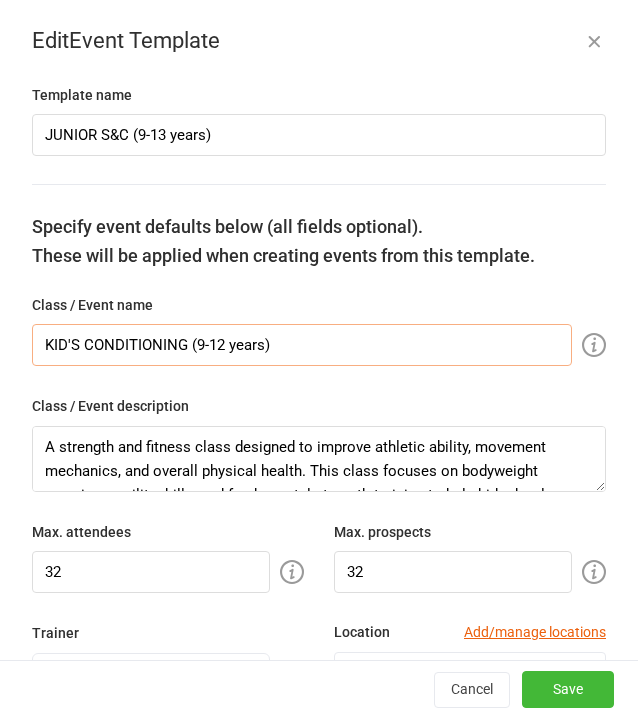 click on "Prospect
Member
Non-attending contact
Class / event
Appointment
Grading event
Task
Membership plan
Bulk message
Add
Settings Membership Plans Event Templates Appointment Types Mobile App  Website Image Library Customize Contacts Bulk Imports Access Control Users Account Profile Clubworx API VT Vita T Southpac Strength My profile My subscription Help Terms & conditions  Privacy policy  Sign out Clubworx Dashboard People Calendar Payments Reports Messages   Automations   Product Sales Gradings   Waivers   Workouts   Tasks   8 What's New Check-in Kiosk modes General attendance Roll call Class check-in Signed in successfully. × × Event template saved successfully × × Event Templates New Event Template Template Name Added By Added On Vita T" at bounding box center (319, 398) 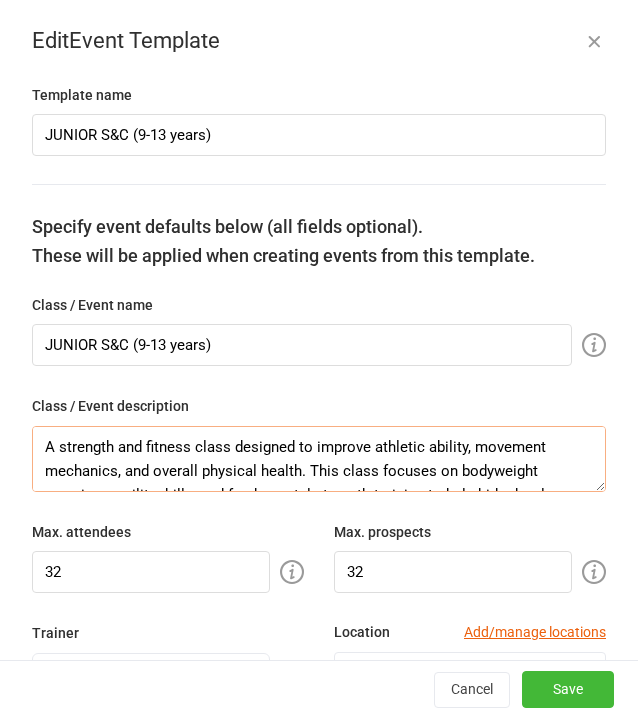 click on "A strength and fitness class designed to improve athletic ability, movement mechanics, and overall physical health. This class focuses on bodyweight exercises, agility drills, and fundamental strength training to help kids develop speed, endurance, and injury prevention habits for sports and everyday activities." at bounding box center [319, 459] 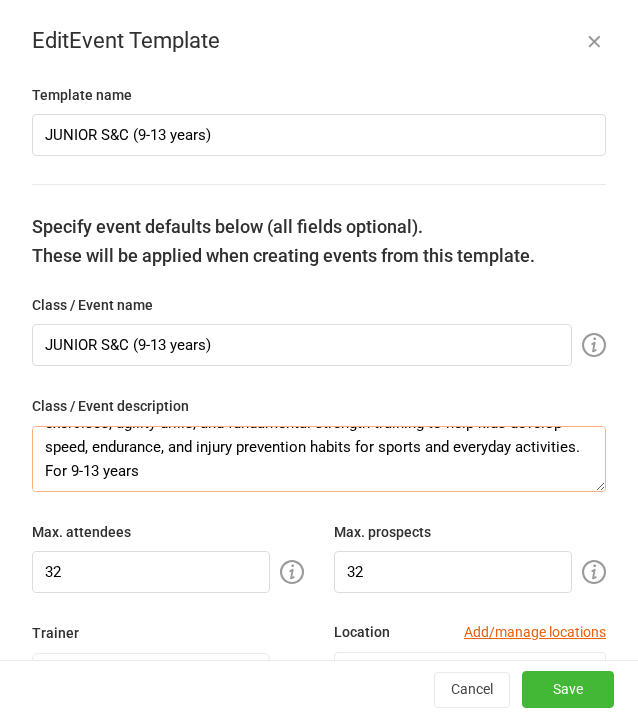 scroll, scrollTop: 96, scrollLeft: 0, axis: vertical 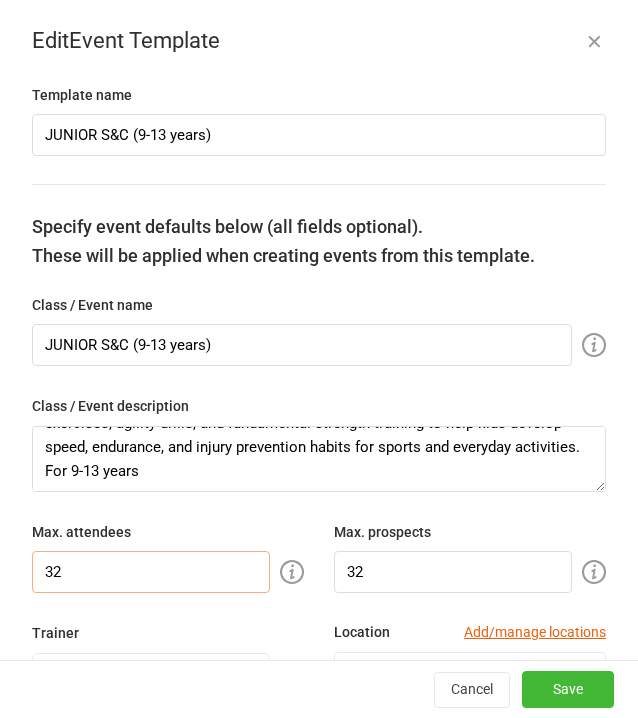 click on "32" at bounding box center (151, 572) 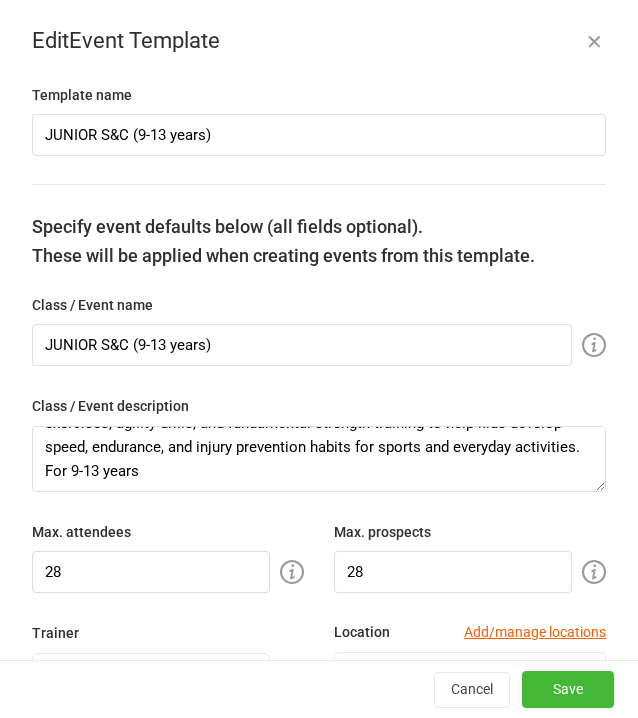 click on "Template name JUNIOR S&C (9-13 years) Specify event defaults below (all fields optional). These will be applied when creating events from this template. Class / Event name JUNIOR S&C (9-13 years) Class / Event description A strength and fitness class designed to improve athletic ability, movement mechanics, and overall physical health. This class focuses on bodyweight exercises, agility drills, and fundamental strength training to help kids develop speed, endurance, and injury prevention habits for sports and everyday activities.
For 9-13 years Max. attendees 28 Max. prospects 28 Trainer Vita T   Location Add/manage locations Select a location Example Room (Rename me!) Grapple Pit Grapple Pit/Weights Room Recovery Area Weights Room Type Add/manage types Kid's Conditioning (9-13yrs)   Style Select a style   Event color Event appears in Clubworx website calendar and Mobile app, Class kiosk mode, Book & Pay, Roll call   Require active membership for members? Allow proximity check-in? Booking settings hour(s) 45" at bounding box center [319, 1312] 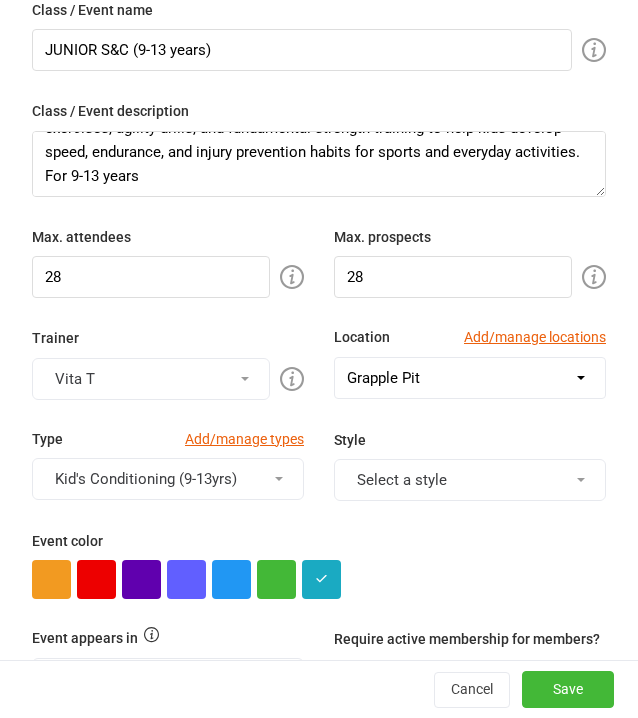 scroll, scrollTop: 300, scrollLeft: 0, axis: vertical 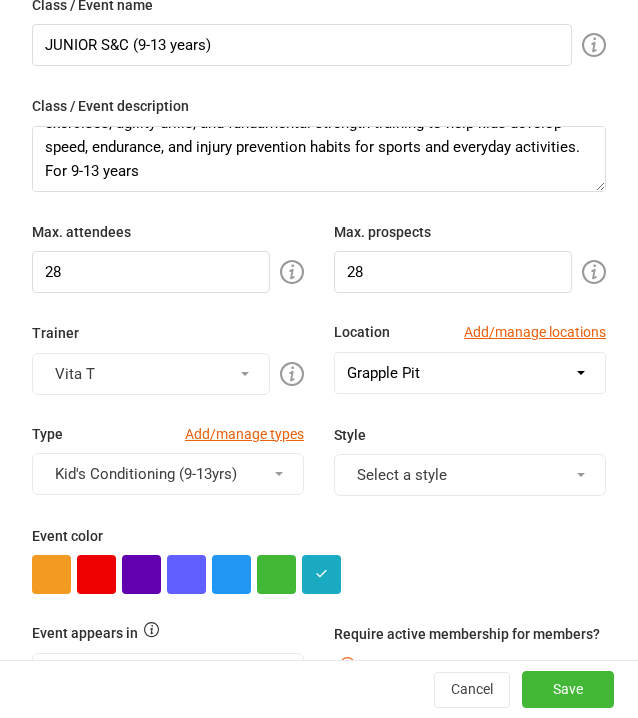 click on "Event color" at bounding box center [319, 559] 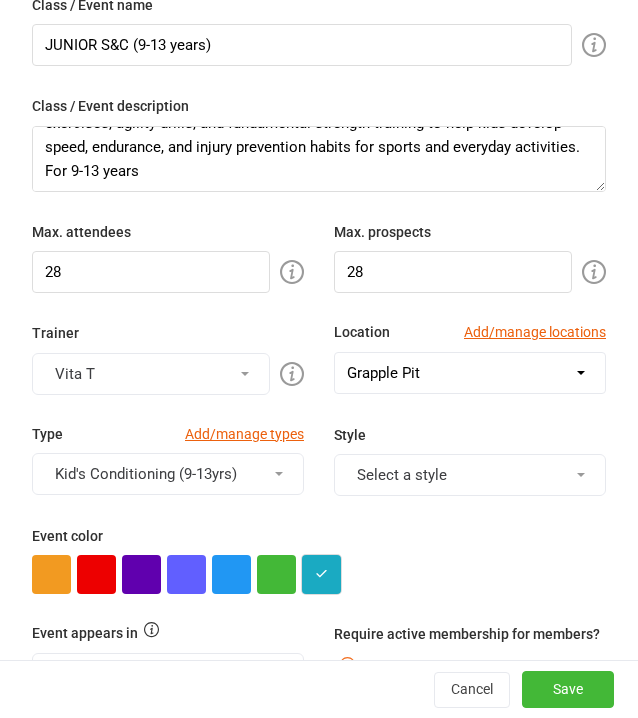click at bounding box center (321, 574) 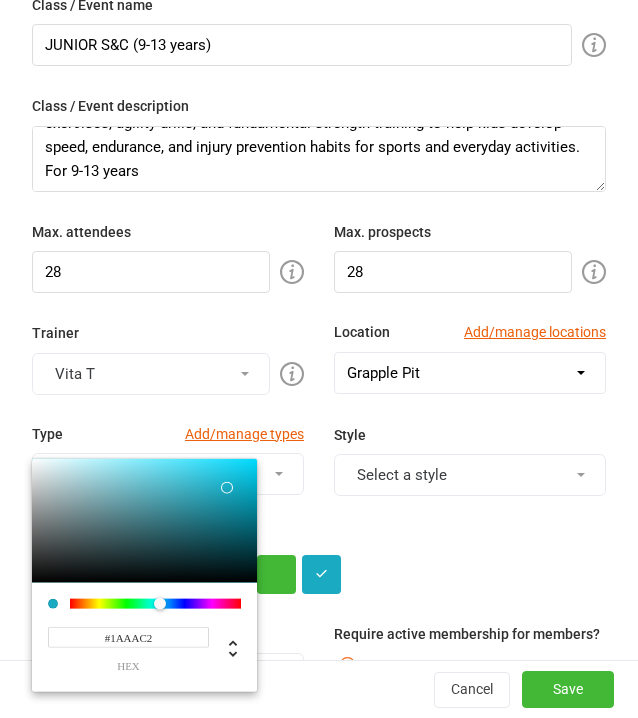 drag, startPoint x: 198, startPoint y: 627, endPoint x: -2, endPoint y: 621, distance: 200.08998 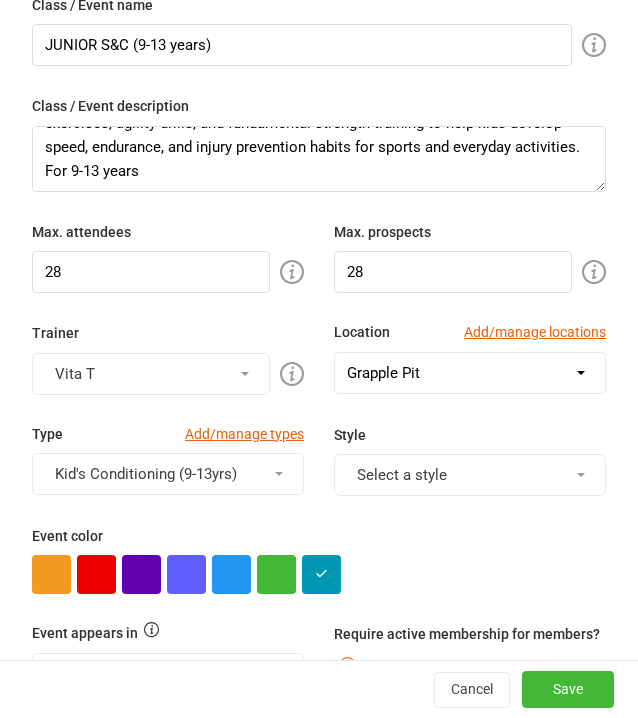 click at bounding box center (319, 574) 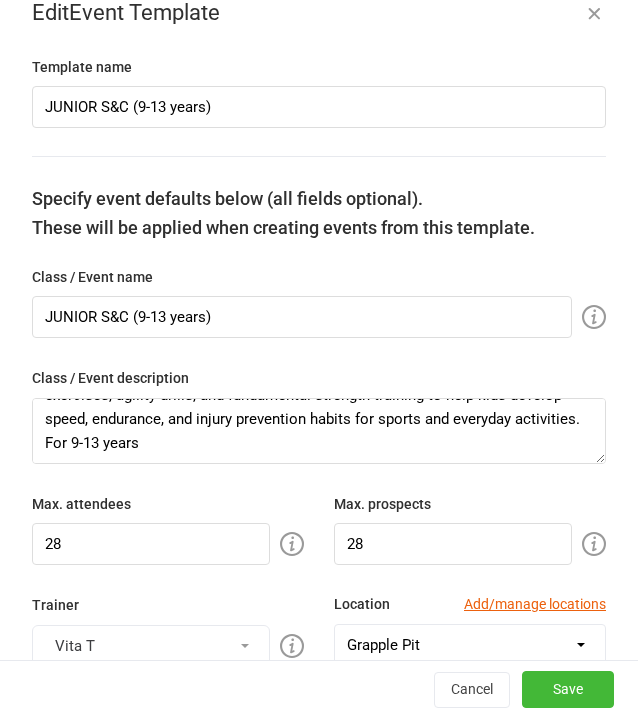 scroll, scrollTop: 0, scrollLeft: 0, axis: both 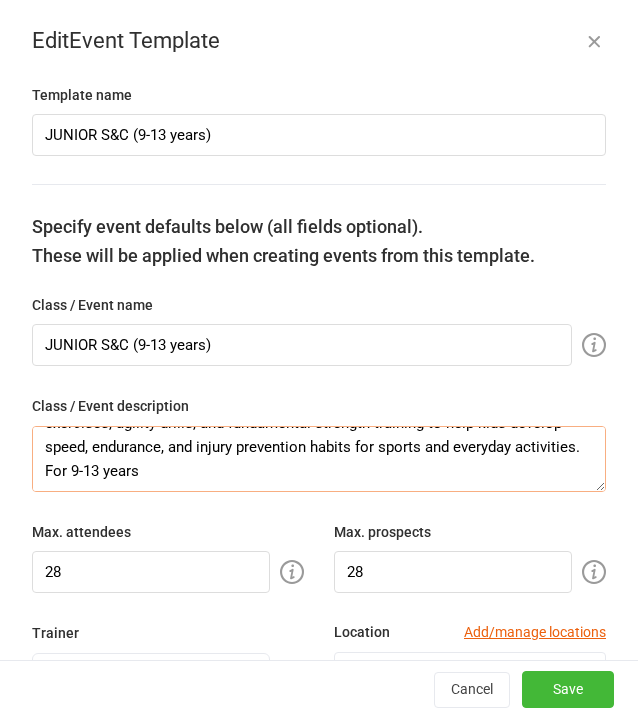 click on "A strength and fitness class designed to improve athletic ability, movement mechanics, and overall physical health. This class focuses on bodyweight exercises, agility drills, and fundamental strength training to help kids develop speed, endurance, and injury prevention habits for sports and everyday activities.
For 9-13 years" at bounding box center [319, 459] 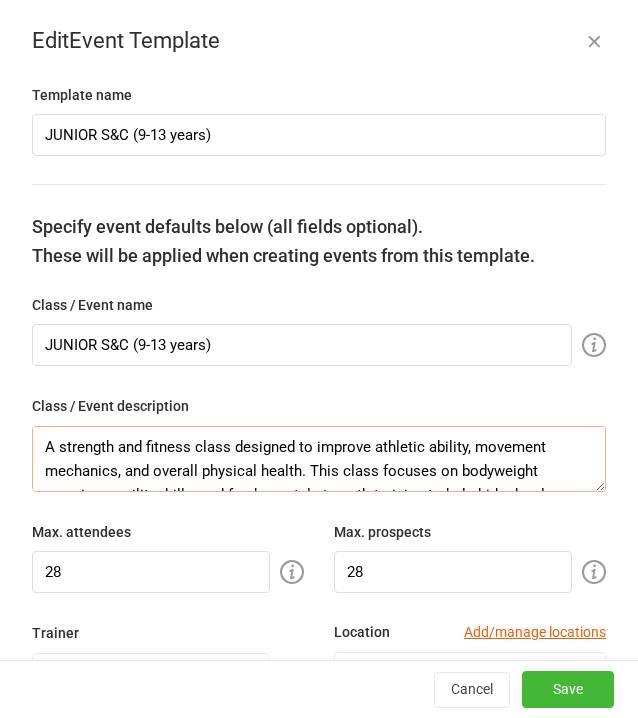 scroll, scrollTop: 0, scrollLeft: 0, axis: both 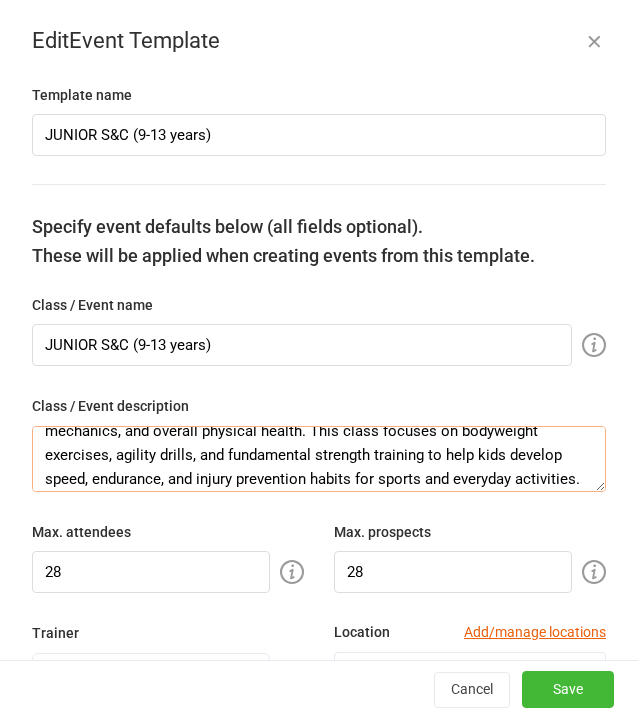 click on "A strength and fitness class designed to improve athletic ability, movement mechanics, and overall physical health. This class focuses on bodyweight exercises, agility drills, and fundamental strength training to help kids develop speed, endurance, and injury prevention habits for sports and everyday activities.
For 9-13 years" at bounding box center (319, 459) 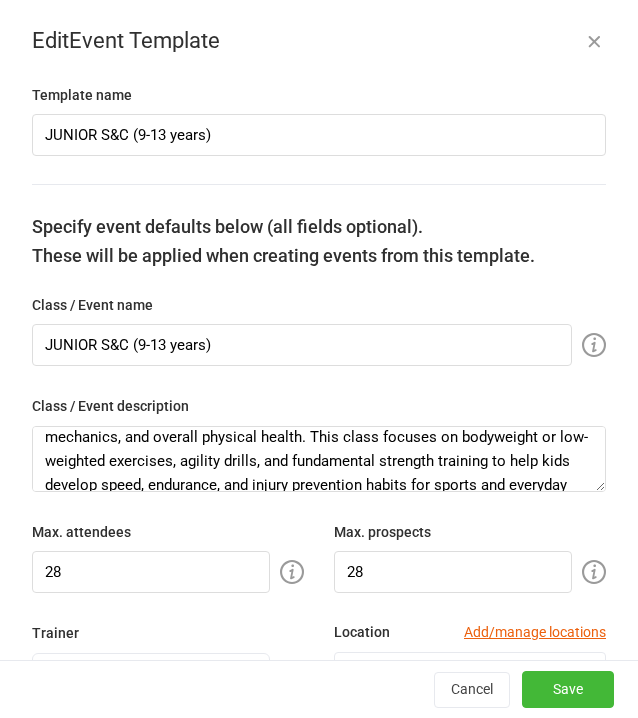 click on "Max. prospects 28" at bounding box center (470, 556) 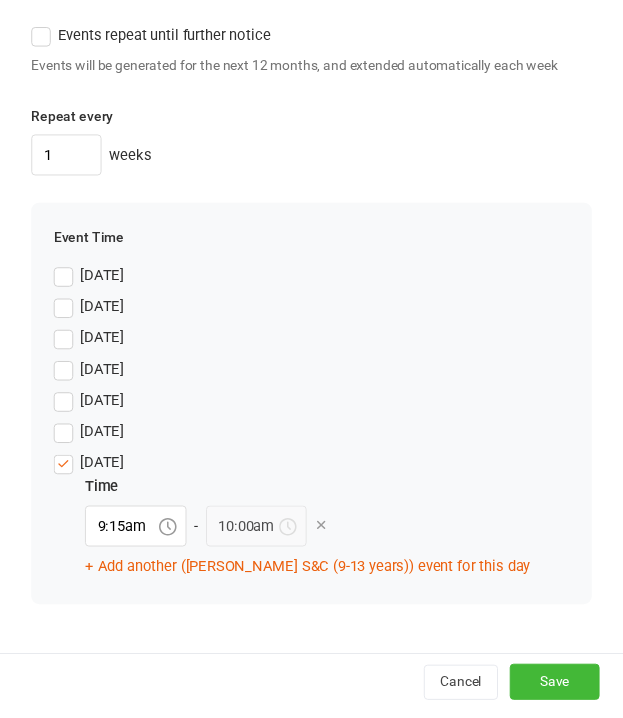 scroll, scrollTop: 1914, scrollLeft: 0, axis: vertical 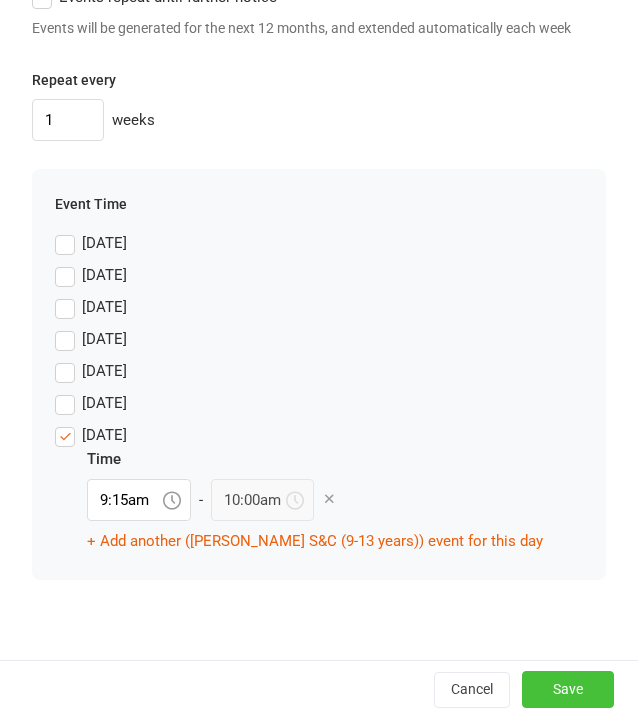 click on "Save" at bounding box center [568, 689] 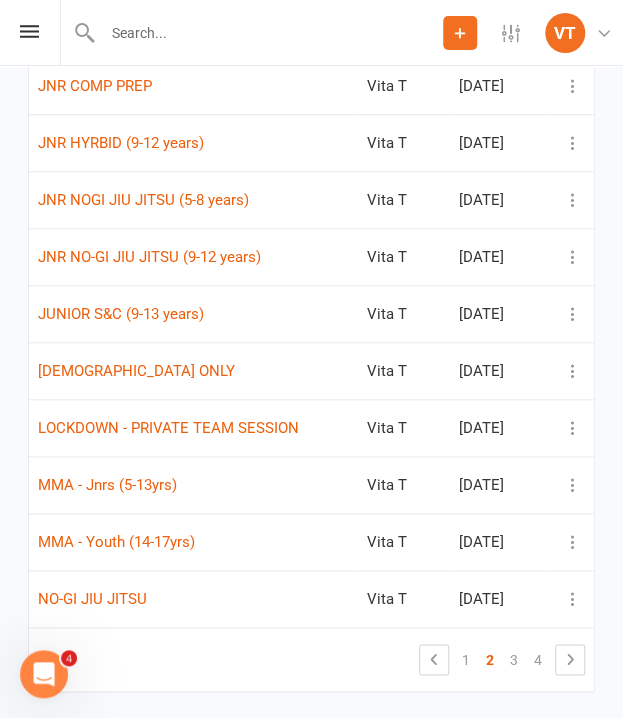 scroll, scrollTop: 273, scrollLeft: 0, axis: vertical 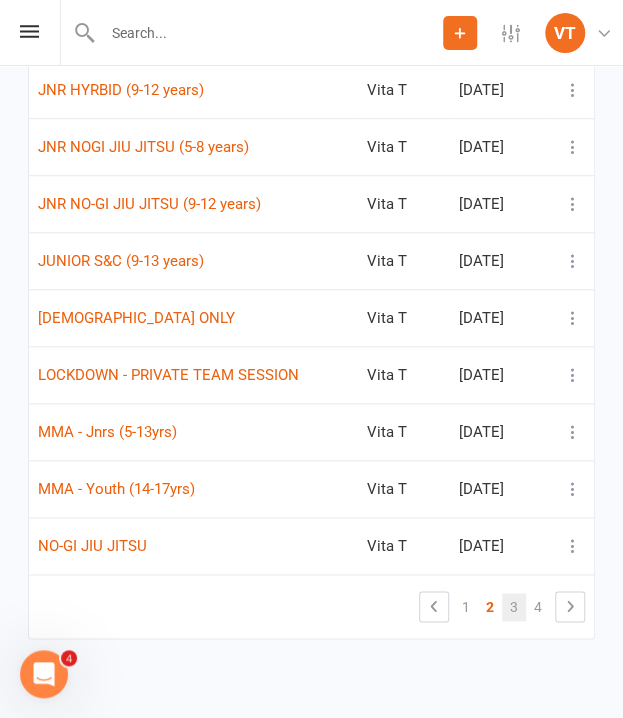 click on "3" at bounding box center (514, 607) 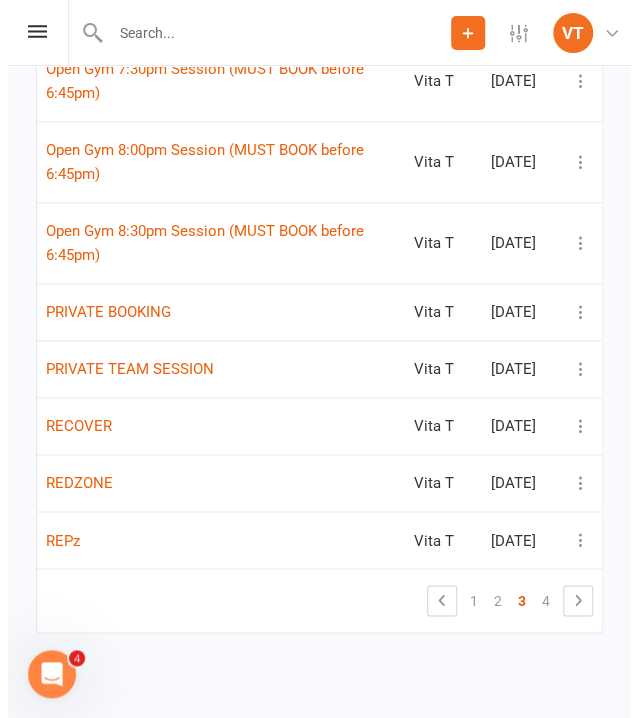 scroll, scrollTop: 438, scrollLeft: 0, axis: vertical 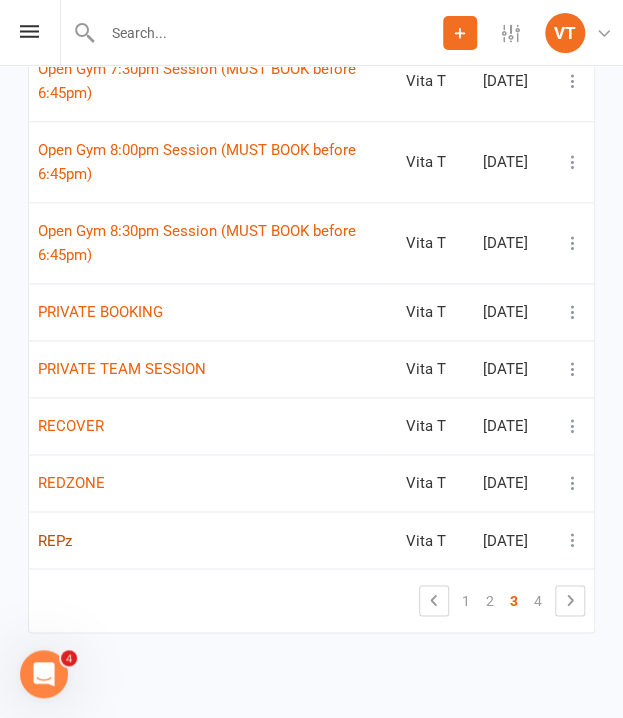 click on "REPz" at bounding box center (55, 540) 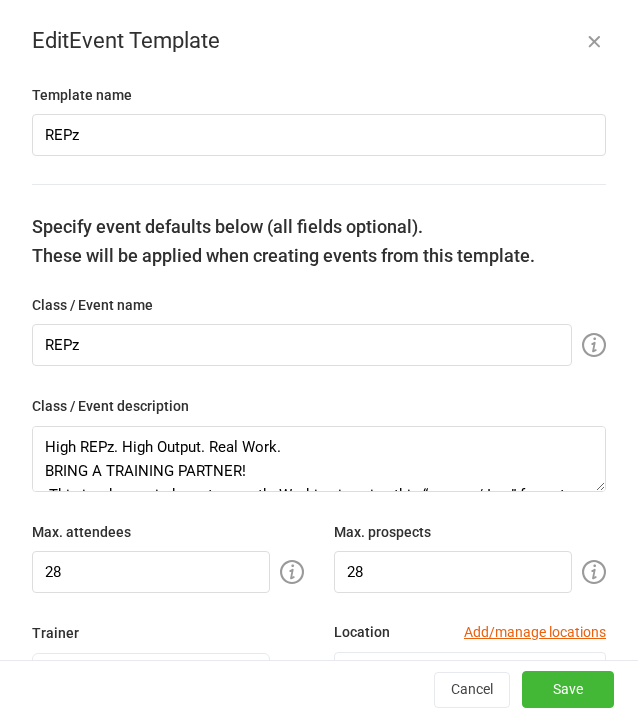 scroll, scrollTop: 600, scrollLeft: 0, axis: vertical 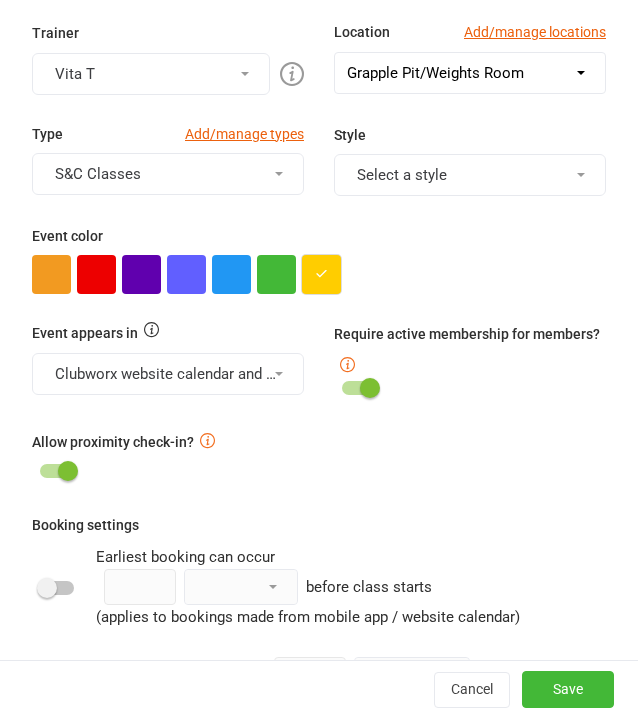 click at bounding box center (321, 274) 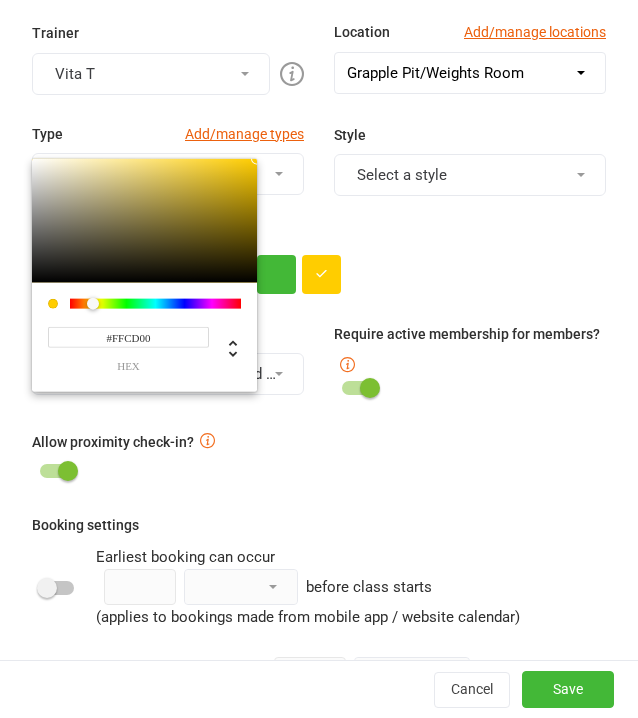 click on "#FFCD00" at bounding box center (128, 337) 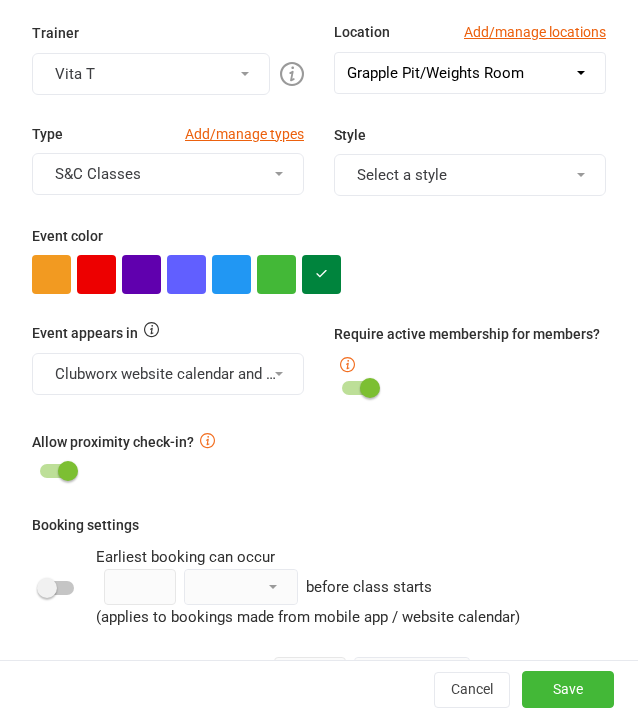 click at bounding box center [319, 274] 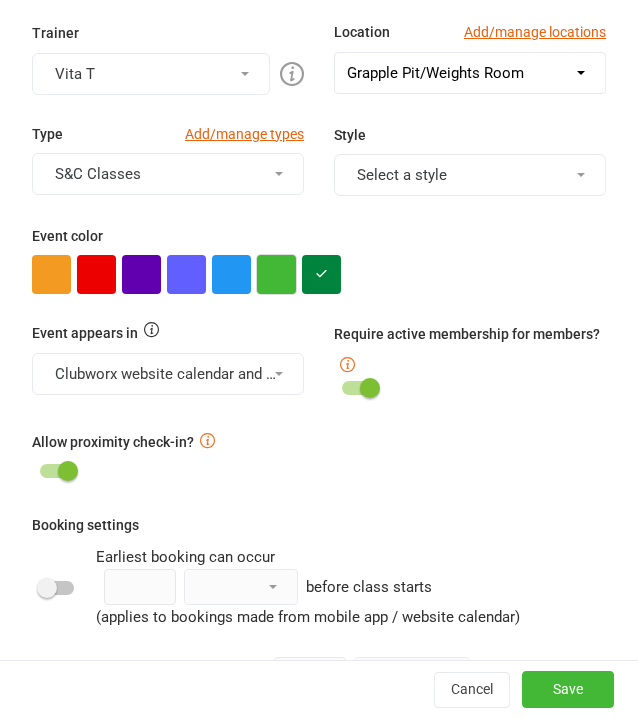 click at bounding box center [276, 274] 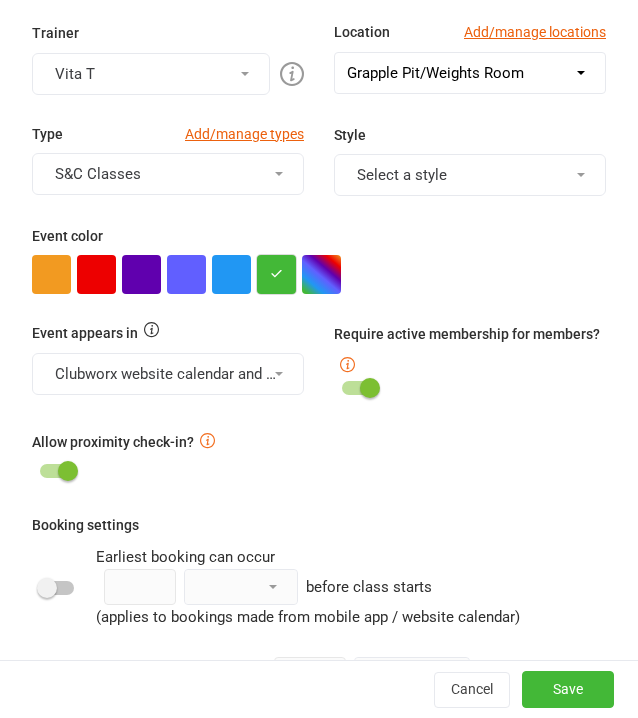 click at bounding box center [276, 274] 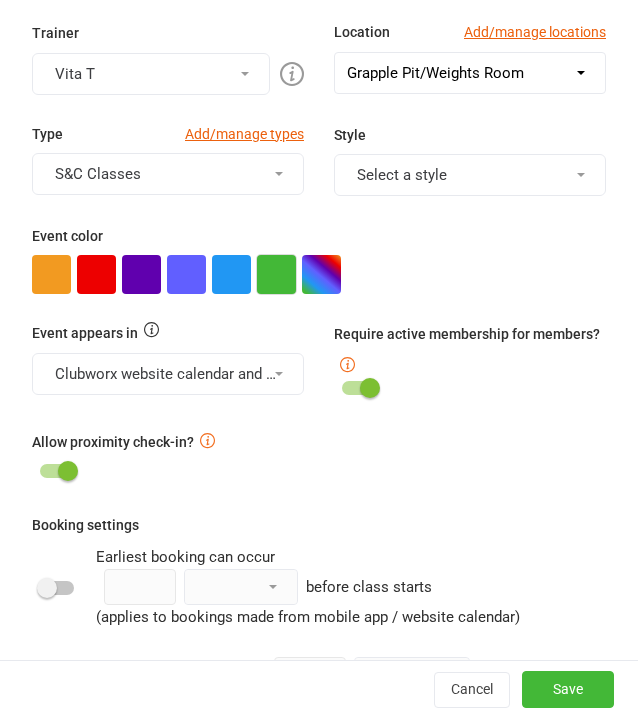 click at bounding box center (276, 274) 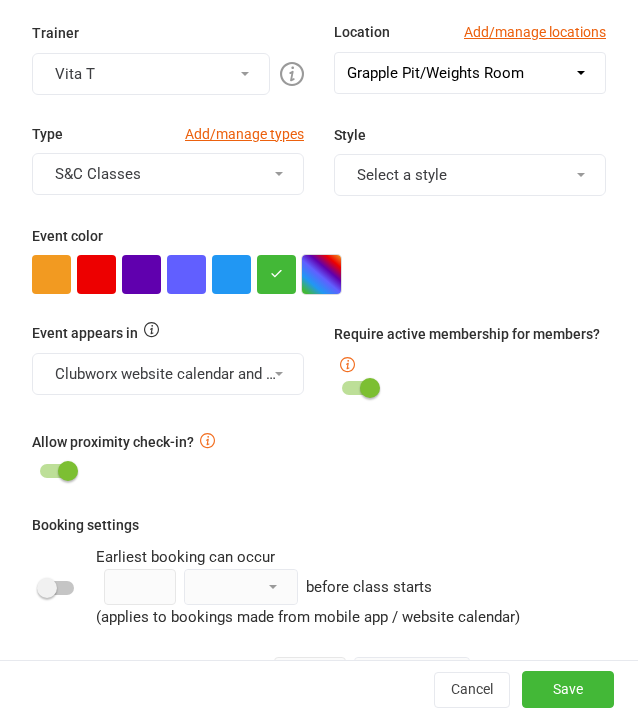 click at bounding box center [321, 274] 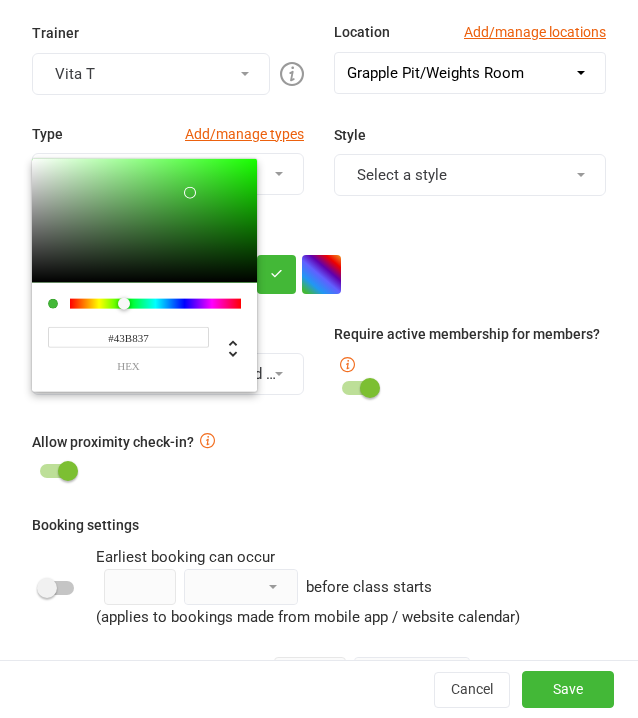 drag, startPoint x: 192, startPoint y: 325, endPoint x: 46, endPoint y: 329, distance: 146.05478 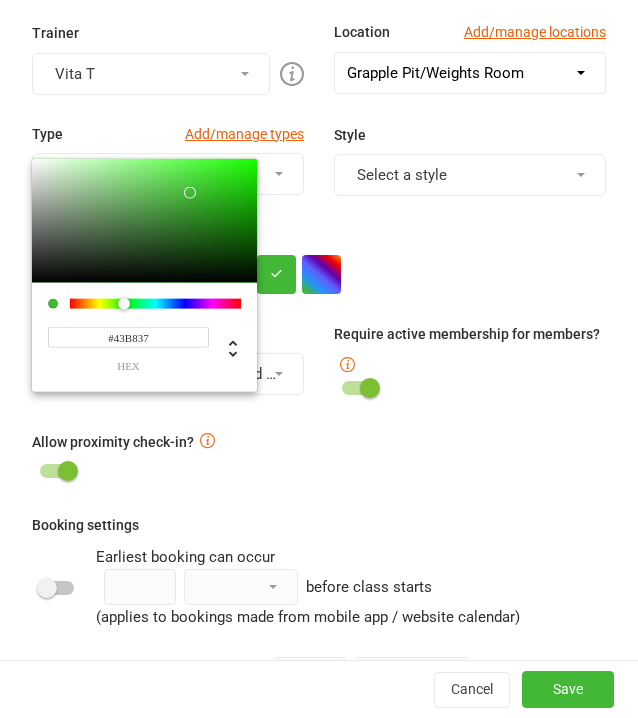 click on "Allow proximity check-in?" at bounding box center [319, 445] 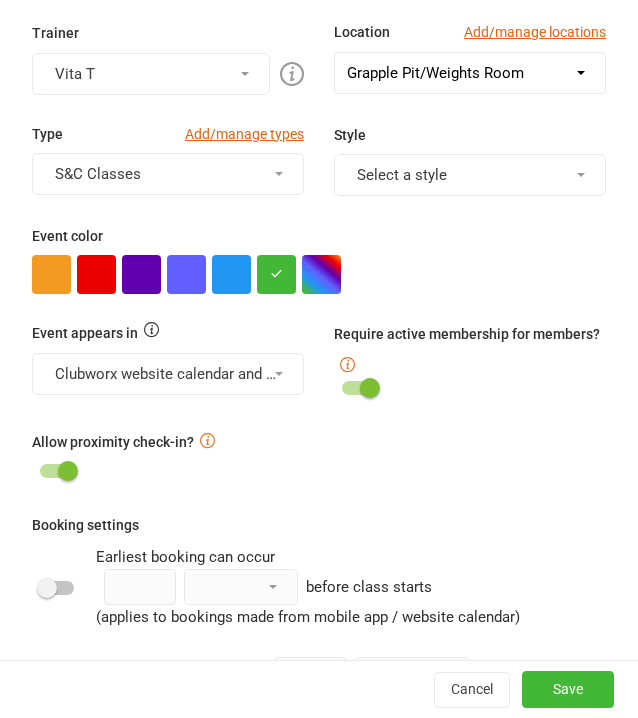click on "Template name REPz Specify event defaults below (all fields optional). These will be applied when creating events from this template. Class / Event name REPz Class / Event description High REPz. High Output. Real Work.
BRING A TRAINING PARTNER!
This is where grind meets growth. Working in pairs, this “you go / I go” format high-volume session blends weights, bodyweight movements, and cardio machines to push your limits and condition your body under fatigue. With nonstop rounds and high-rep sets, you’ll build serious endurance, burn fat, and sharpen your mindset. You’ll count for each other, push each other, and log your reps as you go.
Push for more reps each week. Log your score. Climb the leaderboard. Whether you’re chasing top spot or your own personal best, it’s you vs the clock, every time.
The challenge is constant — the variant is you! Max. attendees 28 Max. prospects 28 Trainer Vita T   Location Add/manage locations Select a location Example Room (Rename me!) Grapple Pit Recovery Area" at bounding box center [319, 700] 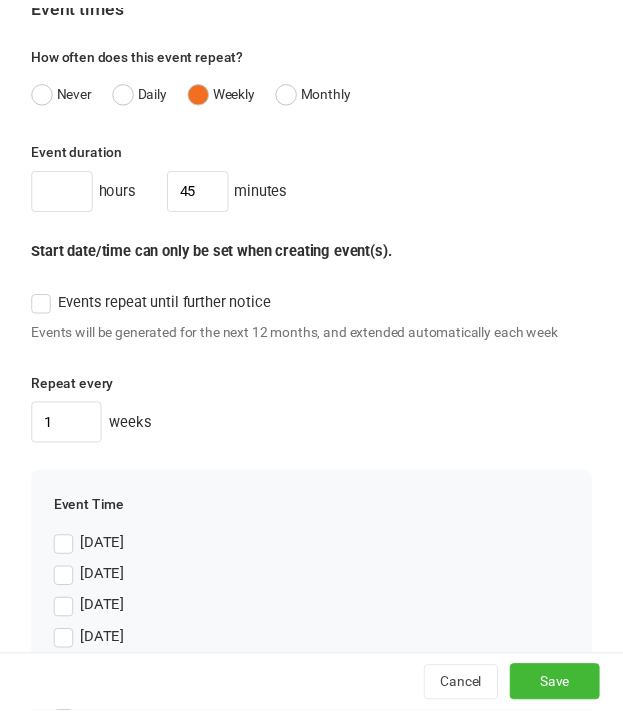 scroll, scrollTop: 1800, scrollLeft: 0, axis: vertical 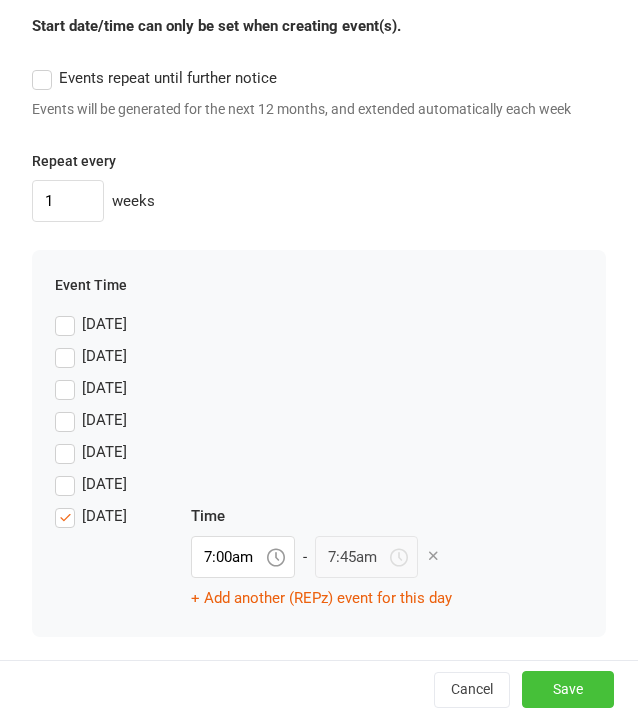 click on "Save" at bounding box center [568, 690] 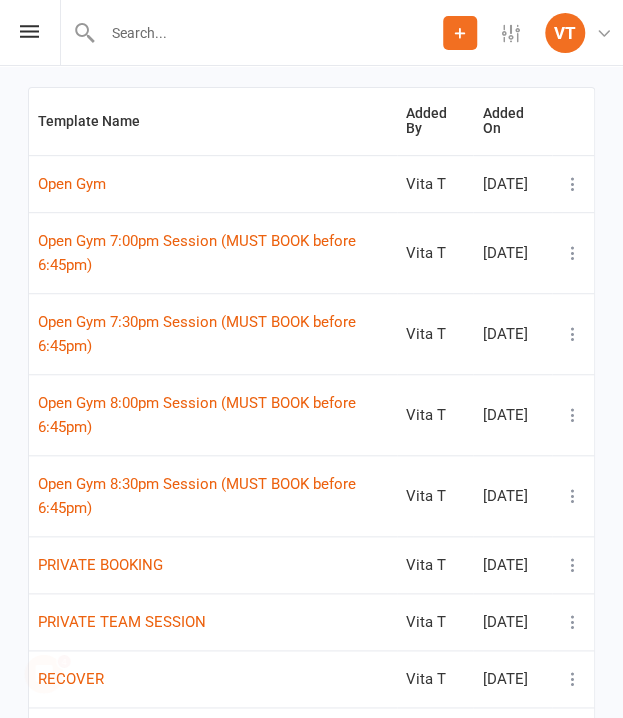 scroll, scrollTop: 438, scrollLeft: 0, axis: vertical 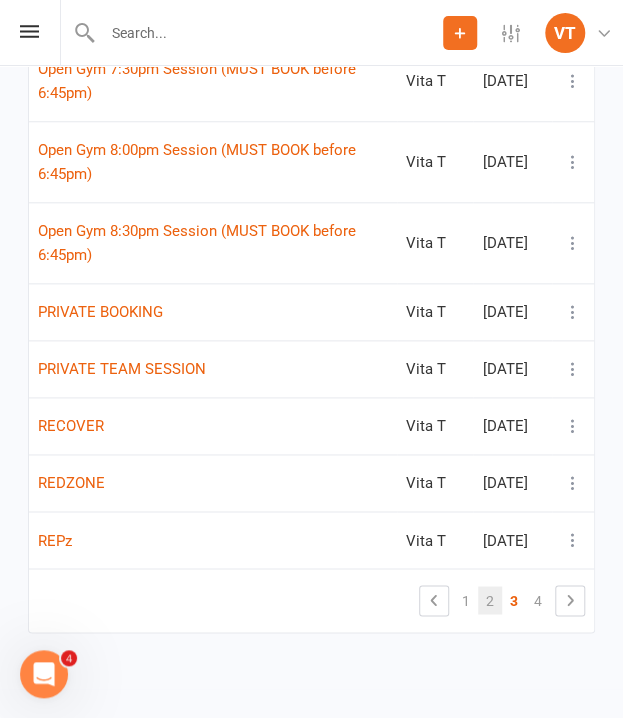 click on "2" at bounding box center (490, 600) 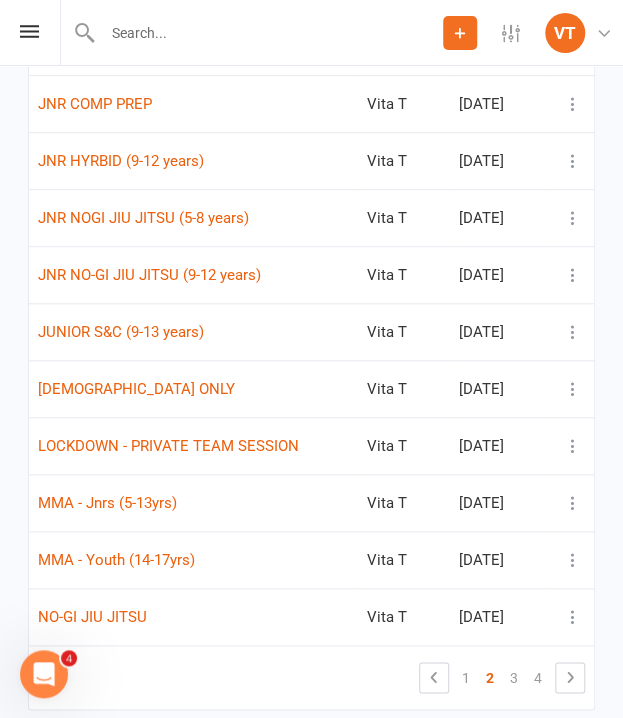 scroll, scrollTop: 273, scrollLeft: 0, axis: vertical 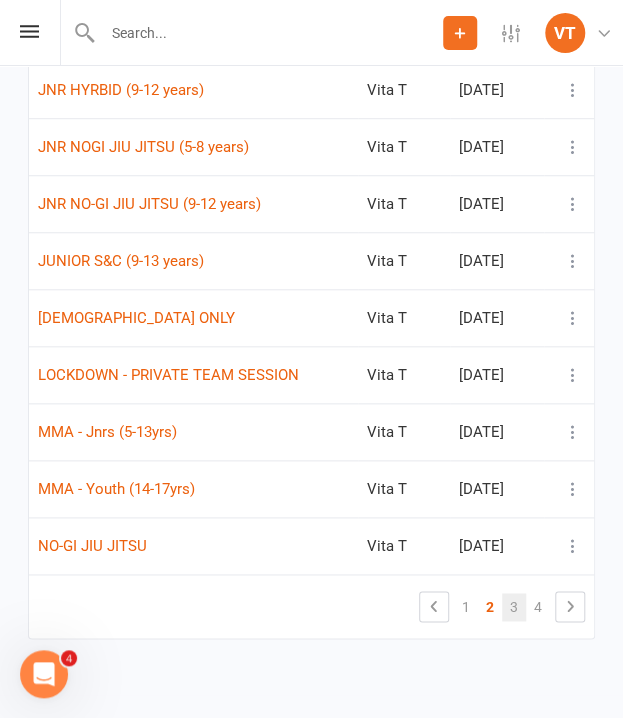 click on "3" at bounding box center [514, 607] 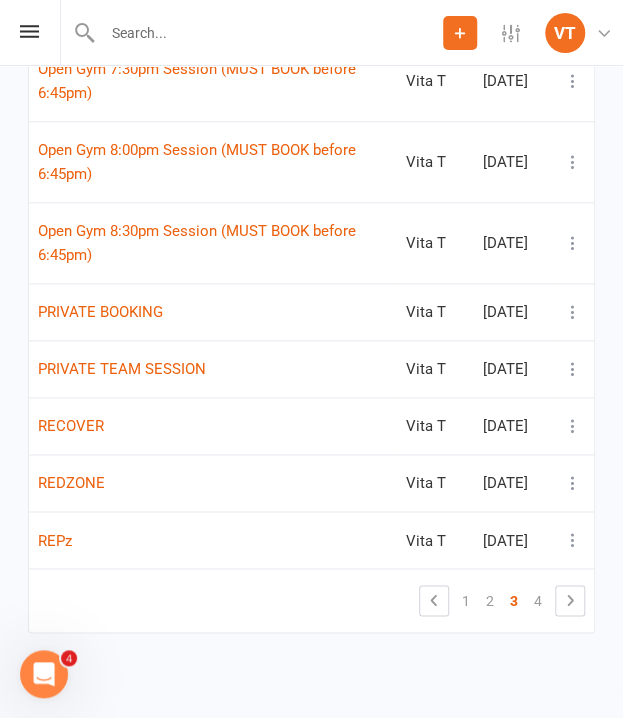 scroll, scrollTop: 438, scrollLeft: 0, axis: vertical 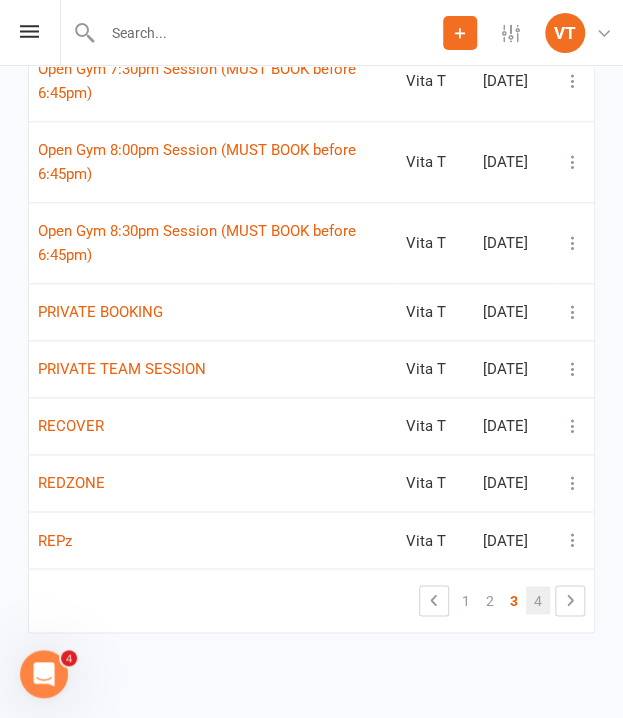 click on "4" at bounding box center (538, 600) 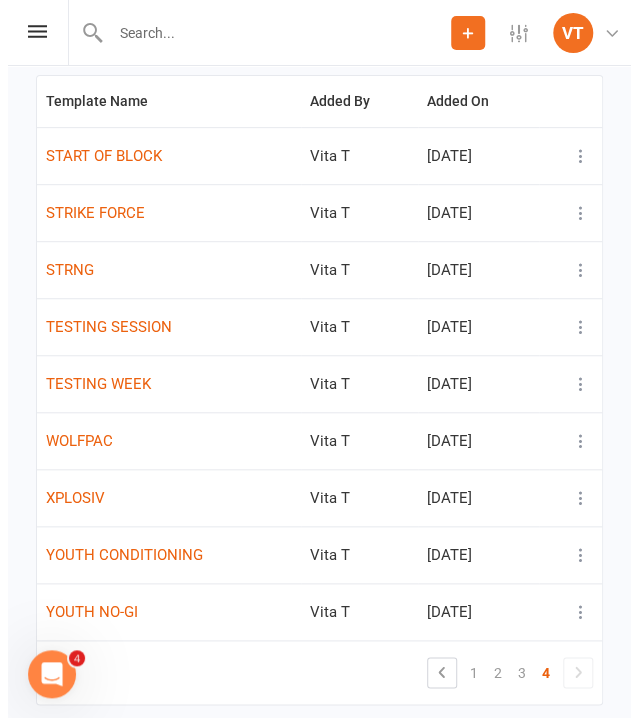 scroll, scrollTop: 216, scrollLeft: 0, axis: vertical 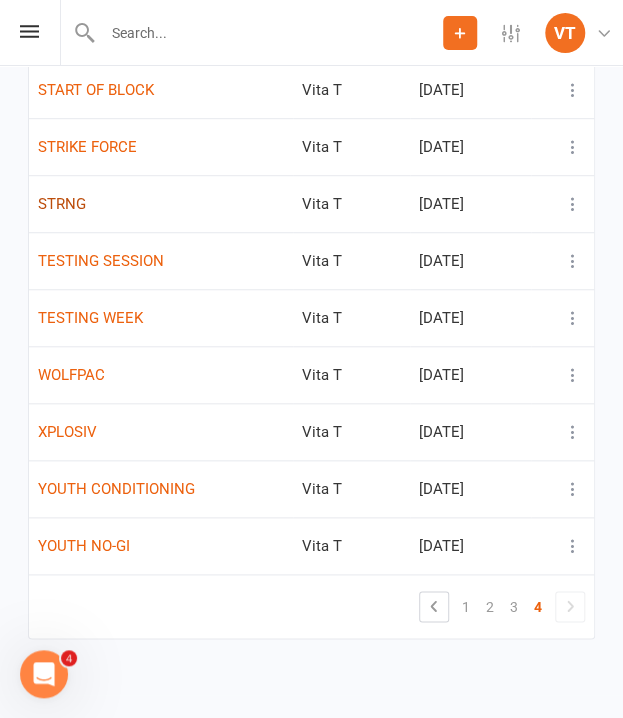click on "STRNG" at bounding box center [62, 204] 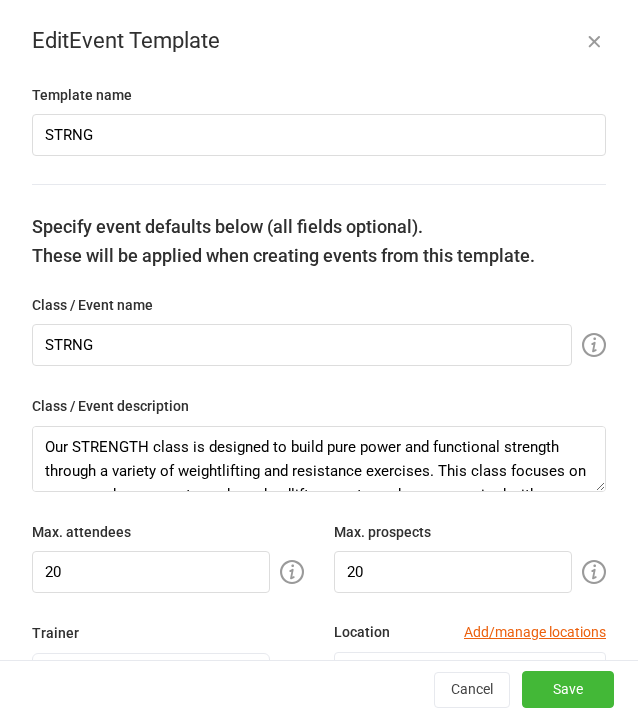 scroll, scrollTop: 168, scrollLeft: 0, axis: vertical 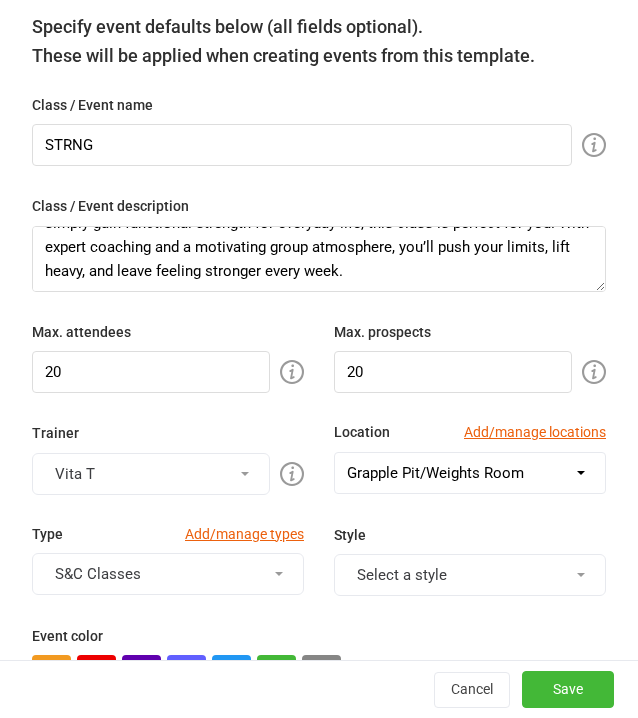 drag, startPoint x: 278, startPoint y: 605, endPoint x: 300, endPoint y: 609, distance: 22.36068 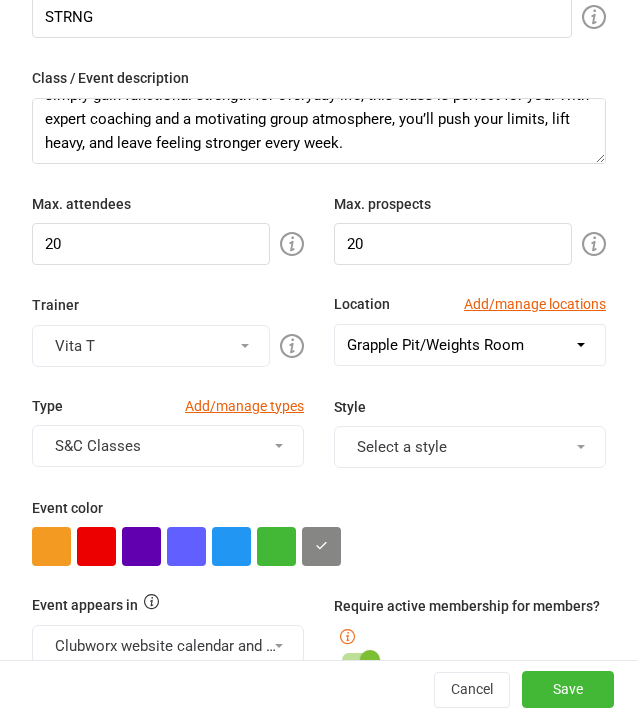 scroll, scrollTop: 400, scrollLeft: 0, axis: vertical 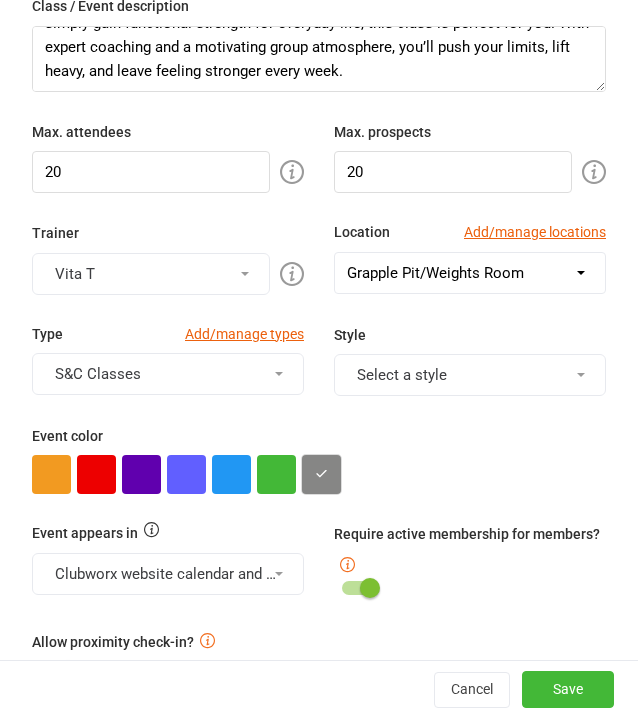 click at bounding box center (321, 473) 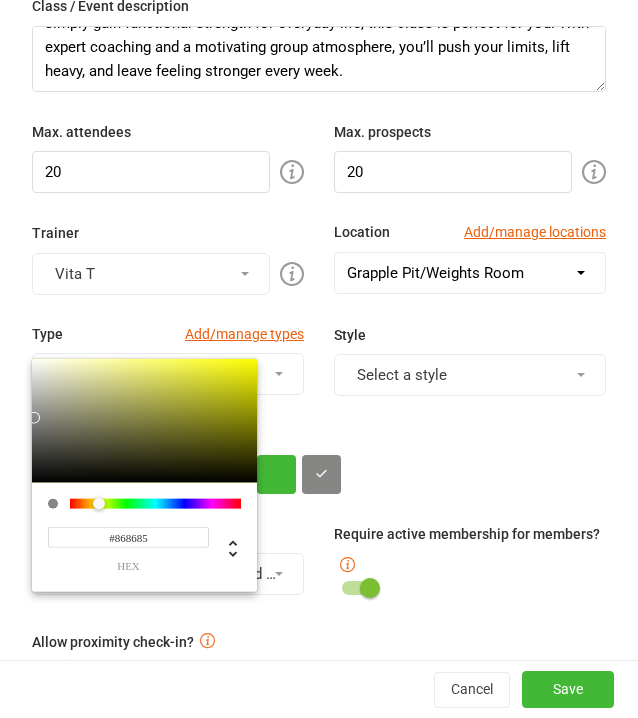 drag, startPoint x: 178, startPoint y: 523, endPoint x: 25, endPoint y: 537, distance: 153.63919 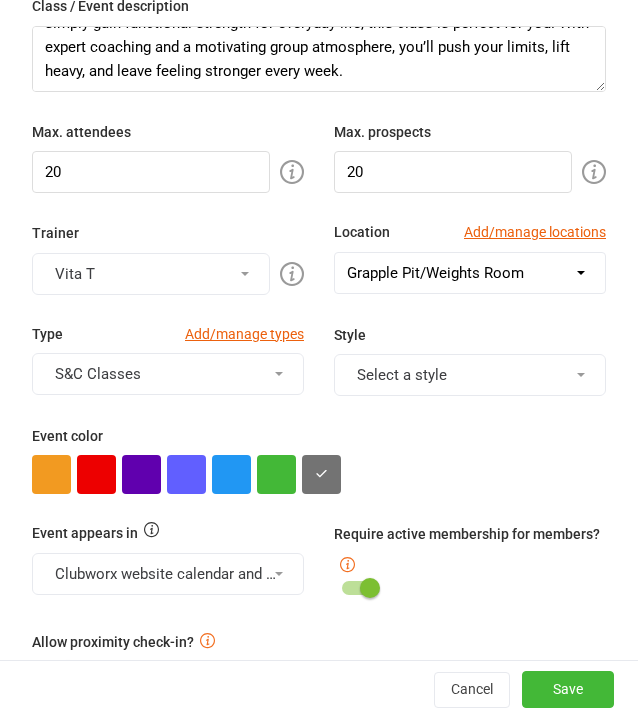 click on "Event color" at bounding box center [319, 459] 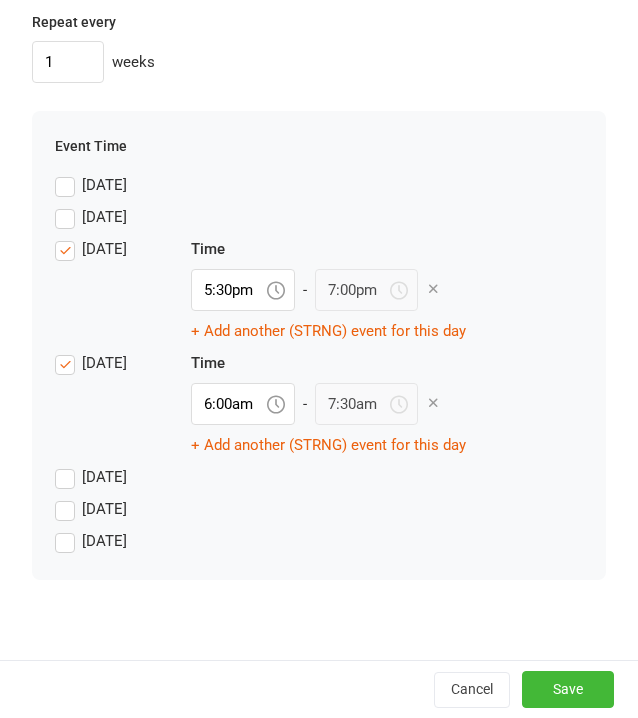 scroll, scrollTop: 1972, scrollLeft: 0, axis: vertical 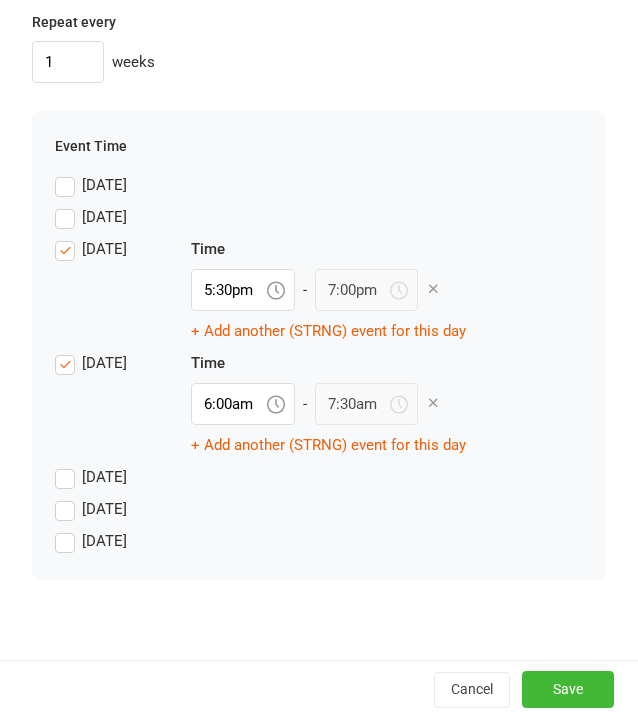 drag, startPoint x: 428, startPoint y: 406, endPoint x: 442, endPoint y: 438, distance: 34.928497 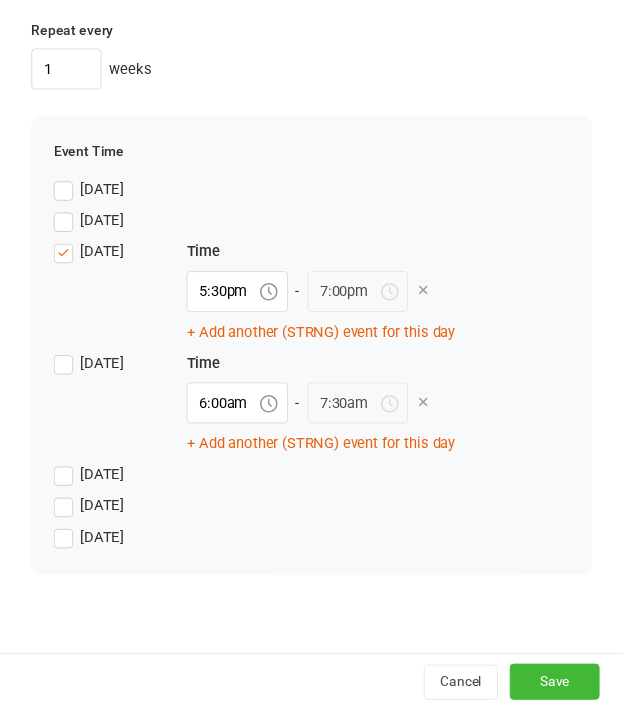 scroll, scrollTop: 1890, scrollLeft: 0, axis: vertical 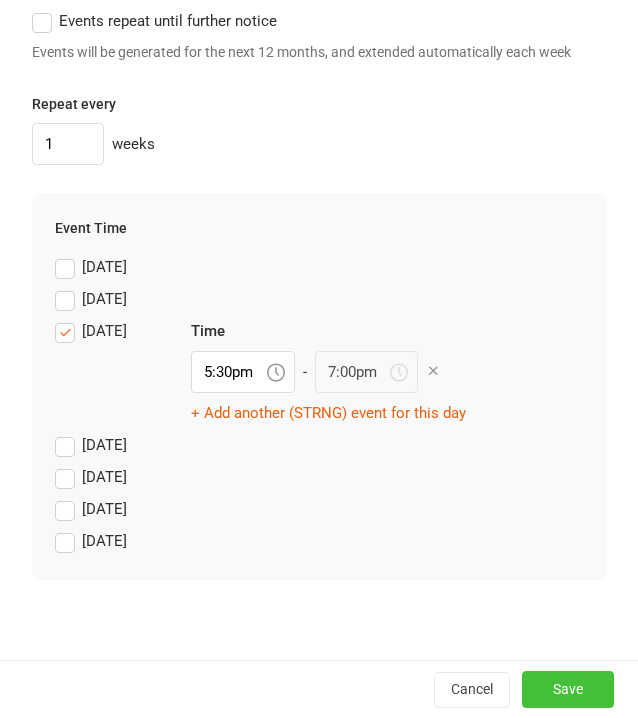 click on "Save" at bounding box center [568, 689] 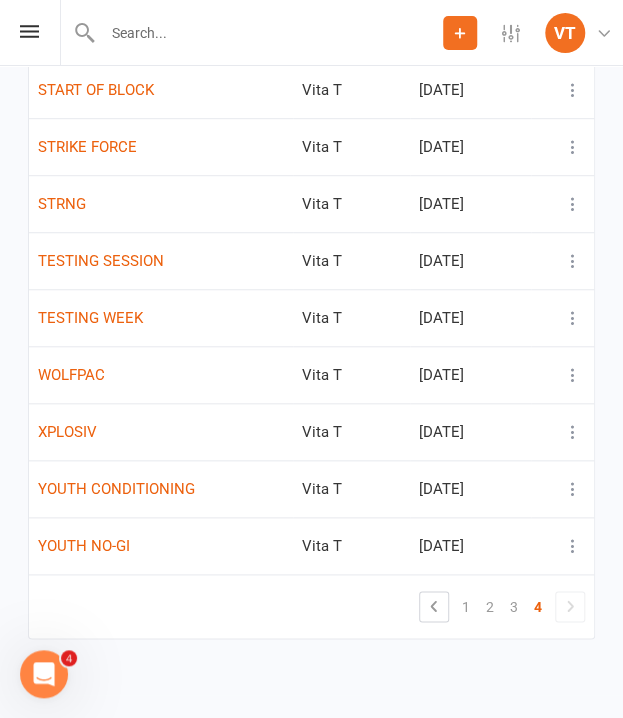 click on "Template Name Added By Added On START OF BLOCK Vita T [DATE] STRIKE FORCE Vita T [DATE] STRNG Vita T [DATE] TESTING SESSION Vita T [DATE] TESTING WEEK Vita T [DATE] WOLFPAC Vita T [DATE] XPLOSIV Vita T [DATE] YOUTH CONDITIONING Vita T [DATE] YOUTH NO-GI Vita T [DATE] 1 2 3 4" at bounding box center [311, 338] 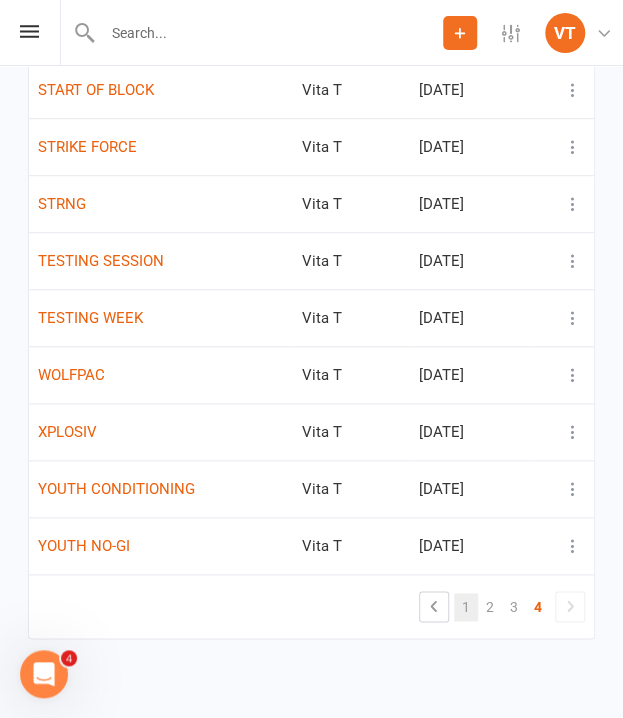 click on "1" at bounding box center (466, 607) 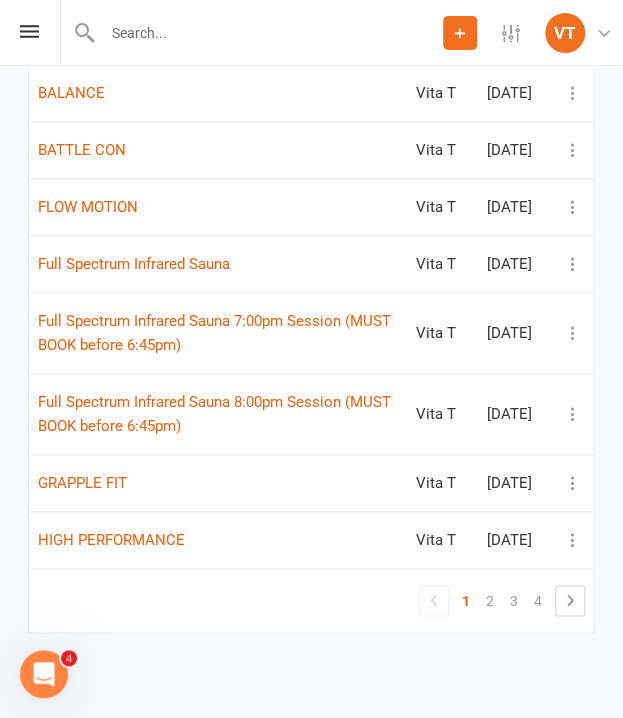 scroll, scrollTop: 408, scrollLeft: 0, axis: vertical 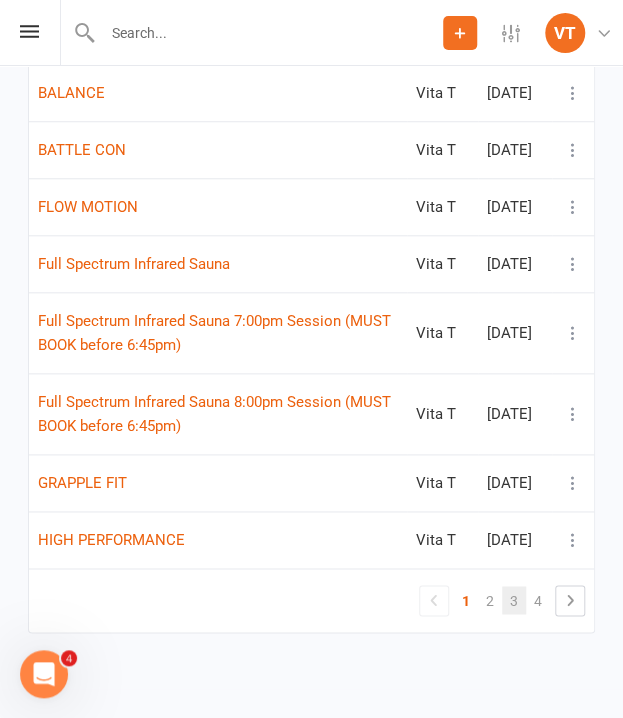 click on "3" at bounding box center (514, 600) 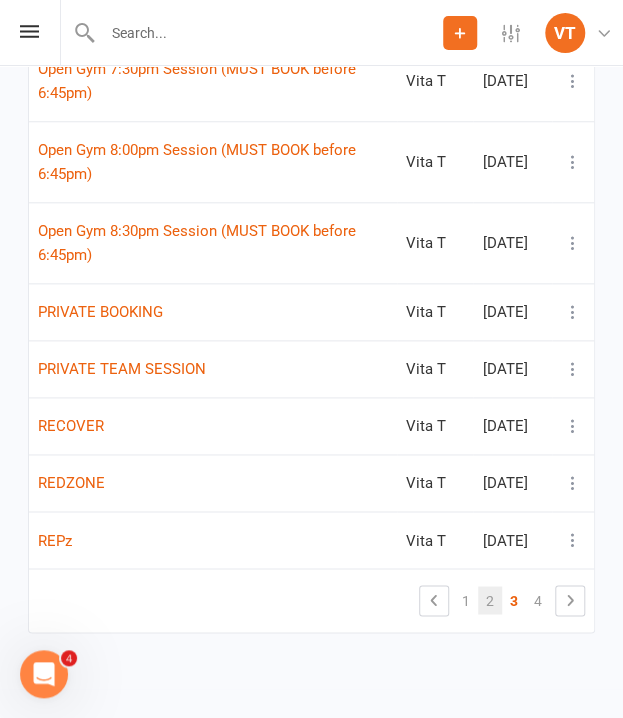 click on "2" at bounding box center [490, 600] 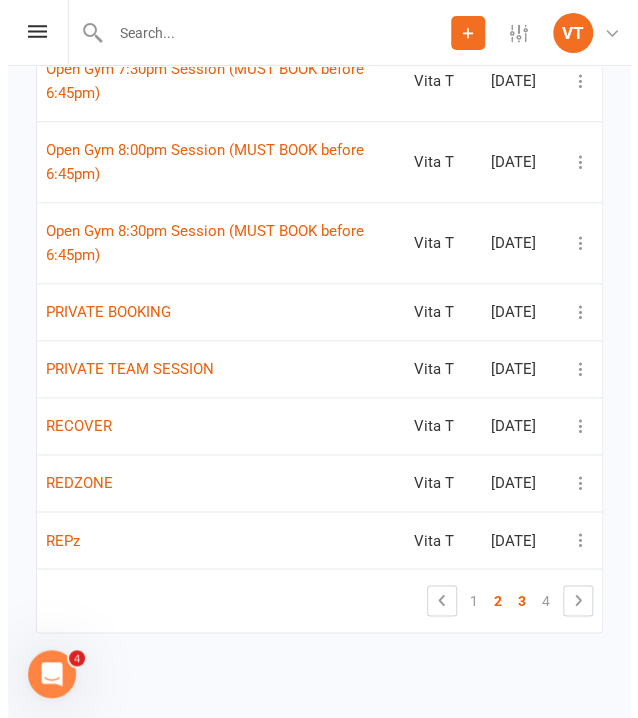 scroll, scrollTop: 273, scrollLeft: 0, axis: vertical 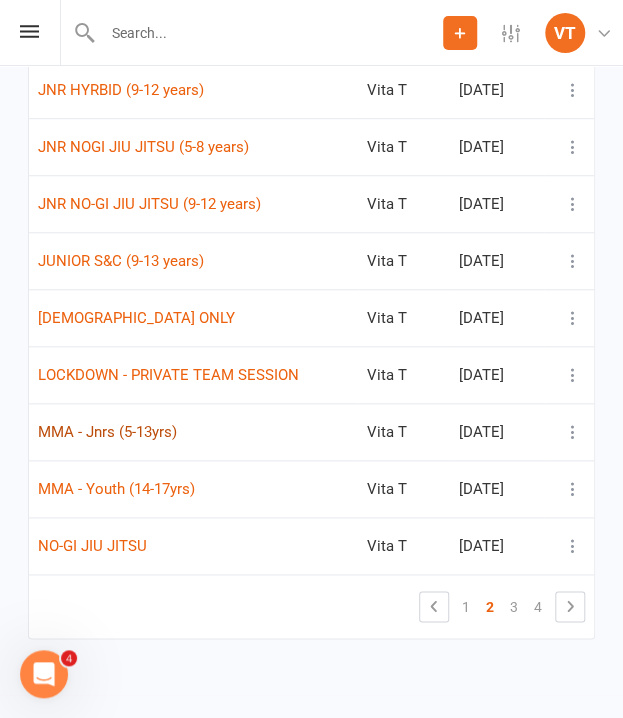 click on "MMA - Jnrs (5-13yrs)" at bounding box center [107, 432] 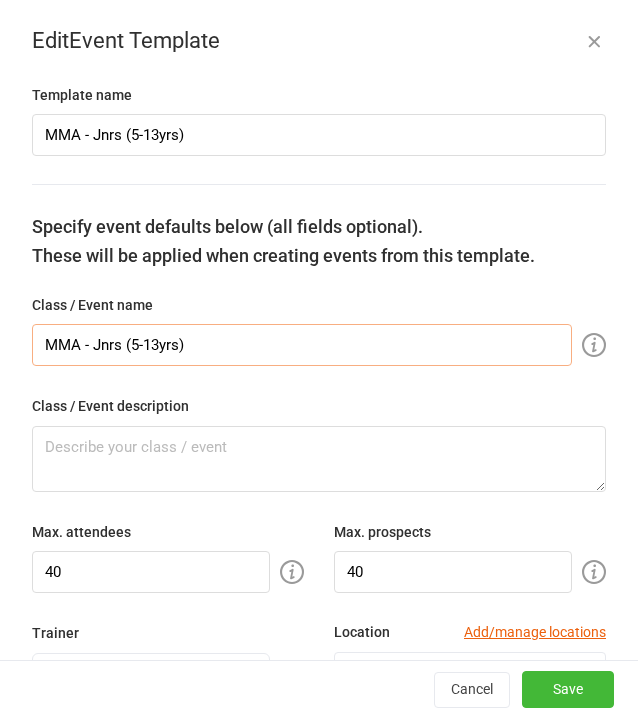 drag, startPoint x: 122, startPoint y: 348, endPoint x: -2, endPoint y: 330, distance: 125.299644 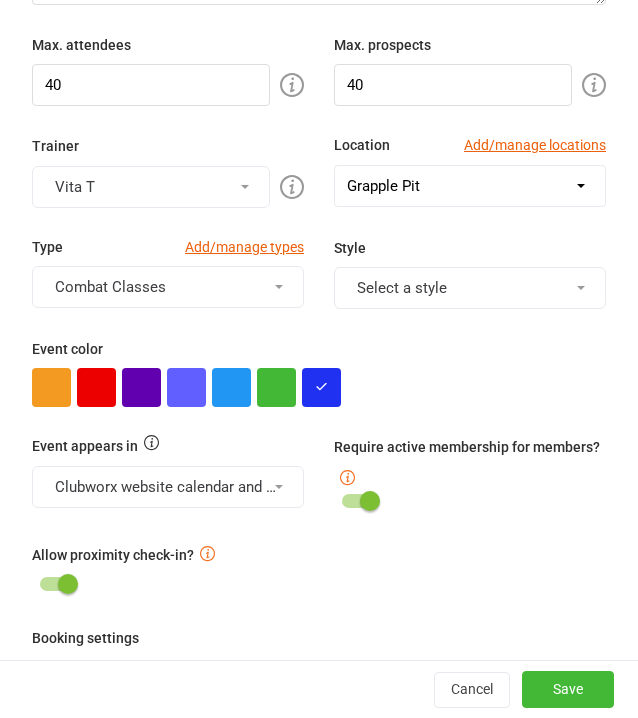 scroll, scrollTop: 500, scrollLeft: 0, axis: vertical 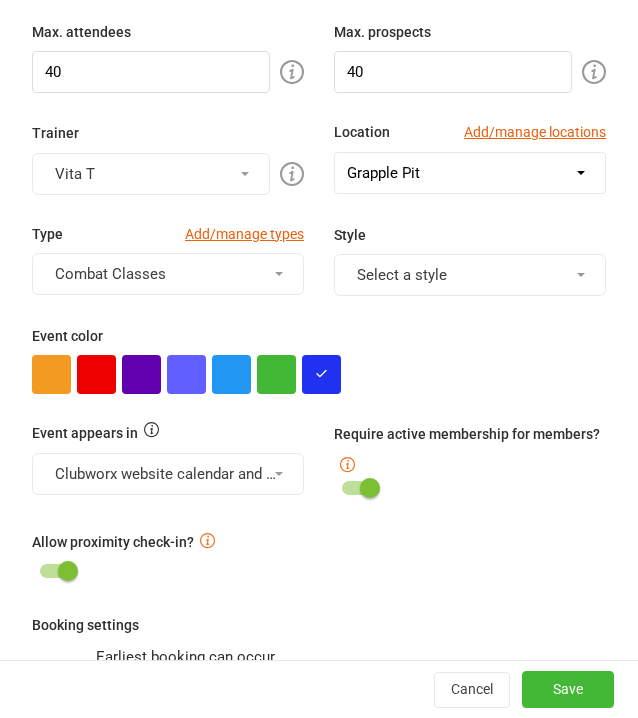 click on "Event color" at bounding box center [319, 359] 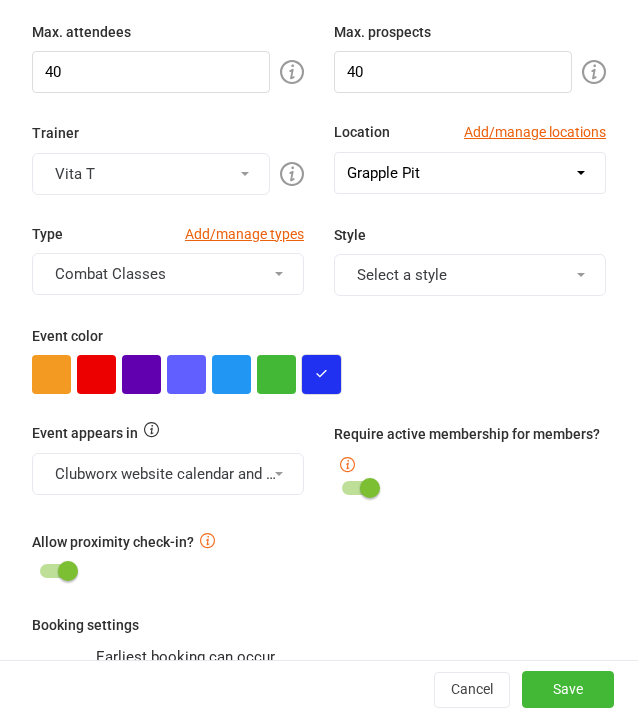 click at bounding box center (321, 373) 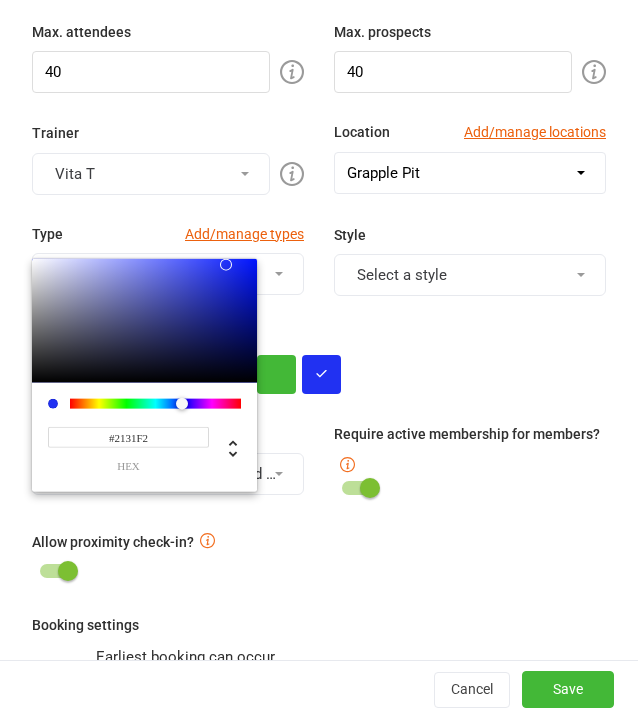 click on "#2131F2 hex" at bounding box center (144, 443) 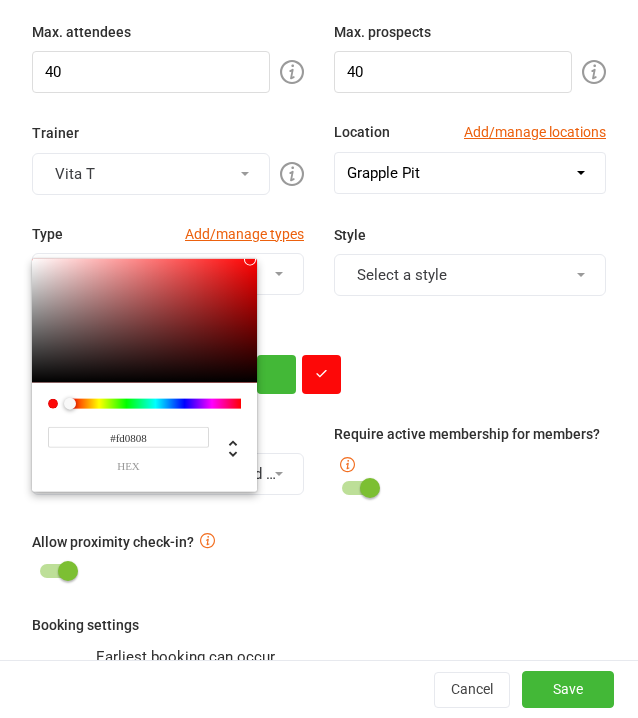 click on "#fd0808 hex" at bounding box center (319, 374) 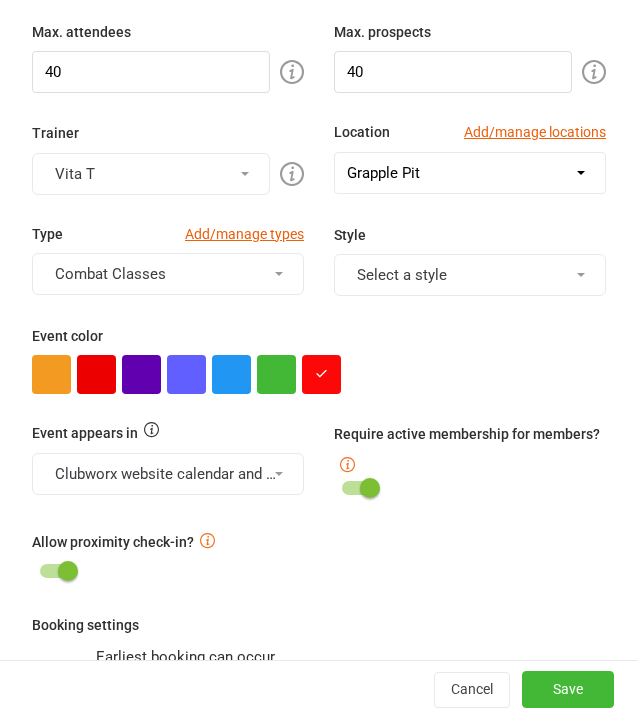 click on "Allow proximity check-in?" at bounding box center [319, 557] 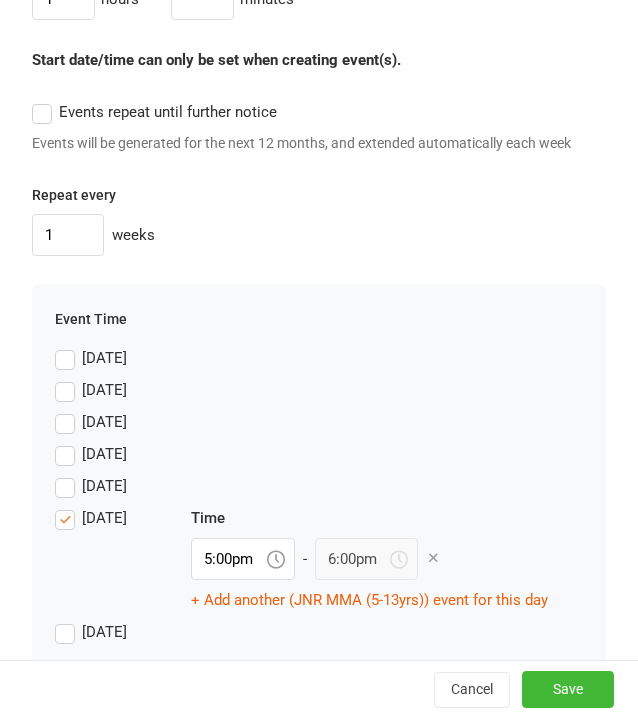 scroll, scrollTop: 1790, scrollLeft: 0, axis: vertical 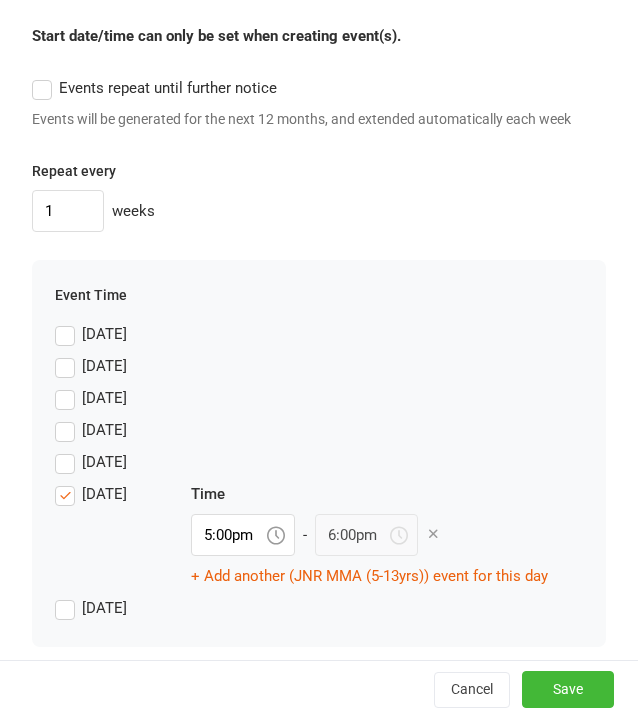 click on "[DATE]" at bounding box center (91, 494) 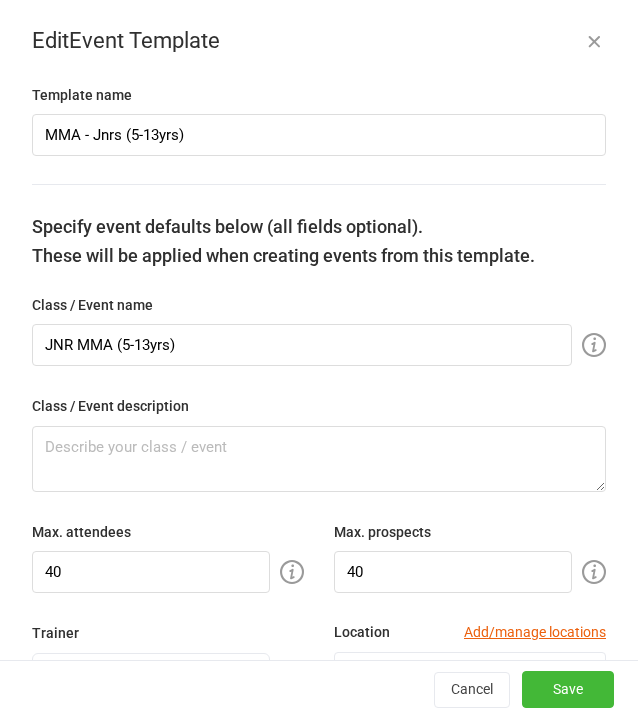 scroll, scrollTop: 0, scrollLeft: 0, axis: both 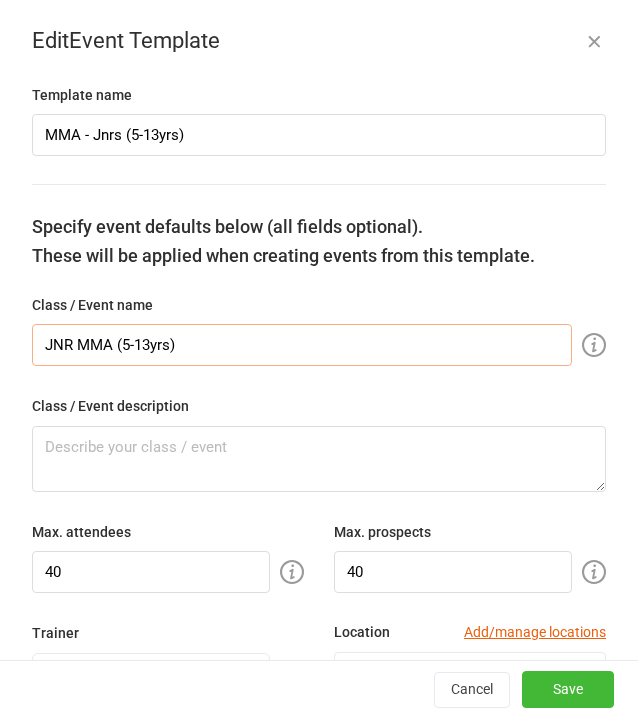 click on "JNR MMA (5-13yrs)" at bounding box center [302, 345] 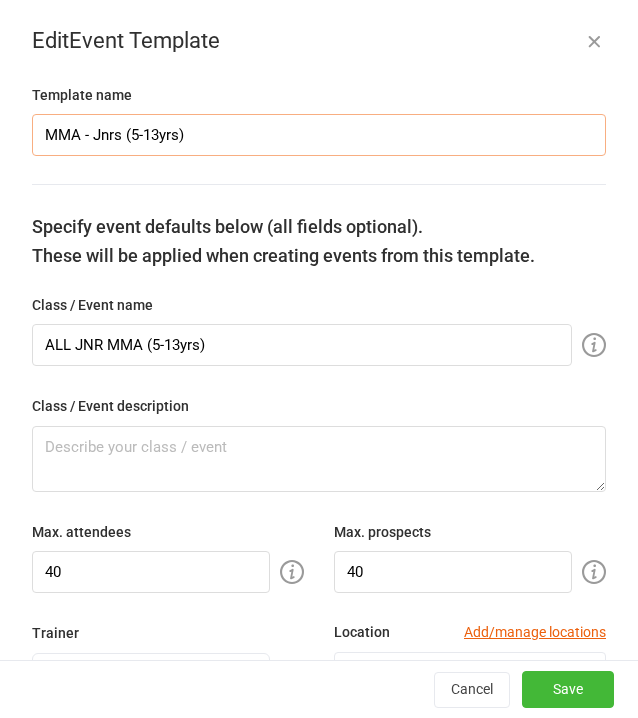 click on "MMA - Jnrs (5-13yrs)" at bounding box center [319, 135] 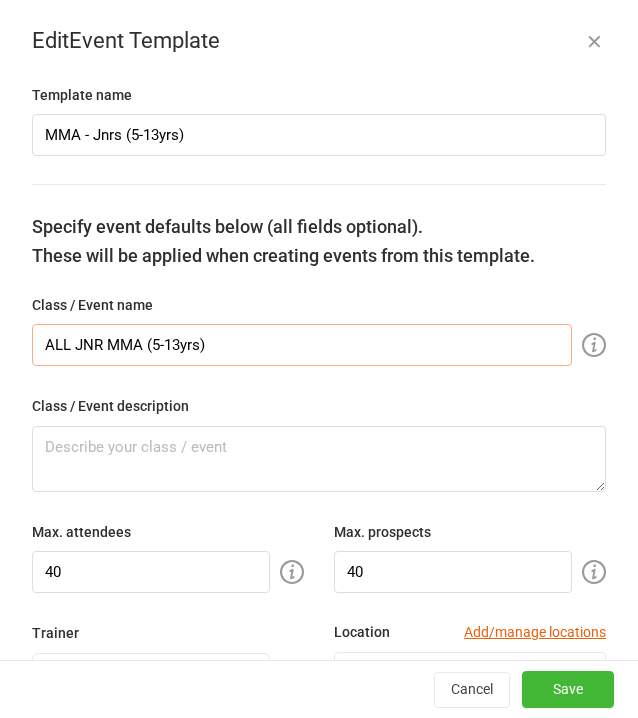 drag, startPoint x: 74, startPoint y: 323, endPoint x: 13, endPoint y: 318, distance: 61.204575 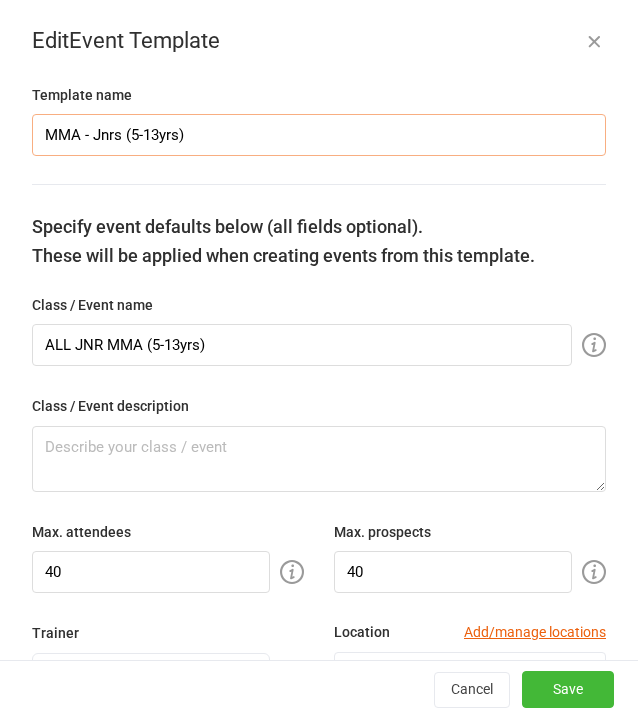 drag, startPoint x: 88, startPoint y: 141, endPoint x: 1, endPoint y: 129, distance: 87.823685 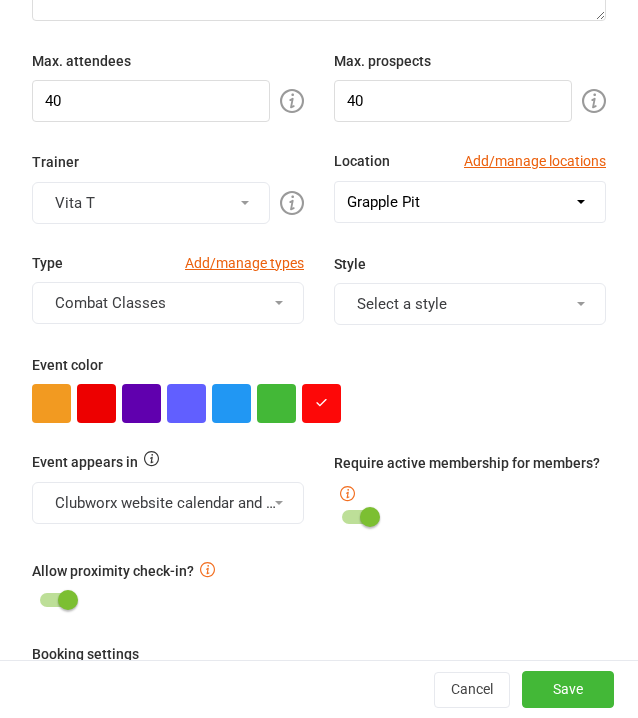 scroll, scrollTop: 500, scrollLeft: 0, axis: vertical 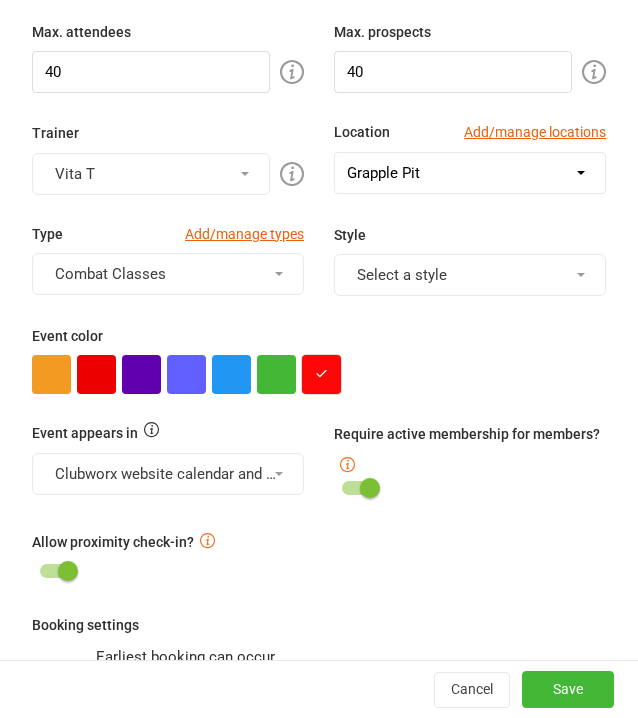 click at bounding box center [321, 374] 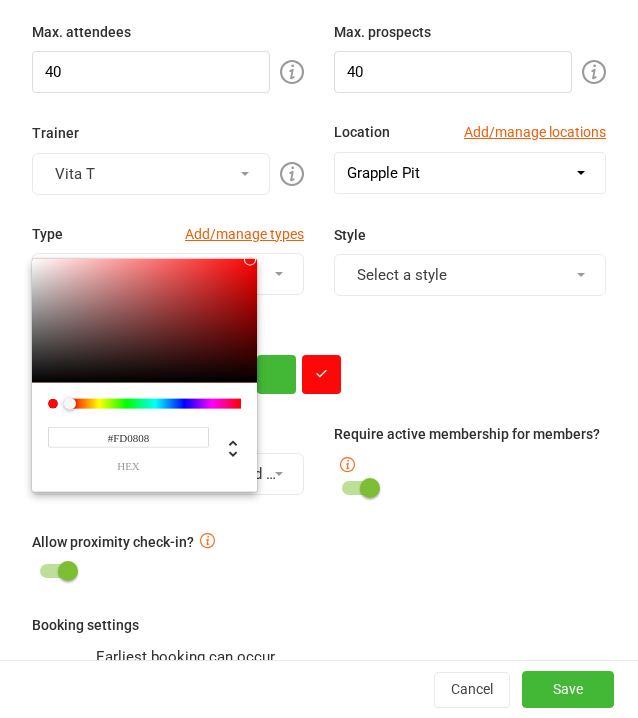 click on "Require active membership for members?" at bounding box center [470, 461] 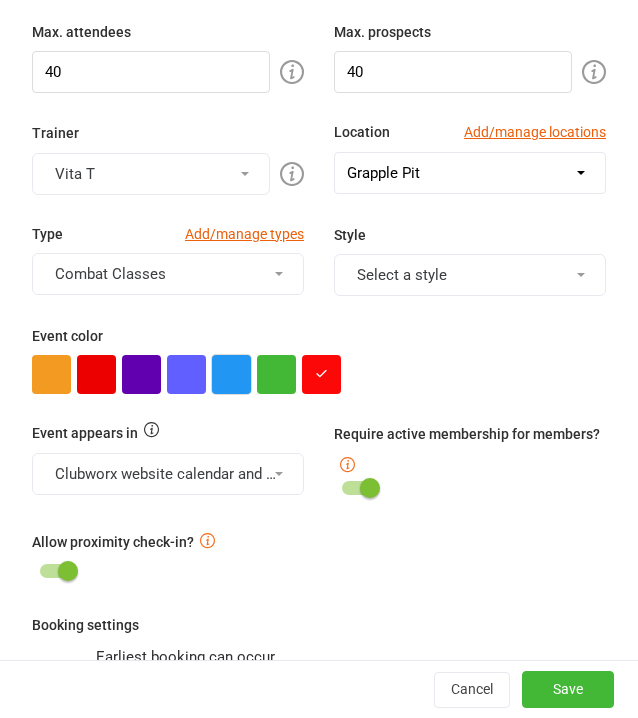 click at bounding box center [231, 374] 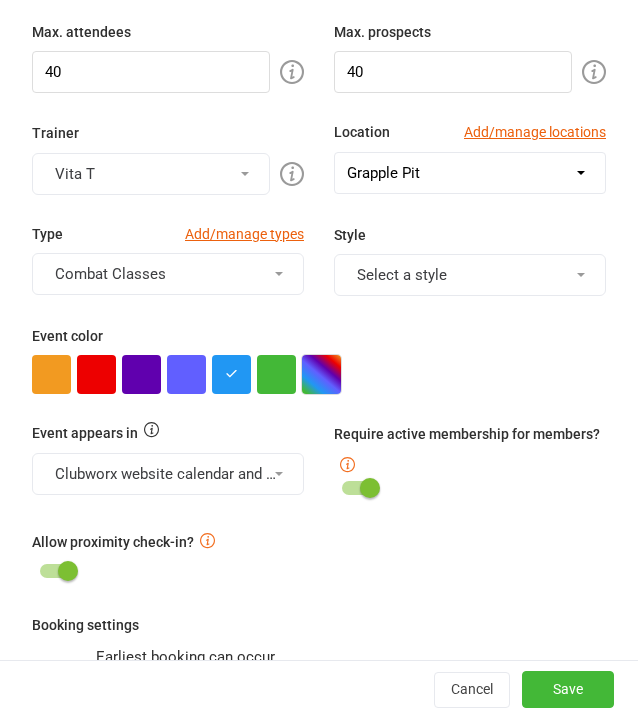 click at bounding box center (321, 374) 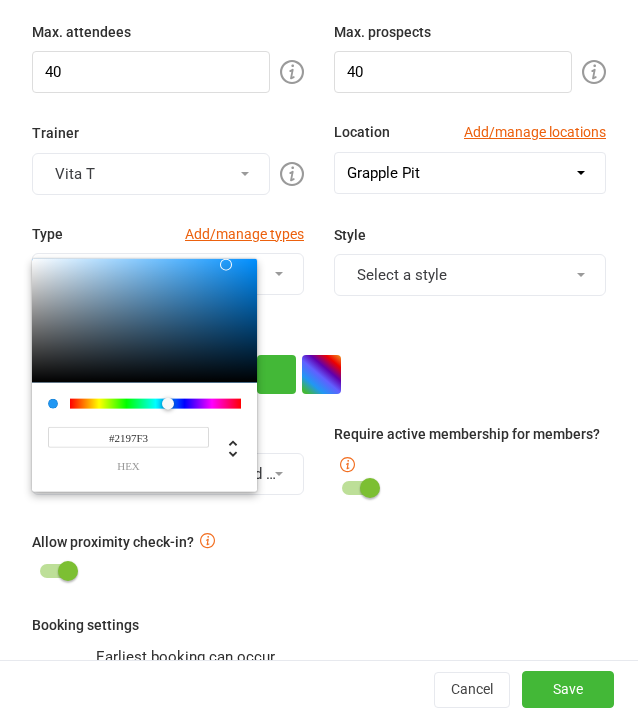 drag, startPoint x: 162, startPoint y: 436, endPoint x: 9, endPoint y: 404, distance: 156.3106 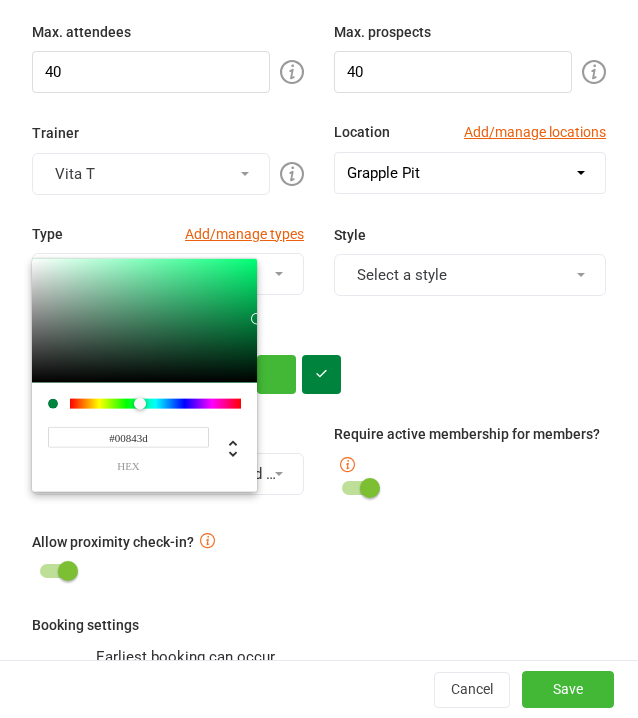 click on "Template name ALL JNR MMA (5-13yrs) Specify event defaults below (all fields optional). These will be applied when creating events from this template. Class / Event name ALL JNR MMA (5-13yrs) Class / Event description Max. attendees 40 Max. prospects 40 Trainer Vita T   Location Add/manage locations Select a location Example Room (Rename me!) Grapple Pit Grapple Pit/Weights Room Recovery Area Weights Room Type Add/manage types Combat Classes   Style Select a style   Event color #00843d hex Event appears in Clubworx website calendar and Mobile app, Class kiosk mode, Book & Pay, Roll call   Require active membership for members? Allow proximity check-in? Booking settings Earliest booking can occur hour(s) day(s) week(s) month(s) before class starts (applies to bookings made from mobile app / website calendar) Latest booking can occur minute(s) hour(s) day(s) before class starts Cancellations Members can cancel bookings to this event up to minute(s) hour(s) day(s) prior to the start time. Event times Never Daily" at bounding box center [319, 759] 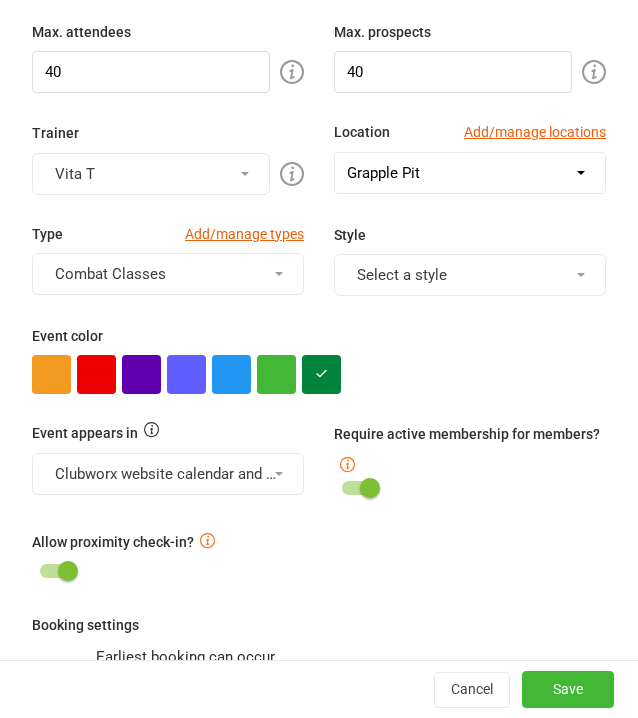 scroll, scrollTop: 0, scrollLeft: 0, axis: both 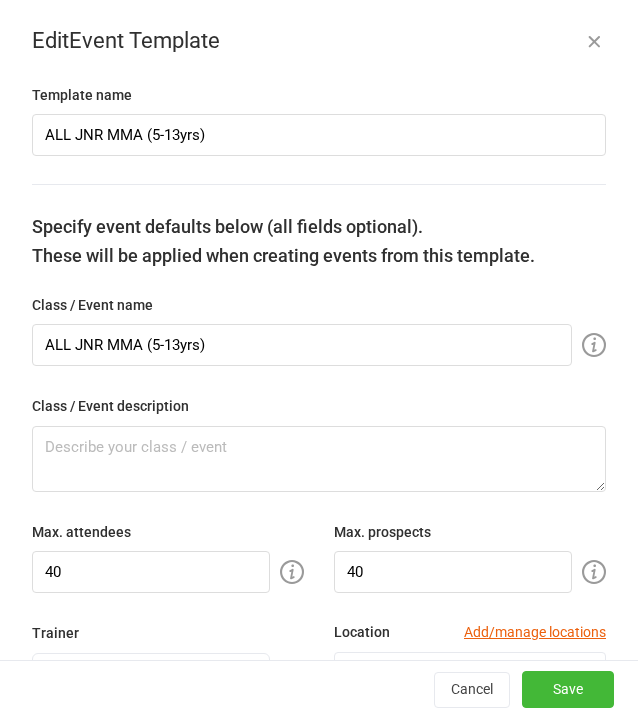 click on "Max. attendees 40" at bounding box center [168, 556] 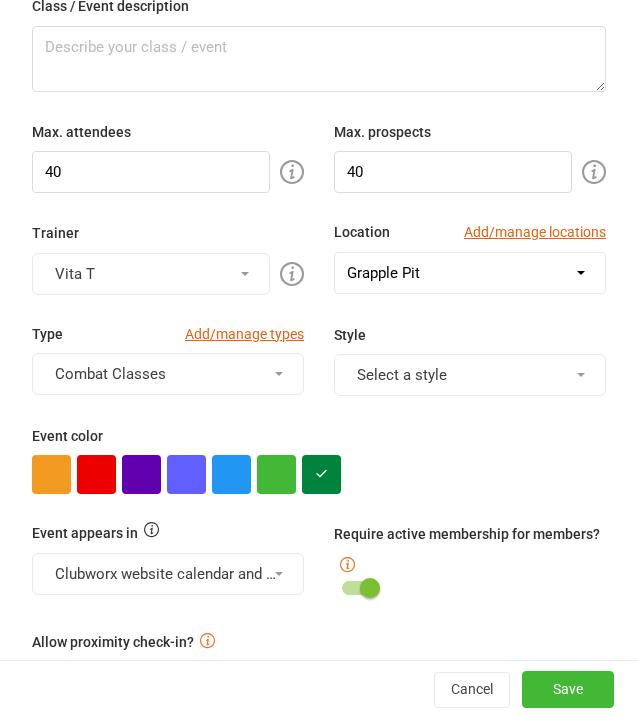 click at bounding box center (319, 474) 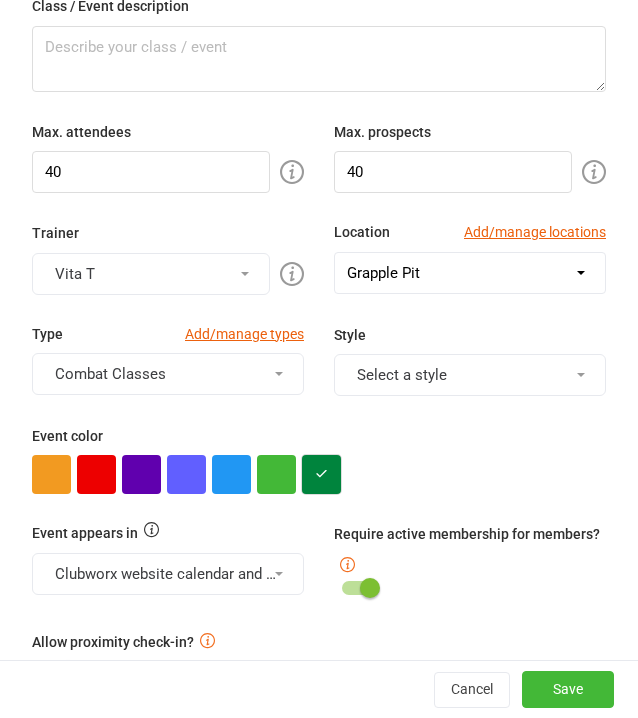 click at bounding box center (321, 474) 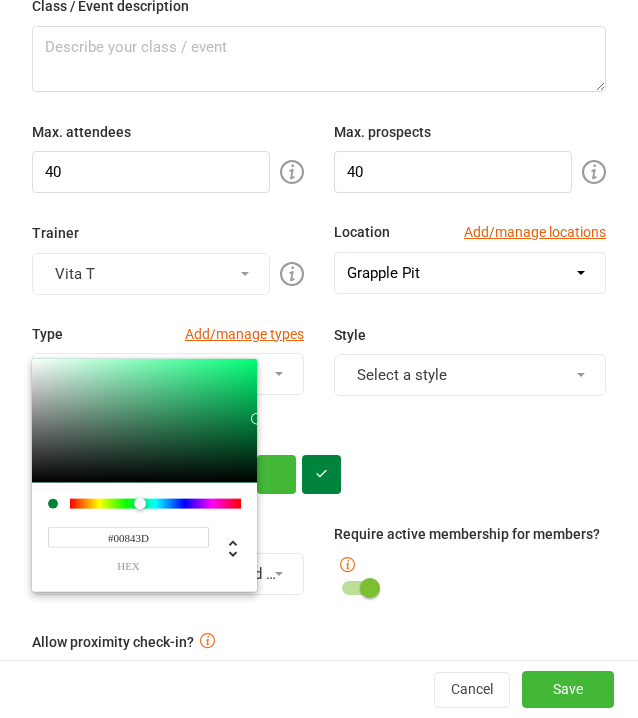 drag, startPoint x: 198, startPoint y: 534, endPoint x: -2, endPoint y: 507, distance: 201.81427 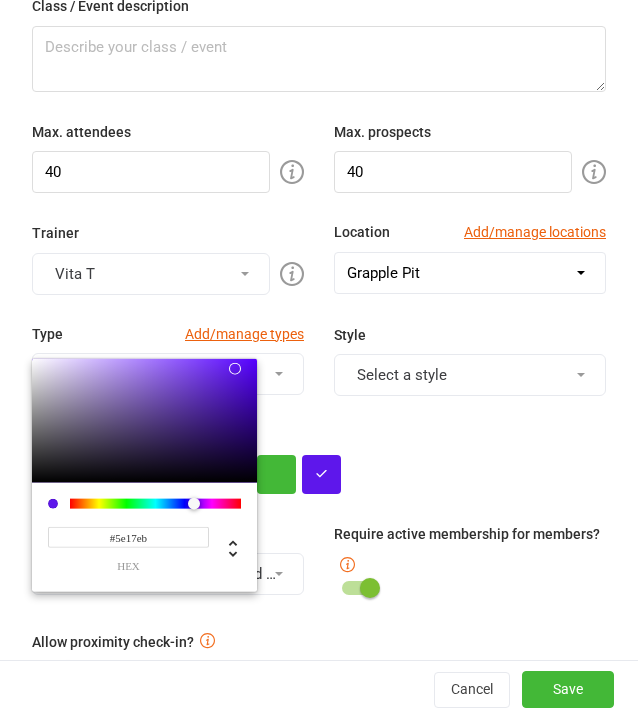 click on "Template name ALL JNR MMA (5-13yrs) Specify event defaults below (all fields optional). These will be applied when creating events from this template. Class / Event name ALL JNR MMA (5-13yrs) Class / Event description Max. attendees 40 Max. prospects 40 Trainer Vita T   Location Add/manage locations Select a location Example Room (Rename me!) Grapple Pit Grapple Pit/Weights Room Recovery Area Weights Room Type Add/manage types Combat Classes   Style Select a style   Event color #5e17eb hex Event appears in Clubworx website calendar and Mobile app, Class kiosk mode, Book & Pay, Roll call   Require active membership for members? Allow proximity check-in? Booking settings Earliest booking can occur hour(s) day(s) week(s) month(s) before class starts (applies to bookings made from mobile app / website calendar) Latest booking can occur minute(s) hour(s) day(s) before class starts Cancellations Members can cancel bookings to this event up to minute(s) hour(s) day(s) prior to the start time. Event times Never Daily" at bounding box center [319, 859] 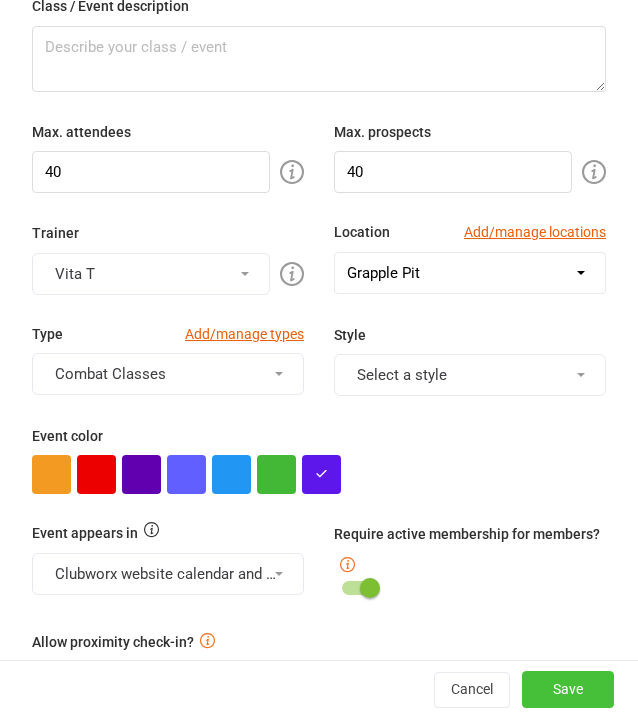click on "Save" at bounding box center [568, 690] 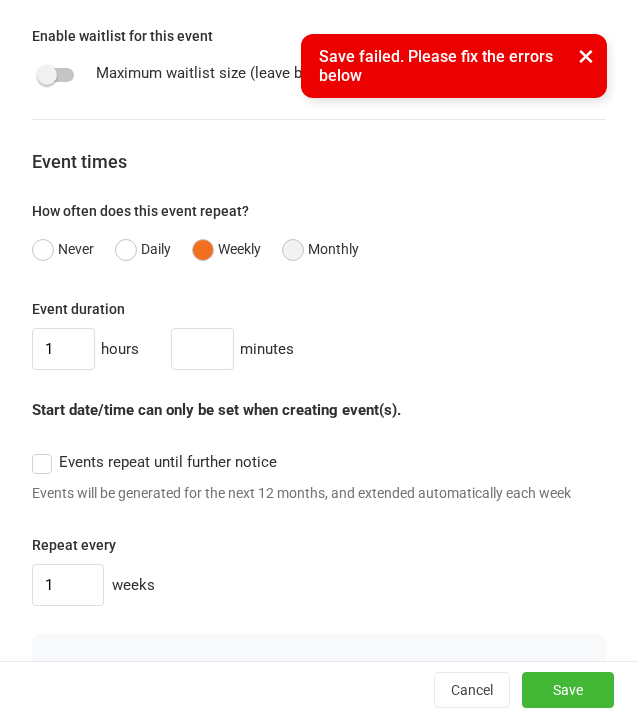scroll, scrollTop: 1800, scrollLeft: 0, axis: vertical 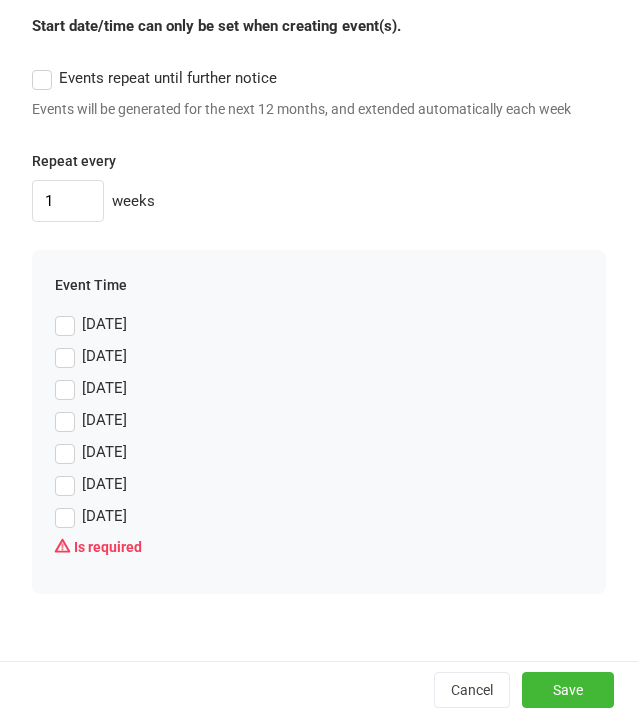 click on "[DATE]" at bounding box center [91, 356] 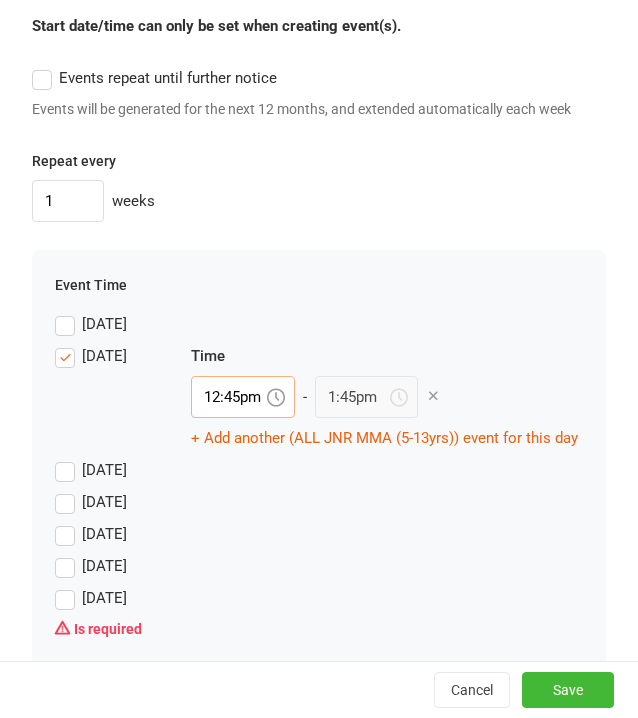 click on "12:45pm" at bounding box center [243, 397] 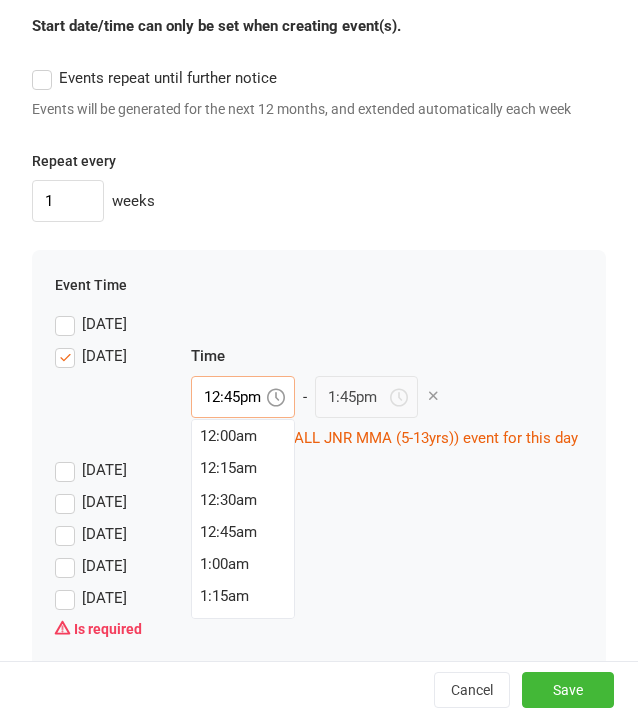scroll, scrollTop: 1600, scrollLeft: 0, axis: vertical 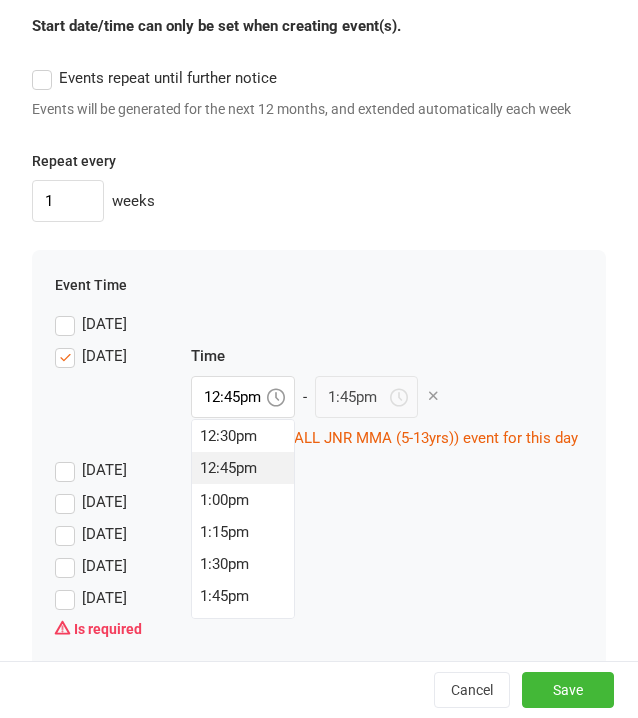 click on "[DATE]" at bounding box center [104, 354] 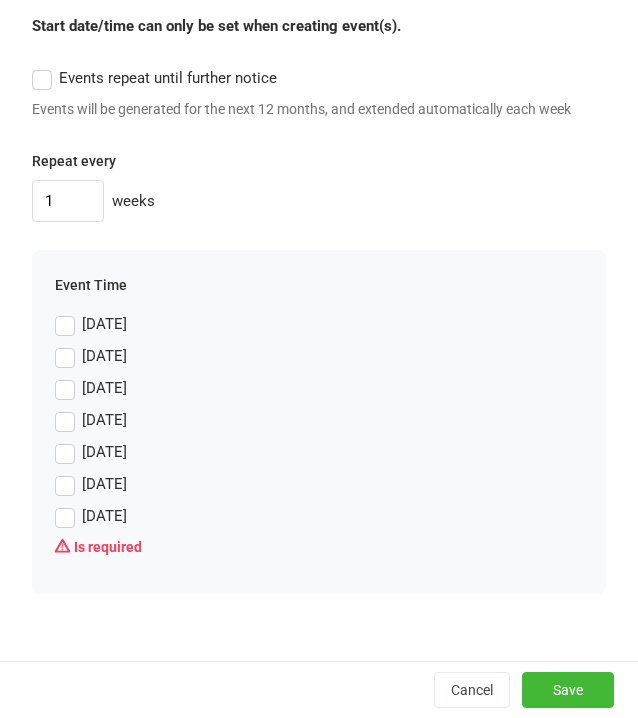 click on "[DATE]" at bounding box center [91, 388] 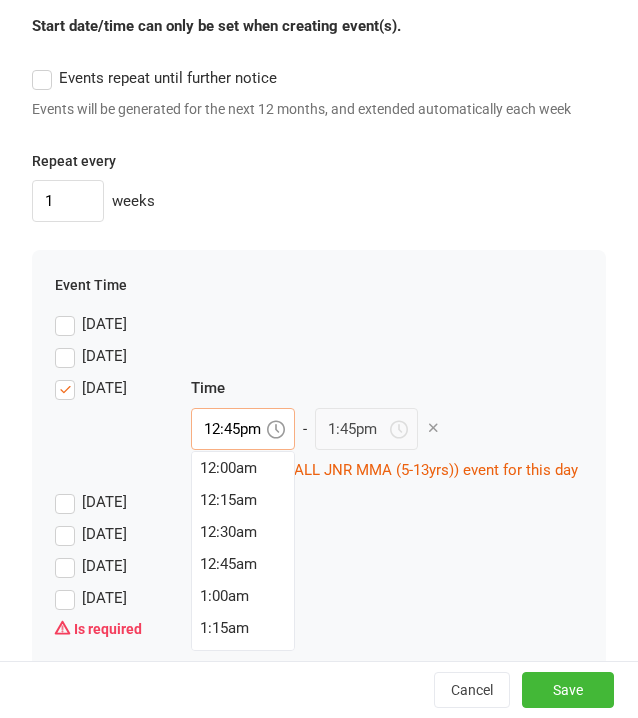 click on "12:45pm" at bounding box center [243, 429] 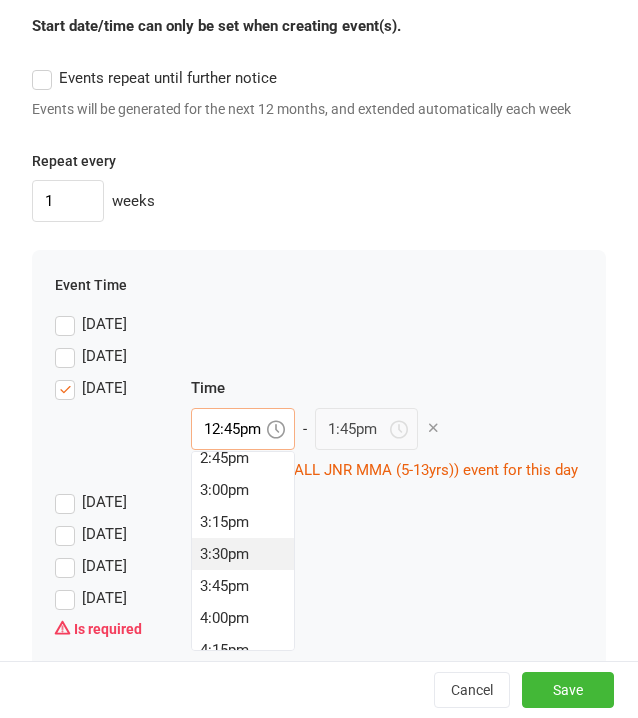 scroll, scrollTop: 1900, scrollLeft: 0, axis: vertical 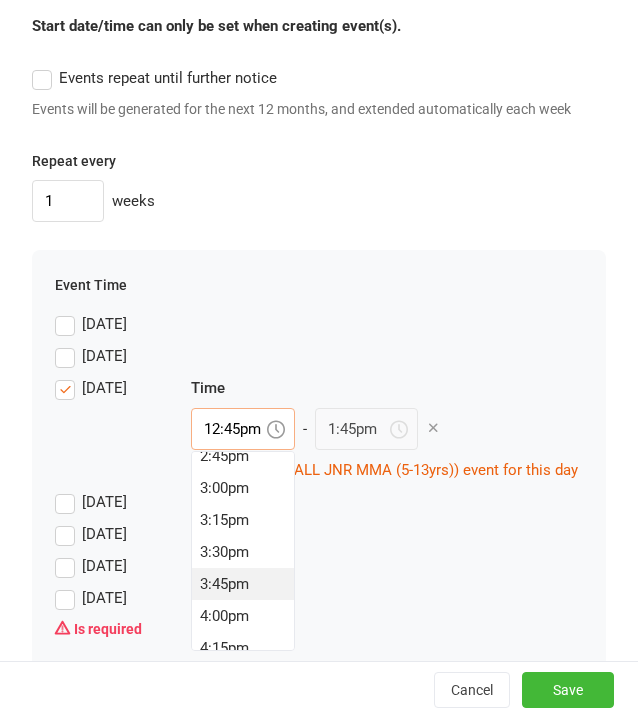 click on "3:45pm" at bounding box center [243, 584] 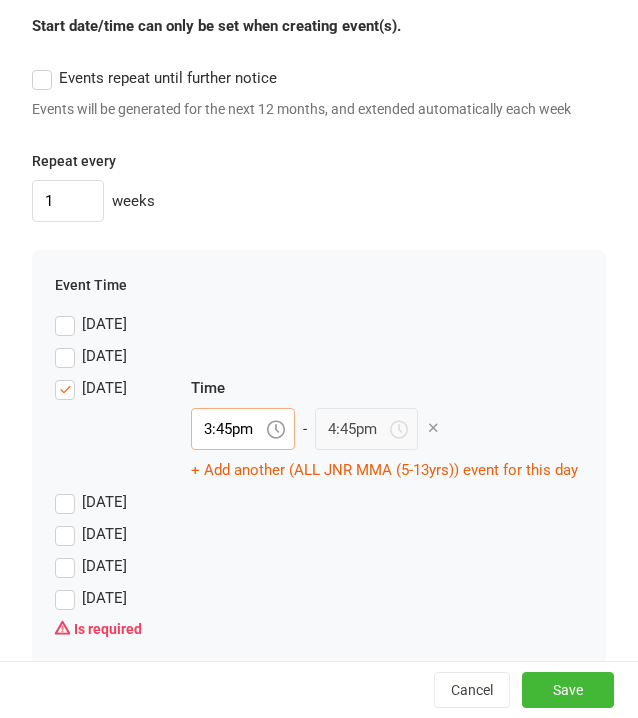 click on "3:45pm" at bounding box center [243, 429] 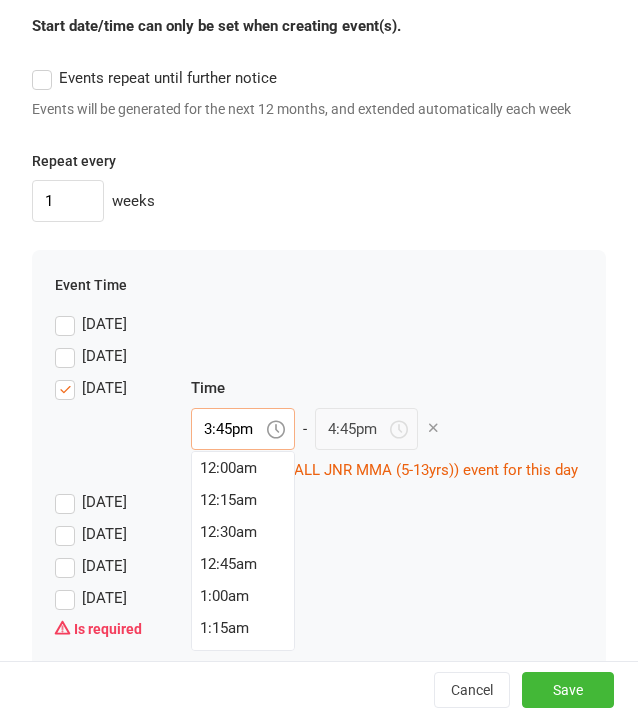 scroll, scrollTop: 1984, scrollLeft: 0, axis: vertical 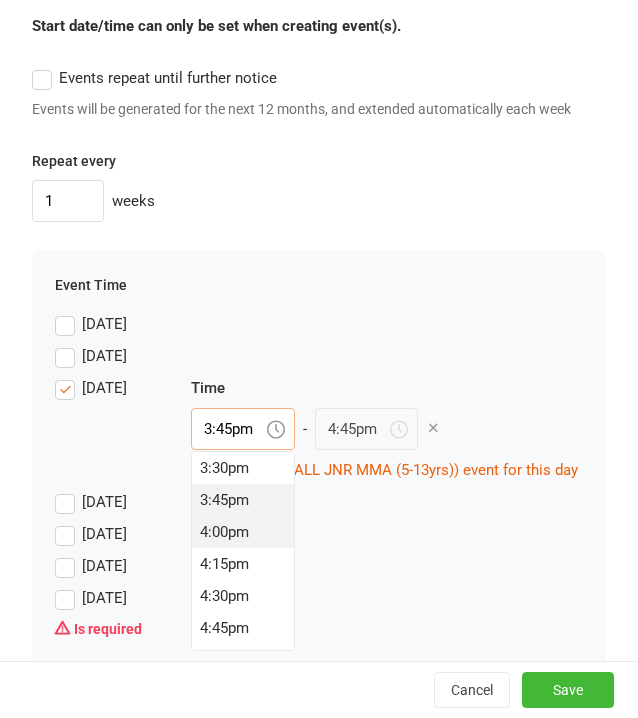 click on "4:00pm" at bounding box center [243, 532] 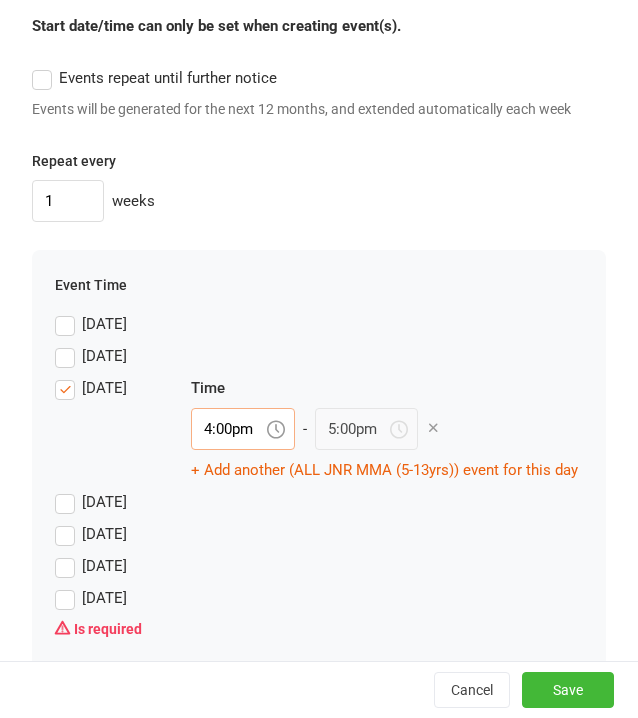 click on "4:00pm" at bounding box center [243, 429] 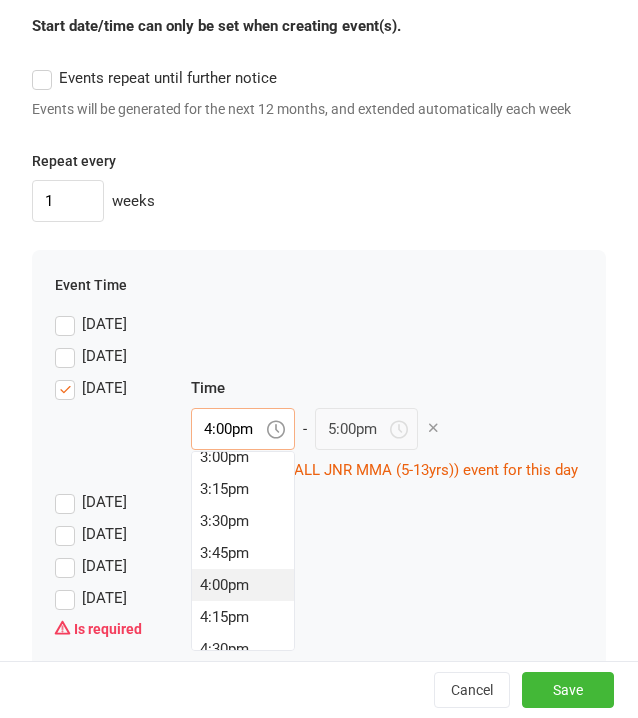 scroll, scrollTop: 1916, scrollLeft: 0, axis: vertical 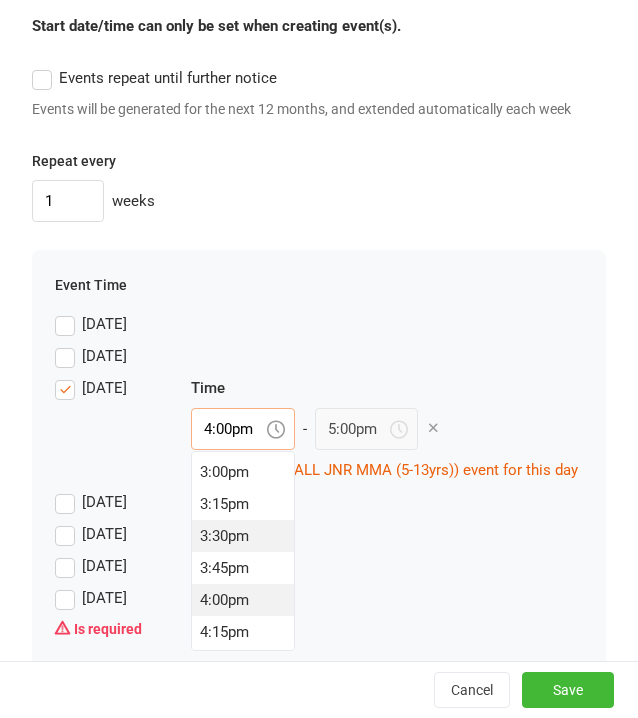 click on "3:30pm" at bounding box center (243, 536) 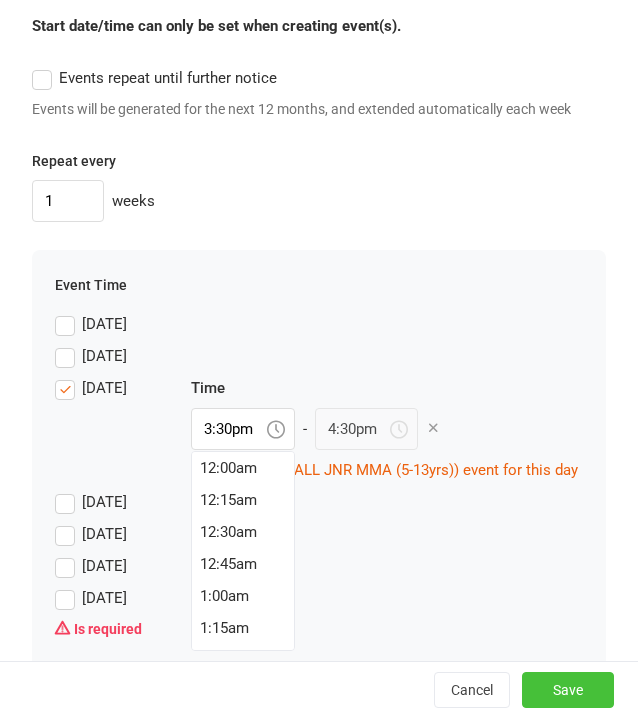 click on "Save" at bounding box center (568, 690) 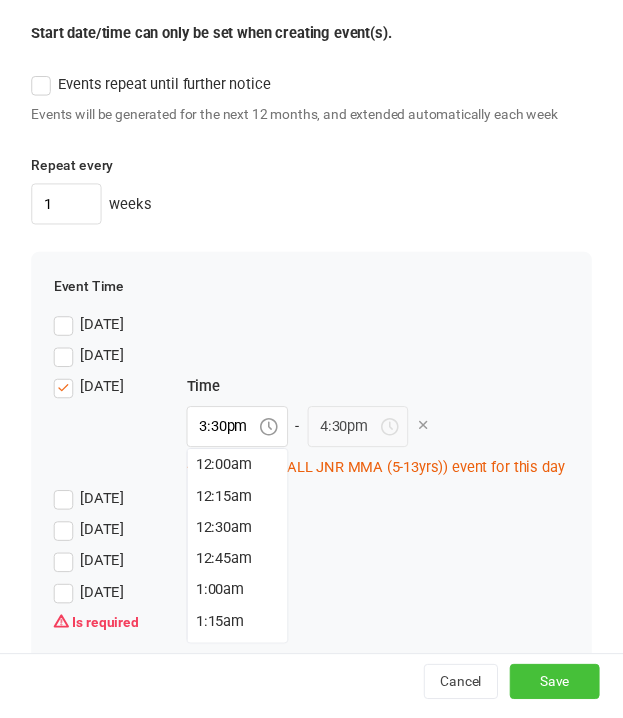 scroll, scrollTop: 0, scrollLeft: 0, axis: both 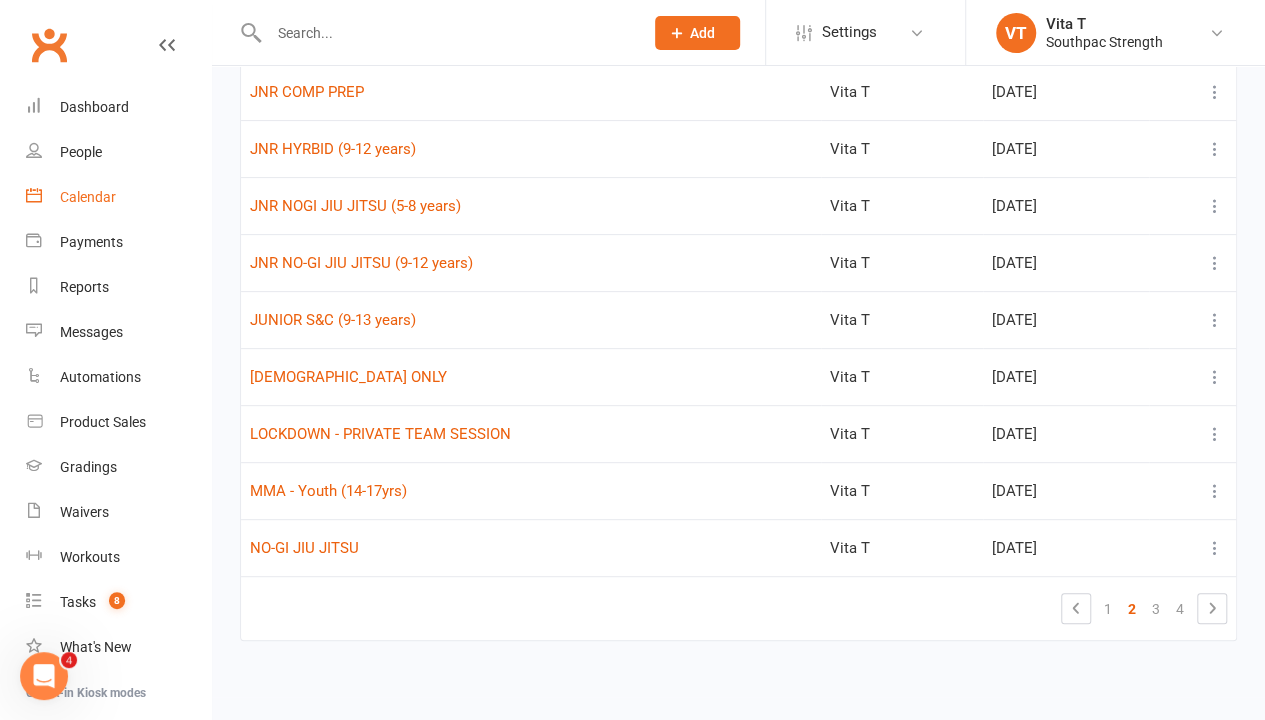 click on "Calendar" at bounding box center (118, 197) 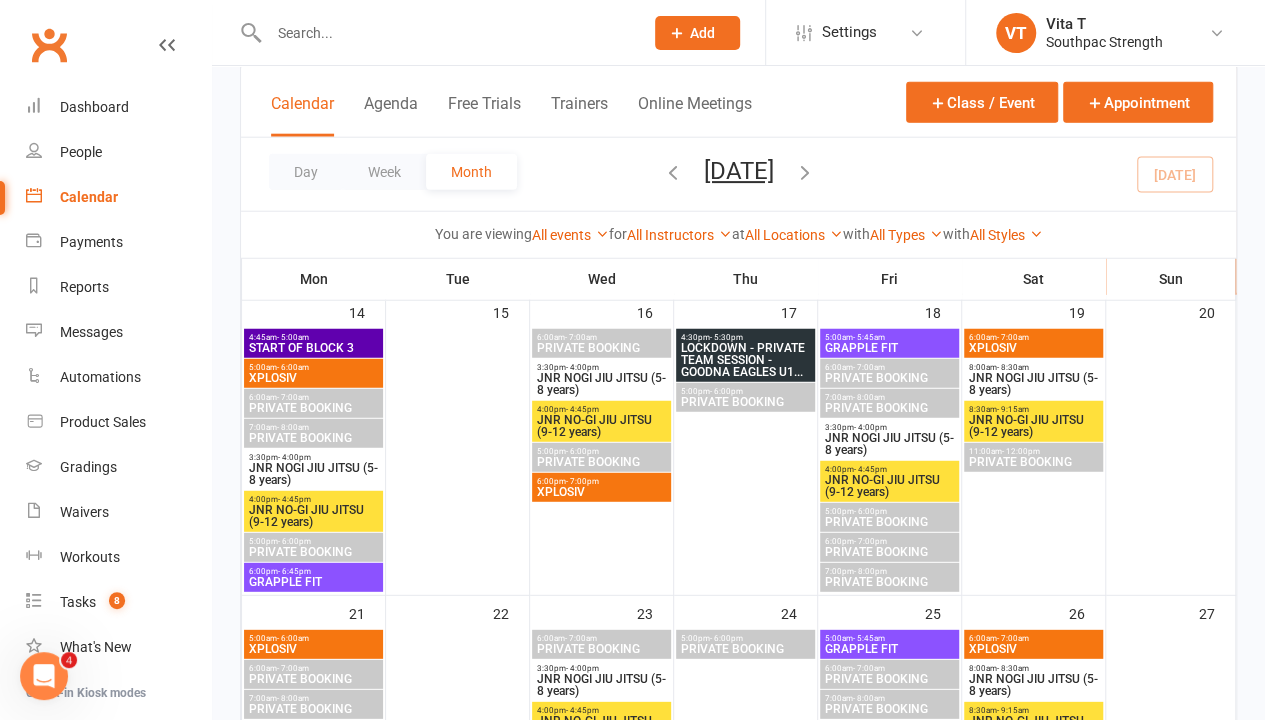 scroll, scrollTop: 2600, scrollLeft: 0, axis: vertical 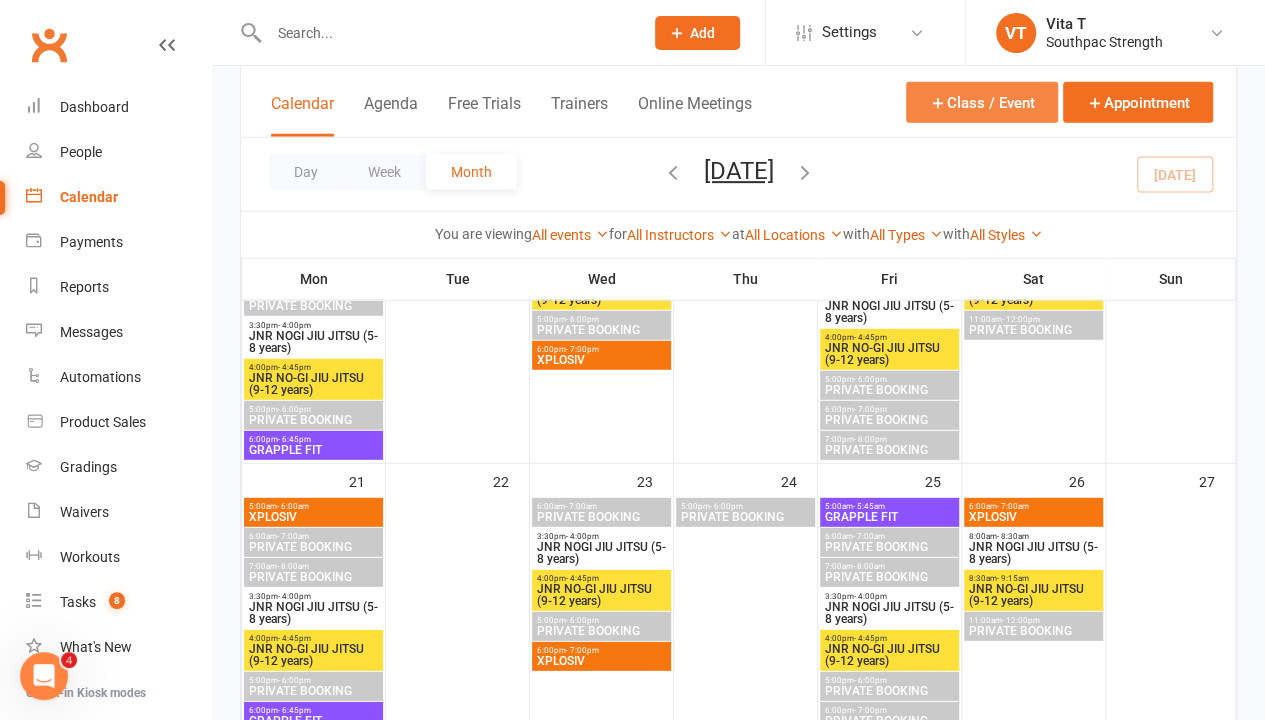 click on "Class / Event" at bounding box center (982, 102) 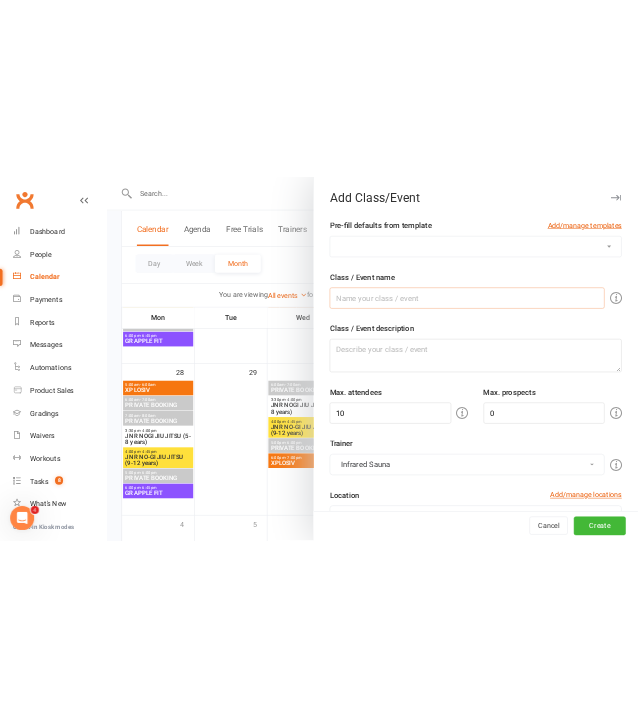 scroll, scrollTop: 3000, scrollLeft: 0, axis: vertical 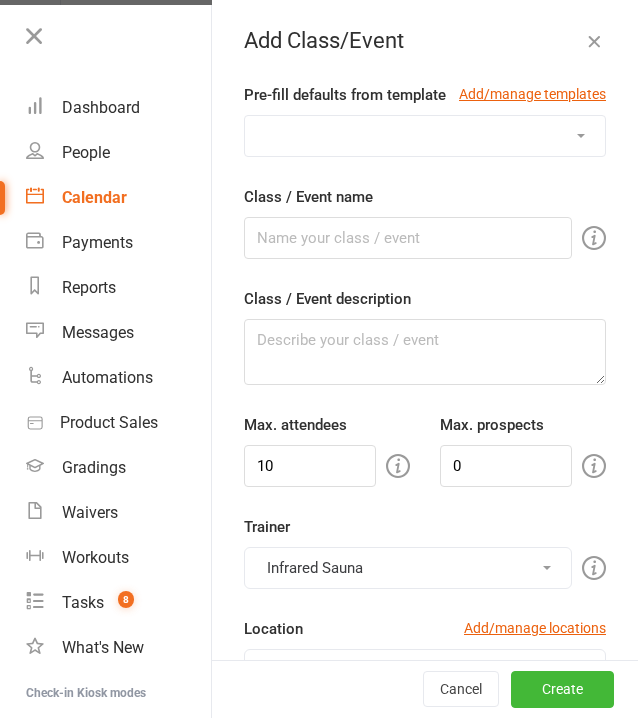 click on "1:1 ADULT S&C TRIAL 1:1 JUNIOR S&C ALL JNR MMA (5-13yrs) BALANCE BATTLE CON FLOW MOTION Full Spectrum Infrared Sauna Full Spectrum Infrared Sauna 7:00pm Session (MUST BOOK before 6:45pm) Full Spectrum Infrared Sauna 8:00pm Session (MUST BOOK before 6:45pm) GRAPPLE FIT HIGH PERFORMANCE JNR COMP PREP JNR HYRBID (9-12 years) JNR NOGI JIU JITSU (5-8 years) JNR NO-GI JIU JITSU (9-12 years) JUNIOR S&C (9-13 years) [DEMOGRAPHIC_DATA] ONLY LOCKDOWN - PRIVATE TEAM SESSION MMA - Youth (14-17yrs) NO-GI JIU JITSU Open Gym Open Gym 7:00pm Session (MUST BOOK before 6:45pm) Open Gym 7:30pm Session (MUST BOOK before 6:45pm) Open Gym 8:00pm Session (MUST BOOK before 6:45pm) Open Gym 8:30pm Session (MUST BOOK before 6:45pm) PRIVATE BOOKING PRIVATE TEAM SESSION RECOVER REDZONE REPz START OF BLOCK STRIKE FORCE STRNG TESTING SESSION TESTING WEEK WOLFPAC XPLOSIV YOUTH CONDITIONING YOUTH NO-GI" at bounding box center [425, 136] 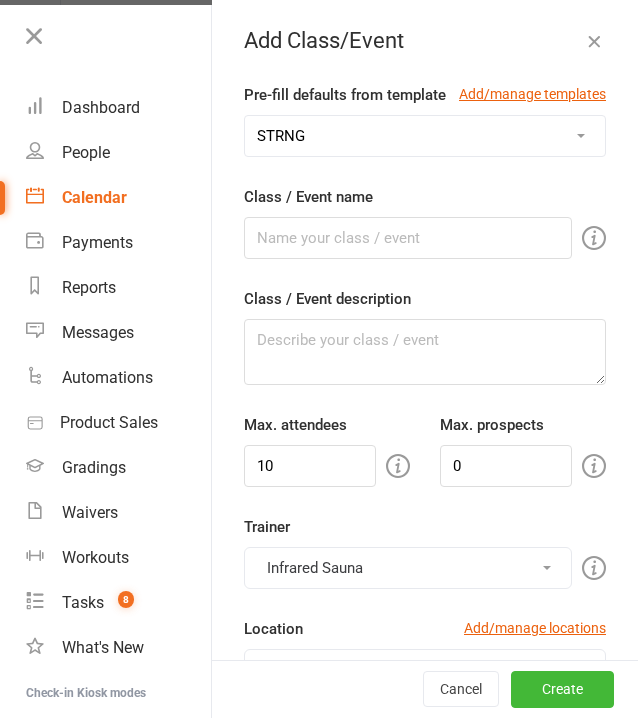 click on "1:1 ADULT S&C TRIAL 1:1 JUNIOR S&C ALL JNR MMA (5-13yrs) BALANCE BATTLE CON FLOW MOTION Full Spectrum Infrared Sauna Full Spectrum Infrared Sauna 7:00pm Session (MUST BOOK before 6:45pm) Full Spectrum Infrared Sauna 8:00pm Session (MUST BOOK before 6:45pm) GRAPPLE FIT HIGH PERFORMANCE JNR COMP PREP JNR HYRBID (9-12 years) JNR NOGI JIU JITSU (5-8 years) JNR NO-GI JIU JITSU (9-12 years) JUNIOR S&C (9-13 years) [DEMOGRAPHIC_DATA] ONLY LOCKDOWN - PRIVATE TEAM SESSION MMA - Youth (14-17yrs) NO-GI JIU JITSU Open Gym Open Gym 7:00pm Session (MUST BOOK before 6:45pm) Open Gym 7:30pm Session (MUST BOOK before 6:45pm) Open Gym 8:00pm Session (MUST BOOK before 6:45pm) Open Gym 8:30pm Session (MUST BOOK before 6:45pm) PRIVATE BOOKING PRIVATE TEAM SESSION RECOVER REDZONE REPz START OF BLOCK STRIKE FORCE STRNG TESTING SESSION TESTING WEEK WOLFPAC XPLOSIV YOUTH CONDITIONING YOUTH NO-GI" at bounding box center (425, 136) 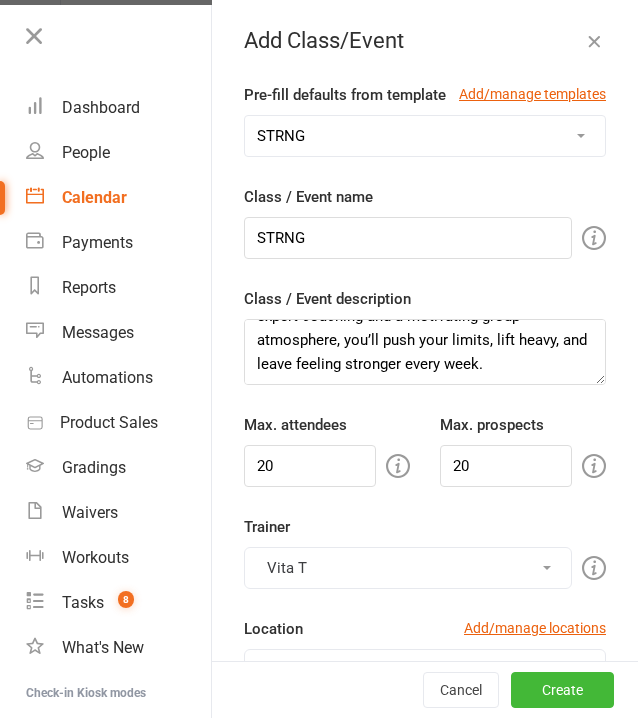 scroll, scrollTop: 336, scrollLeft: 0, axis: vertical 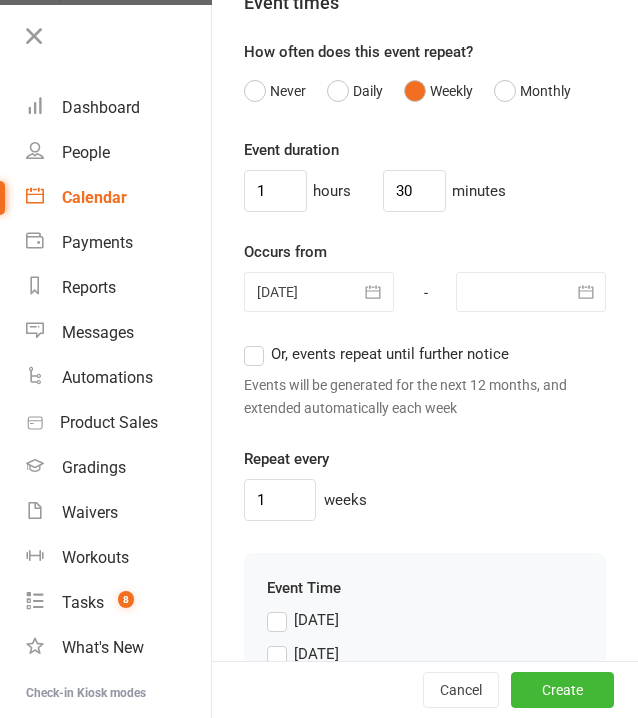 click at bounding box center (319, 292) 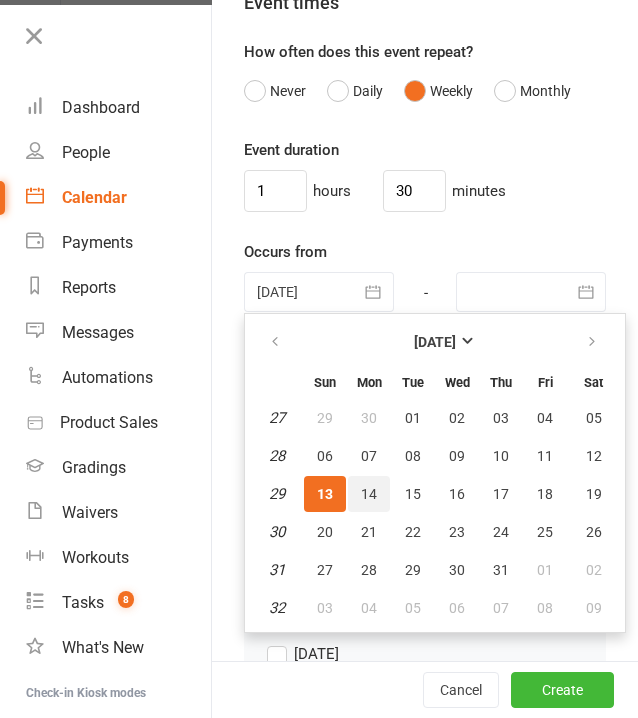 click on "14" at bounding box center [369, 494] 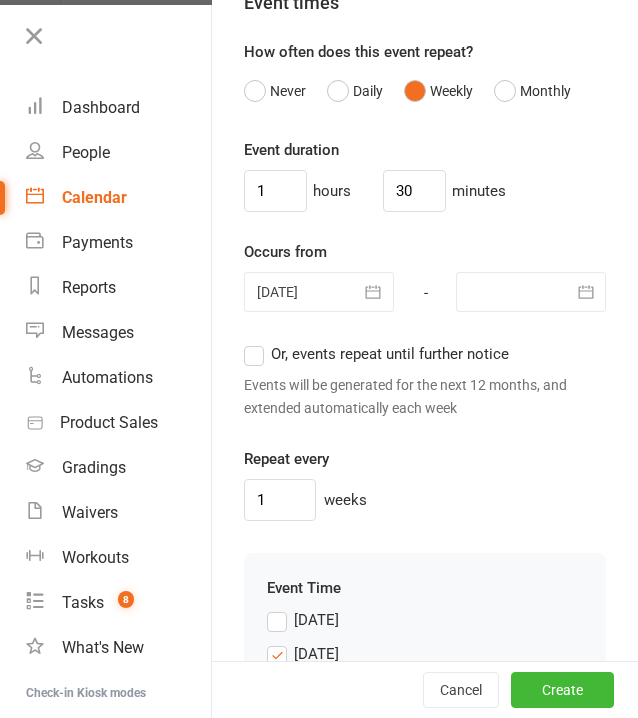 click at bounding box center [531, 292] 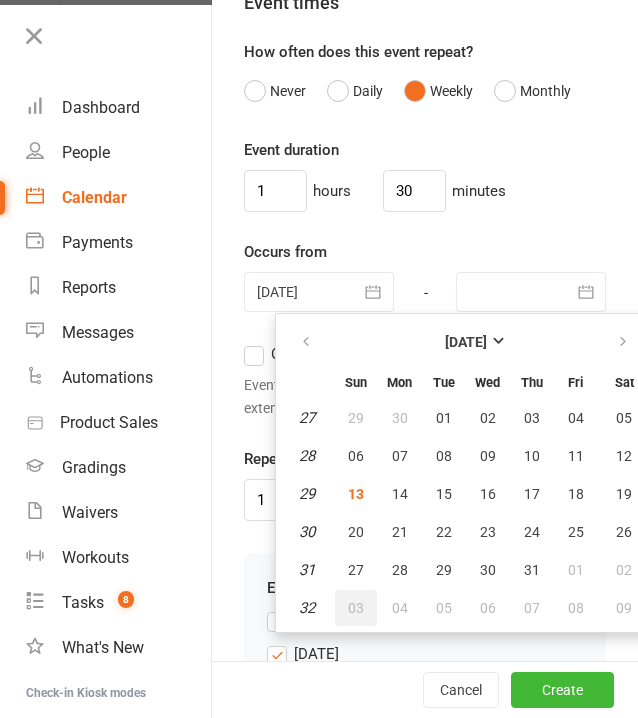 click on "03" at bounding box center [356, 608] 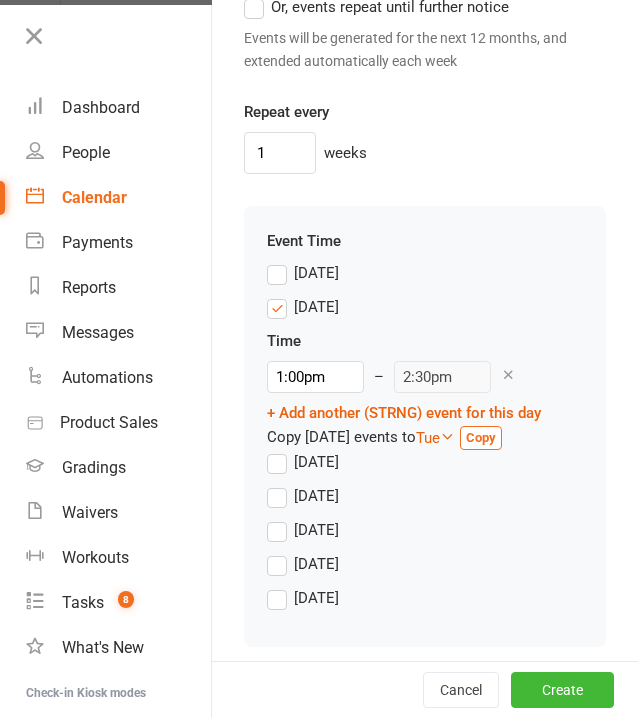 scroll, scrollTop: 2300, scrollLeft: 0, axis: vertical 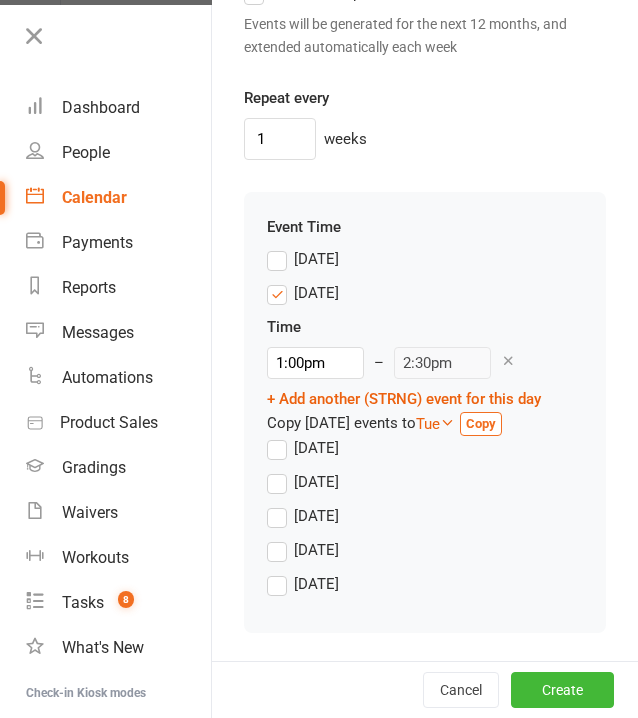 click on "[DATE]" at bounding box center (303, 293) 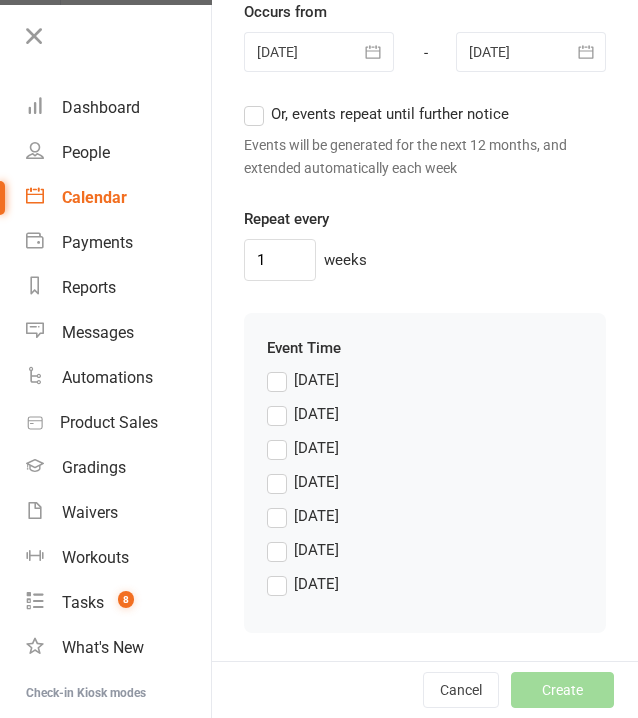 scroll, scrollTop: 2193, scrollLeft: 0, axis: vertical 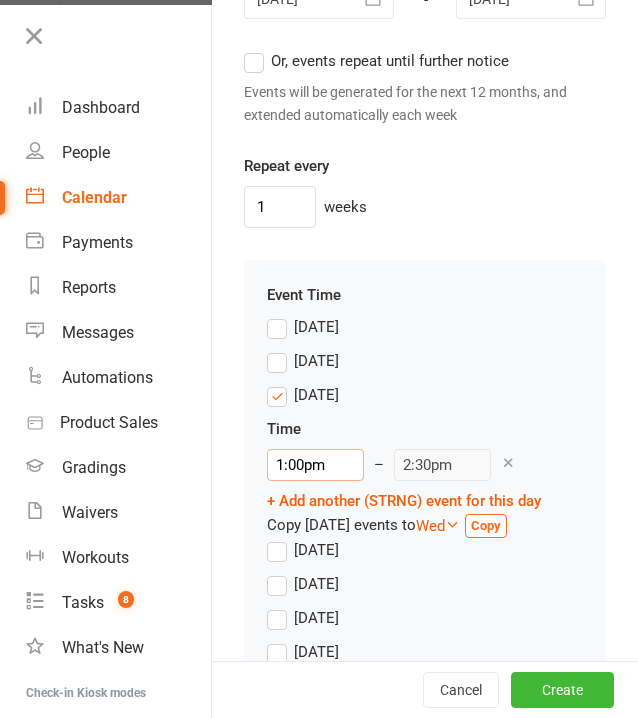 click on "1:00pm" at bounding box center (315, 465) 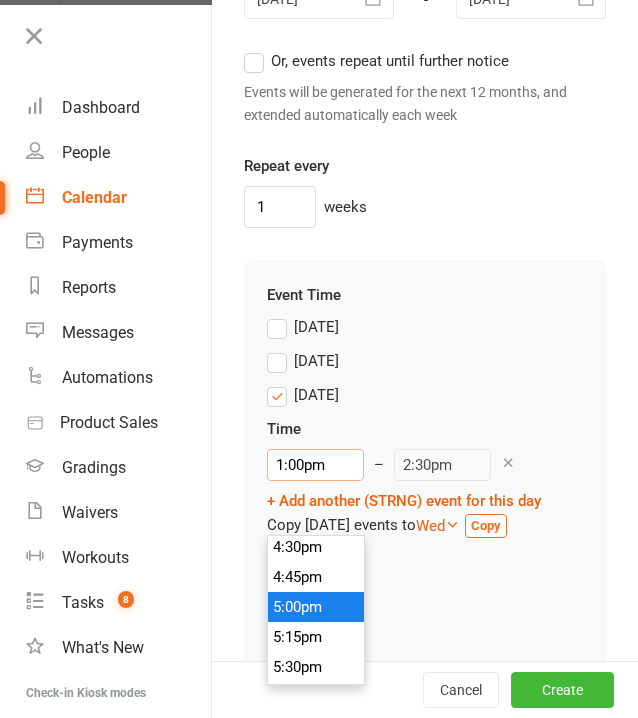 scroll, scrollTop: 2030, scrollLeft: 0, axis: vertical 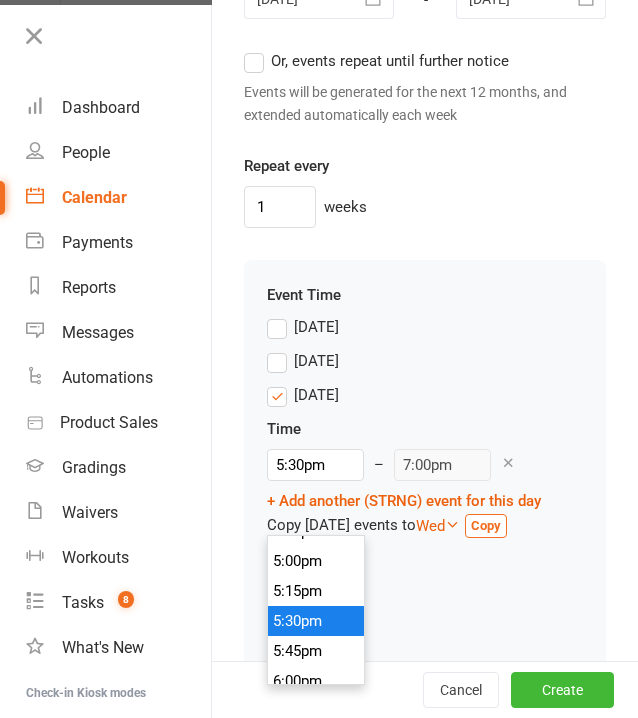 click on "5:30pm" at bounding box center [316, 621] 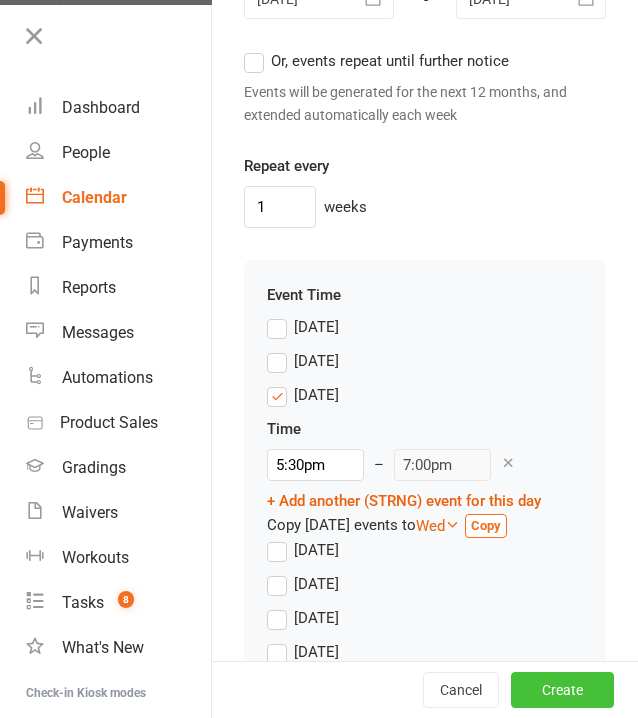 click on "Create" at bounding box center [562, 690] 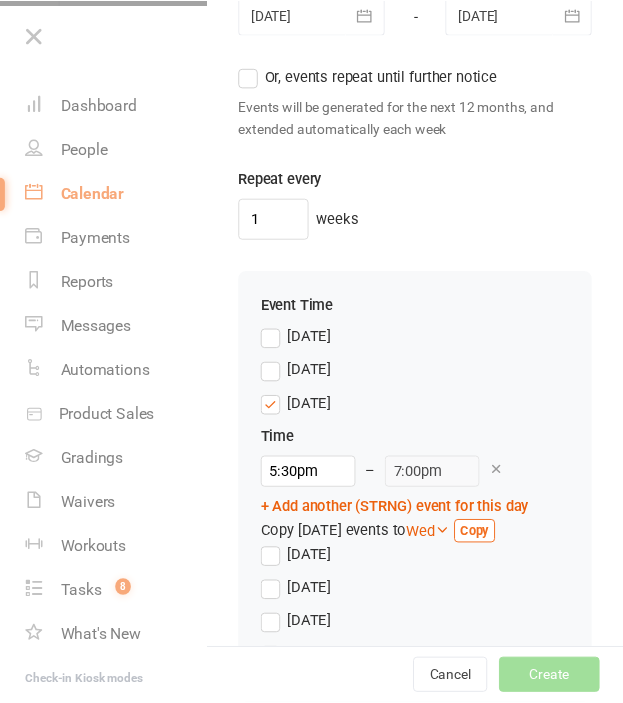 scroll, scrollTop: 2233, scrollLeft: 0, axis: vertical 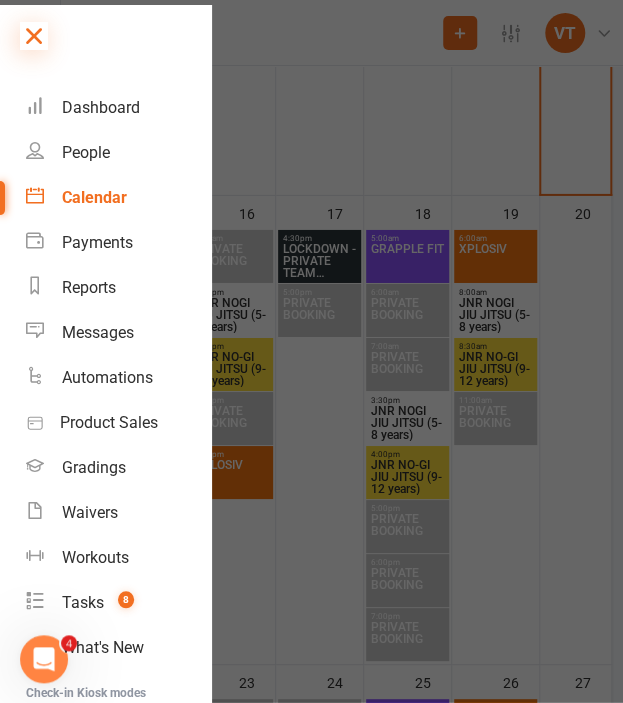 click at bounding box center (34, 36) 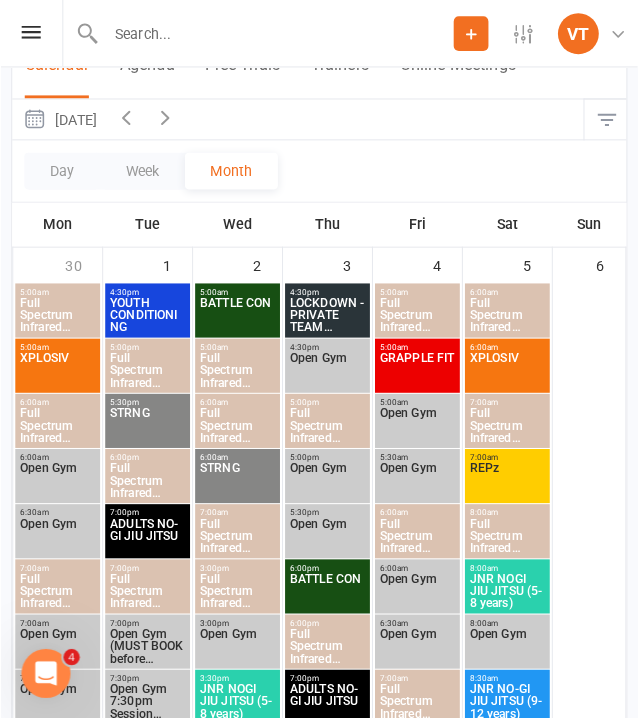 scroll, scrollTop: 0, scrollLeft: 0, axis: both 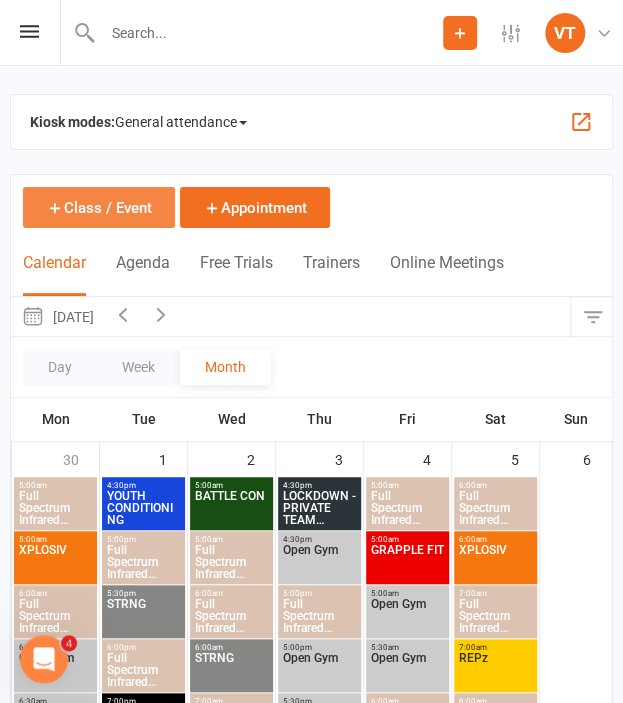 click on "Class / Event" at bounding box center (99, 207) 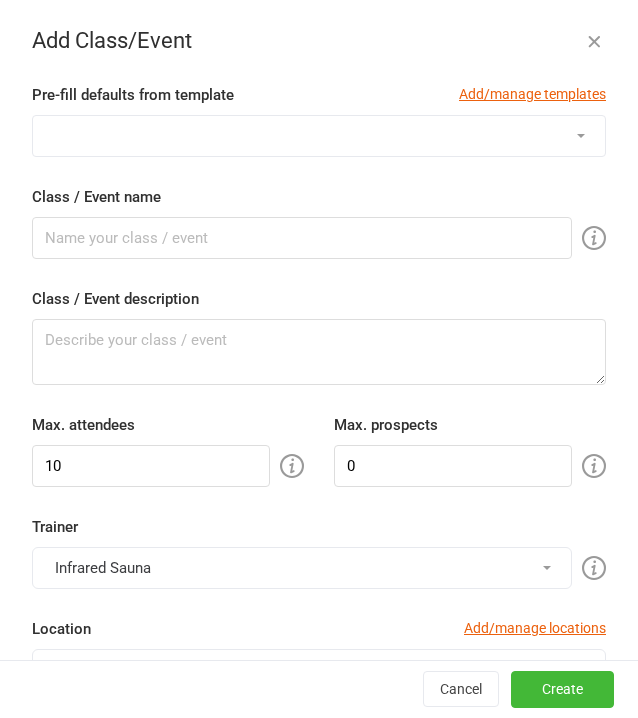 click on "1:1 ADULT S&C TRIAL 1:1 JUNIOR S&C ALL JNR MMA (5-13yrs) BALANCE BATTLE CON FLOW MOTION Full Spectrum Infrared Sauna Full Spectrum Infrared Sauna 7:00pm Session (MUST BOOK before 6:45pm) Full Spectrum Infrared Sauna 8:00pm Session (MUST BOOK before 6:45pm) GRAPPLE FIT HIGH PERFORMANCE JNR COMP PREP JNR HYRBID (9-12 years) JNR NOGI JIU JITSU (5-8 years) JNR NO-GI JIU JITSU (9-12 years) JUNIOR S&C (9-13 years) [DEMOGRAPHIC_DATA] ONLY LOCKDOWN - PRIVATE TEAM SESSION MMA - Youth (14-17yrs) NO-GI JIU JITSU Open Gym Open Gym 7:00pm Session (MUST BOOK before 6:45pm) Open Gym 7:30pm Session (MUST BOOK before 6:45pm) Open Gym 8:00pm Session (MUST BOOK before 6:45pm) Open Gym 8:30pm Session (MUST BOOK before 6:45pm) PRIVATE BOOKING PRIVATE TEAM SESSION RECOVER REDZONE REPz START OF BLOCK STRIKE FORCE STRNG TESTING SESSION TESTING WEEK WOLFPAC XPLOSIV YOUTH CONDITIONING YOUTH NO-GI" at bounding box center [319, 136] 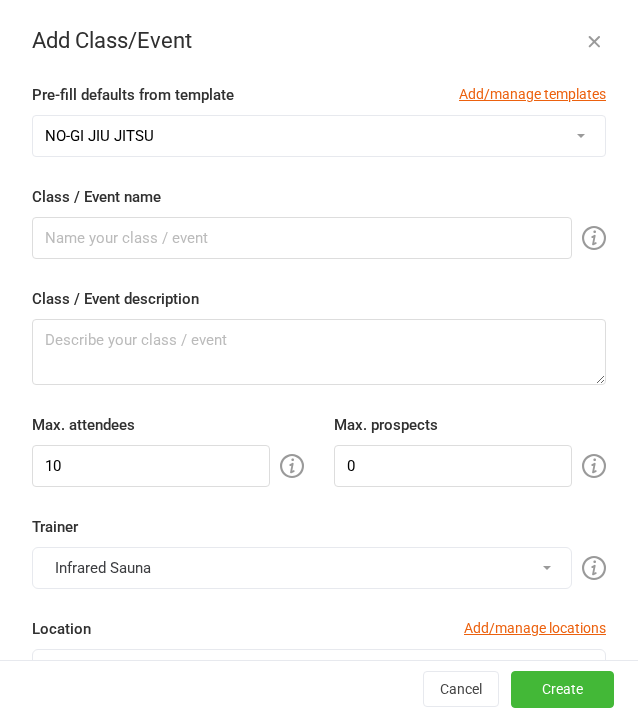 click on "1:1 ADULT S&C TRIAL 1:1 JUNIOR S&C ALL JNR MMA (5-13yrs) BALANCE BATTLE CON FLOW MOTION Full Spectrum Infrared Sauna Full Spectrum Infrared Sauna 7:00pm Session (MUST BOOK before 6:45pm) Full Spectrum Infrared Sauna 8:00pm Session (MUST BOOK before 6:45pm) GRAPPLE FIT HIGH PERFORMANCE JNR COMP PREP JNR HYRBID (9-12 years) JNR NOGI JIU JITSU (5-8 years) JNR NO-GI JIU JITSU (9-12 years) JUNIOR S&C (9-13 years) [DEMOGRAPHIC_DATA] ONLY LOCKDOWN - PRIVATE TEAM SESSION MMA - Youth (14-17yrs) NO-GI JIU JITSU Open Gym Open Gym 7:00pm Session (MUST BOOK before 6:45pm) Open Gym 7:30pm Session (MUST BOOK before 6:45pm) Open Gym 8:00pm Session (MUST BOOK before 6:45pm) Open Gym 8:30pm Session (MUST BOOK before 6:45pm) PRIVATE BOOKING PRIVATE TEAM SESSION RECOVER REDZONE REPz START OF BLOCK STRIKE FORCE STRNG TESTING SESSION TESTING WEEK WOLFPAC XPLOSIV YOUTH CONDITIONING YOUTH NO-GI" at bounding box center (319, 136) 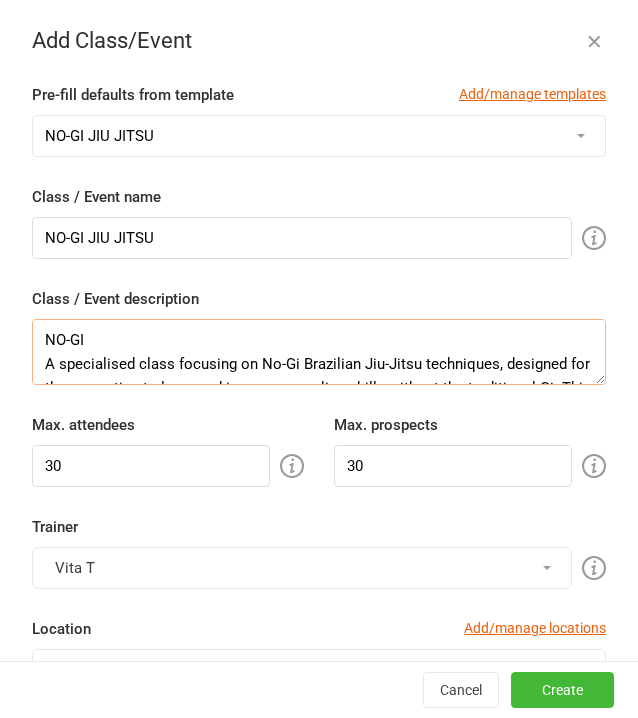 click on "NO-GI
A specialised class focusing on No-Gi Brazilian Jiu-Jitsu techniques, designed for those wanting to learn and improve grappling skills without the traditional Gi. This class focuses on enhances ground control, submission defence, and overall fight awareness in a friendly environment and suitable for all levels.
Ages [DEMOGRAPHIC_DATA]+" at bounding box center [319, 352] 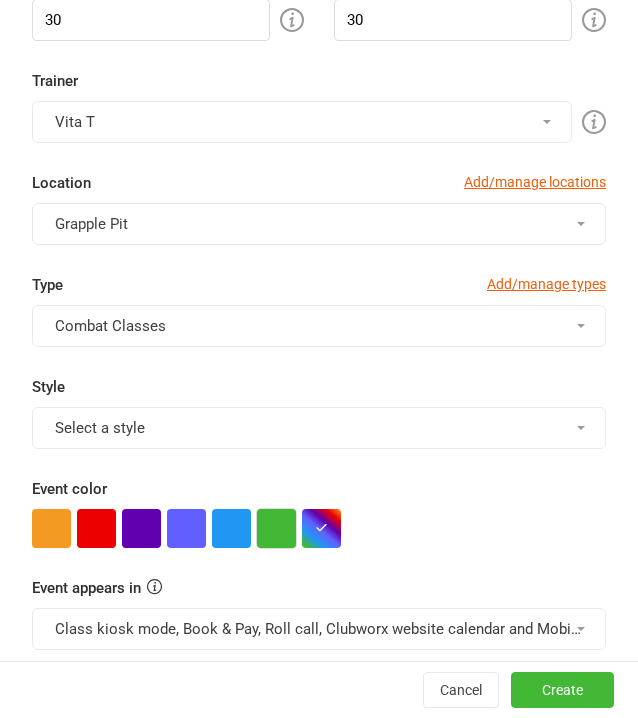 scroll, scrollTop: 500, scrollLeft: 0, axis: vertical 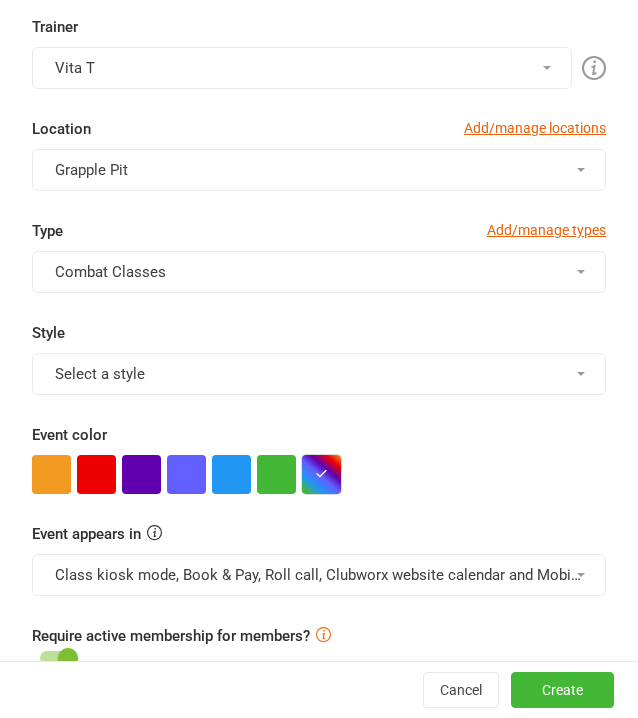 click at bounding box center (321, 474) 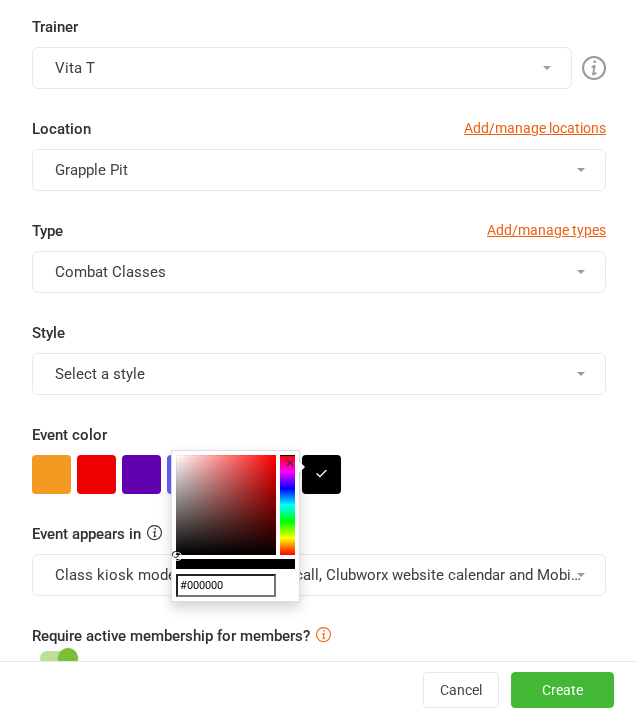 drag, startPoint x: 222, startPoint y: 540, endPoint x: 144, endPoint y: 561, distance: 80.77747 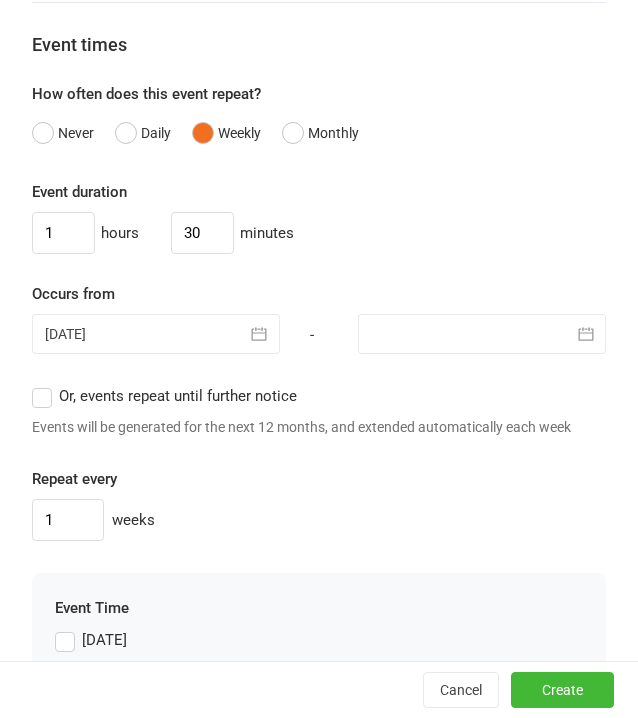 scroll, scrollTop: 1800, scrollLeft: 0, axis: vertical 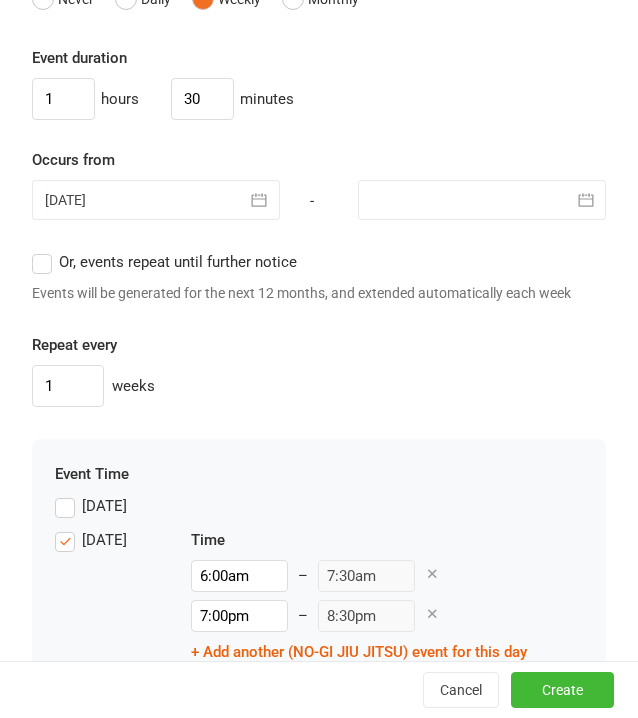 click at bounding box center [260, 200] 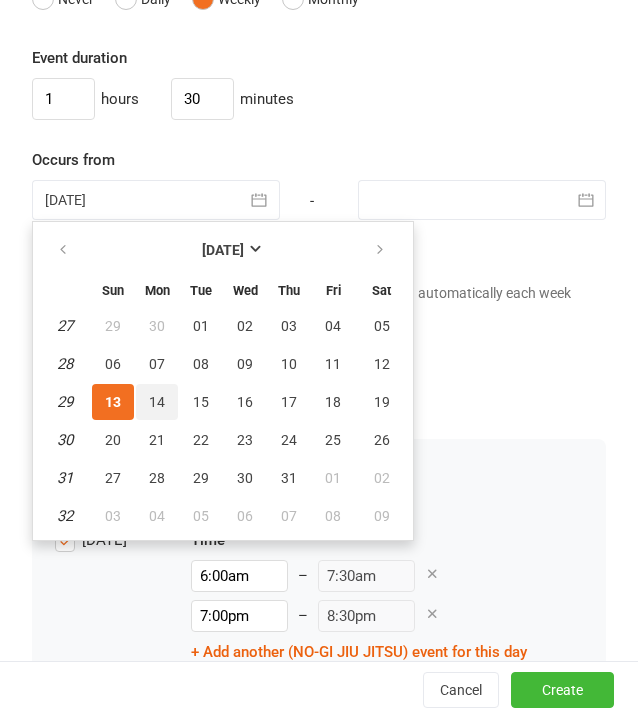 click on "14" at bounding box center [157, 402] 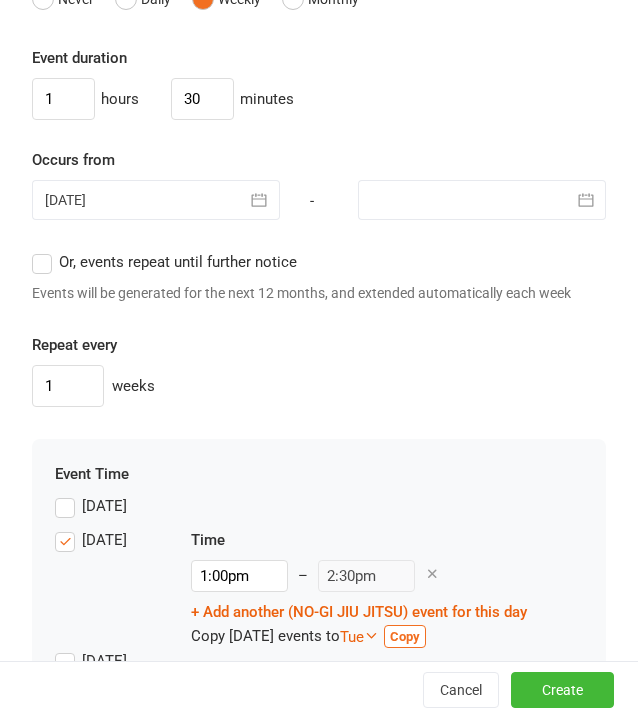 click at bounding box center (482, 200) 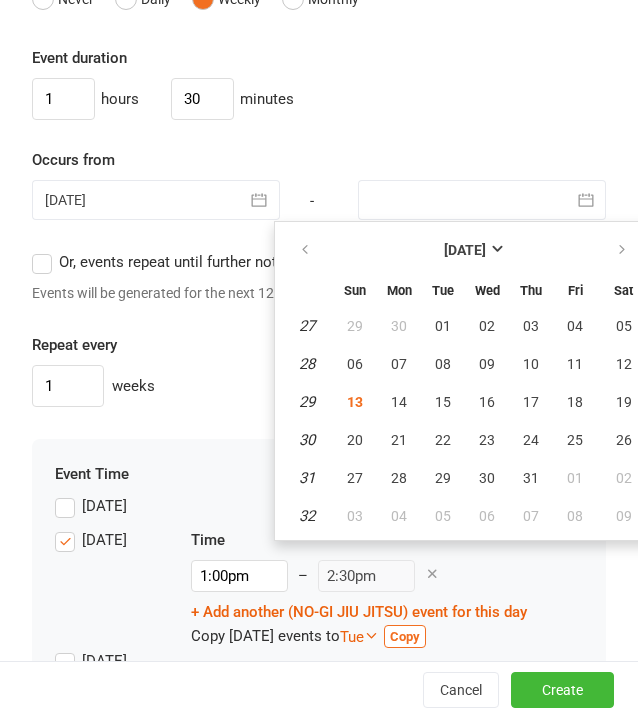 click at bounding box center [482, 200] 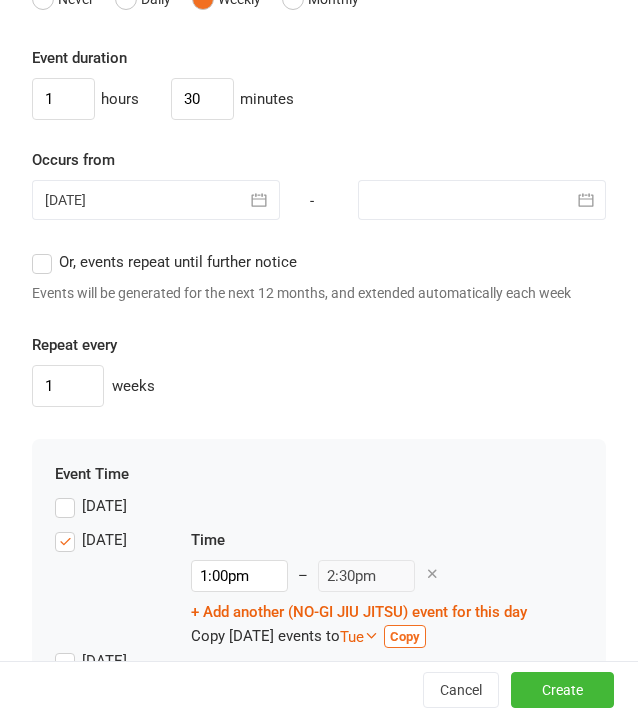 click at bounding box center (482, 200) 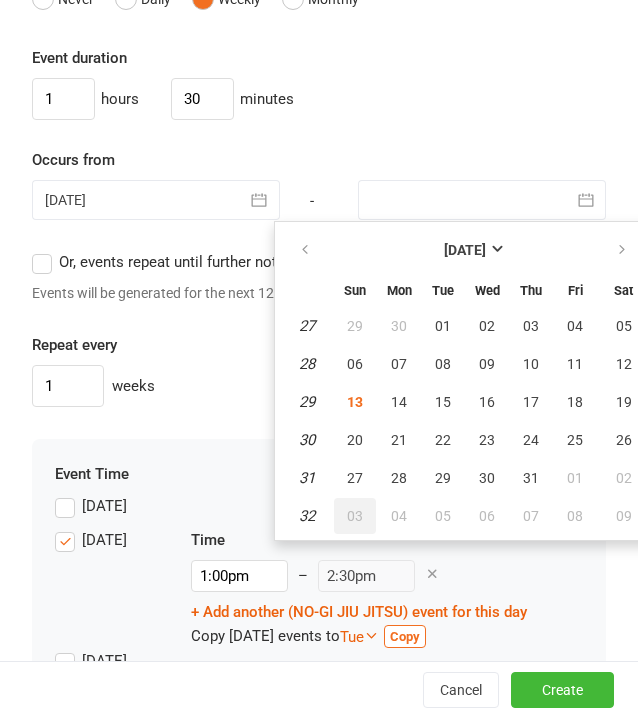 click on "03" at bounding box center [355, 516] 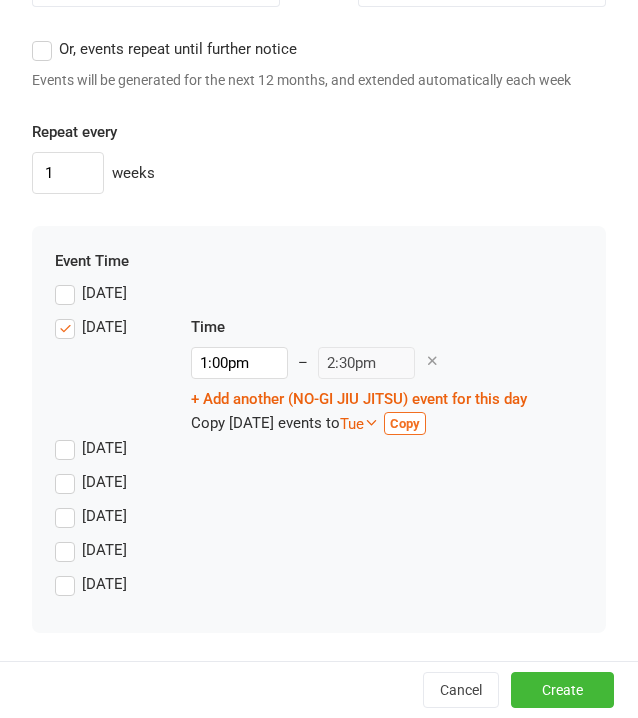 scroll, scrollTop: 2052, scrollLeft: 0, axis: vertical 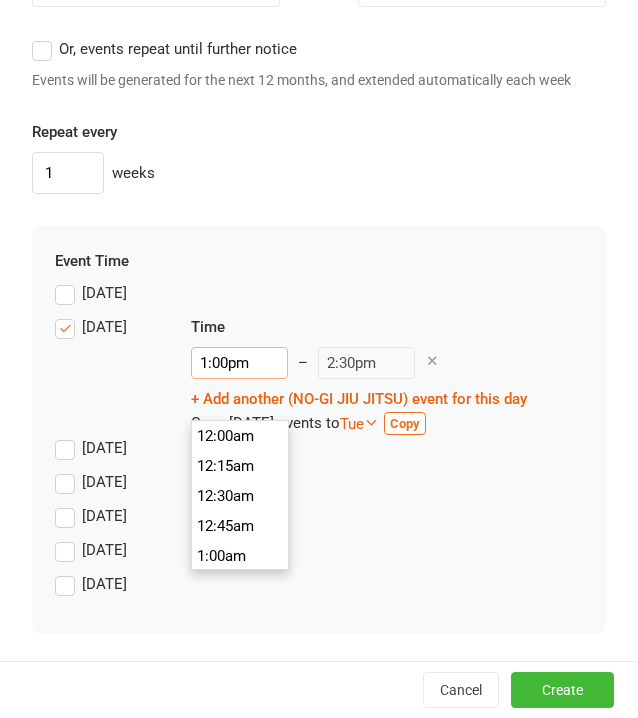 click on "1:00pm" at bounding box center (239, 363) 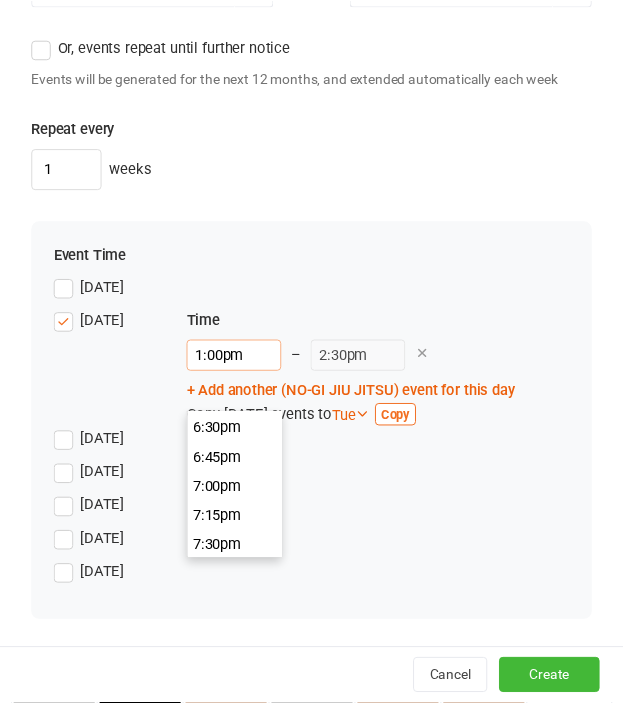 scroll, scrollTop: 2230, scrollLeft: 0, axis: vertical 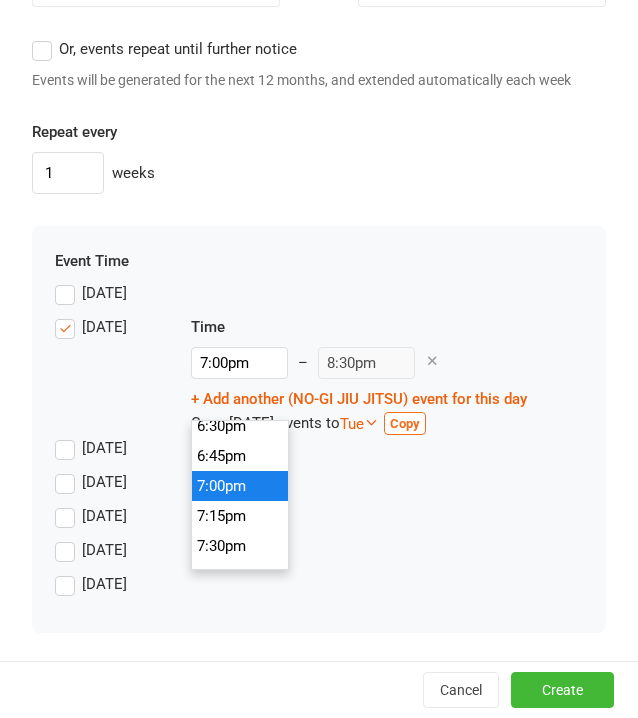click on "7:00pm" at bounding box center [240, 486] 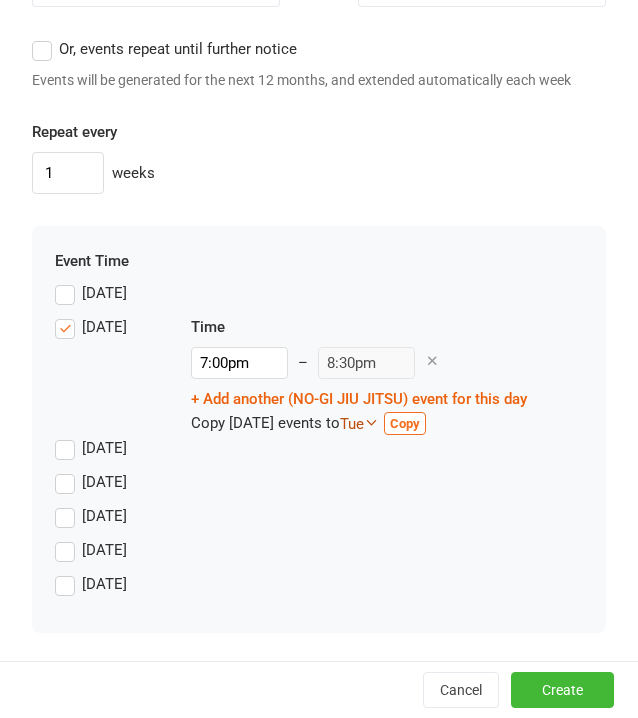 click on "Tue" at bounding box center (359, 424) 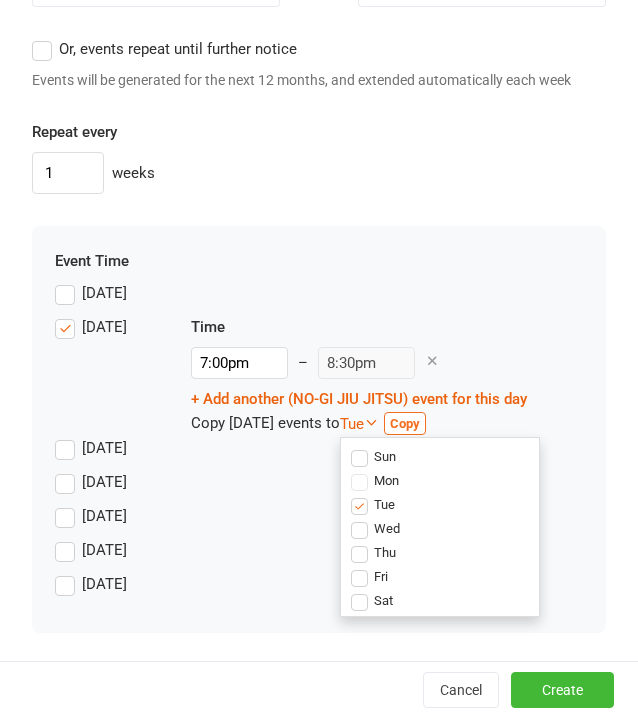 click on "Wed" at bounding box center (375, 528) 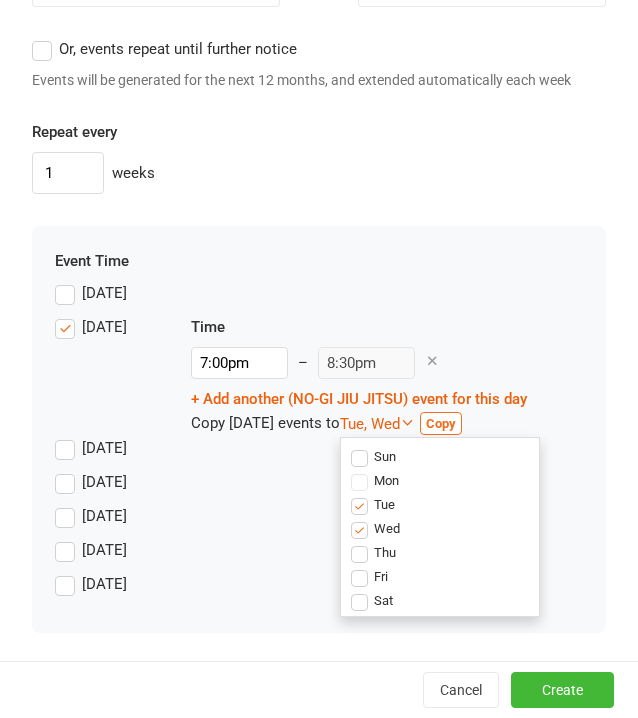 click on "Thu" at bounding box center (373, 552) 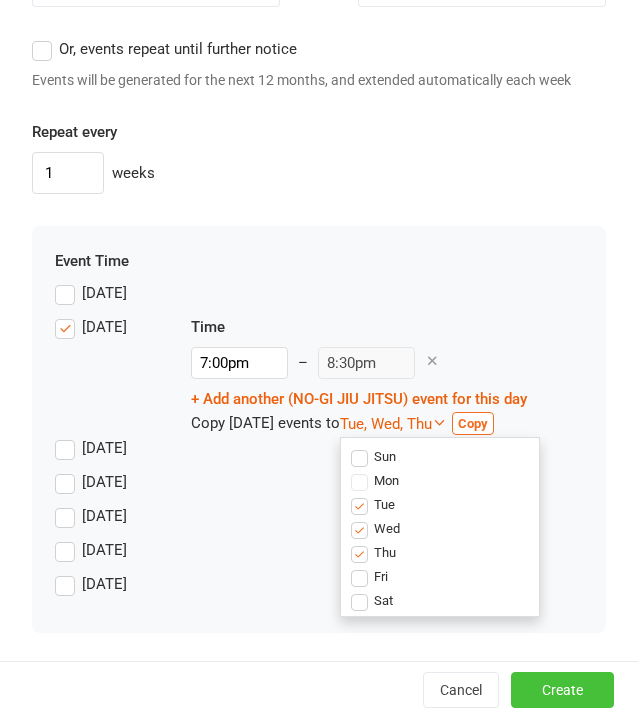 click on "Create" at bounding box center (562, 690) 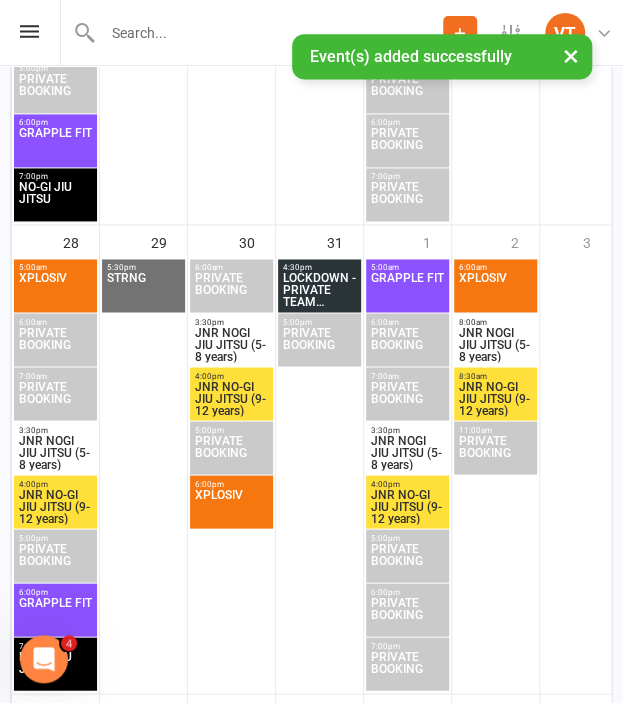 scroll, scrollTop: 4482, scrollLeft: 0, axis: vertical 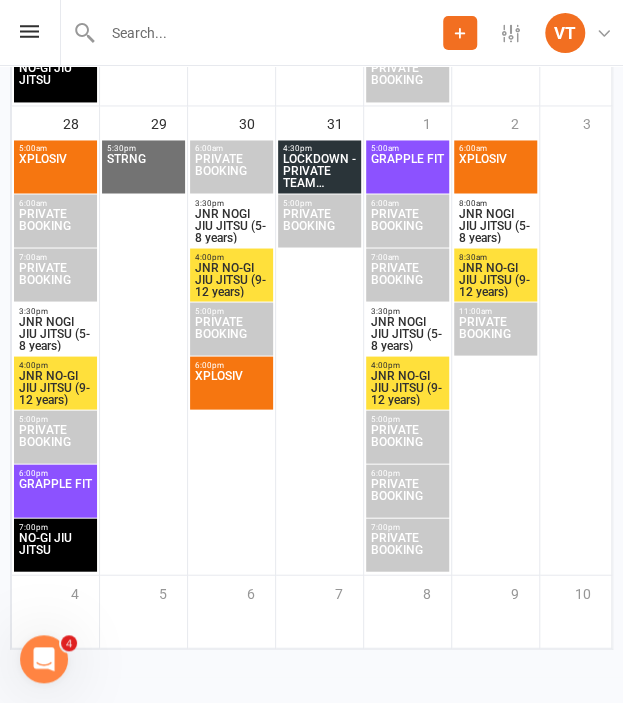click on "NO-GI JIU JITSU" at bounding box center (55, 549) 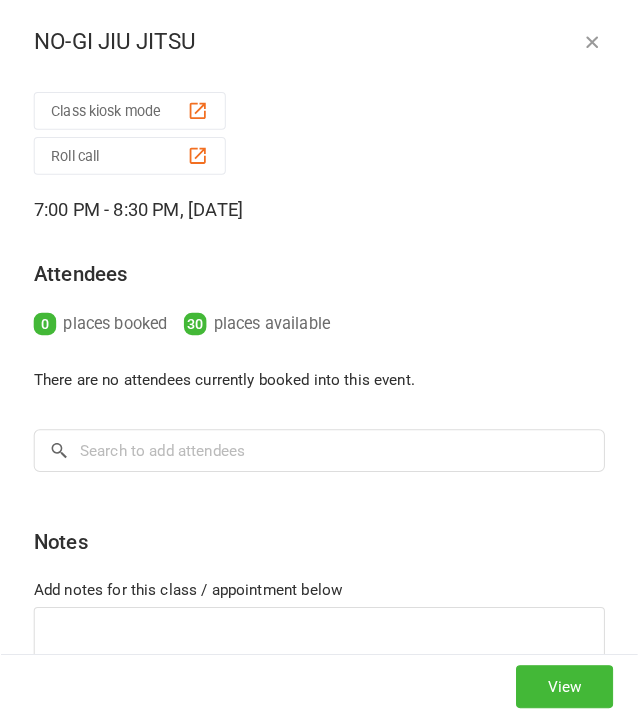 scroll, scrollTop: 4466, scrollLeft: 0, axis: vertical 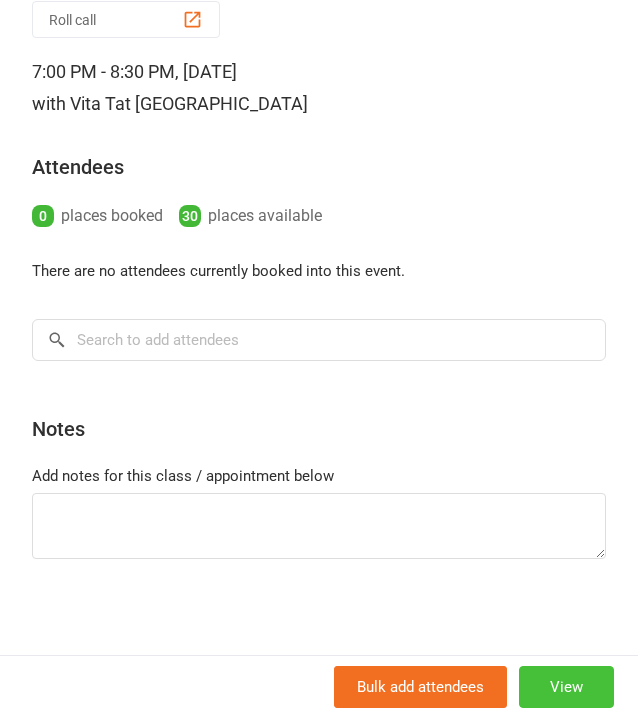 click on "View" at bounding box center (566, 687) 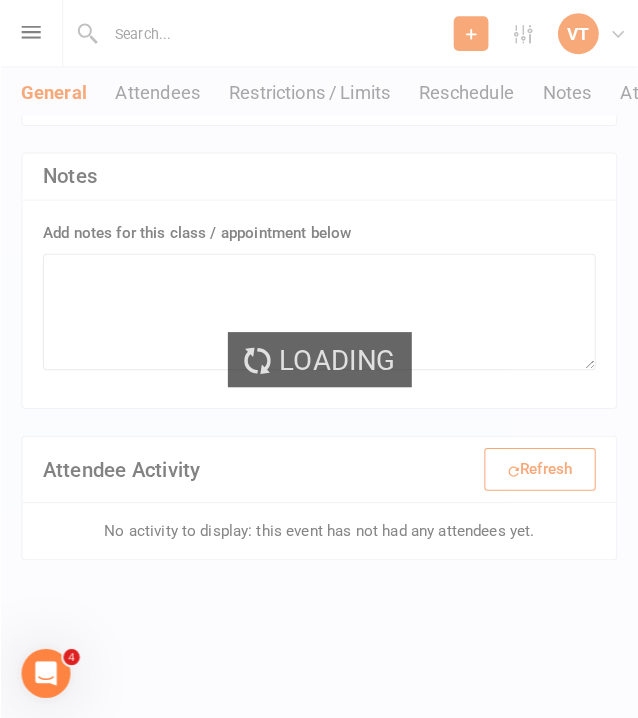 scroll, scrollTop: 0, scrollLeft: 0, axis: both 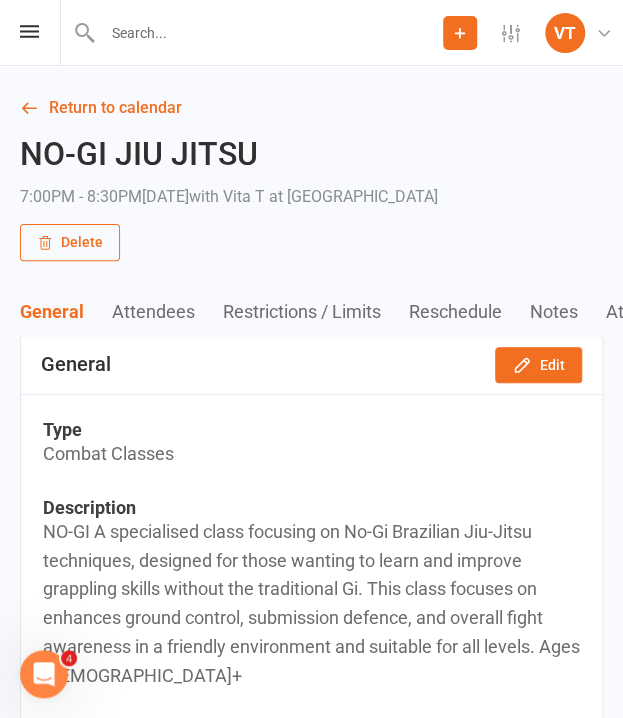 click 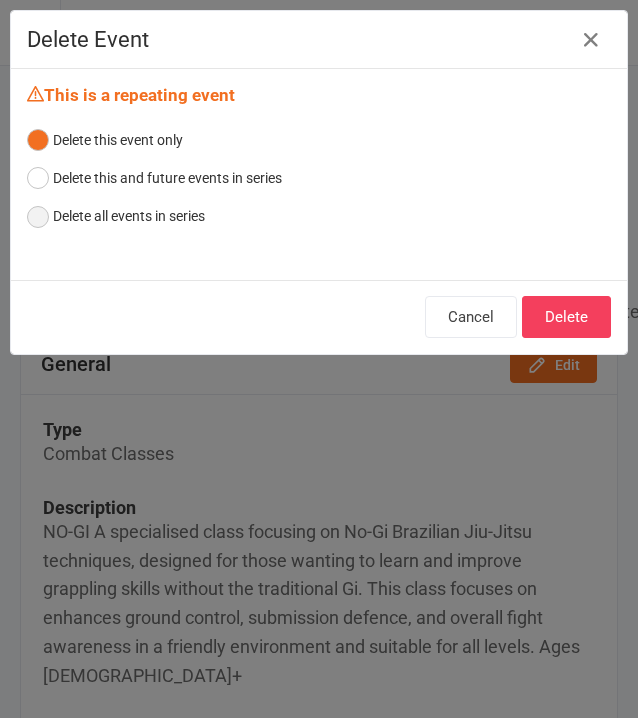 click on "Delete all events in series" at bounding box center [116, 216] 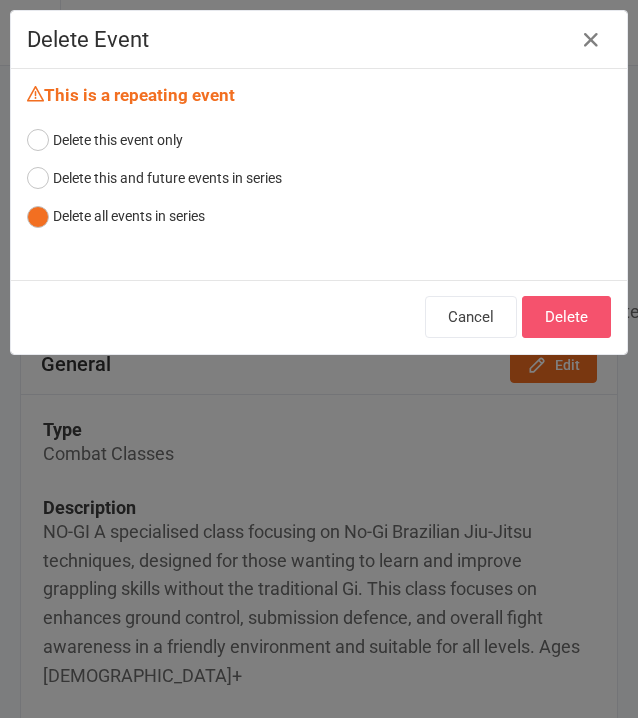 click on "Cancel Delete" at bounding box center [319, 317] 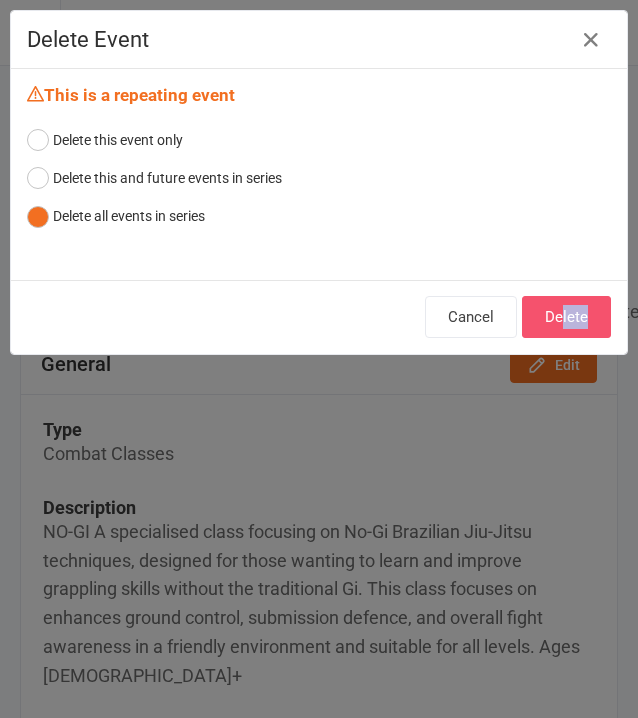 drag, startPoint x: 546, startPoint y: 333, endPoint x: 510, endPoint y: 310, distance: 42.72002 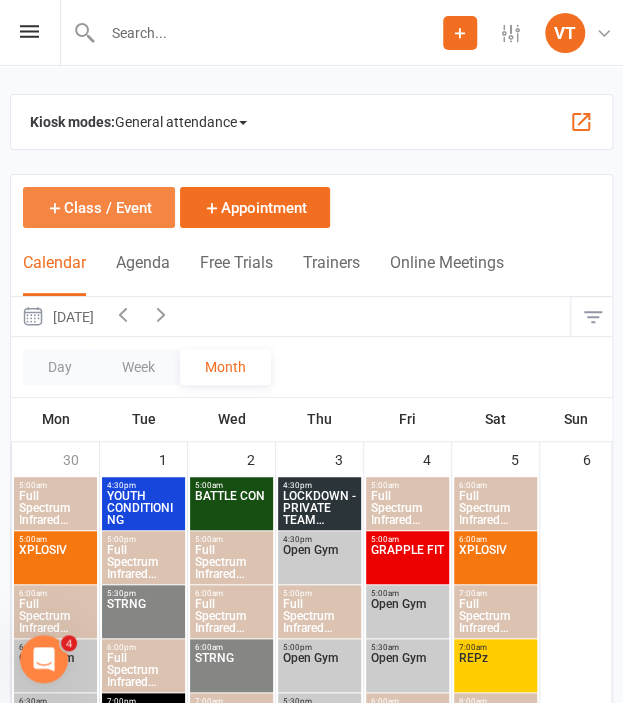 click on "Class / Event" at bounding box center [99, 207] 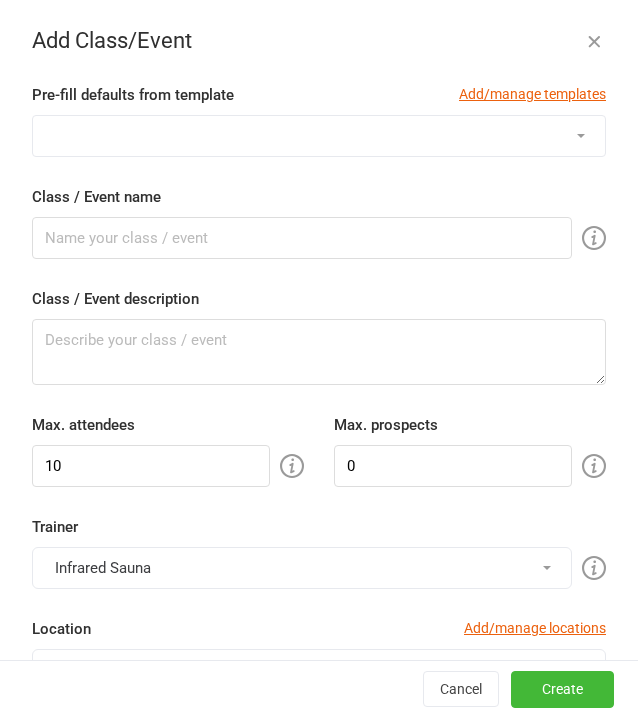 click on "1:1 ADULT S&C TRIAL 1:1 JUNIOR S&C ALL JNR MMA (5-13yrs) BALANCE BATTLE CON FLOW MOTION Full Spectrum Infrared Sauna Full Spectrum Infrared Sauna 7:00pm Session (MUST BOOK before 6:45pm) Full Spectrum Infrared Sauna 8:00pm Session (MUST BOOK before 6:45pm) GRAPPLE FIT HIGH PERFORMANCE JNR COMP PREP JNR HYRBID (9-12 years) JNR NOGI JIU JITSU (5-8 years) JNR NO-GI JIU JITSU (9-12 years) JUNIOR S&C (9-13 years) [DEMOGRAPHIC_DATA] ONLY LOCKDOWN - PRIVATE TEAM SESSION MMA - Youth (14-17yrs) NO-GI JIU JITSU Open Gym Open Gym 7:00pm Session (MUST BOOK before 6:45pm) Open Gym 7:30pm Session (MUST BOOK before 6:45pm) Open Gym 8:00pm Session (MUST BOOK before 6:45pm) Open Gym 8:30pm Session (MUST BOOK before 6:45pm) PRIVATE BOOKING PRIVATE TEAM SESSION RECOVER REDZONE REPz START OF BLOCK STRIKE FORCE STRNG TESTING SESSION TESTING WEEK WOLFPAC XPLOSIV YOUTH CONDITIONING YOUTH NO-GI" at bounding box center (319, 136) 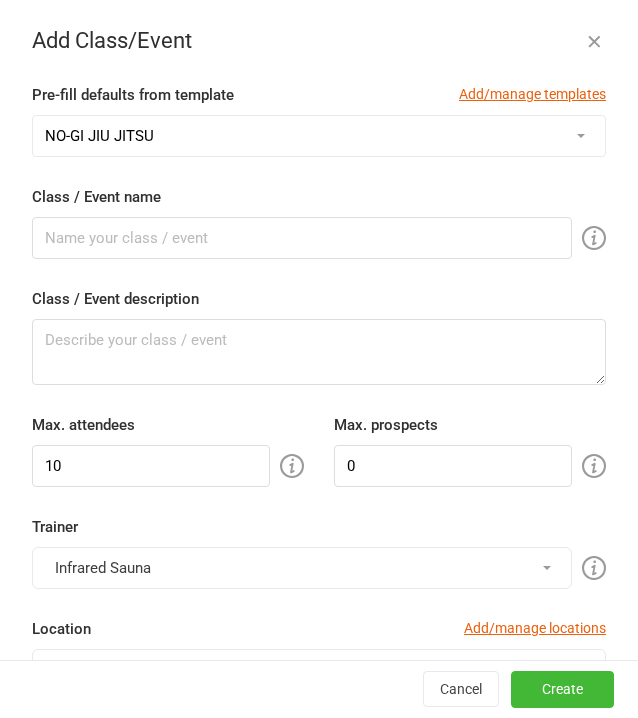 click on "1:1 ADULT S&C TRIAL 1:1 JUNIOR S&C ALL JNR MMA (5-13yrs) BALANCE BATTLE CON FLOW MOTION Full Spectrum Infrared Sauna Full Spectrum Infrared Sauna 7:00pm Session (MUST BOOK before 6:45pm) Full Spectrum Infrared Sauna 8:00pm Session (MUST BOOK before 6:45pm) GRAPPLE FIT HIGH PERFORMANCE JNR COMP PREP JNR HYRBID (9-12 years) JNR NOGI JIU JITSU (5-8 years) JNR NO-GI JIU JITSU (9-12 years) JUNIOR S&C (9-13 years) [DEMOGRAPHIC_DATA] ONLY LOCKDOWN - PRIVATE TEAM SESSION MMA - Youth (14-17yrs) NO-GI JIU JITSU Open Gym Open Gym 7:00pm Session (MUST BOOK before 6:45pm) Open Gym 7:30pm Session (MUST BOOK before 6:45pm) Open Gym 8:00pm Session (MUST BOOK before 6:45pm) Open Gym 8:30pm Session (MUST BOOK before 6:45pm) PRIVATE BOOKING PRIVATE TEAM SESSION RECOVER REDZONE REPz START OF BLOCK STRIKE FORCE STRNG TESTING SESSION TESTING WEEK WOLFPAC XPLOSIV YOUTH CONDITIONING YOUTH NO-GI" at bounding box center [319, 136] 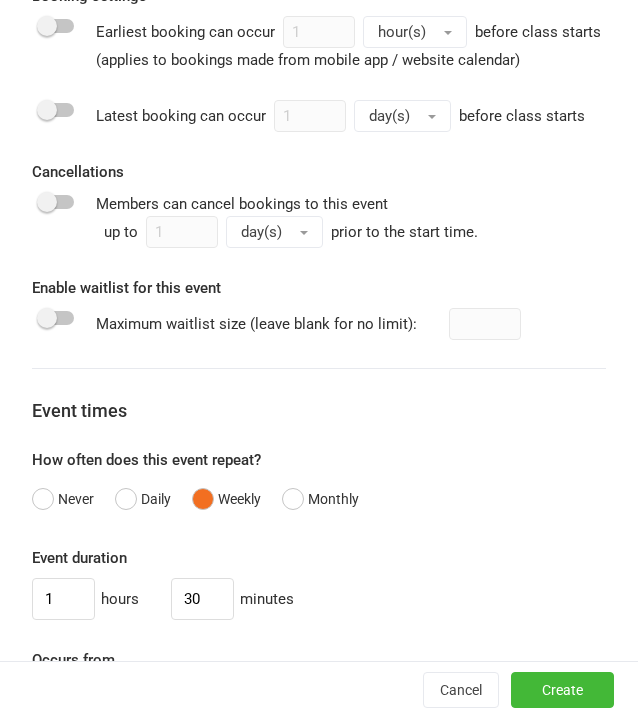 scroll, scrollTop: 1700, scrollLeft: 0, axis: vertical 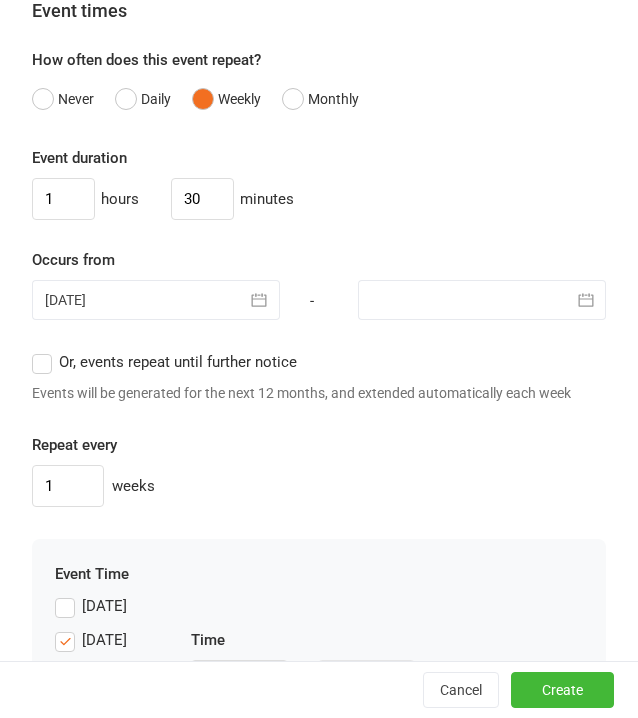 click at bounding box center [260, 300] 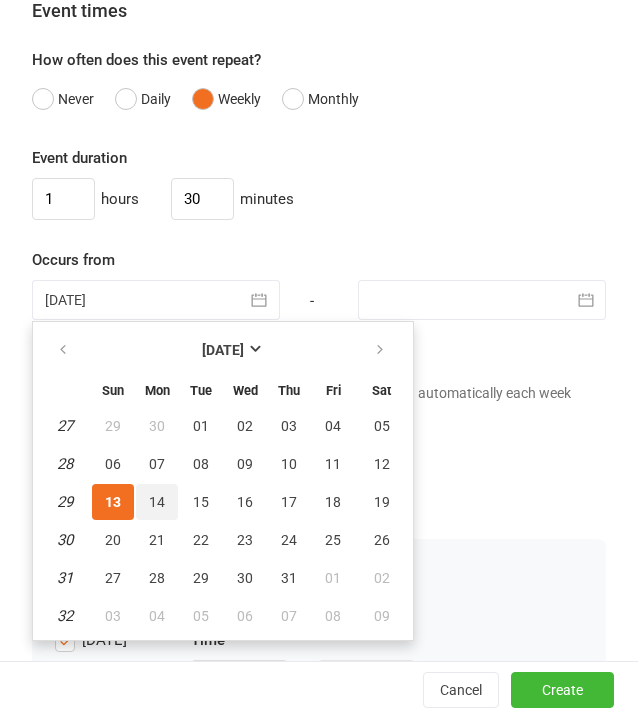 click on "14" at bounding box center [157, 502] 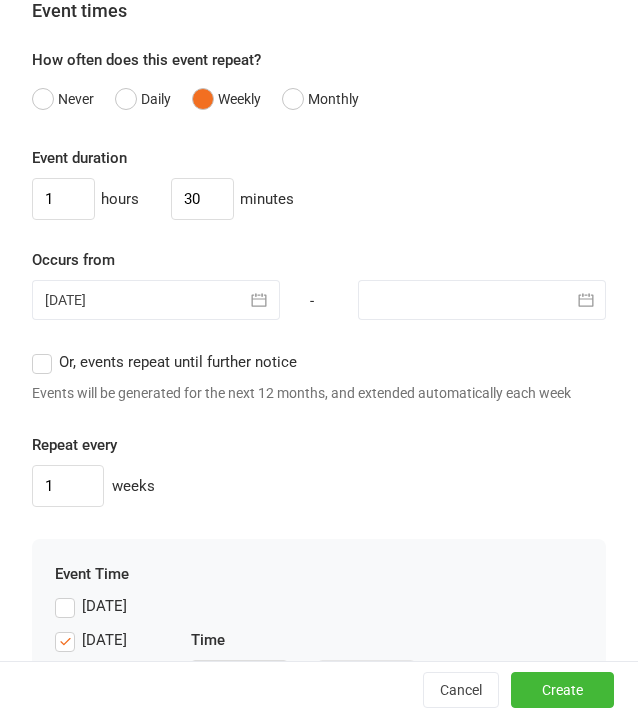 click at bounding box center [482, 300] 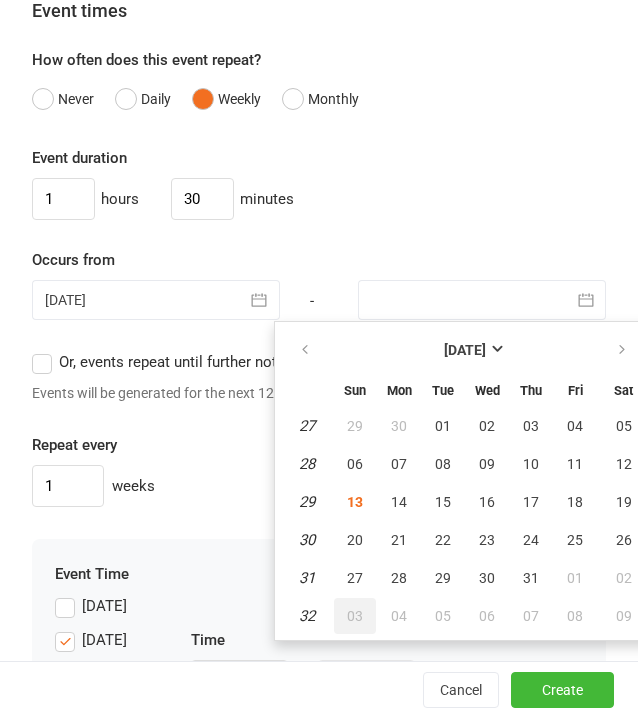 click on "03" at bounding box center (355, 616) 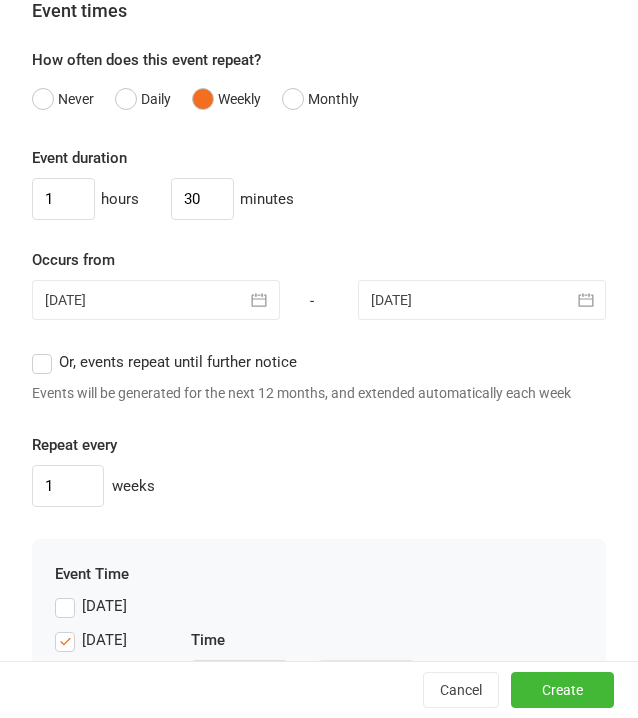 scroll, scrollTop: 2052, scrollLeft: 0, axis: vertical 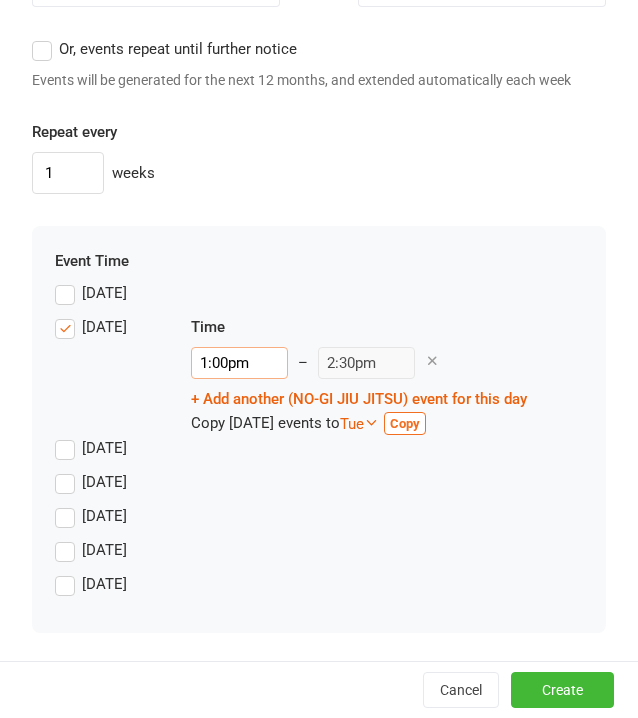 click on "1:00pm" at bounding box center [239, 363] 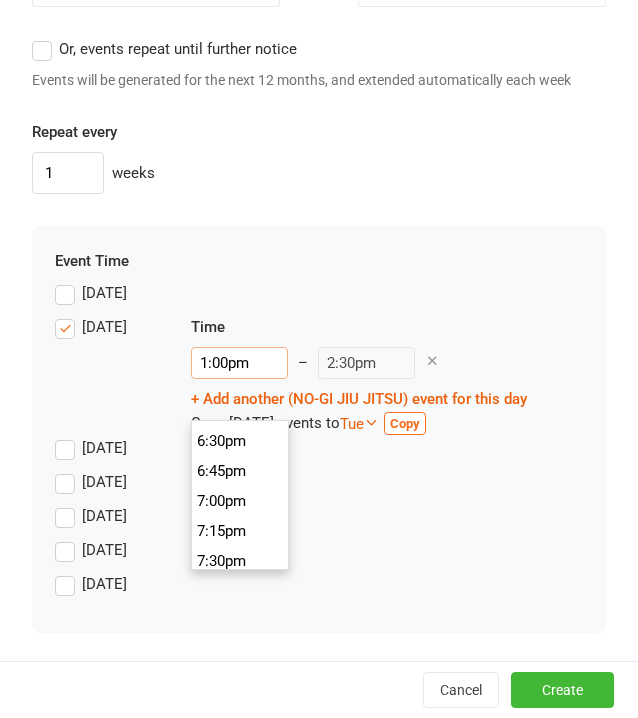 scroll, scrollTop: 2230, scrollLeft: 0, axis: vertical 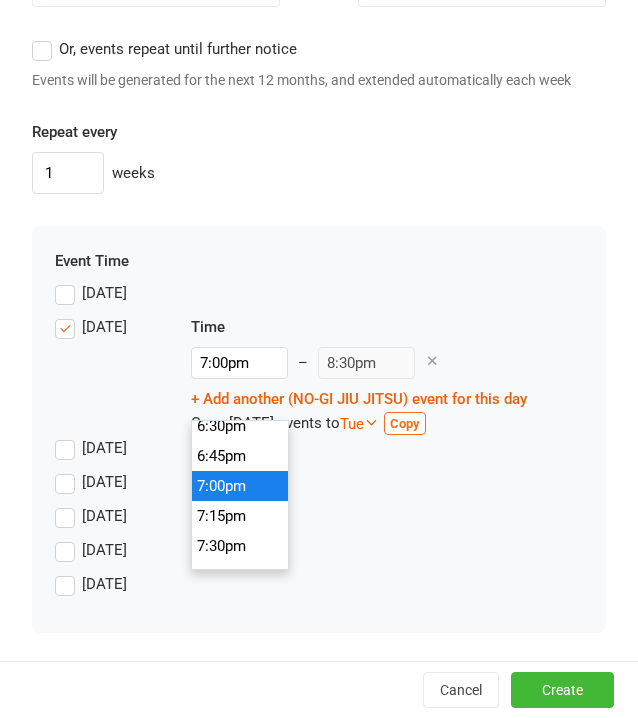 click on "7:00pm" at bounding box center (240, 486) 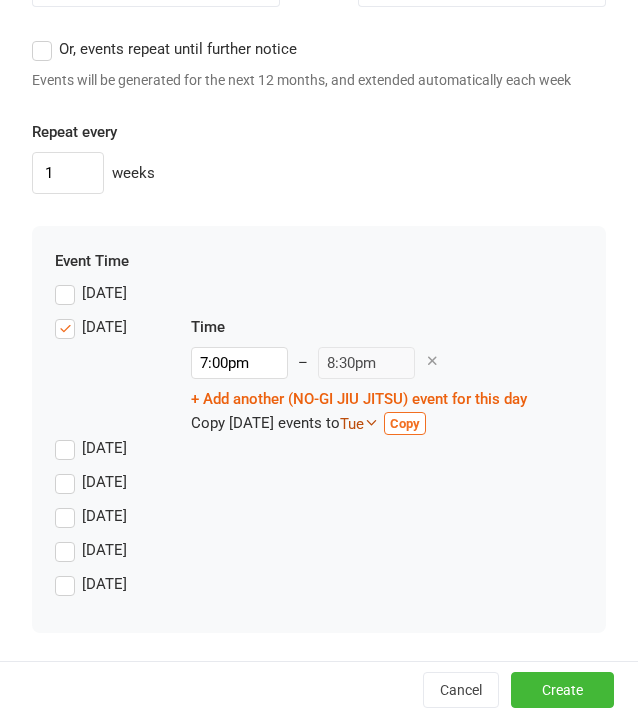 click on "Tue" at bounding box center (359, 424) 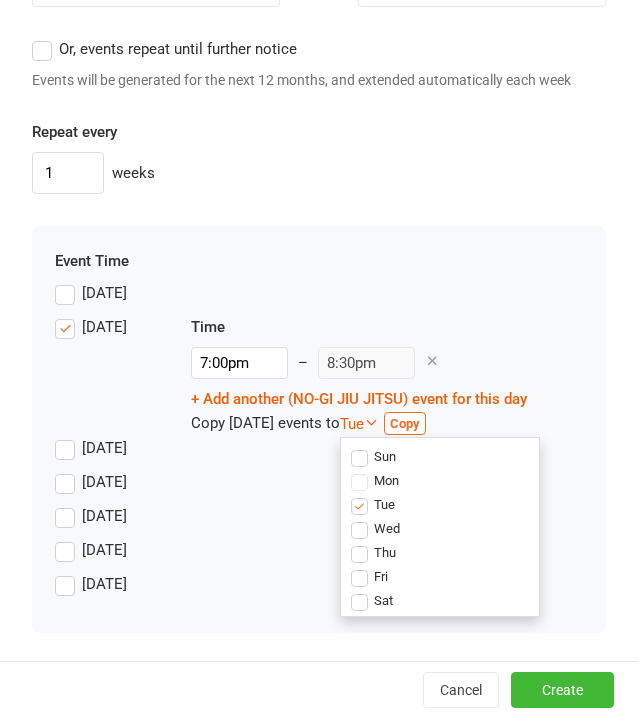 click on "Wed" at bounding box center [375, 528] 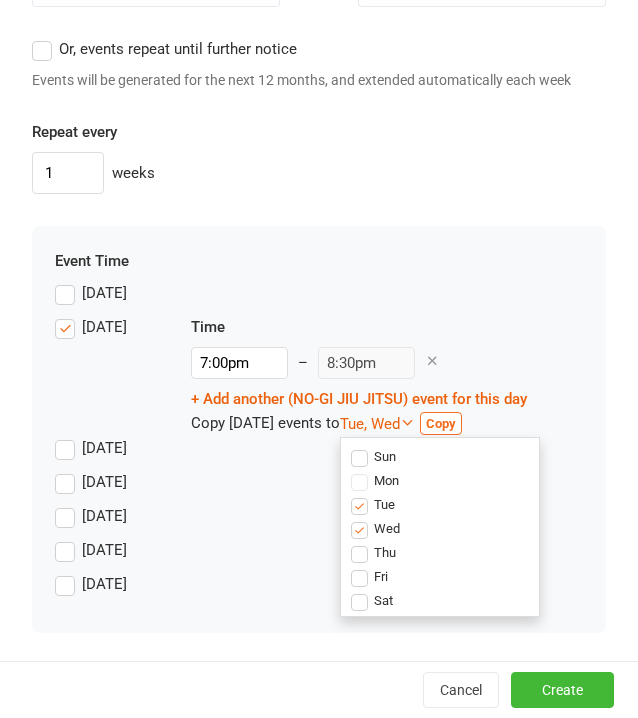 click on "Thu" at bounding box center (373, 552) 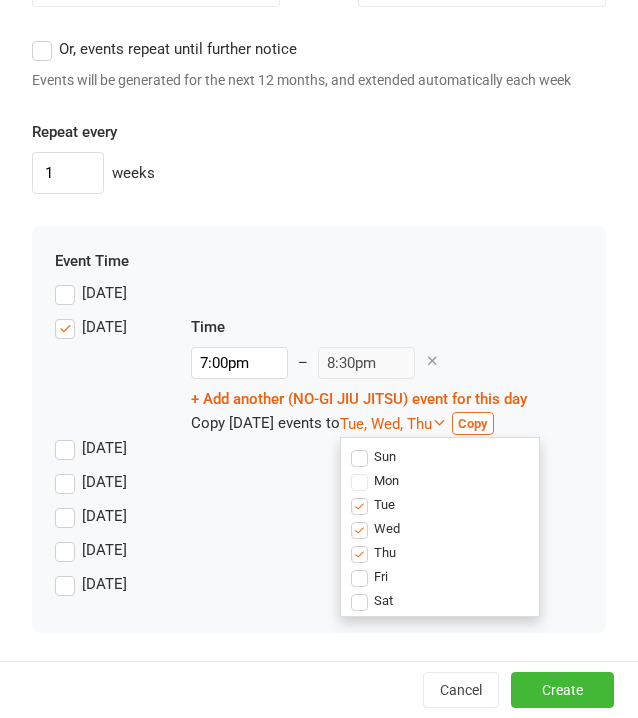 click on "Copy" at bounding box center [473, 423] 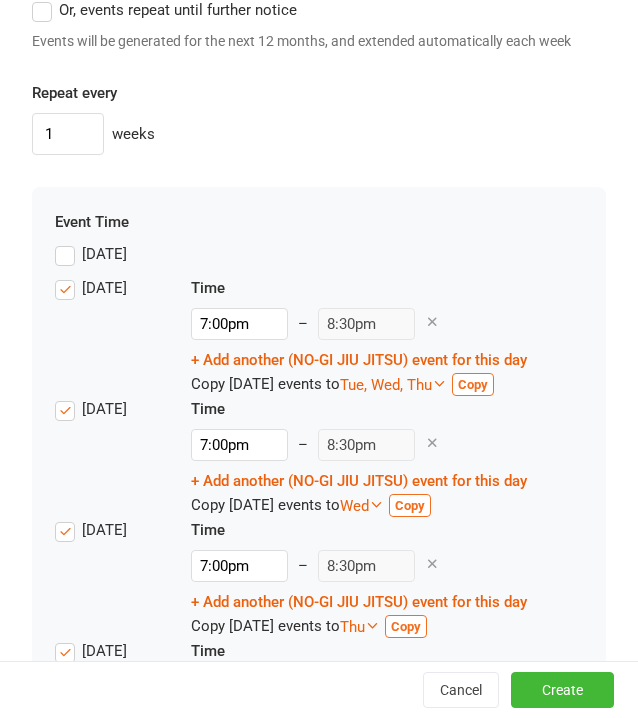 click on "[DATE] Time 7:00pm –  8:30pm + Add another (NO-GI JIU JITSU) event for this day Copy [DATE] events to  Wed  Sun Mon Tue Wed Thu Fri Sat Copy" at bounding box center (319, 457) 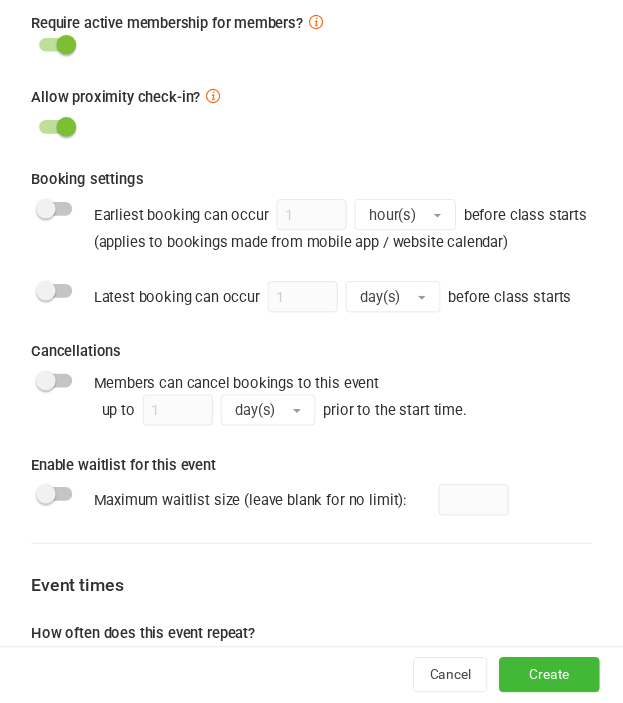 scroll, scrollTop: 813, scrollLeft: 0, axis: vertical 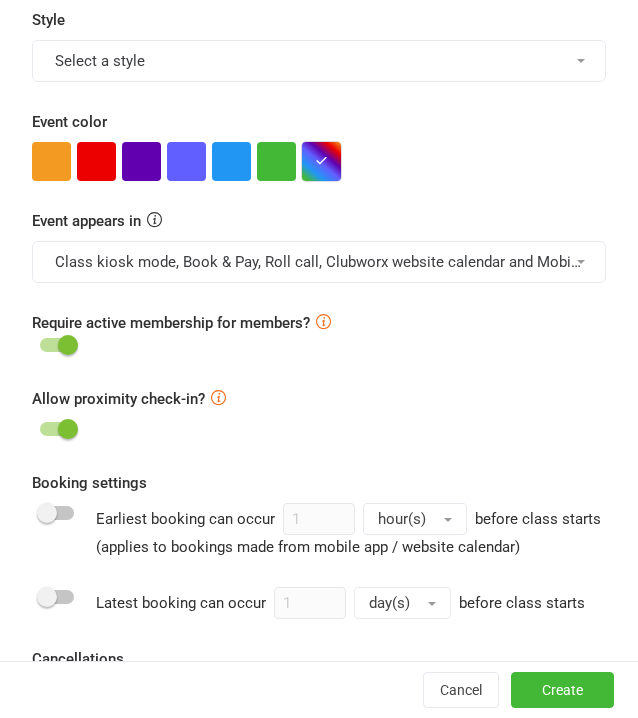 click at bounding box center [321, 160] 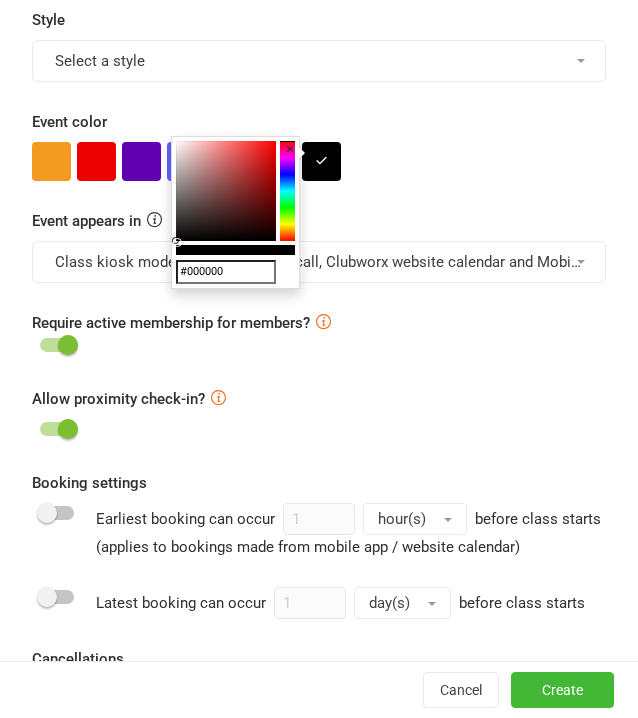 drag, startPoint x: 265, startPoint y: 166, endPoint x: 154, endPoint y: 247, distance: 137.41179 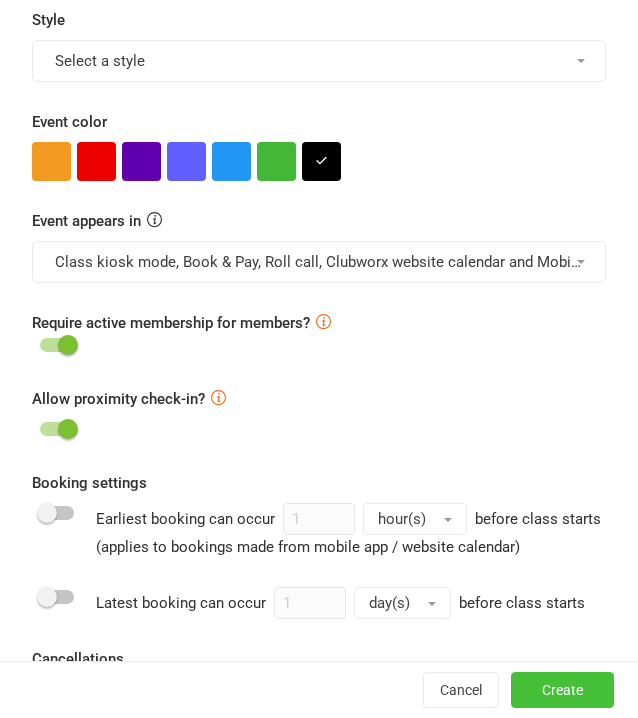 click on "Create" at bounding box center [562, 690] 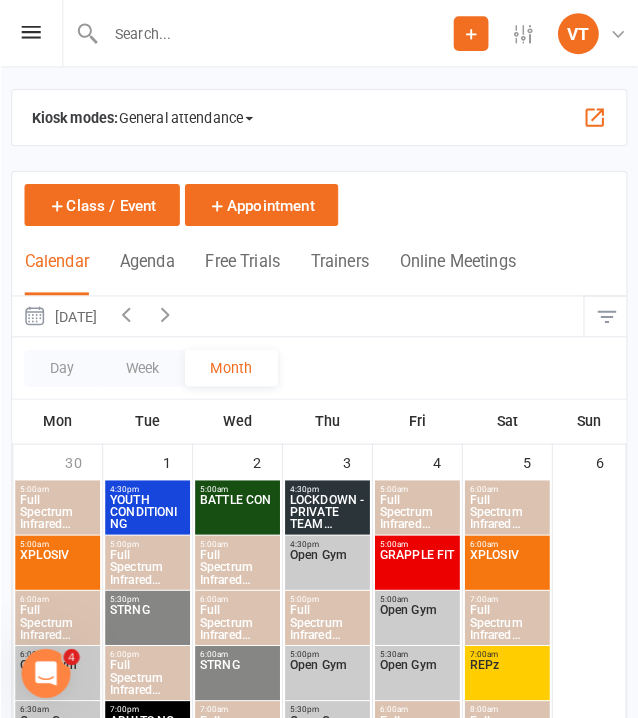 scroll, scrollTop: 0, scrollLeft: 0, axis: both 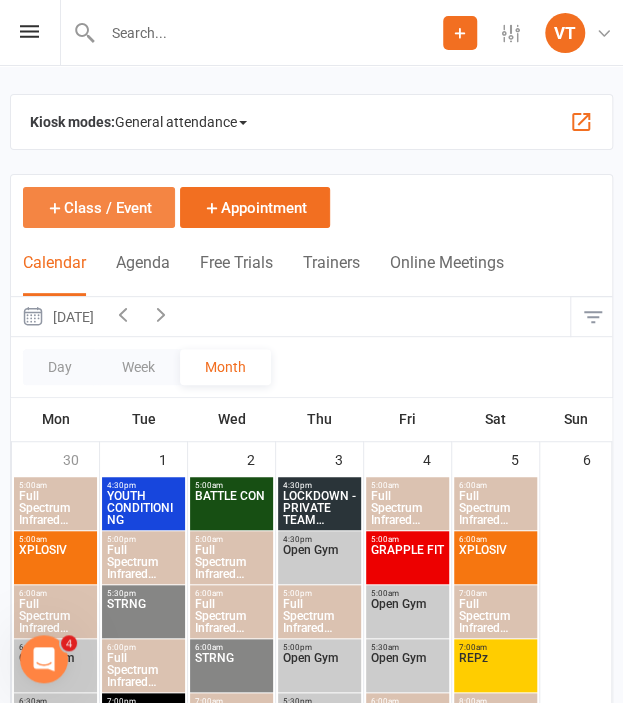drag, startPoint x: 5, startPoint y: 185, endPoint x: 128, endPoint y: 199, distance: 123.79418 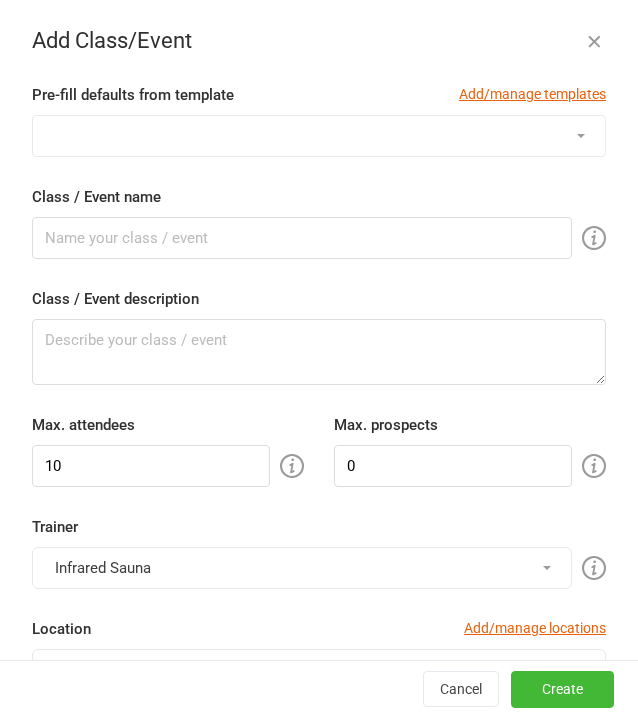 click on "1:1 ADULT S&C TRIAL 1:1 JUNIOR S&C ALL JNR MMA (5-13yrs) BALANCE BATTLE CON FLOW MOTION Full Spectrum Infrared Sauna Full Spectrum Infrared Sauna 7:00pm Session (MUST BOOK before 6:45pm) Full Spectrum Infrared Sauna 8:00pm Session (MUST BOOK before 6:45pm) GRAPPLE FIT HIGH PERFORMANCE JNR COMP PREP JNR HYRBID (9-12 years) JNR NOGI JIU JITSU (5-8 years) JNR NO-GI JIU JITSU (9-12 years) JUNIOR S&C (9-13 years) [DEMOGRAPHIC_DATA] ONLY LOCKDOWN - PRIVATE TEAM SESSION MMA - Youth (14-17yrs) NO-GI JIU JITSU Open Gym Open Gym 7:00pm Session (MUST BOOK before 6:45pm) Open Gym 7:30pm Session (MUST BOOK before 6:45pm) Open Gym 8:00pm Session (MUST BOOK before 6:45pm) Open Gym 8:30pm Session (MUST BOOK before 6:45pm) PRIVATE BOOKING PRIVATE TEAM SESSION RECOVER REDZONE REPz START OF BLOCK STRIKE FORCE STRNG TESTING SESSION TESTING WEEK WOLFPAC XPLOSIV YOUTH CONDITIONING YOUTH NO-GI" at bounding box center (319, 136) 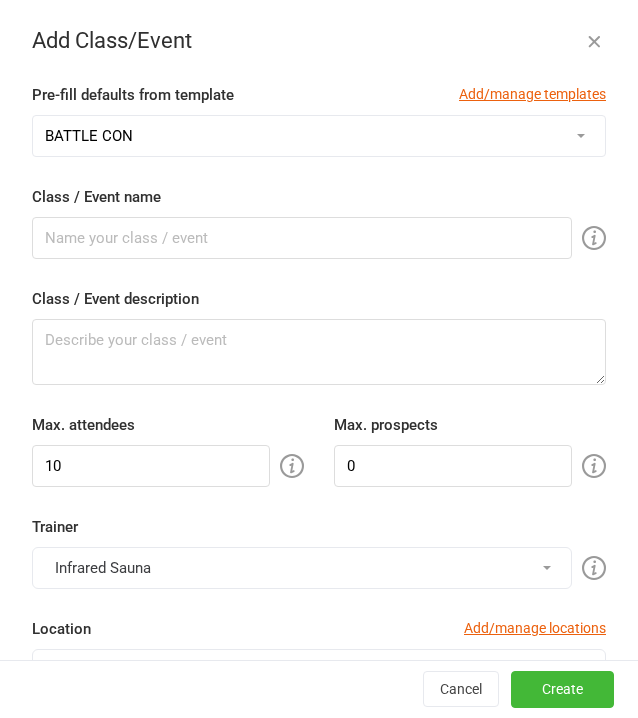click on "1:1 ADULT S&C TRIAL 1:1 JUNIOR S&C ALL JNR MMA (5-13yrs) BALANCE BATTLE CON FLOW MOTION Full Spectrum Infrared Sauna Full Spectrum Infrared Sauna 7:00pm Session (MUST BOOK before 6:45pm) Full Spectrum Infrared Sauna 8:00pm Session (MUST BOOK before 6:45pm) GRAPPLE FIT HIGH PERFORMANCE JNR COMP PREP JNR HYRBID (9-12 years) JNR NOGI JIU JITSU (5-8 years) JNR NO-GI JIU JITSU (9-12 years) JUNIOR S&C (9-13 years) [DEMOGRAPHIC_DATA] ONLY LOCKDOWN - PRIVATE TEAM SESSION MMA - Youth (14-17yrs) NO-GI JIU JITSU Open Gym Open Gym 7:00pm Session (MUST BOOK before 6:45pm) Open Gym 7:30pm Session (MUST BOOK before 6:45pm) Open Gym 8:00pm Session (MUST BOOK before 6:45pm) Open Gym 8:30pm Session (MUST BOOK before 6:45pm) PRIVATE BOOKING PRIVATE TEAM SESSION RECOVER REDZONE REPz START OF BLOCK STRIKE FORCE STRNG TESTING SESSION TESTING WEEK WOLFPAC XPLOSIV YOUTH CONDITIONING YOUTH NO-GI" at bounding box center (319, 136) 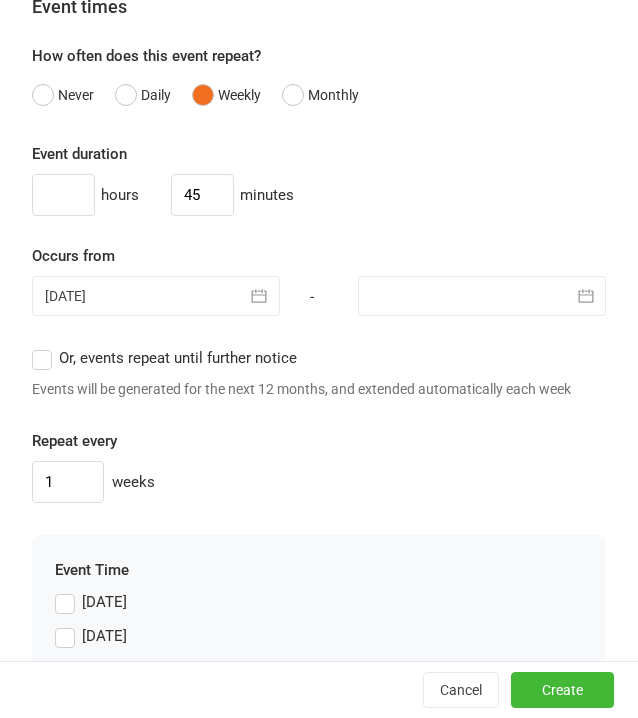 scroll, scrollTop: 1900, scrollLeft: 0, axis: vertical 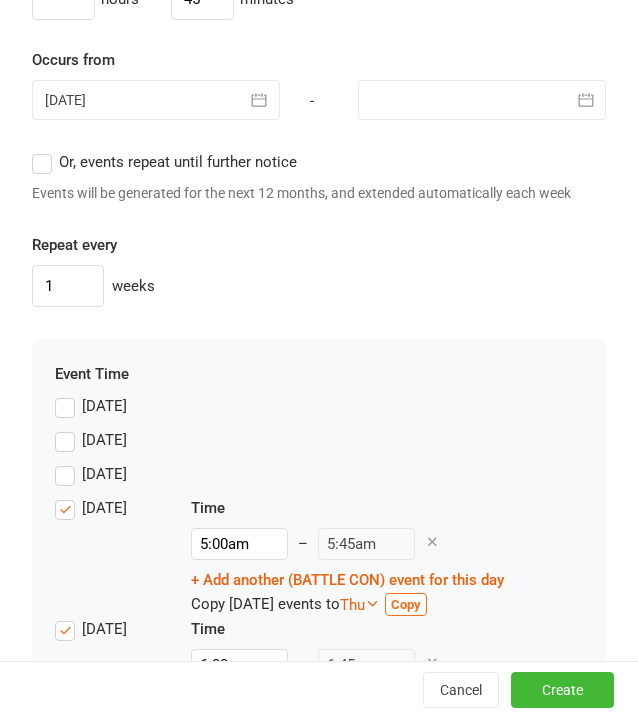 click at bounding box center [156, 100] 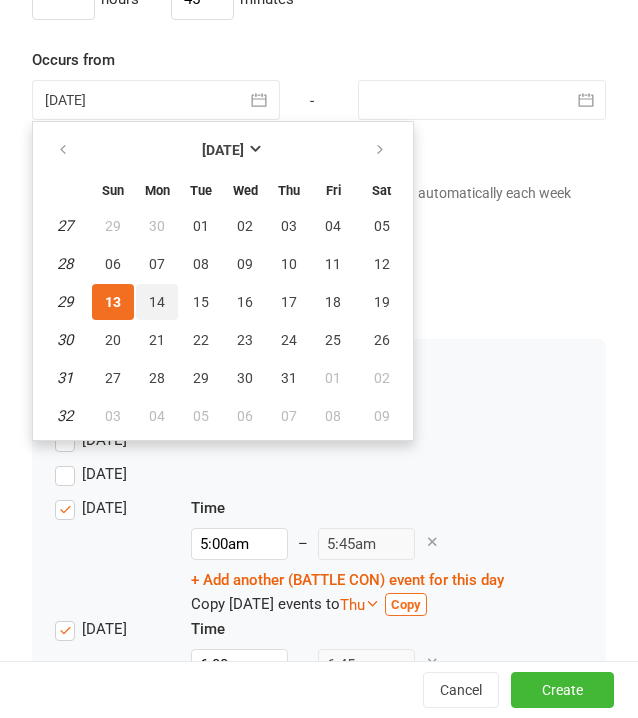 click on "14" at bounding box center [157, 302] 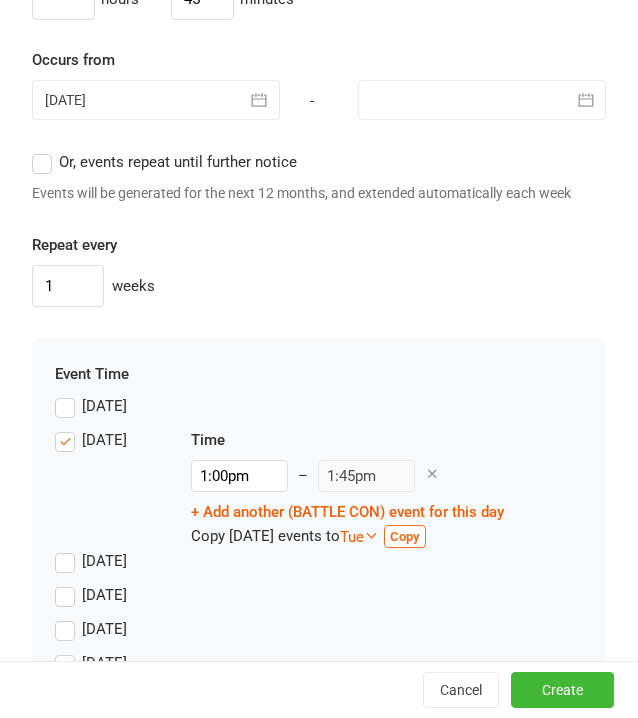 click at bounding box center [482, 100] 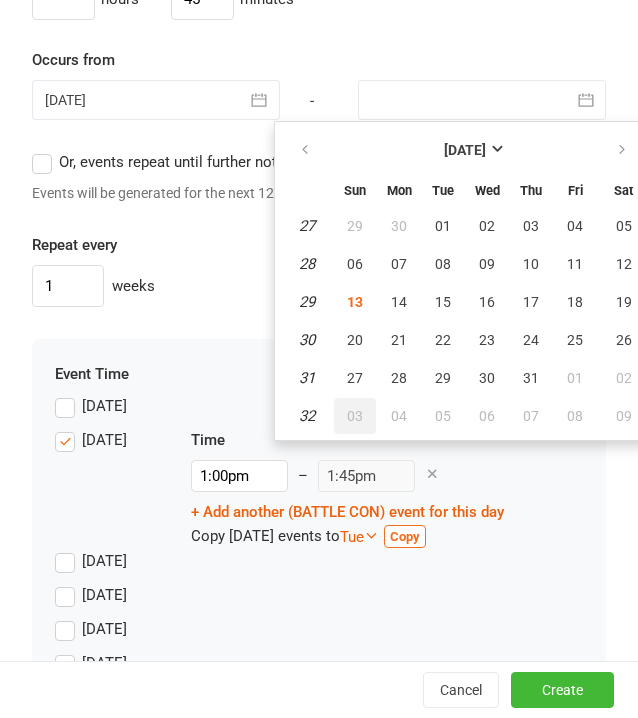 click on "03" at bounding box center (355, 416) 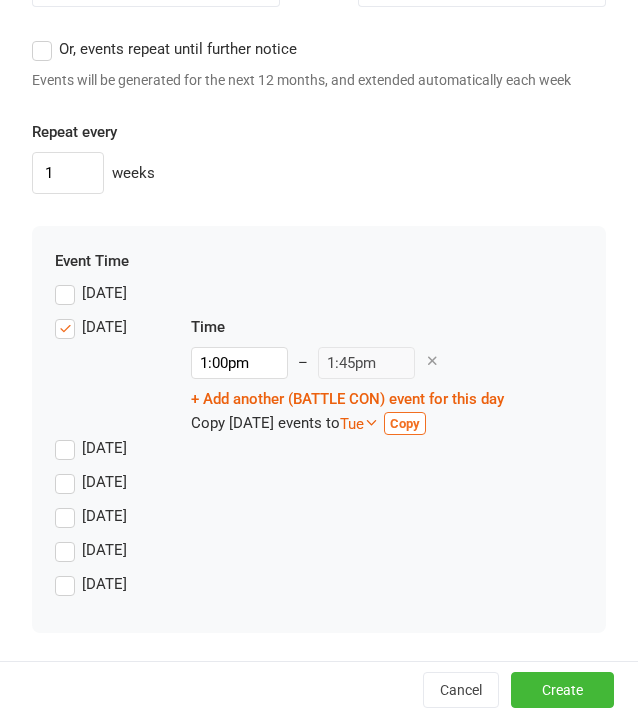 scroll, scrollTop: 2052, scrollLeft: 0, axis: vertical 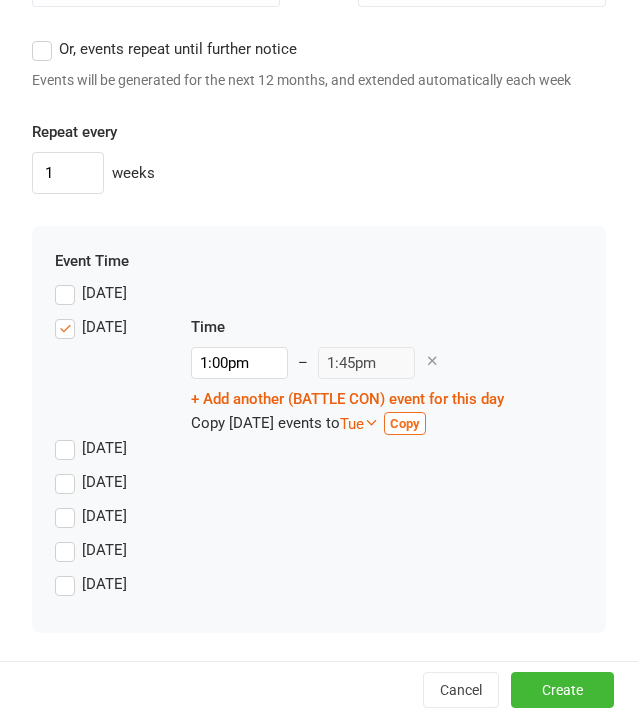 click on "[DATE]" at bounding box center [104, 325] 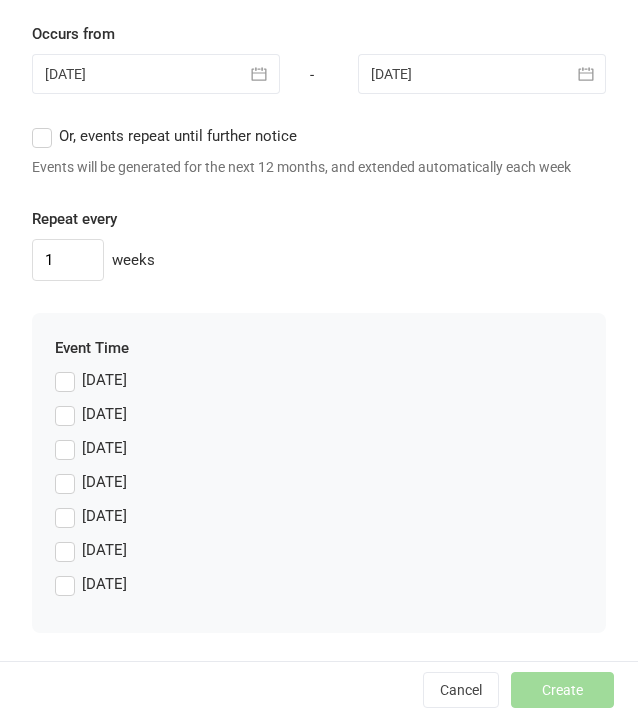 scroll, scrollTop: 1966, scrollLeft: 0, axis: vertical 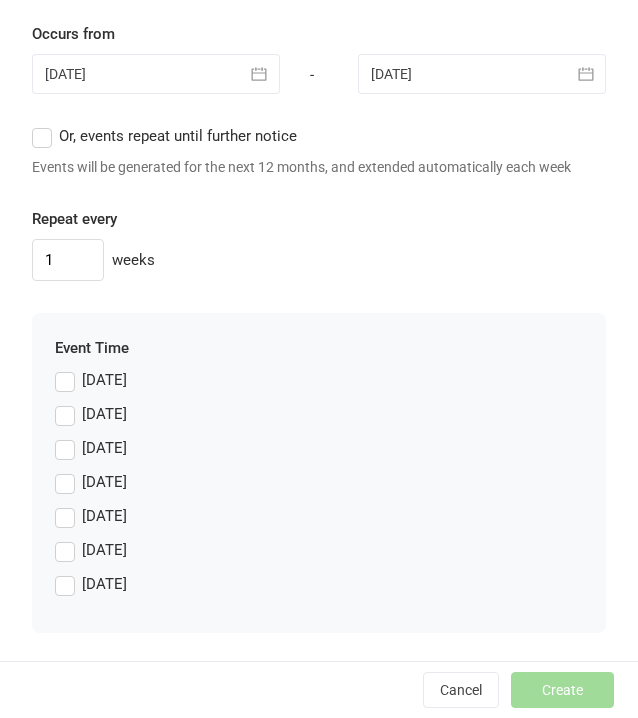 click on "[DATE]" at bounding box center (91, 482) 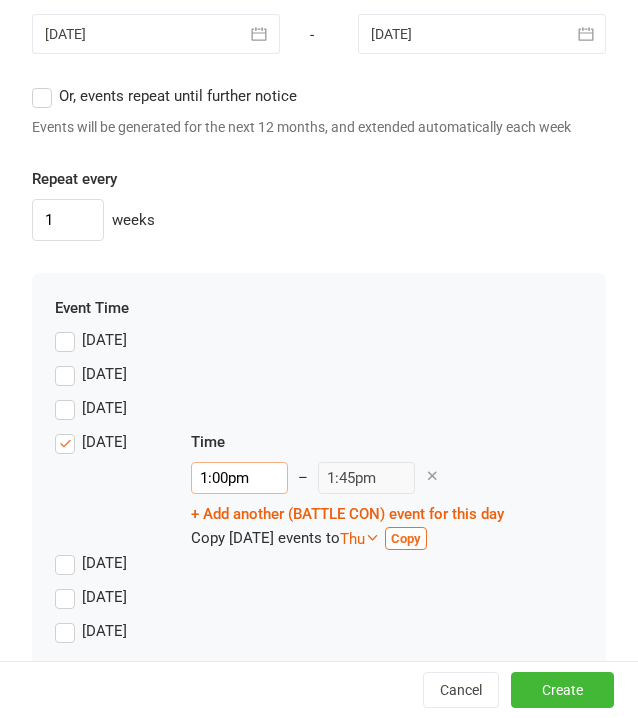click on "1:00pm" at bounding box center (239, 478) 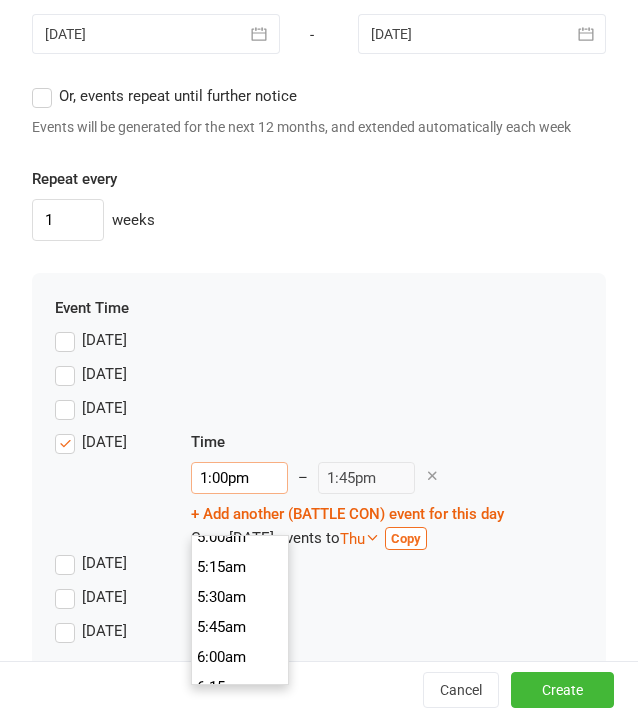 scroll, scrollTop: 530, scrollLeft: 0, axis: vertical 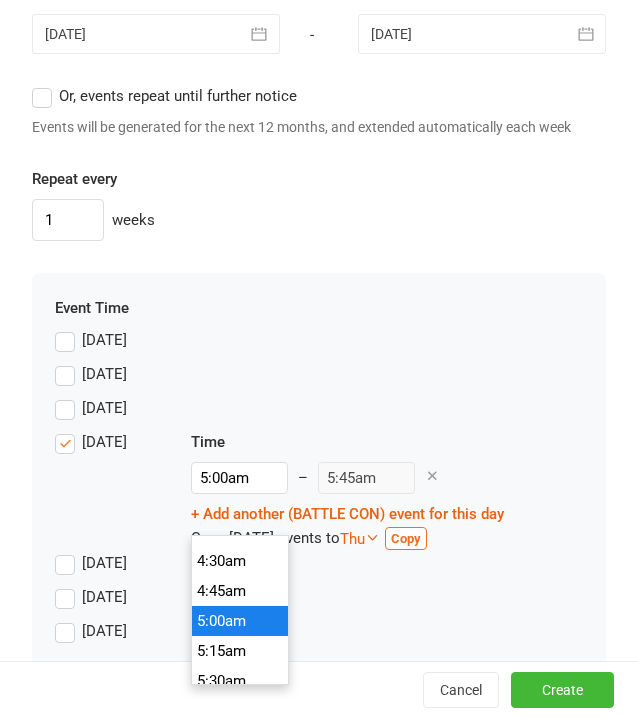 click on "5:00am" at bounding box center (240, 621) 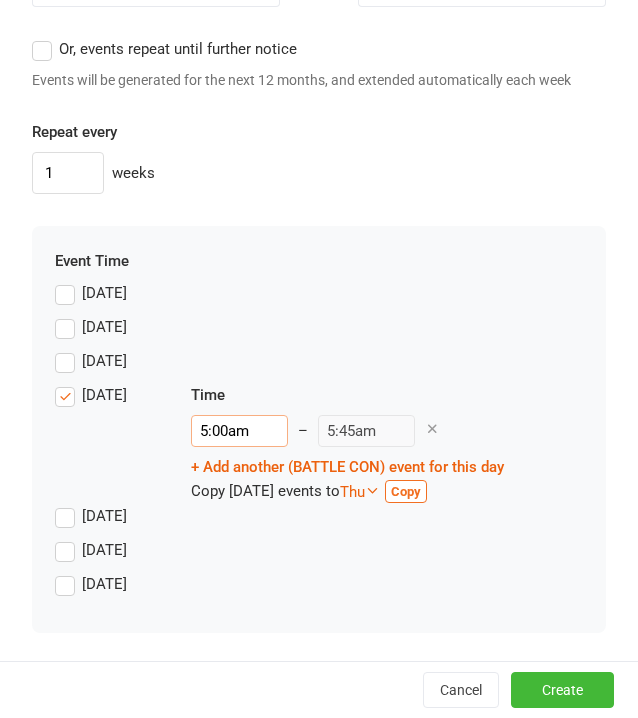 scroll, scrollTop: 2052, scrollLeft: 0, axis: vertical 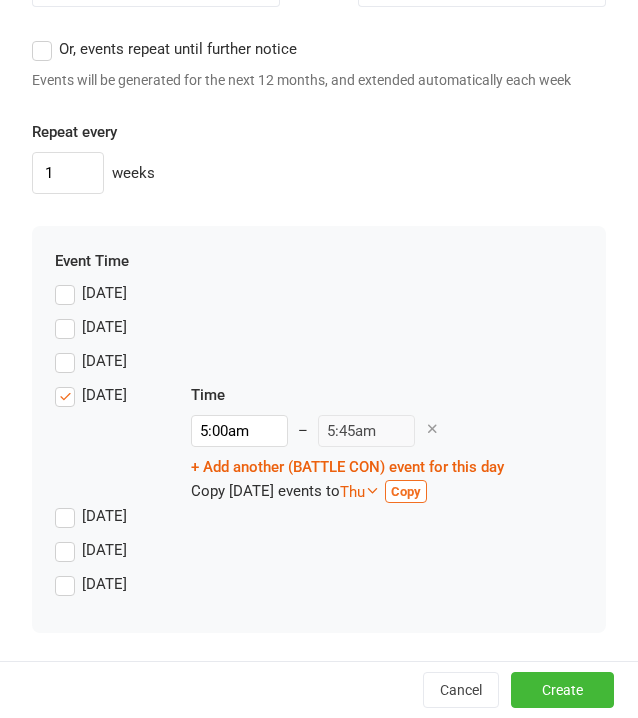 click on "[DATE]" at bounding box center [104, 514] 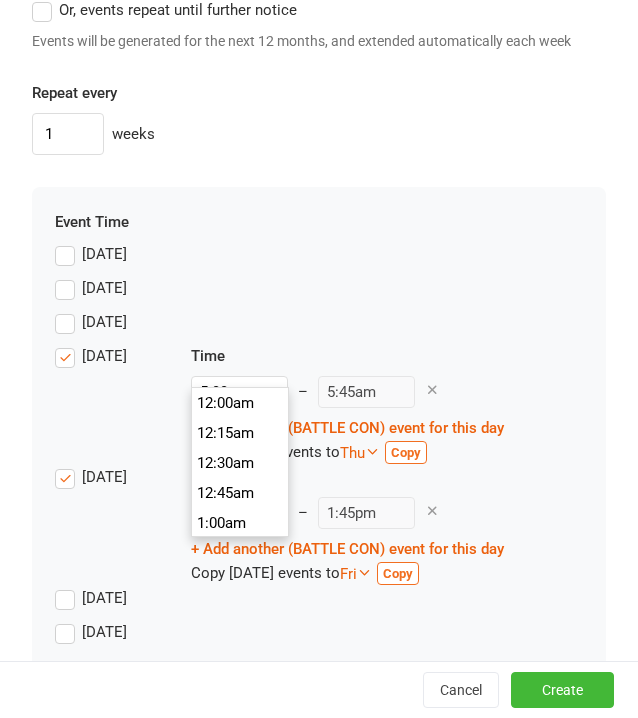 click on "1:00pm" at bounding box center [239, 513] 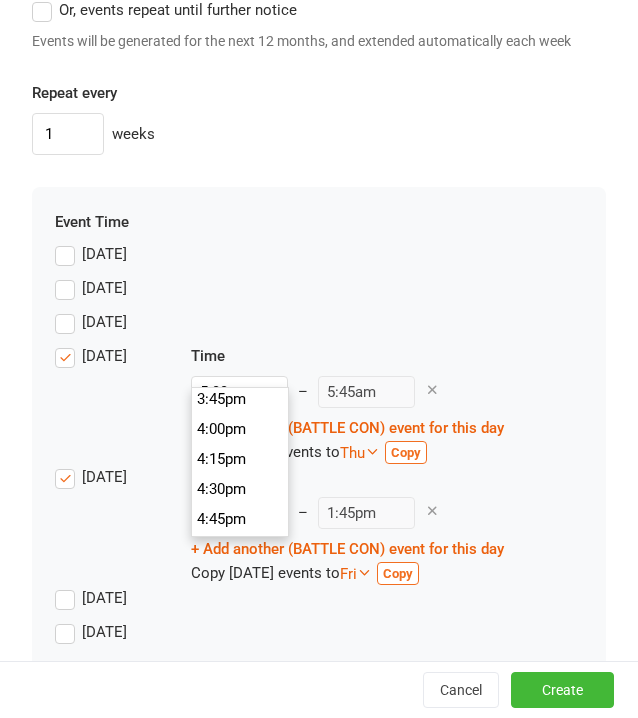 scroll, scrollTop: 2030, scrollLeft: 0, axis: vertical 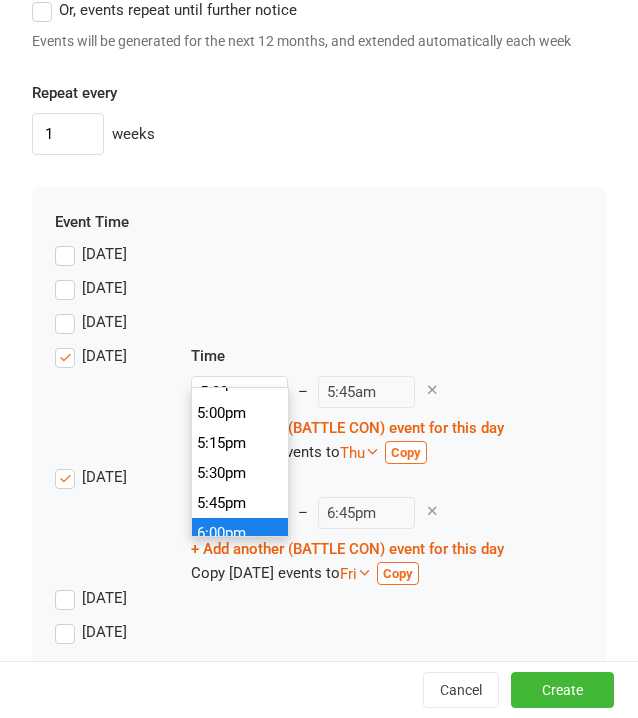 click on "6:00pm" at bounding box center [240, 533] 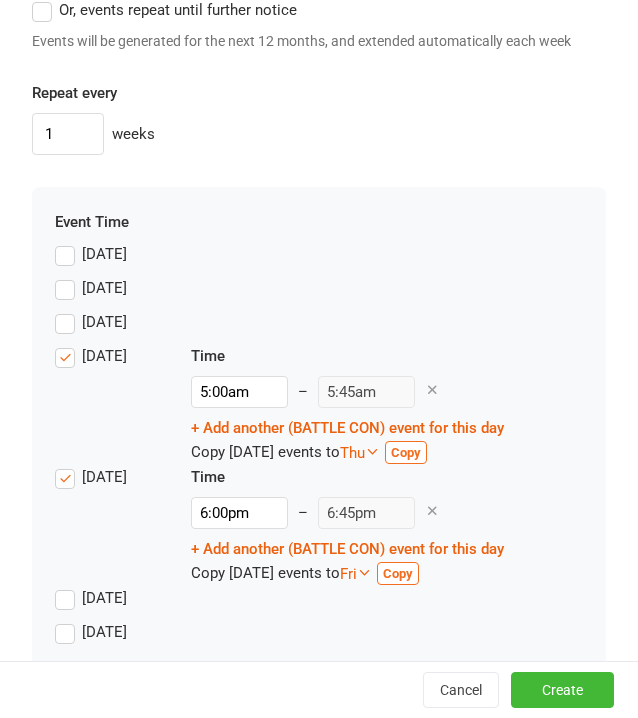 click on "[DATE] Time 6:00pm 12:00am 12:15am 12:30am 12:45am 1:00am 1:15am 1:30am 1:45am 2:00am 2:15am 2:30am 2:45am 3:00am 3:15am 3:30am 3:45am 4:00am 4:15am 4:30am 4:45am 5:00am 5:15am 5:30am 5:45am 6:00am 6:15am 6:30am 6:45am 7:00am 7:15am 7:30am 7:45am 8:00am 8:15am 8:30am 8:45am 9:00am 9:15am 9:30am 9:45am 10:00am 10:15am 10:30am 10:45am 11:00am 11:15am 11:30am 11:45am 12:00pm 12:15pm 12:30pm 12:45pm 1:00pm 1:15pm 1:30pm 1:45pm 2:00pm 2:15pm 2:30pm 2:45pm 3:00pm 3:15pm 3:30pm 3:45pm 4:00pm 4:15pm 4:30pm 4:45pm 5:00pm 5:15pm 5:30pm 5:45pm 6:00pm 6:15pm 6:30pm 6:45pm 7:00pm 7:15pm 7:30pm 7:45pm 8:00pm 8:15pm 8:30pm 8:45pm 9:00pm 9:15pm 9:30pm 9:45pm 10:00pm 10:15pm 10:30pm 10:45pm 11:00pm 11:15pm 11:30pm 11:45pm –  6:45pm + Add another (BATTLE CON) event for this day Copy [DATE] events to  Fri  Sun Mon Tue Wed Thu Fri Sat Copy" at bounding box center (319, 525) 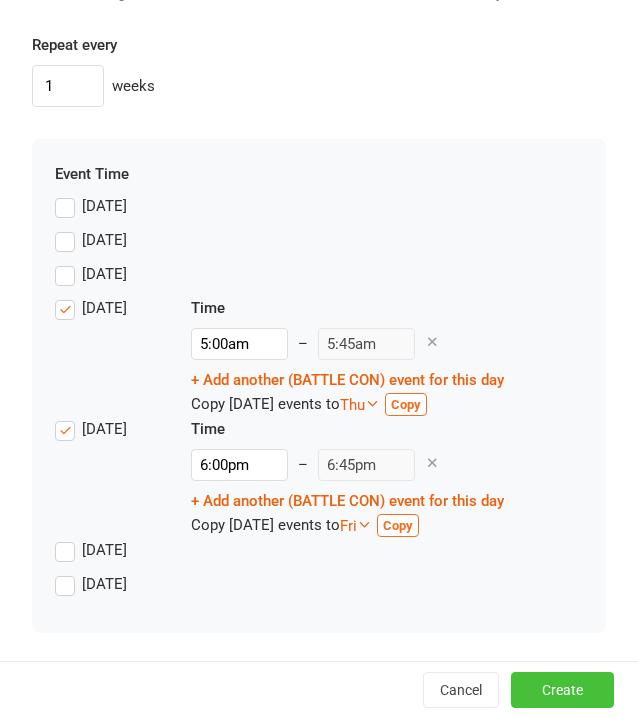 click on "Create" at bounding box center (562, 690) 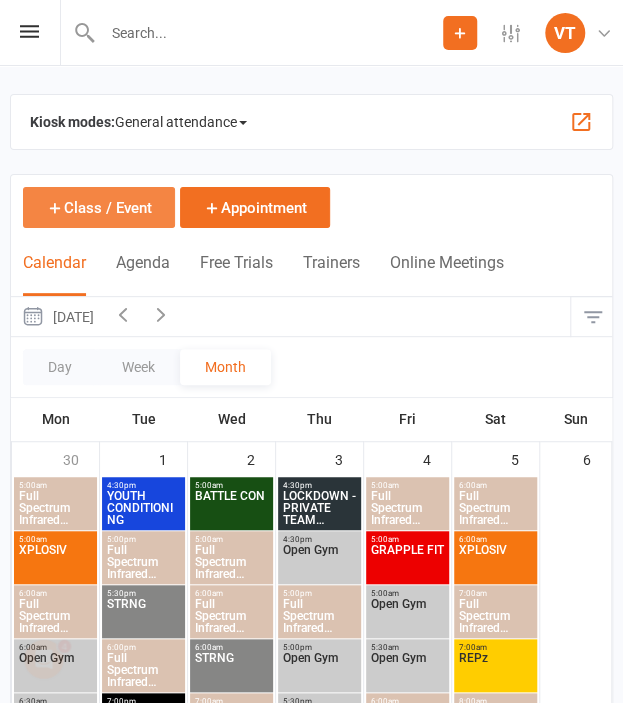 click on "Class / Event" at bounding box center [99, 207] 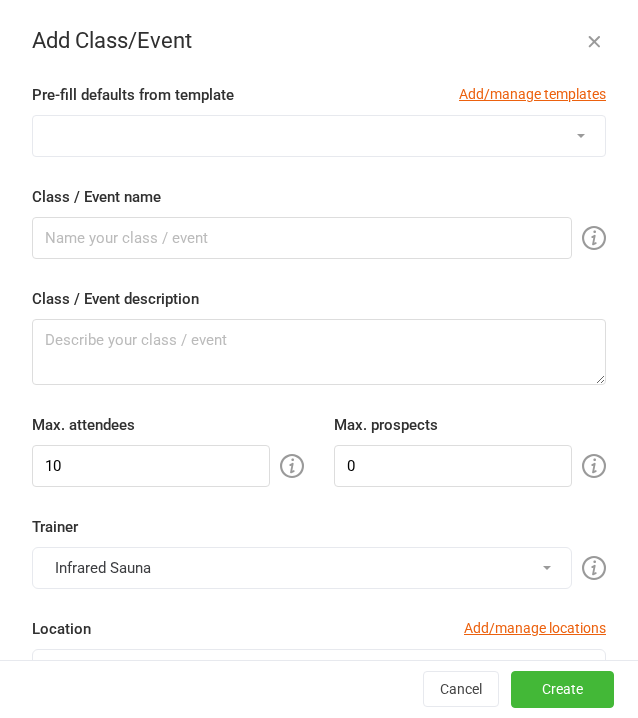 click on "1:1 ADULT S&C TRIAL 1:1 JUNIOR S&C ALL JNR MMA (5-13yrs) BALANCE BATTLE CON FLOW MOTION Full Spectrum Infrared Sauna Full Spectrum Infrared Sauna 7:00pm Session (MUST BOOK before 6:45pm) Full Spectrum Infrared Sauna 8:00pm Session (MUST BOOK before 6:45pm) GRAPPLE FIT HIGH PERFORMANCE JNR COMP PREP JNR HYRBID (9-12 years) JNR NOGI JIU JITSU (5-8 years) JNR NO-GI JIU JITSU (9-12 years) JUNIOR S&C (9-13 years) [DEMOGRAPHIC_DATA] ONLY LOCKDOWN - PRIVATE TEAM SESSION MMA - Youth (14-17yrs) NO-GI JIU JITSU Open Gym Open Gym 7:00pm Session (MUST BOOK before 6:45pm) Open Gym 7:30pm Session (MUST BOOK before 6:45pm) Open Gym 8:00pm Session (MUST BOOK before 6:45pm) Open Gym 8:30pm Session (MUST BOOK before 6:45pm) PRIVATE BOOKING PRIVATE TEAM SESSION RECOVER REDZONE REPz START OF BLOCK STRIKE FORCE STRNG TESTING SESSION TESTING WEEK WOLFPAC XPLOSIV YOUTH CONDITIONING YOUTH NO-GI" at bounding box center [319, 136] 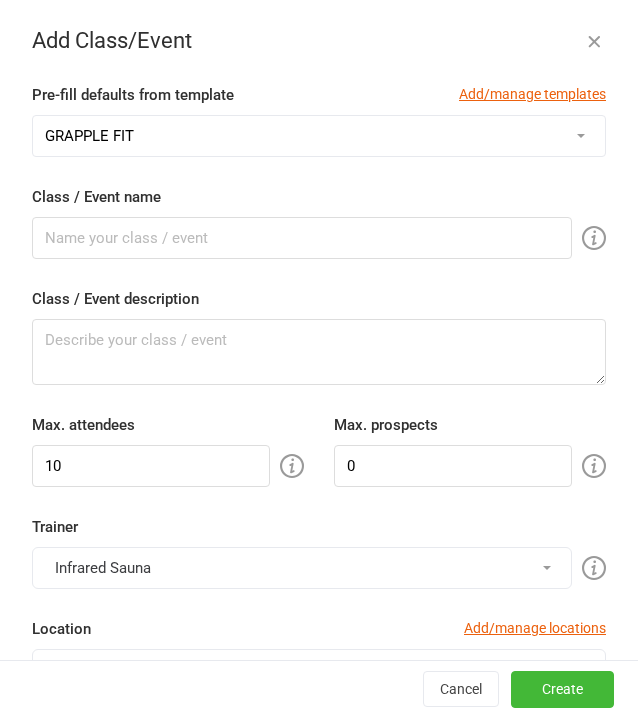click on "1:1 ADULT S&C TRIAL 1:1 JUNIOR S&C ALL JNR MMA (5-13yrs) BALANCE BATTLE CON FLOW MOTION Full Spectrum Infrared Sauna Full Spectrum Infrared Sauna 7:00pm Session (MUST BOOK before 6:45pm) Full Spectrum Infrared Sauna 8:00pm Session (MUST BOOK before 6:45pm) GRAPPLE FIT HIGH PERFORMANCE JNR COMP PREP JNR HYRBID (9-12 years) JNR NOGI JIU JITSU (5-8 years) JNR NO-GI JIU JITSU (9-12 years) JUNIOR S&C (9-13 years) [DEMOGRAPHIC_DATA] ONLY LOCKDOWN - PRIVATE TEAM SESSION MMA - Youth (14-17yrs) NO-GI JIU JITSU Open Gym Open Gym 7:00pm Session (MUST BOOK before 6:45pm) Open Gym 7:30pm Session (MUST BOOK before 6:45pm) Open Gym 8:00pm Session (MUST BOOK before 6:45pm) Open Gym 8:30pm Session (MUST BOOK before 6:45pm) PRIVATE BOOKING PRIVATE TEAM SESSION RECOVER REDZONE REPz START OF BLOCK STRIKE FORCE STRNG TESTING SESSION TESTING WEEK WOLFPAC XPLOSIV YOUTH CONDITIONING YOUTH NO-GI" at bounding box center [319, 136] 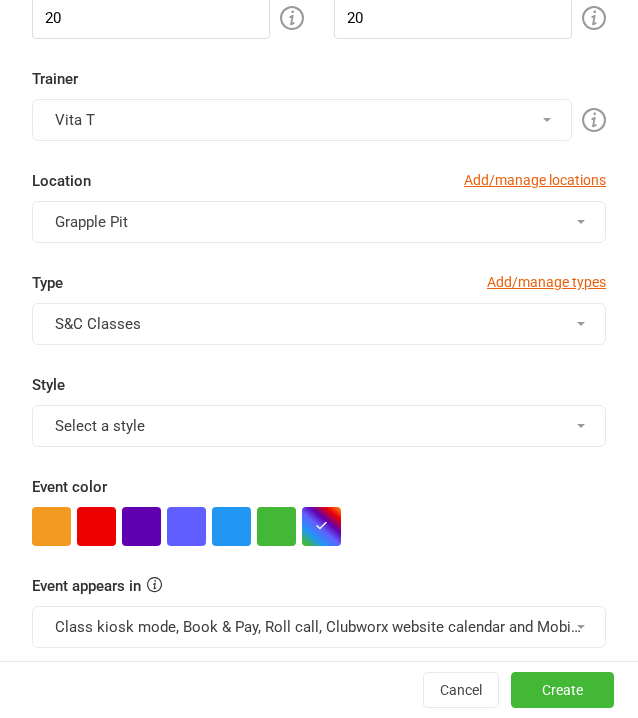 scroll, scrollTop: 500, scrollLeft: 0, axis: vertical 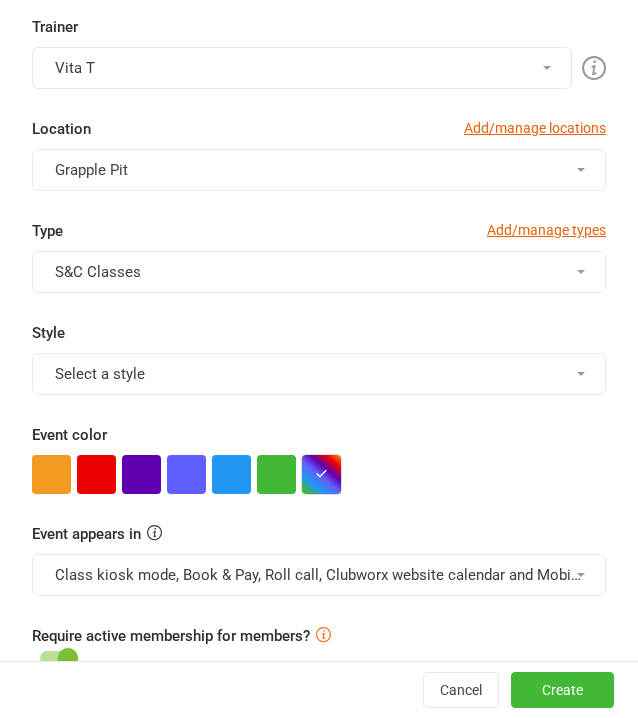 click at bounding box center [321, 474] 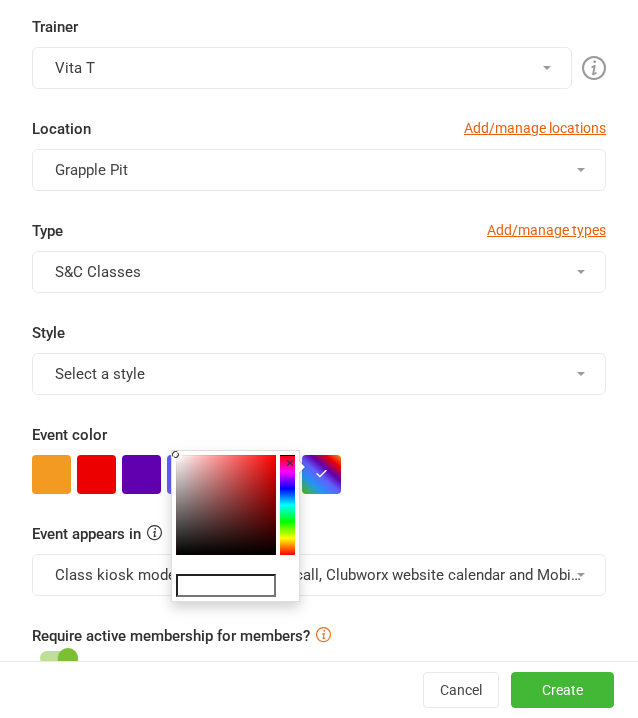 click at bounding box center (226, 586) 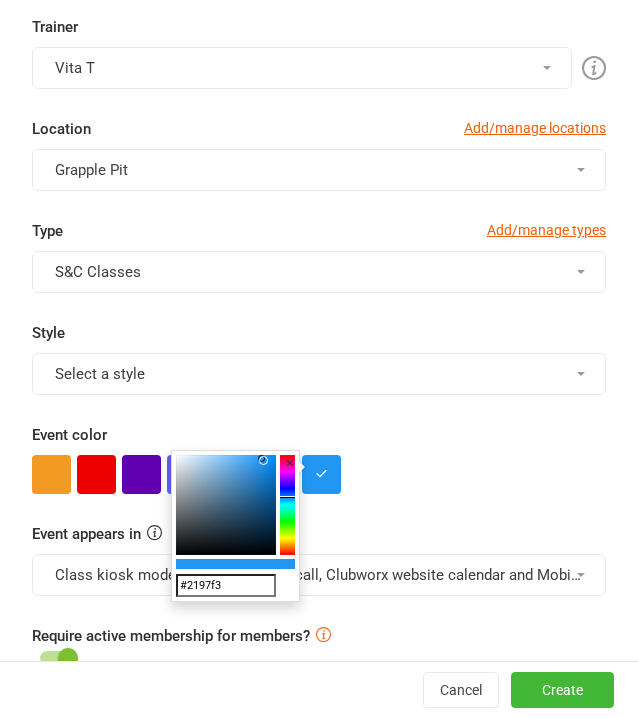 click on "Pre-fill defaults from template Add/manage templates 1:1 ADULT S&C TRIAL 1:1 JUNIOR S&C ALL JNR MMA (5-13yrs) BALANCE BATTLE CON FLOW MOTION Full Spectrum Infrared Sauna Full Spectrum Infrared Sauna 7:00pm Session (MUST BOOK before 6:45pm) Full Spectrum Infrared Sauna 8:00pm Session (MUST BOOK before 6:45pm) GRAPPLE FIT HIGH PERFORMANCE JNR COMP PREP JNR HYRBID (9-12 years) JNR NOGI JIU JITSU (5-8 years) JNR NO-GI JIU JITSU (9-12 years) JUNIOR S&C (9-13 years) [DEMOGRAPHIC_DATA] ONLY LOCKDOWN - PRIVATE TEAM SESSION MMA - Youth (14-17yrs) NO-GI JIU JITSU Open Gym Open Gym 7:00pm Session (MUST BOOK before 6:45pm) Open Gym 7:30pm Session (MUST BOOK before 6:45pm) Open Gym 8:00pm Session (MUST BOOK before 6:45pm) Open Gym 8:30pm Session (MUST BOOK before 6:45pm) PRIVATE BOOKING PRIVATE TEAM SESSION RECOVER REDZONE REPz START OF BLOCK STRIKE FORCE STRNG TESTING SESSION TESTING WEEK WOLFPAC XPLOSIV YOUTH CONDITIONING YOUTH NO-GI Class / Event name GRAPPLE FIT Class / Event description Max. attendees 20 Max. prospects 20 Vita T" at bounding box center (319, 908) 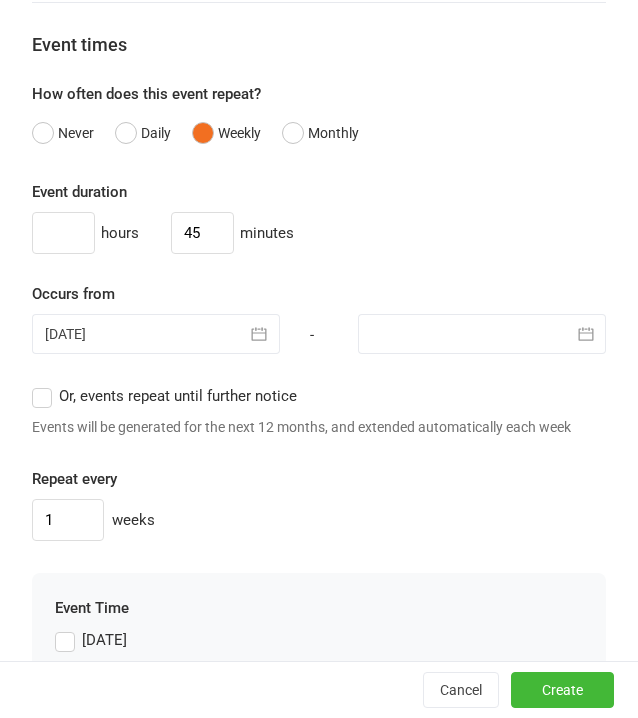 scroll, scrollTop: 1700, scrollLeft: 0, axis: vertical 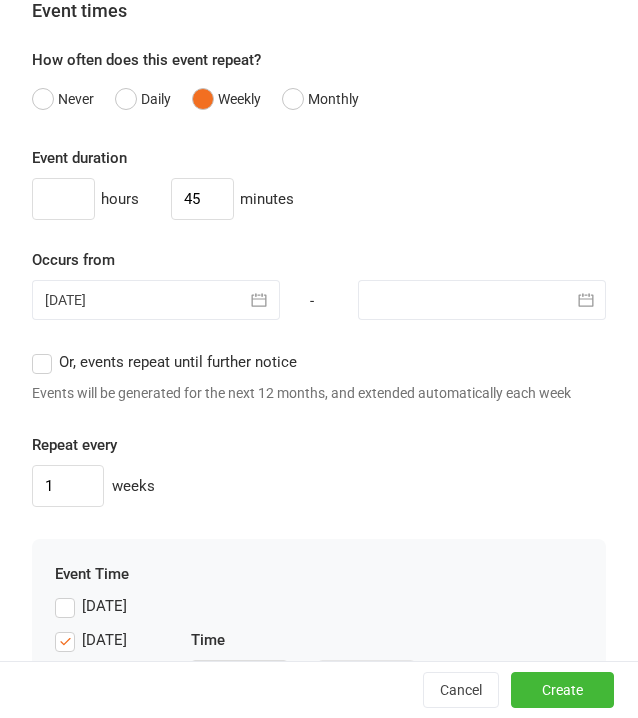 click at bounding box center (260, 300) 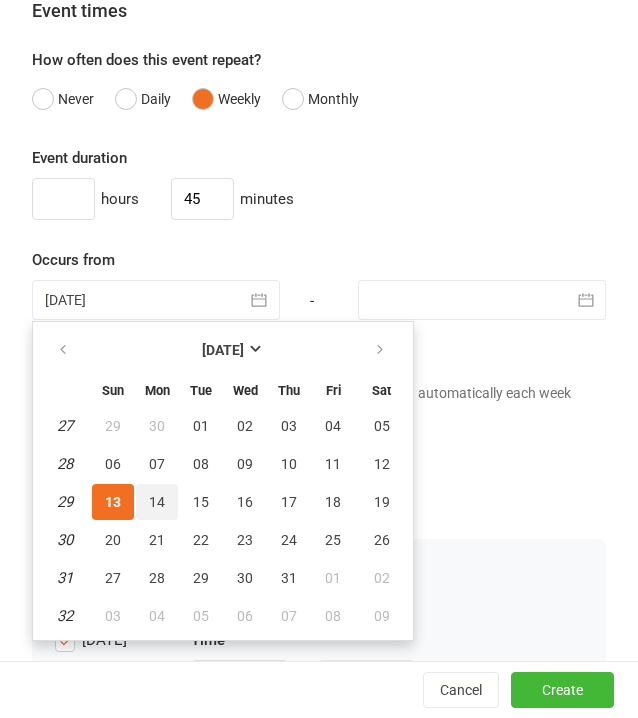 drag, startPoint x: 164, startPoint y: 543, endPoint x: 330, endPoint y: 444, distance: 193.27959 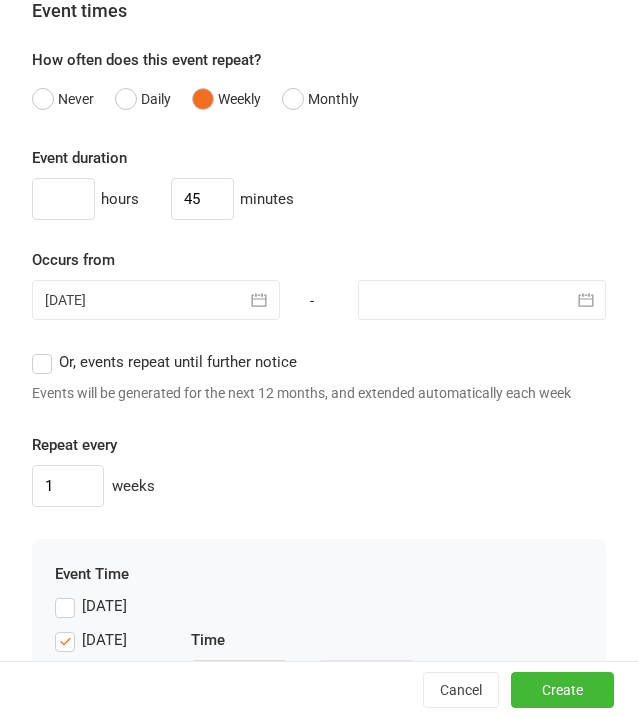 click at bounding box center (482, 300) 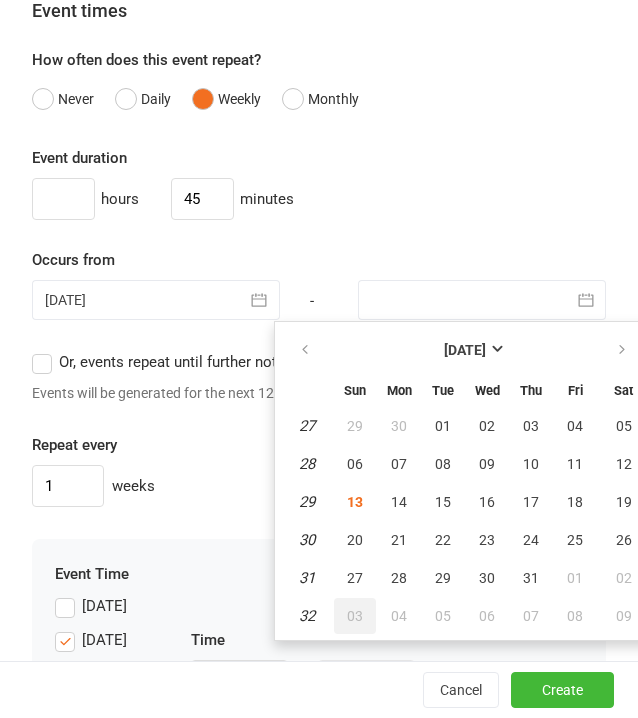 click on "03" at bounding box center (355, 616) 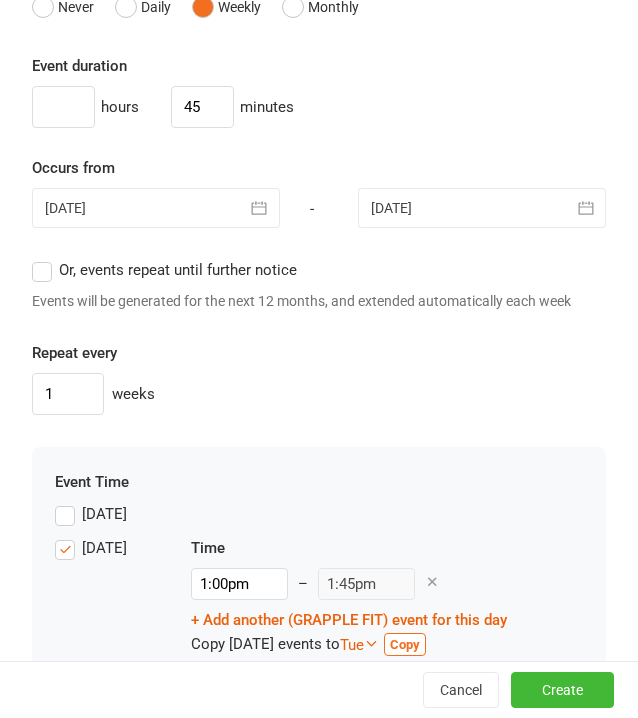 scroll, scrollTop: 2052, scrollLeft: 0, axis: vertical 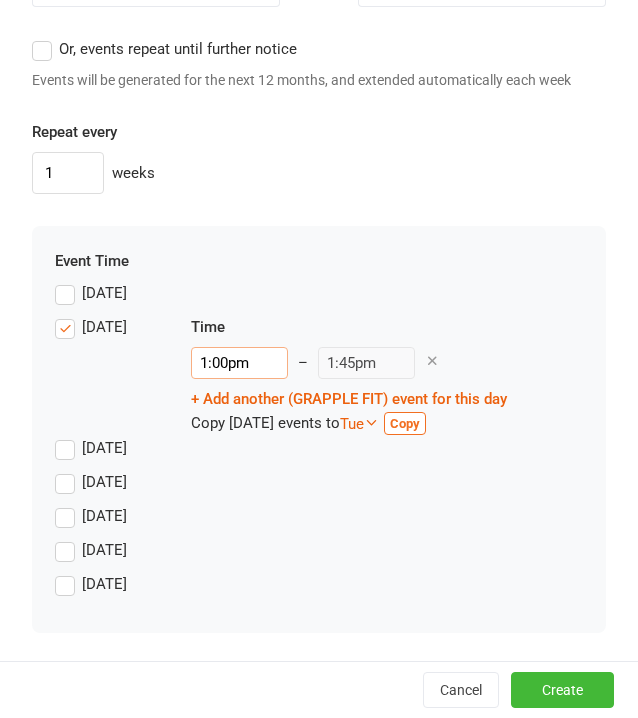click on "1:00pm" at bounding box center (239, 363) 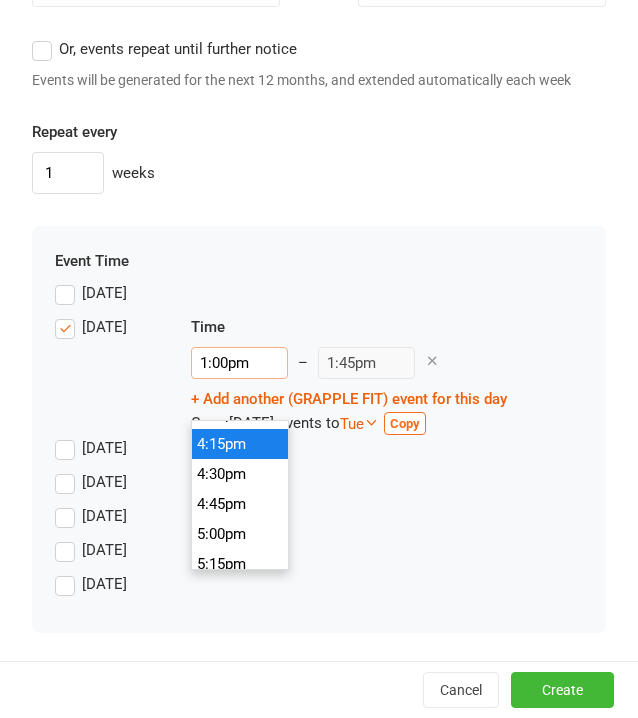 scroll, scrollTop: 2030, scrollLeft: 0, axis: vertical 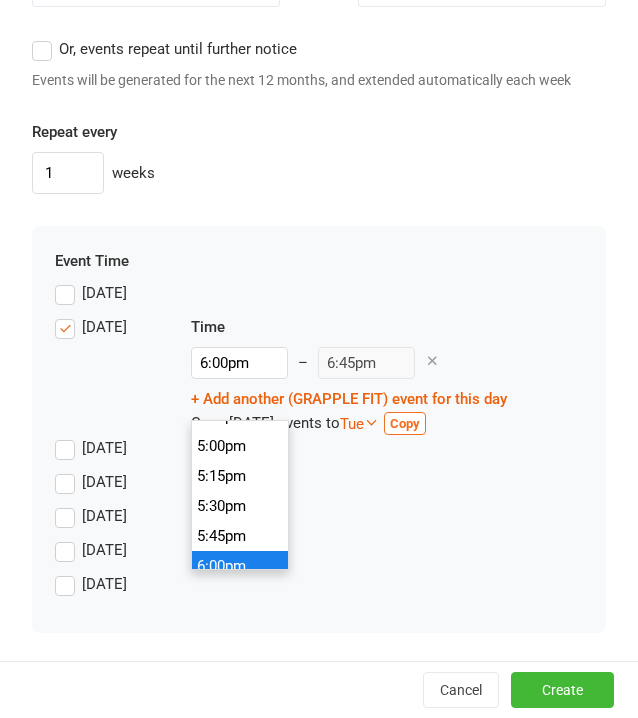 click on "6:00pm" at bounding box center [240, 566] 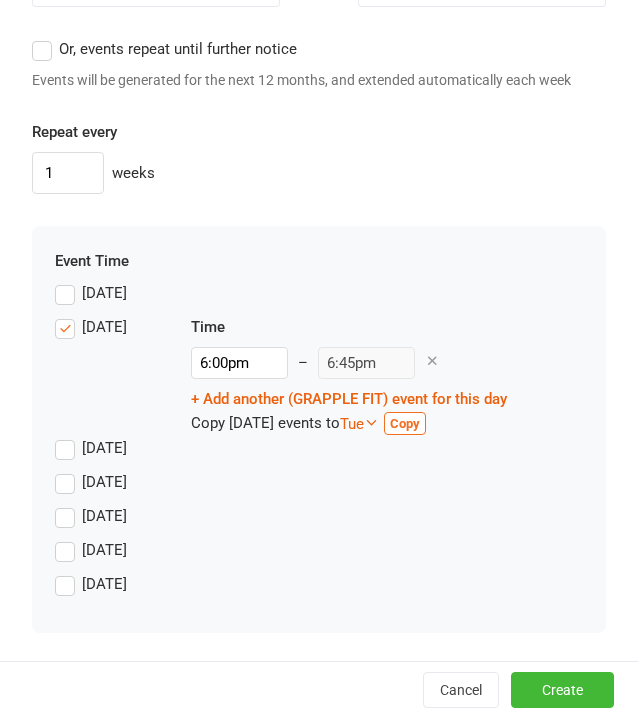 click on "[DATE]" at bounding box center (104, 548) 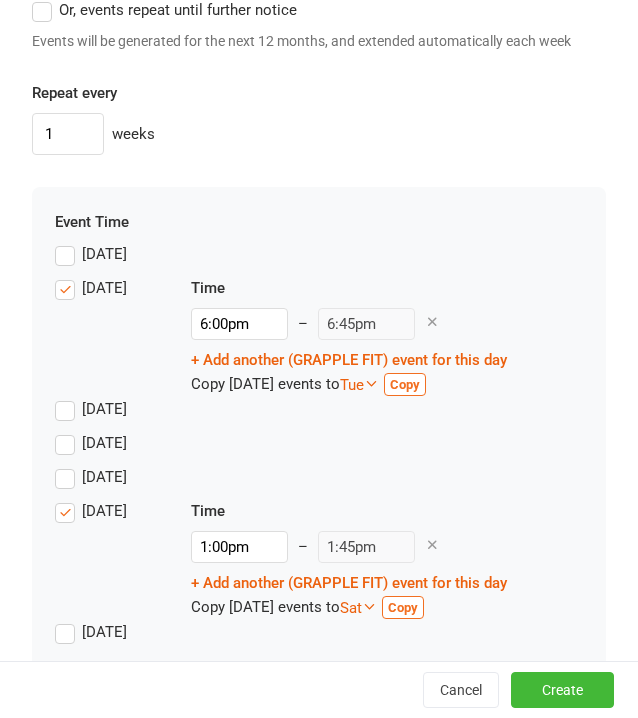 scroll, scrollTop: 0, scrollLeft: 0, axis: both 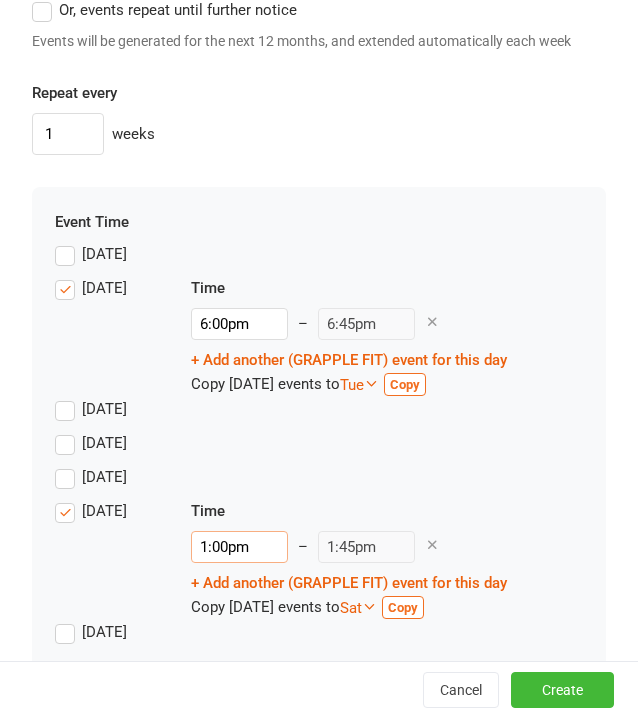 drag, startPoint x: 246, startPoint y: 579, endPoint x: 256, endPoint y: 584, distance: 11.18034 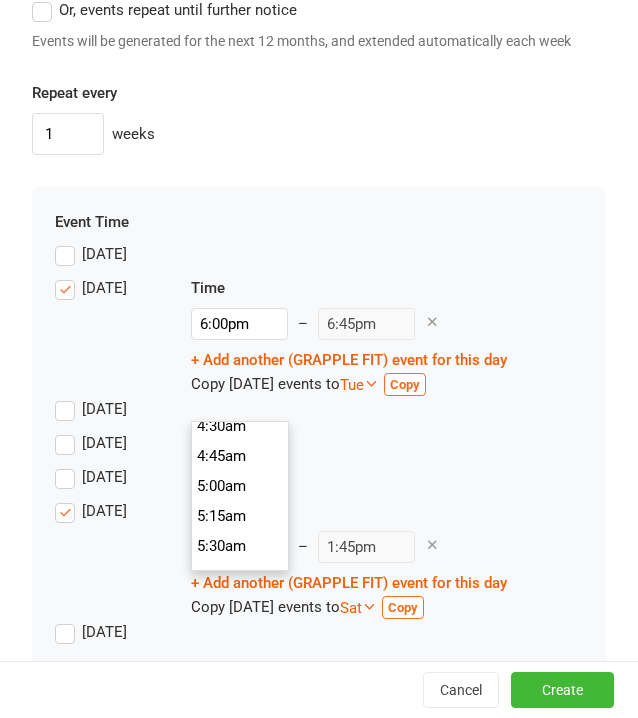 scroll, scrollTop: 530, scrollLeft: 0, axis: vertical 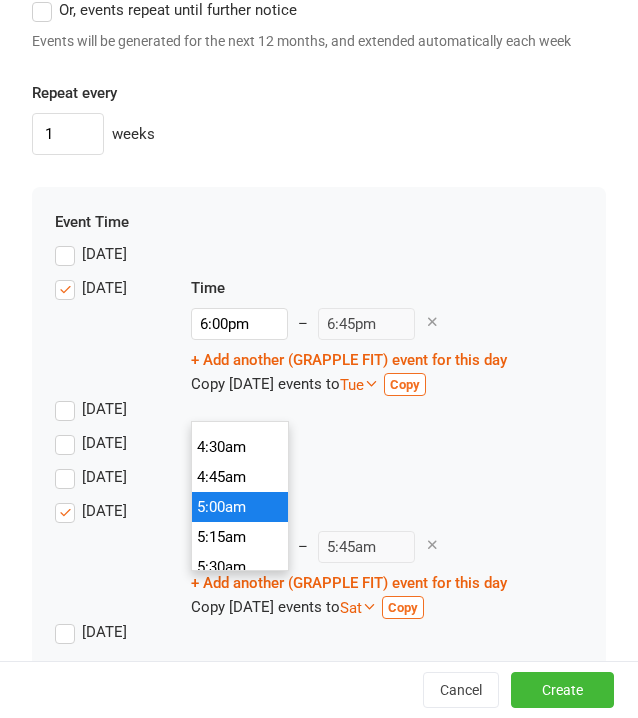 click on "5:00am" at bounding box center (240, 507) 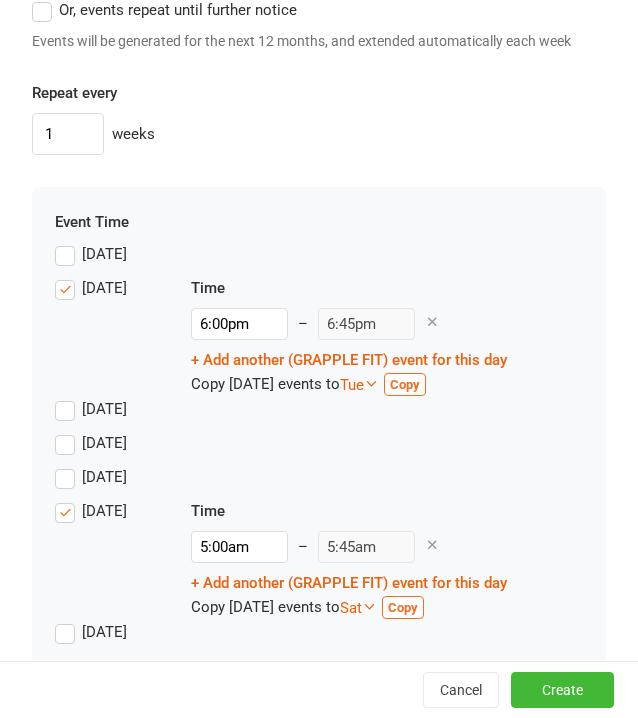 click on "[DATE]" at bounding box center (319, 482) 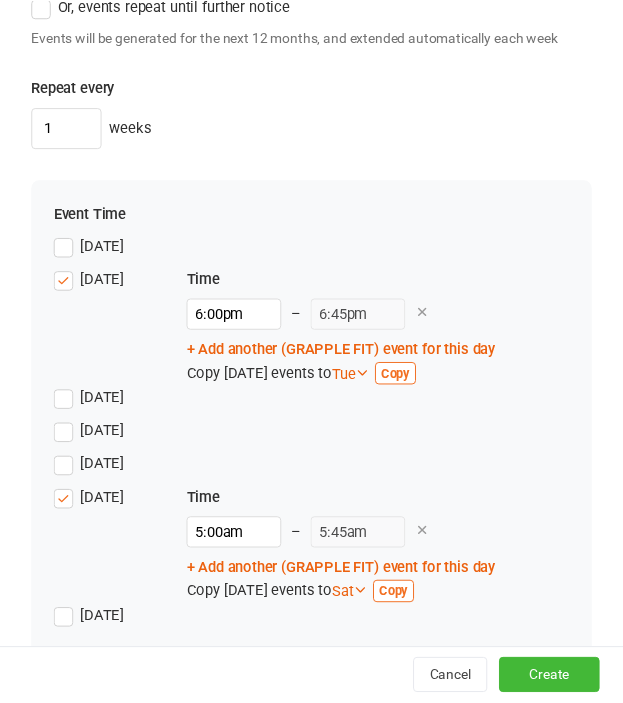 scroll, scrollTop: 2140, scrollLeft: 0, axis: vertical 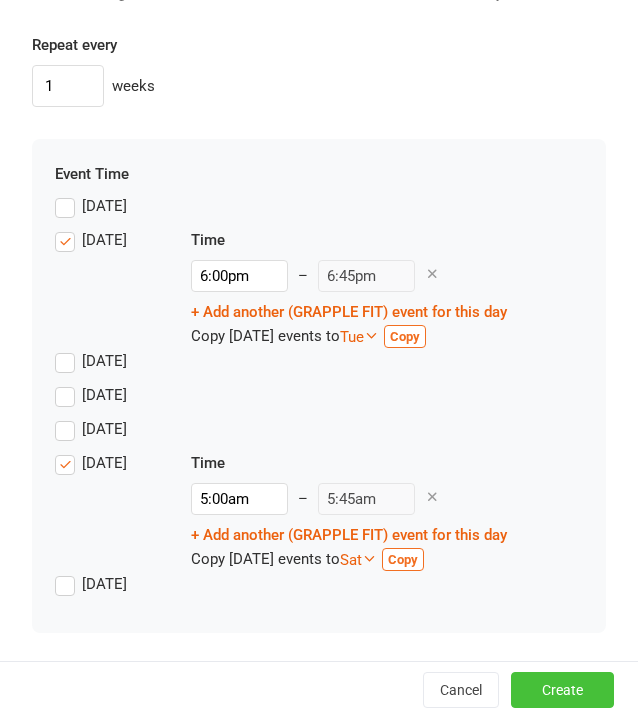 click on "Create" at bounding box center [562, 690] 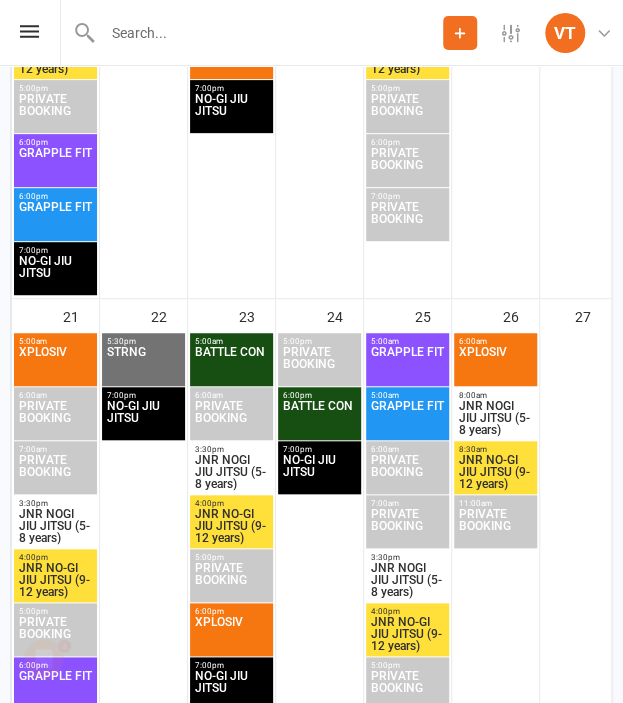 scroll, scrollTop: 3700, scrollLeft: 0, axis: vertical 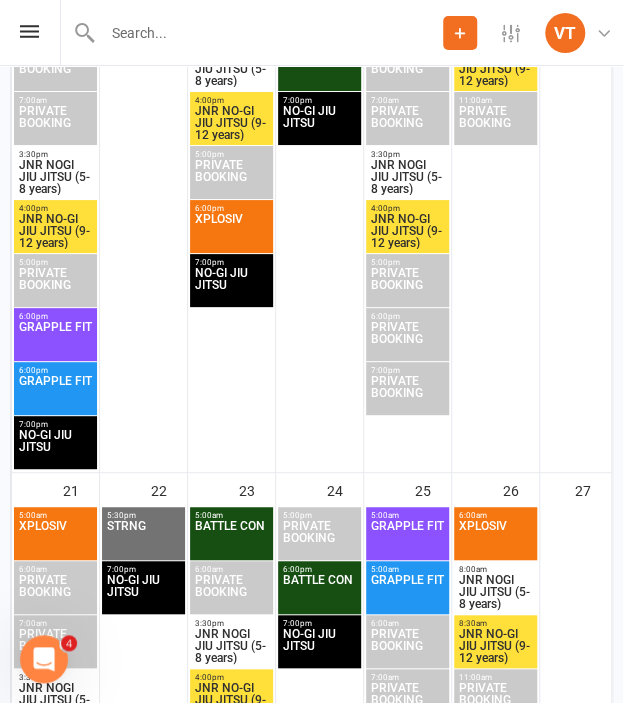 click on "GRAPPLE FIT" at bounding box center (55, 393) 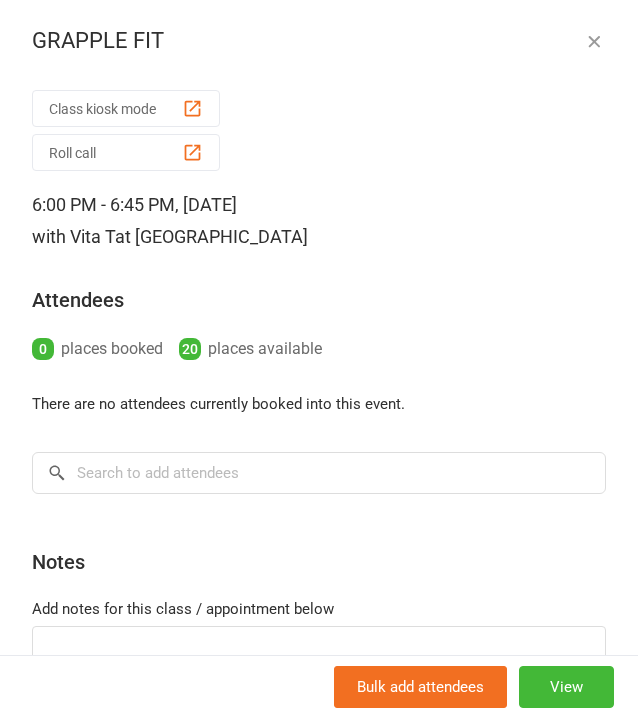 click at bounding box center (594, 41) 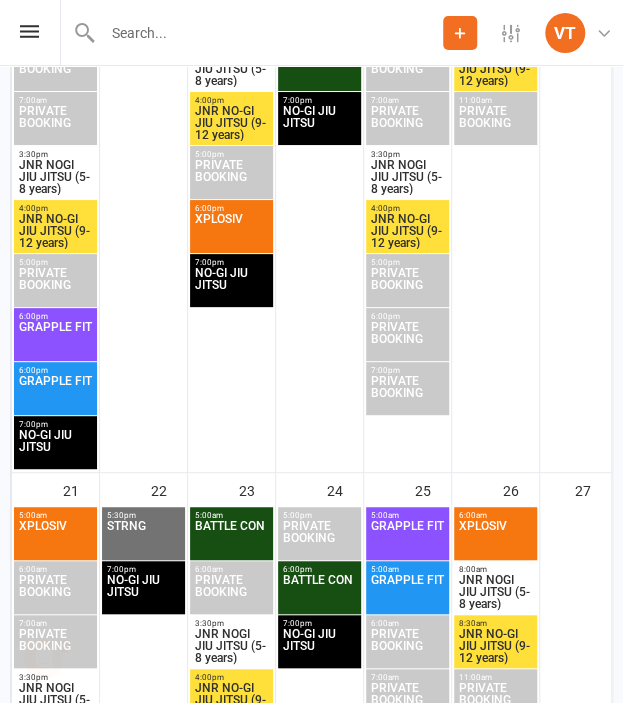 click on "GRAPPLE FIT" at bounding box center (55, 339) 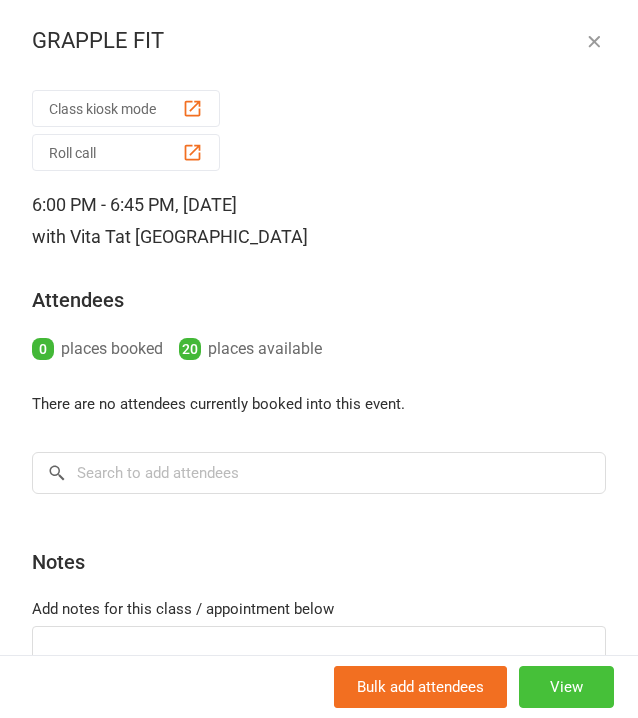 click on "View" at bounding box center (566, 687) 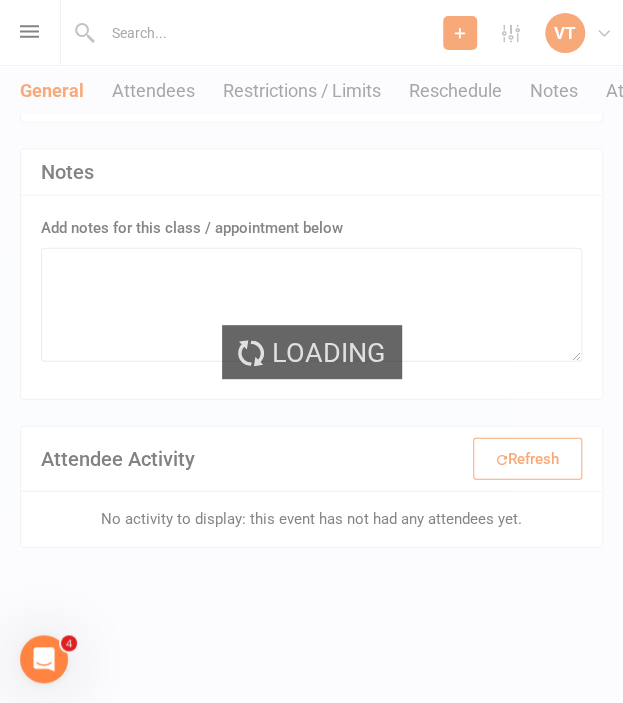 scroll, scrollTop: 0, scrollLeft: 0, axis: both 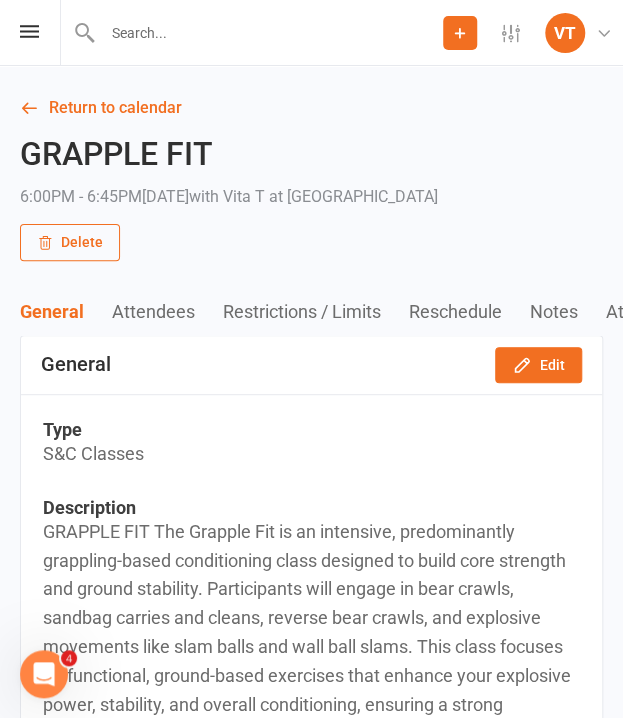 click on "Delete" at bounding box center [70, 242] 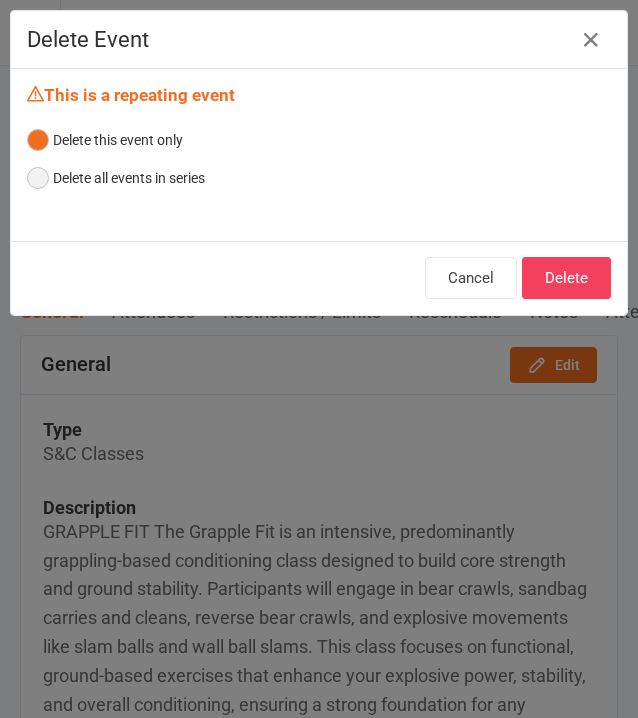 click on "Delete all events in series" at bounding box center [116, 178] 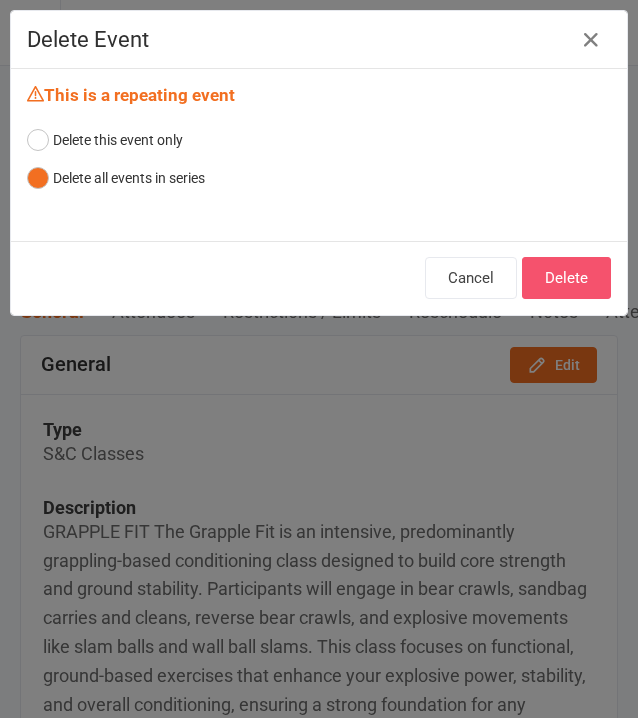 click on "Delete" at bounding box center (566, 278) 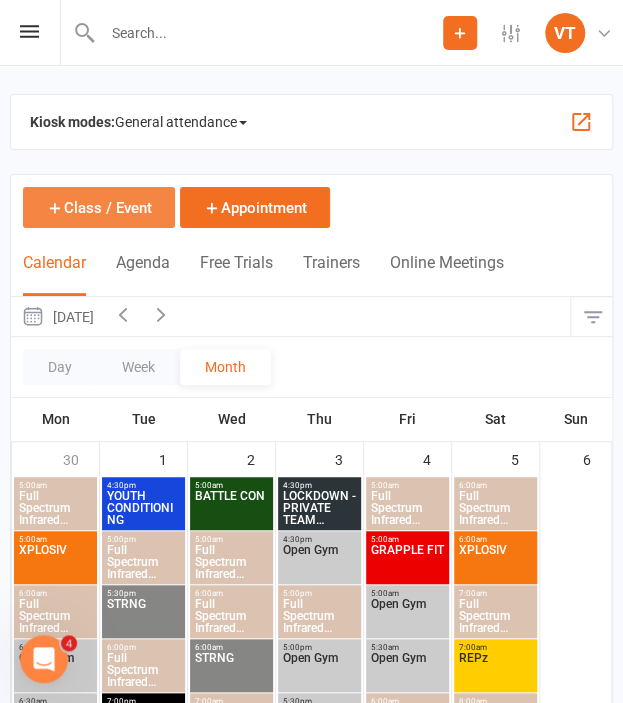 click on "Class / Event" at bounding box center [99, 207] 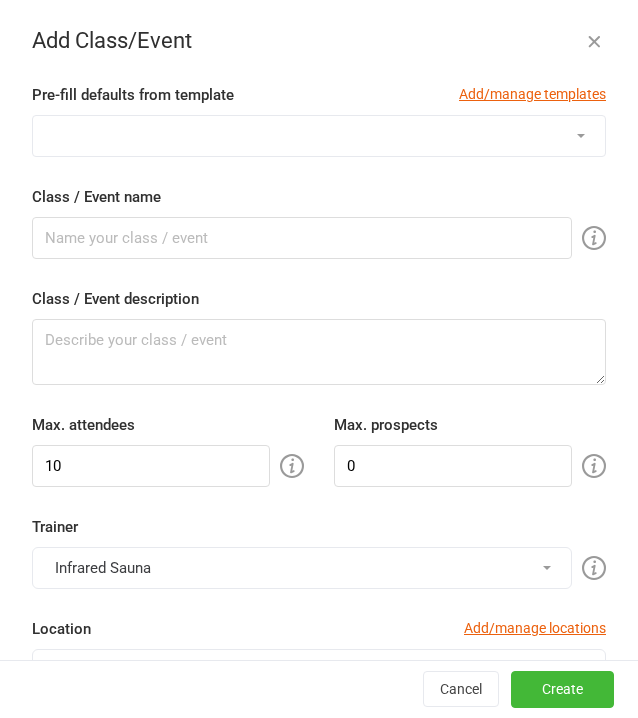 click at bounding box center [594, 41] 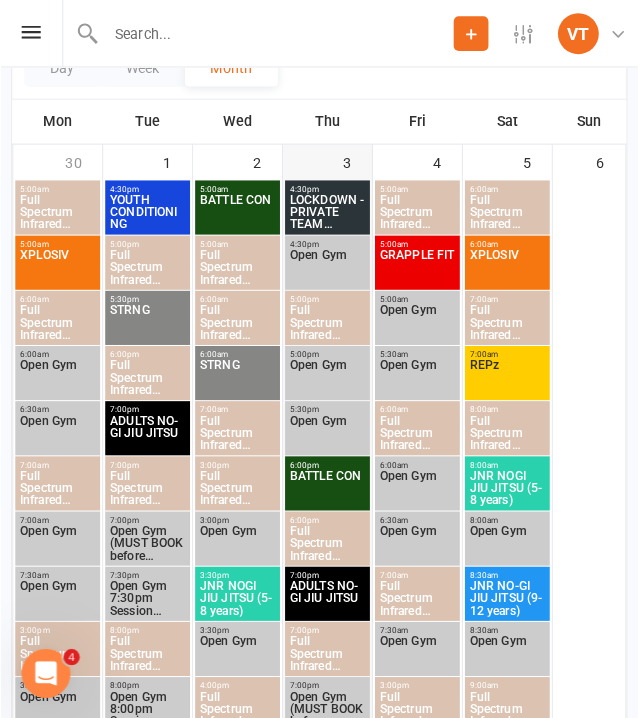 scroll, scrollTop: 0, scrollLeft: 0, axis: both 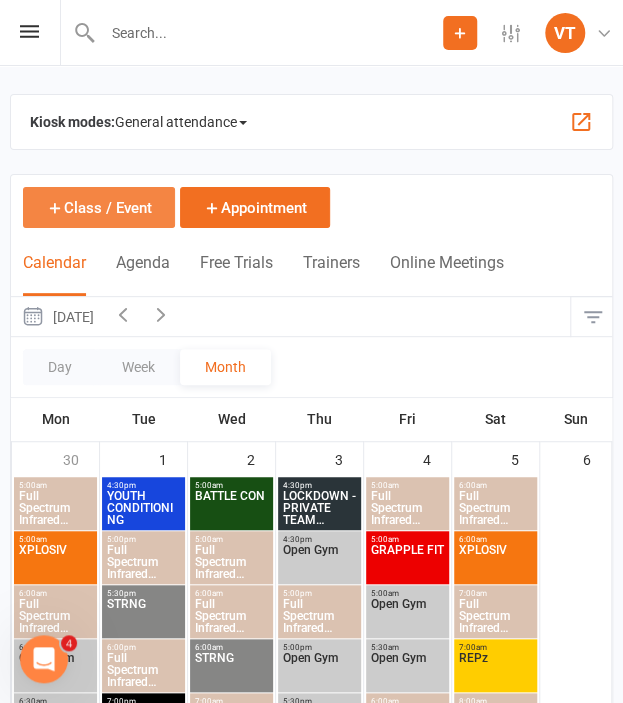click on "Class / Event" at bounding box center [99, 207] 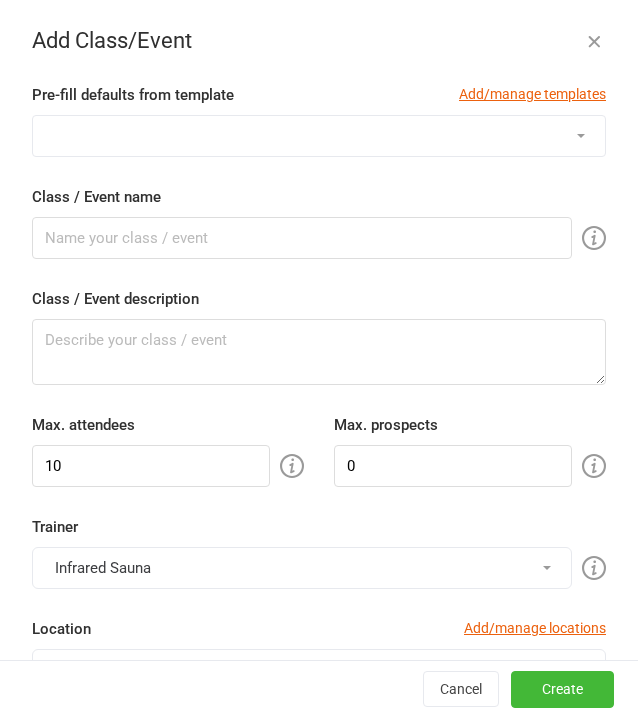 click on "1:1 ADULT S&C TRIAL 1:1 JUNIOR S&C ALL JNR MMA (5-13yrs) BALANCE BATTLE CON FLOW MOTION Full Spectrum Infrared Sauna Full Spectrum Infrared Sauna 7:00pm Session (MUST BOOK before 6:45pm) Full Spectrum Infrared Sauna 8:00pm Session (MUST BOOK before 6:45pm) GRAPPLE FIT HIGH PERFORMANCE JNR COMP PREP JNR HYRBID (9-12 years) JNR NOGI JIU JITSU (5-8 years) JNR NO-GI JIU JITSU (9-12 years) JUNIOR S&C (9-13 years) [DEMOGRAPHIC_DATA] ONLY LOCKDOWN - PRIVATE TEAM SESSION MMA - Youth (14-17yrs) NO-GI JIU JITSU Open Gym Open Gym 7:00pm Session (MUST BOOK before 6:45pm) Open Gym 7:30pm Session (MUST BOOK before 6:45pm) Open Gym 8:00pm Session (MUST BOOK before 6:45pm) Open Gym 8:30pm Session (MUST BOOK before 6:45pm) PRIVATE BOOKING PRIVATE TEAM SESSION RECOVER REDZONE REPz START OF BLOCK STRIKE FORCE STRNG TESTING SESSION TESTING WEEK WOLFPAC XPLOSIV YOUTH CONDITIONING YOUTH NO-GI" at bounding box center [319, 136] 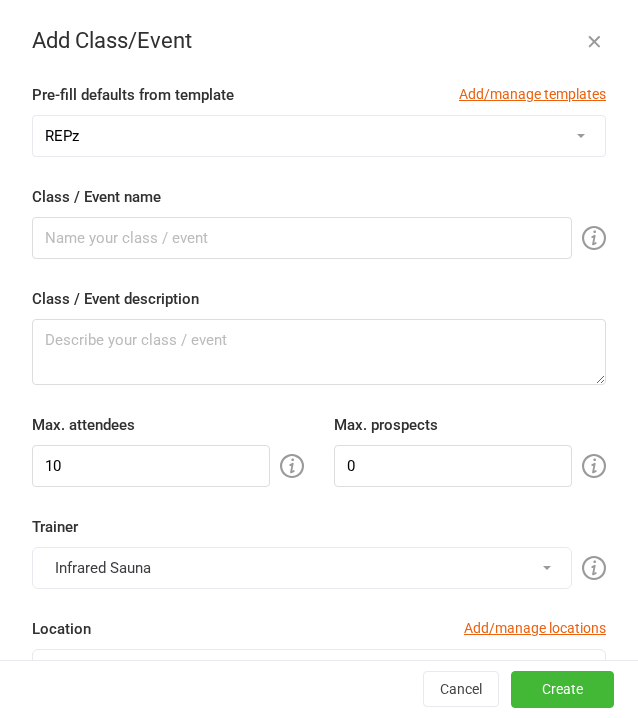 click on "1:1 ADULT S&C TRIAL 1:1 JUNIOR S&C ALL JNR MMA (5-13yrs) BALANCE BATTLE CON FLOW MOTION Full Spectrum Infrared Sauna Full Spectrum Infrared Sauna 7:00pm Session (MUST BOOK before 6:45pm) Full Spectrum Infrared Sauna 8:00pm Session (MUST BOOK before 6:45pm) GRAPPLE FIT HIGH PERFORMANCE JNR COMP PREP JNR HYRBID (9-12 years) JNR NOGI JIU JITSU (5-8 years) JNR NO-GI JIU JITSU (9-12 years) JUNIOR S&C (9-13 years) [DEMOGRAPHIC_DATA] ONLY LOCKDOWN - PRIVATE TEAM SESSION MMA - Youth (14-17yrs) NO-GI JIU JITSU Open Gym Open Gym 7:00pm Session (MUST BOOK before 6:45pm) Open Gym 7:30pm Session (MUST BOOK before 6:45pm) Open Gym 8:00pm Session (MUST BOOK before 6:45pm) Open Gym 8:30pm Session (MUST BOOK before 6:45pm) PRIVATE BOOKING PRIVATE TEAM SESSION RECOVER REDZONE REPz START OF BLOCK STRIKE FORCE STRNG TESTING SESSION TESTING WEEK WOLFPAC XPLOSIV YOUTH CONDITIONING YOUTH NO-GI" at bounding box center (319, 136) 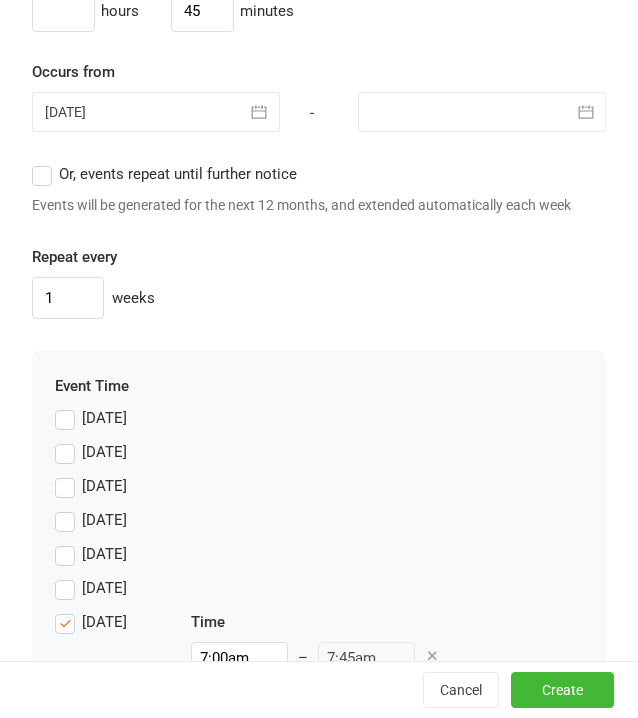 scroll, scrollTop: 1900, scrollLeft: 0, axis: vertical 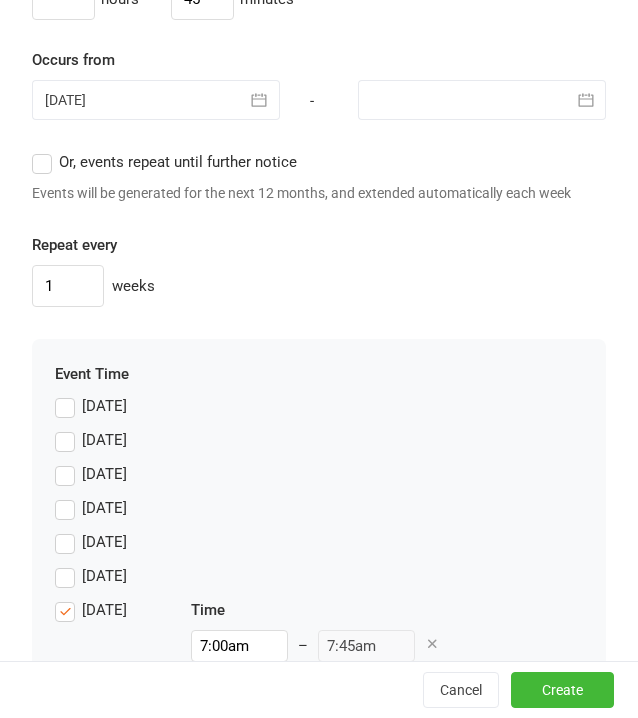 click 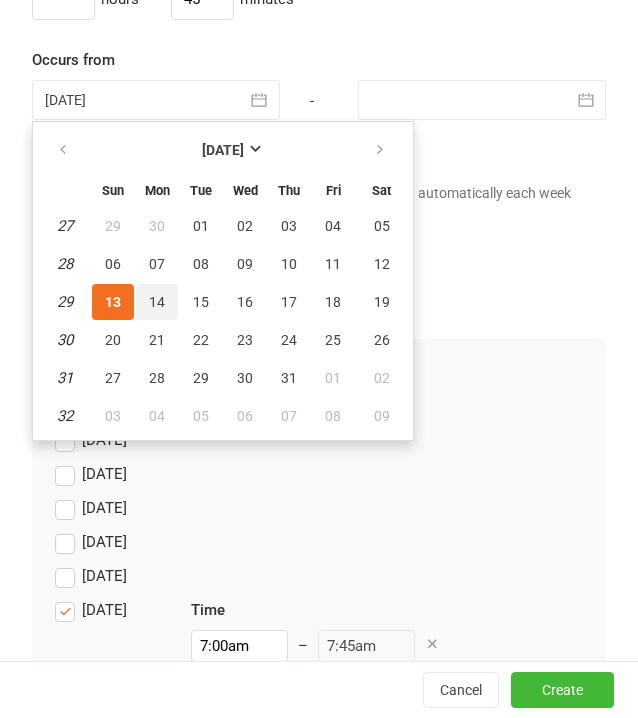 click on "14" at bounding box center [157, 302] 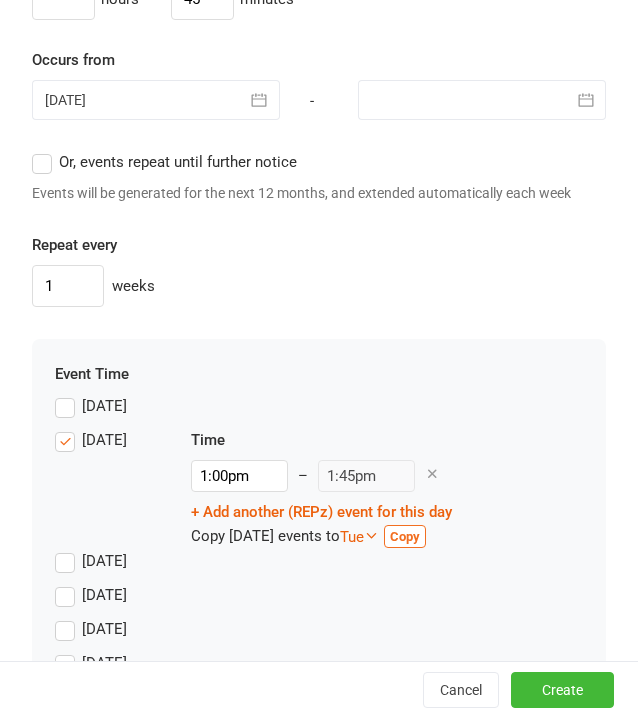click at bounding box center (482, 100) 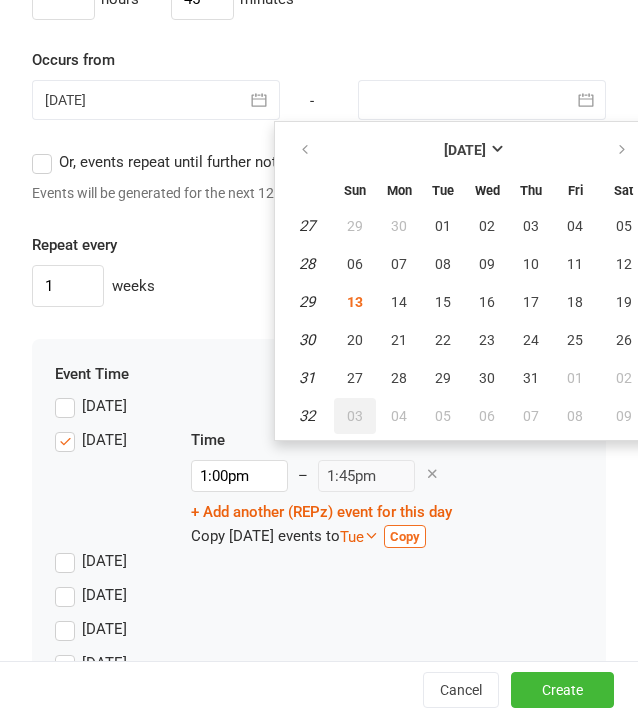 click on "03" at bounding box center [355, 416] 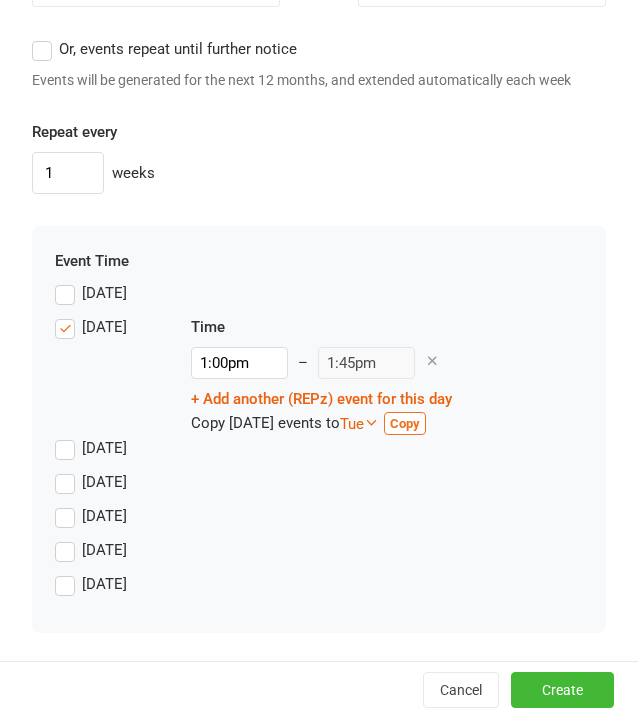 click on "[DATE]" at bounding box center (91, 327) 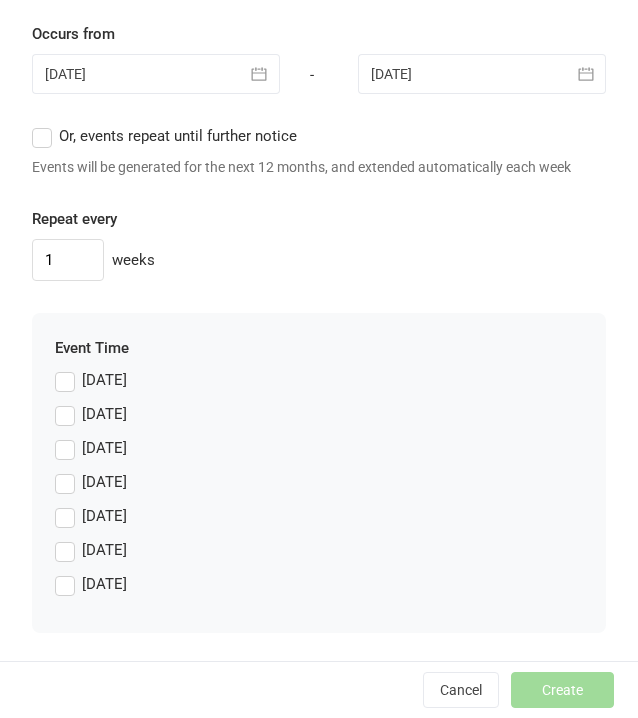 scroll, scrollTop: 1966, scrollLeft: 0, axis: vertical 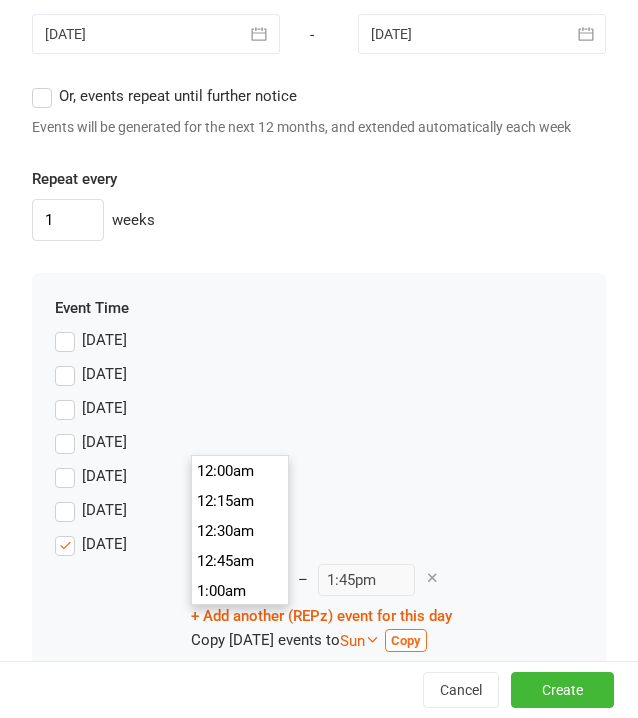 click on "1:00pm" at bounding box center (239, 580) 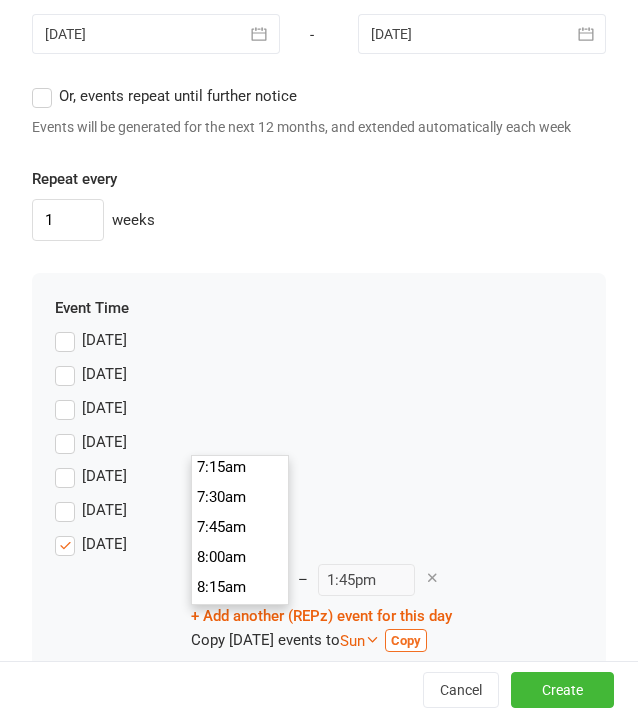 scroll, scrollTop: 830, scrollLeft: 0, axis: vertical 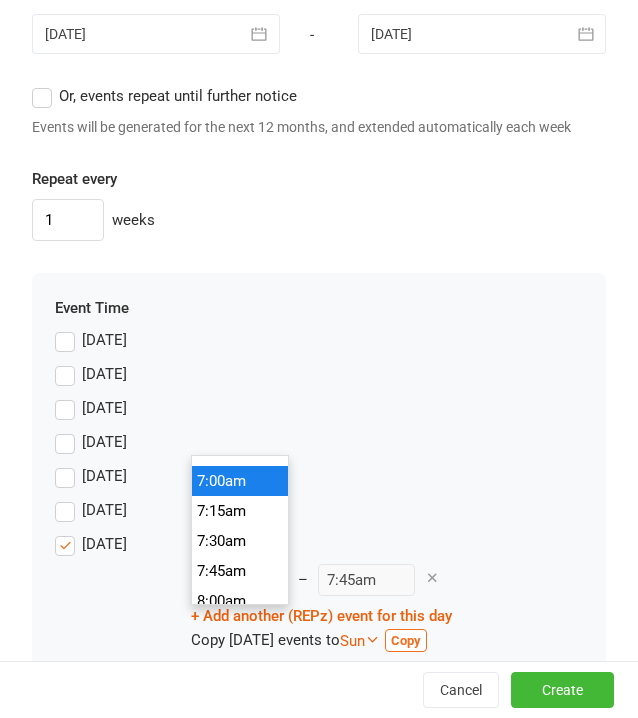 click on "7:00am" at bounding box center (240, 481) 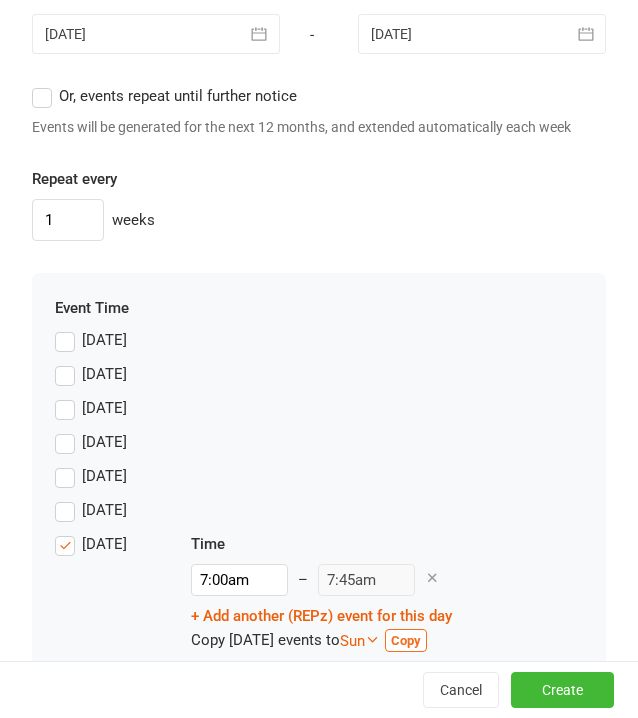 click on "[DATE]" at bounding box center (319, 481) 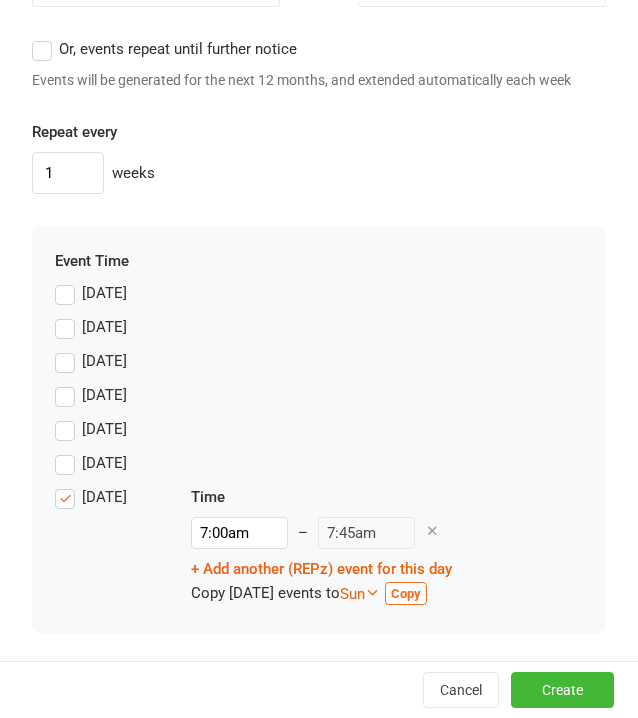 scroll, scrollTop: 2052, scrollLeft: 0, axis: vertical 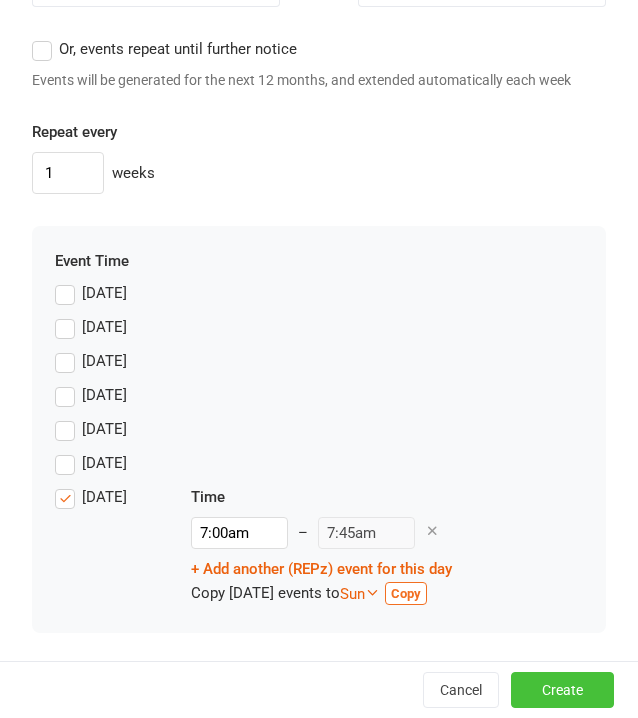 click on "Create" at bounding box center [562, 690] 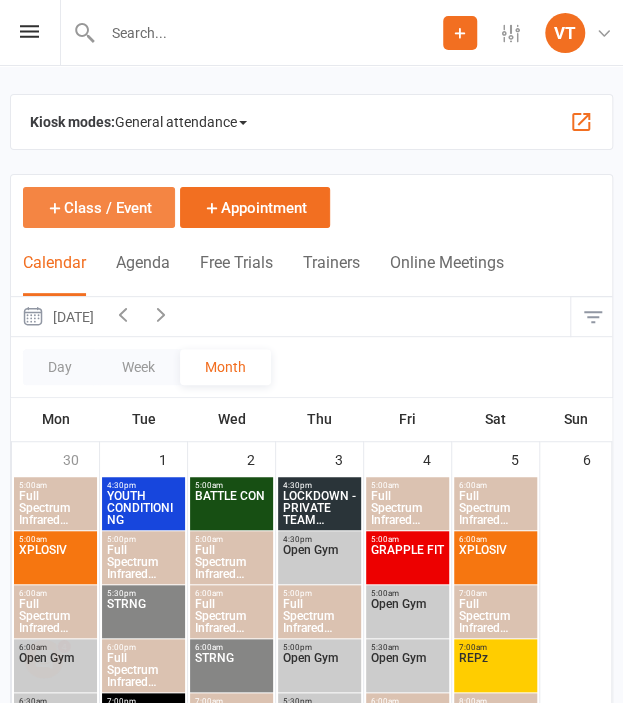 click at bounding box center (55, 208) 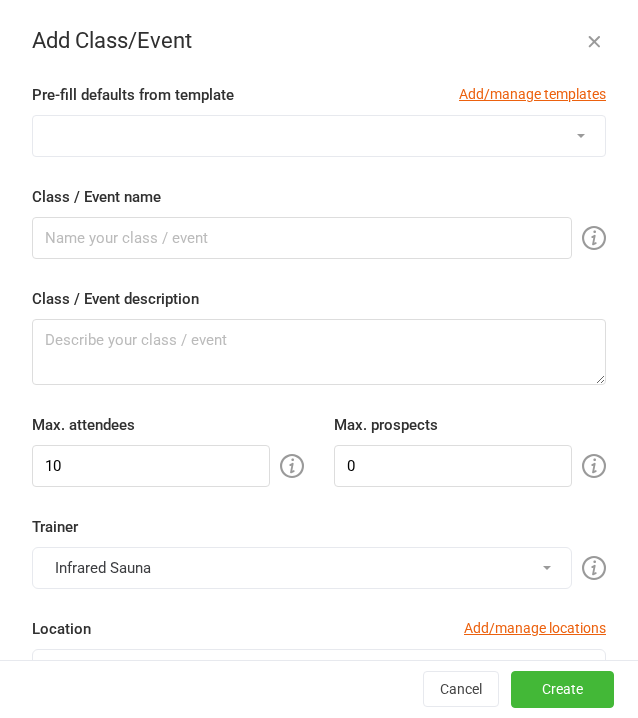 click on "1:1 ADULT S&C TRIAL 1:1 JUNIOR S&C ALL JNR MMA (5-13yrs) BALANCE BATTLE CON FLOW MOTION Full Spectrum Infrared Sauna Full Spectrum Infrared Sauna 7:00pm Session (MUST BOOK before 6:45pm) Full Spectrum Infrared Sauna 8:00pm Session (MUST BOOK before 6:45pm) GRAPPLE FIT HIGH PERFORMANCE JNR COMP PREP JNR HYRBID (9-12 years) JNR NOGI JIU JITSU (5-8 years) JNR NO-GI JIU JITSU (9-12 years) JUNIOR S&C (9-13 years) [DEMOGRAPHIC_DATA] ONLY LOCKDOWN - PRIVATE TEAM SESSION MMA - Youth (14-17yrs) NO-GI JIU JITSU Open Gym Open Gym 7:00pm Session (MUST BOOK before 6:45pm) Open Gym 7:30pm Session (MUST BOOK before 6:45pm) Open Gym 8:00pm Session (MUST BOOK before 6:45pm) Open Gym 8:30pm Session (MUST BOOK before 6:45pm) PRIVATE BOOKING PRIVATE TEAM SESSION RECOVER REDZONE REPz START OF BLOCK STRIKE FORCE STRNG TESTING SESSION TESTING WEEK WOLFPAC XPLOSIV YOUTH CONDITIONING YOUTH NO-GI" at bounding box center (319, 136) 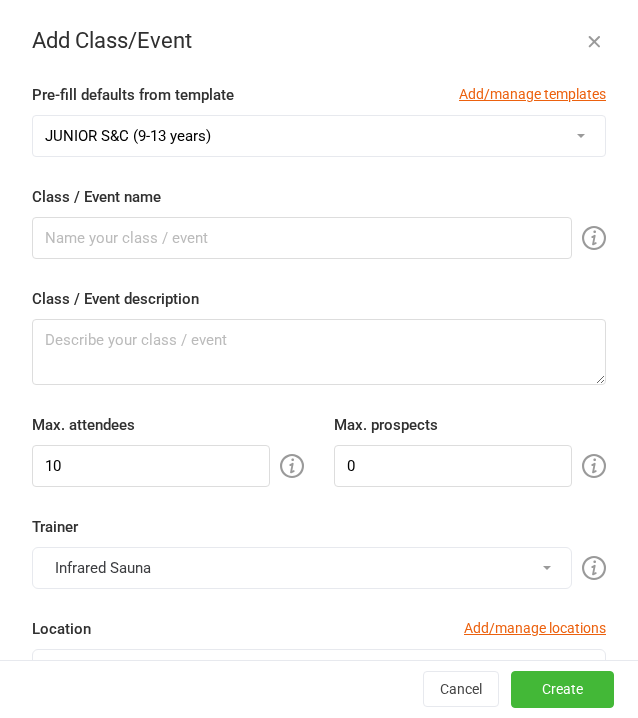 click on "1:1 ADULT S&C TRIAL 1:1 JUNIOR S&C ALL JNR MMA (5-13yrs) BALANCE BATTLE CON FLOW MOTION Full Spectrum Infrared Sauna Full Spectrum Infrared Sauna 7:00pm Session (MUST BOOK before 6:45pm) Full Spectrum Infrared Sauna 8:00pm Session (MUST BOOK before 6:45pm) GRAPPLE FIT HIGH PERFORMANCE JNR COMP PREP JNR HYRBID (9-12 years) JNR NOGI JIU JITSU (5-8 years) JNR NO-GI JIU JITSU (9-12 years) JUNIOR S&C (9-13 years) [DEMOGRAPHIC_DATA] ONLY LOCKDOWN - PRIVATE TEAM SESSION MMA - Youth (14-17yrs) NO-GI JIU JITSU Open Gym Open Gym 7:00pm Session (MUST BOOK before 6:45pm) Open Gym 7:30pm Session (MUST BOOK before 6:45pm) Open Gym 8:00pm Session (MUST BOOK before 6:45pm) Open Gym 8:30pm Session (MUST BOOK before 6:45pm) PRIVATE BOOKING PRIVATE TEAM SESSION RECOVER REDZONE REPz START OF BLOCK STRIKE FORCE STRNG TESTING SESSION TESTING WEEK WOLFPAC XPLOSIV YOUTH CONDITIONING YOUTH NO-GI" at bounding box center [319, 136] 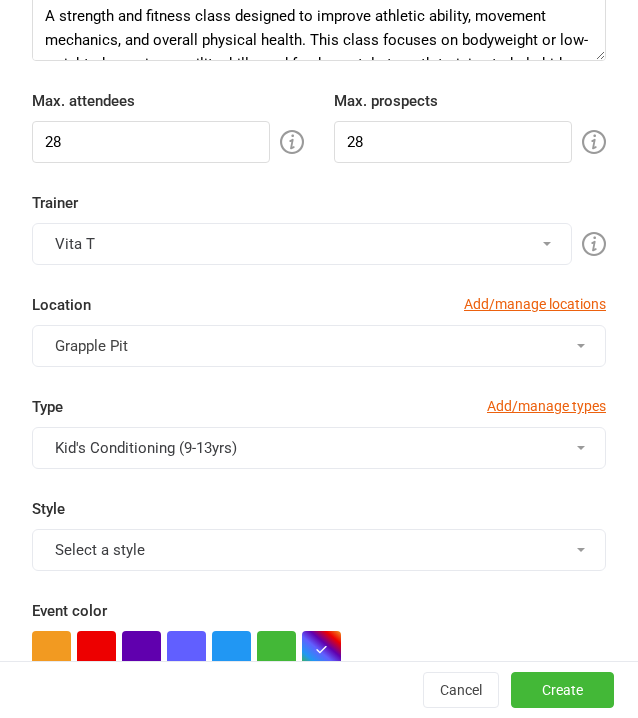 scroll, scrollTop: 500, scrollLeft: 0, axis: vertical 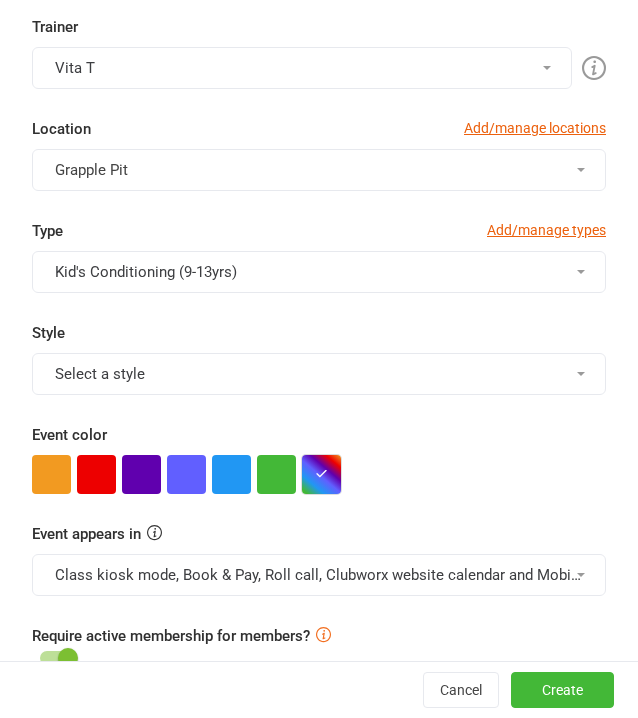 click at bounding box center (321, 474) 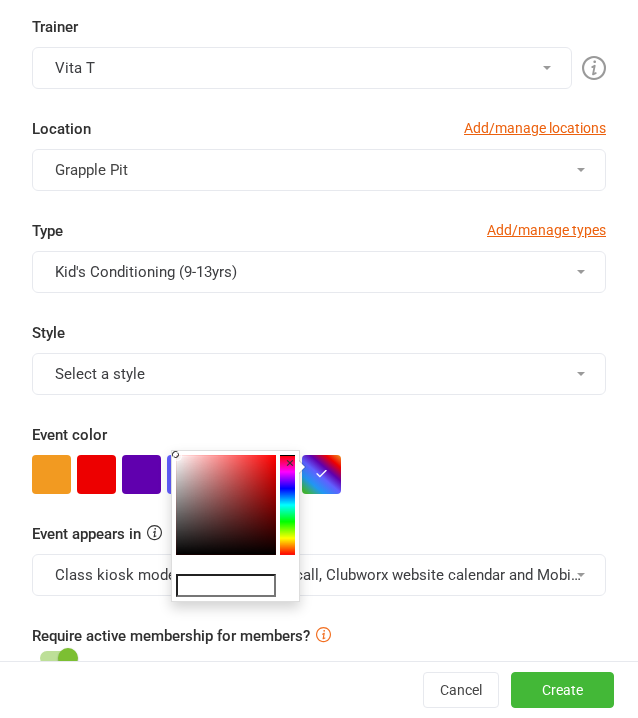 click at bounding box center (226, 586) 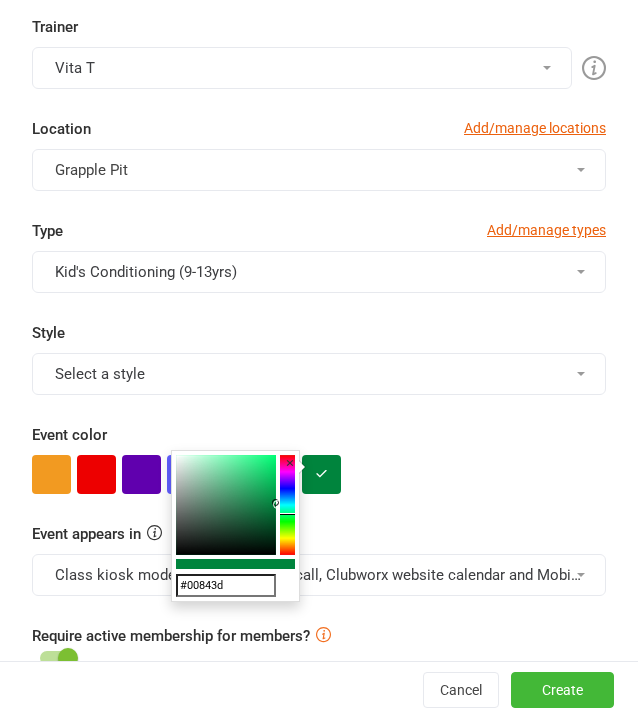 click on "Pre-fill defaults from template Add/manage templates 1:1 ADULT S&C TRIAL 1:1 JUNIOR S&C ALL JNR MMA (5-13yrs) BALANCE BATTLE CON FLOW MOTION Full Spectrum Infrared Sauna Full Spectrum Infrared Sauna 7:00pm Session (MUST BOOK before 6:45pm) Full Spectrum Infrared Sauna 8:00pm Session (MUST BOOK before 6:45pm) GRAPPLE FIT HIGH PERFORMANCE JNR COMP PREP JNR HYRBID (9-12 years) JNR NOGI JIU JITSU (5-8 years) JNR NO-GI JIU JITSU (9-12 years) JUNIOR S&C (9-13 years) [DEMOGRAPHIC_DATA] ONLY LOCKDOWN - PRIVATE TEAM SESSION MMA - Youth (14-17yrs) NO-GI JIU JITSU Open Gym Open Gym 7:00pm Session (MUST BOOK before 6:45pm) Open Gym 7:30pm Session (MUST BOOK before 6:45pm) Open Gym 8:00pm Session (MUST BOOK before 6:45pm) Open Gym 8:30pm Session (MUST BOOK before 6:45pm) PRIVATE BOOKING PRIVATE TEAM SESSION RECOVER REDZONE REPz START OF BLOCK STRIKE FORCE STRNG TESTING SESSION TESTING WEEK WOLFPAC XPLOSIV YOUTH CONDITIONING YOUTH NO-GI Class / Event name JUNIOR S&C (9-13 years) Class / Event description Max. attendees 28 28 Trainer" at bounding box center [319, 881] 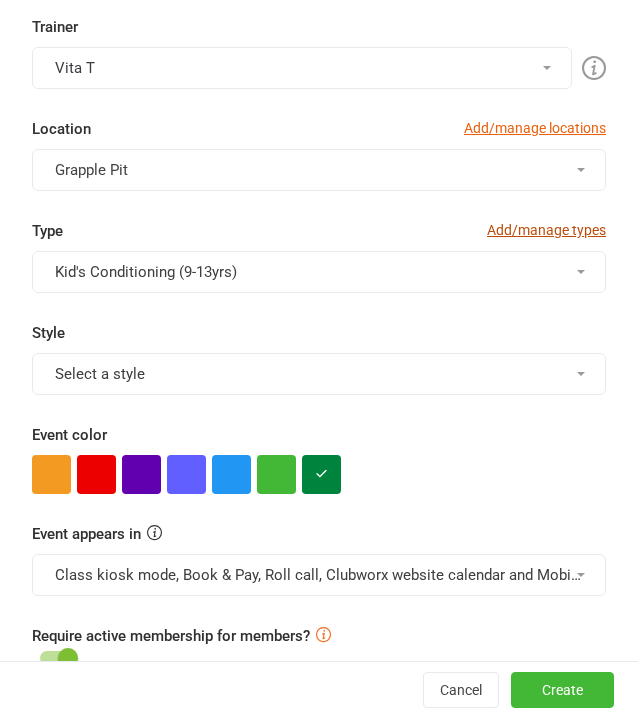 click on "Add/manage types" at bounding box center (546, 230) 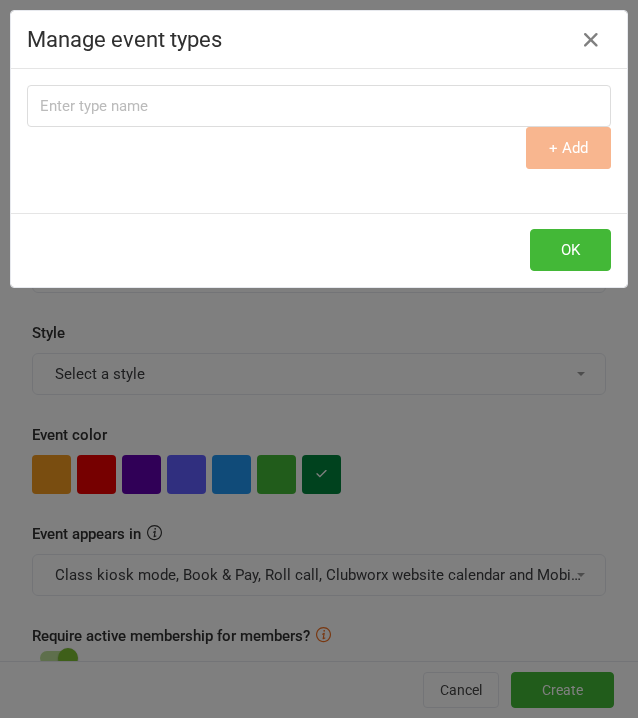 scroll, scrollTop: 0, scrollLeft: 0, axis: both 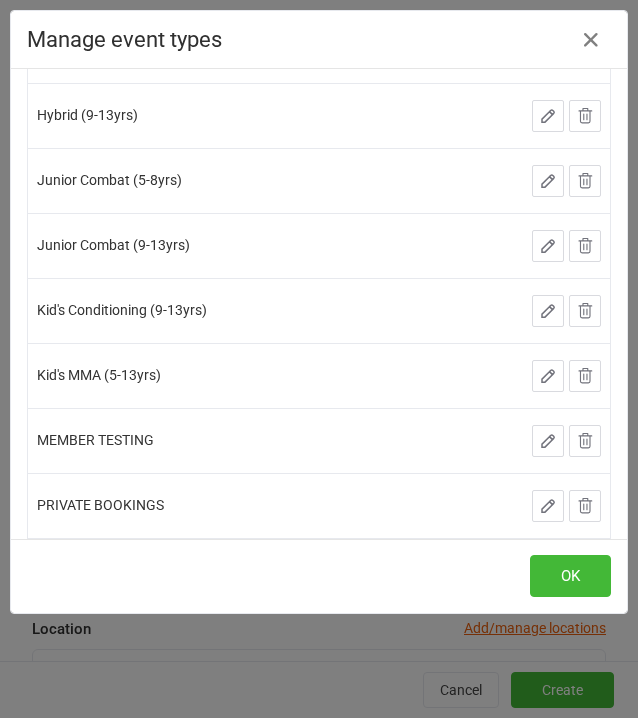 click 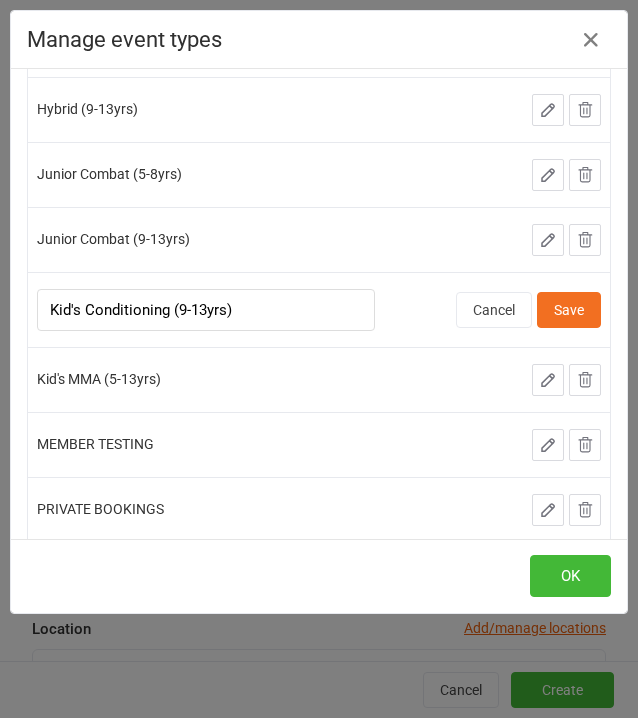 drag, startPoint x: 166, startPoint y: 303, endPoint x: 27, endPoint y: 307, distance: 139.05754 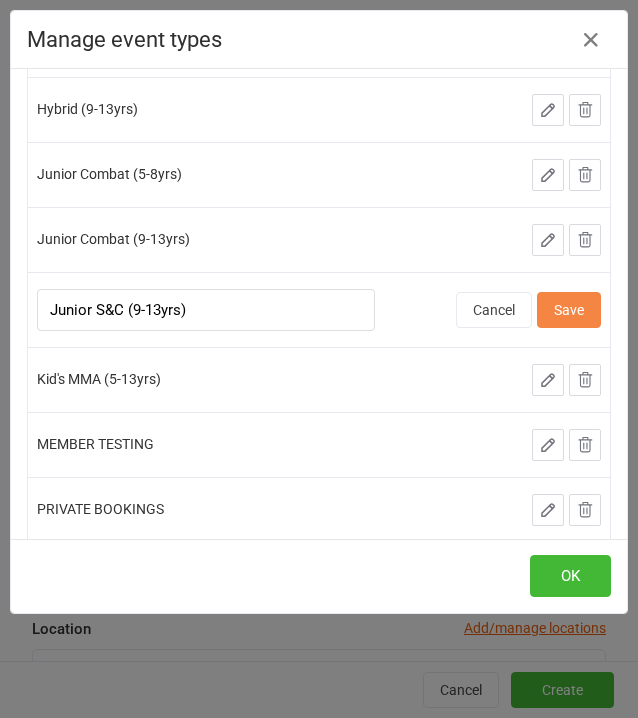 click on "Save" at bounding box center (569, 310) 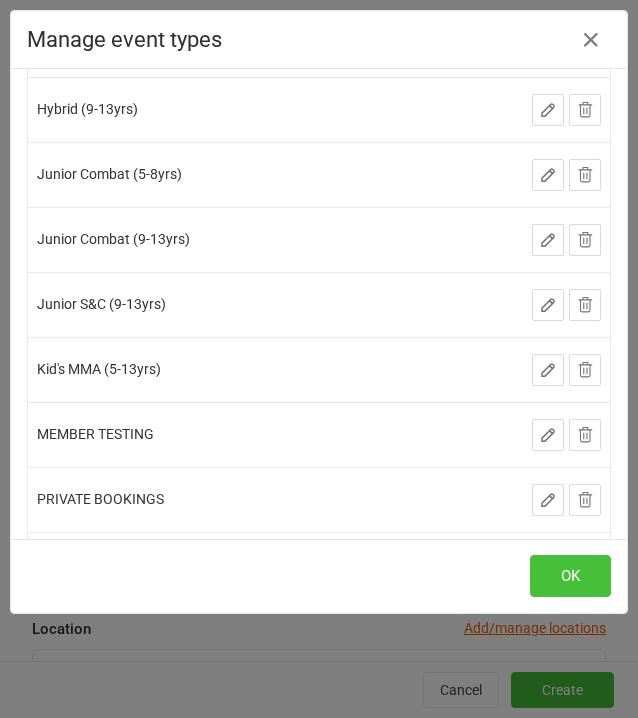 click on "OK" at bounding box center (570, 576) 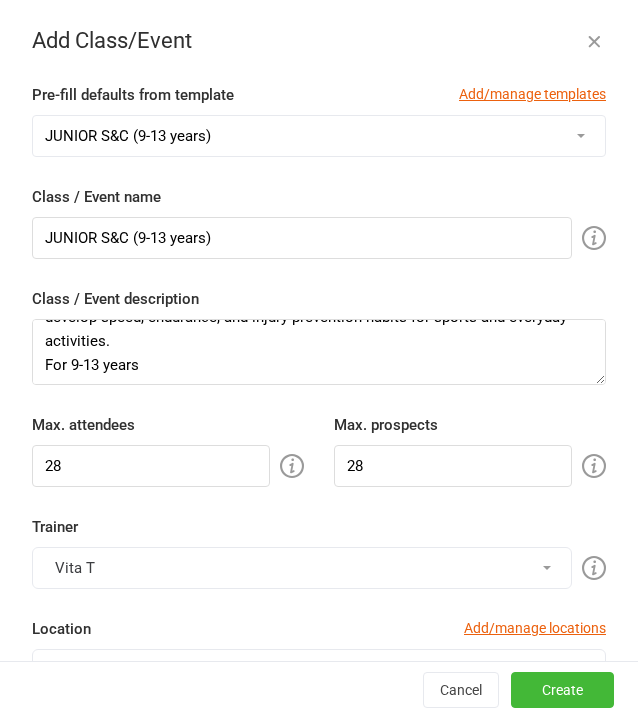 scroll, scrollTop: 96, scrollLeft: 0, axis: vertical 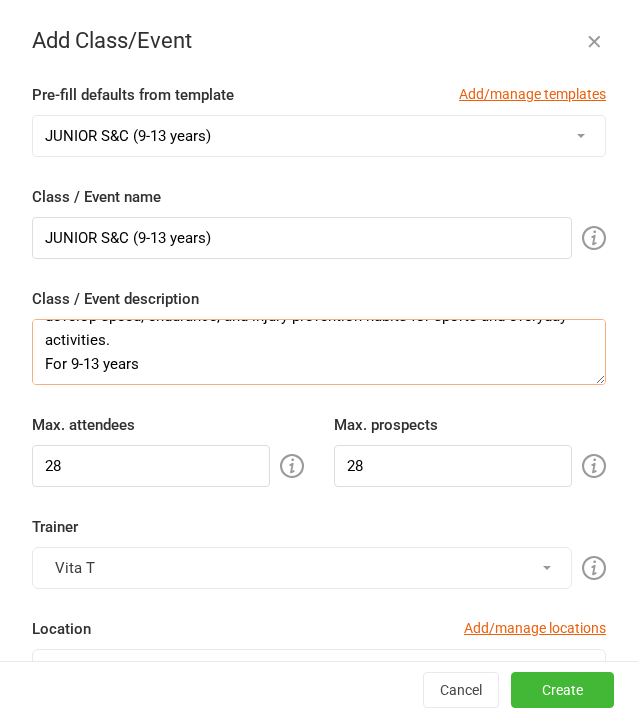 drag, startPoint x: 59, startPoint y: 370, endPoint x: -2, endPoint y: 356, distance: 62.58594 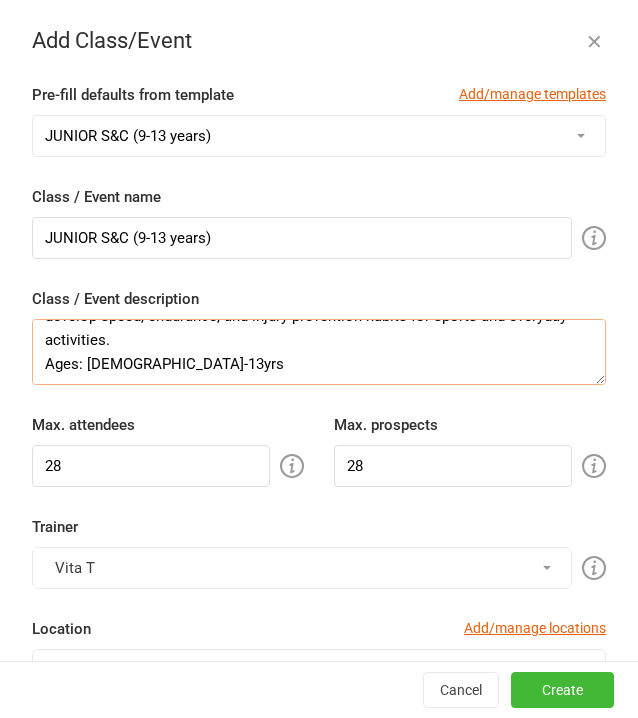 scroll, scrollTop: 109, scrollLeft: 0, axis: vertical 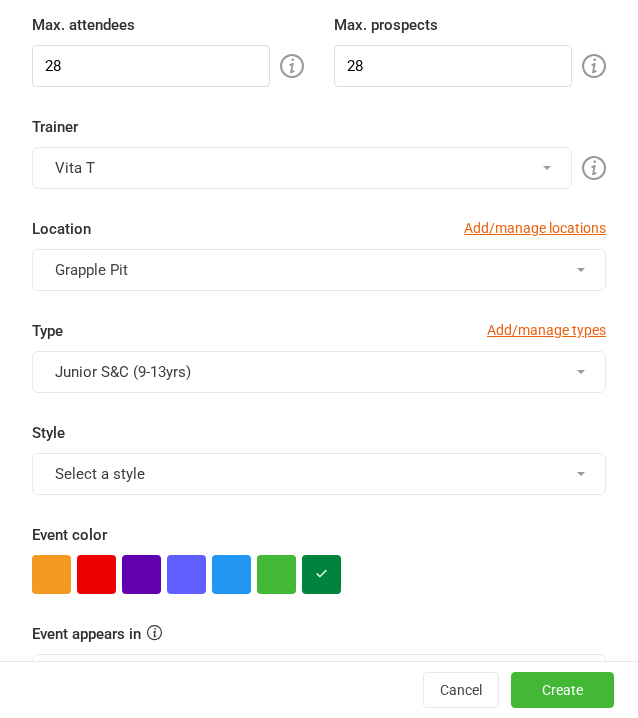 click on "Select a style" at bounding box center (319, 474) 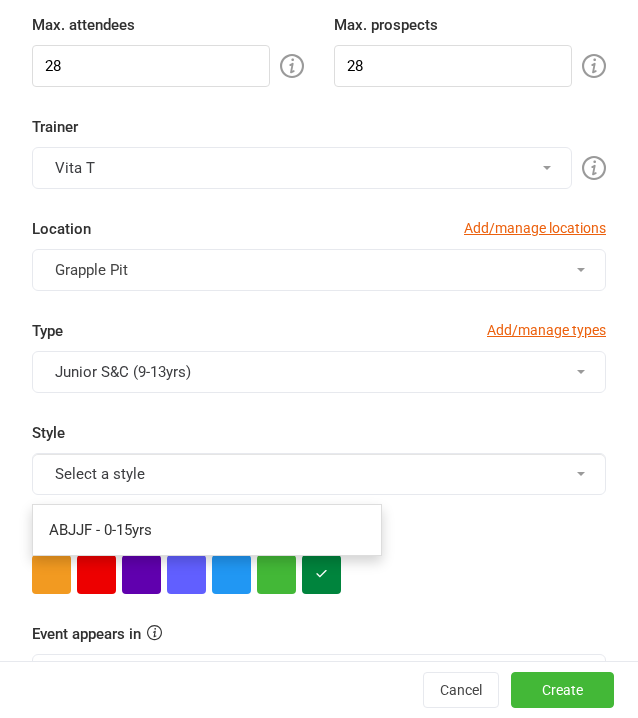 click on "Select a style" at bounding box center (319, 474) 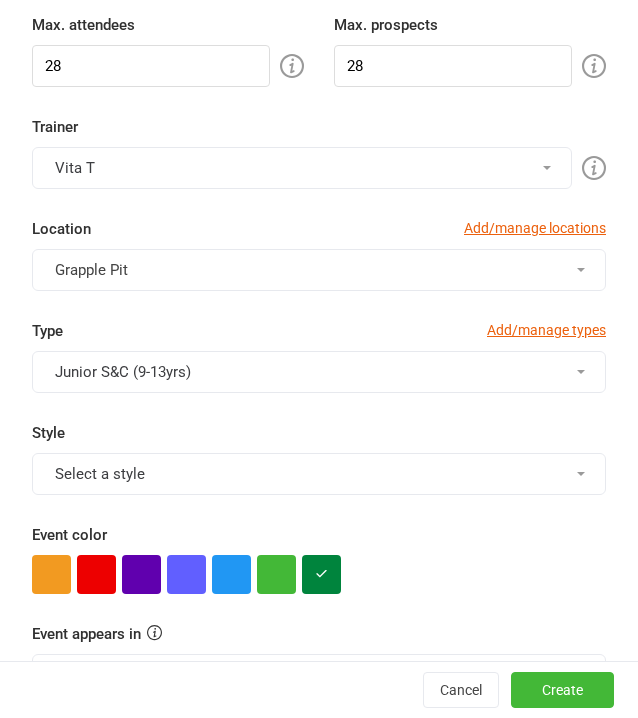 click on "Grapple Pit" at bounding box center [319, 270] 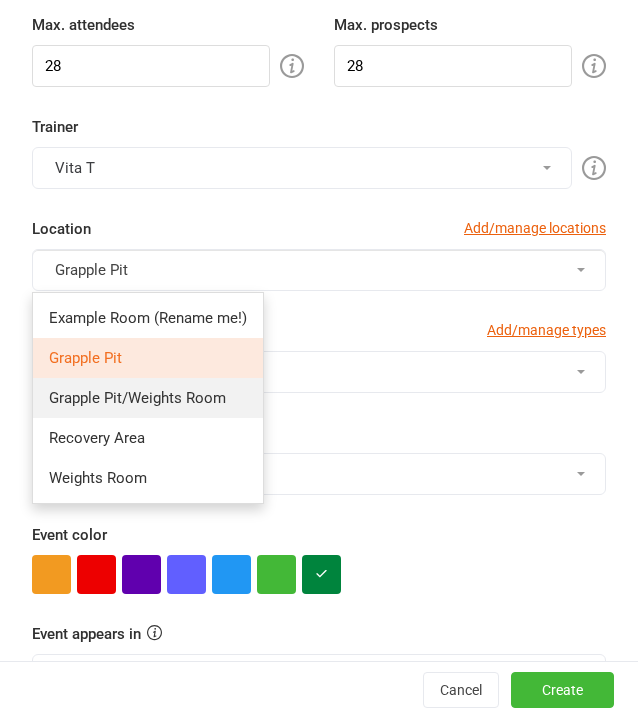 click on "Grapple Pit/Weights Room" at bounding box center (137, 398) 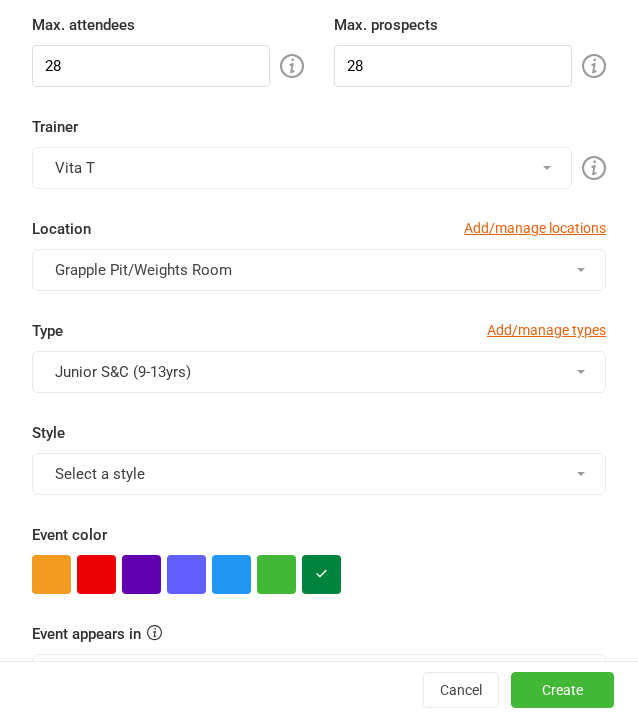 click on "Type Add/manage types" at bounding box center [319, 335] 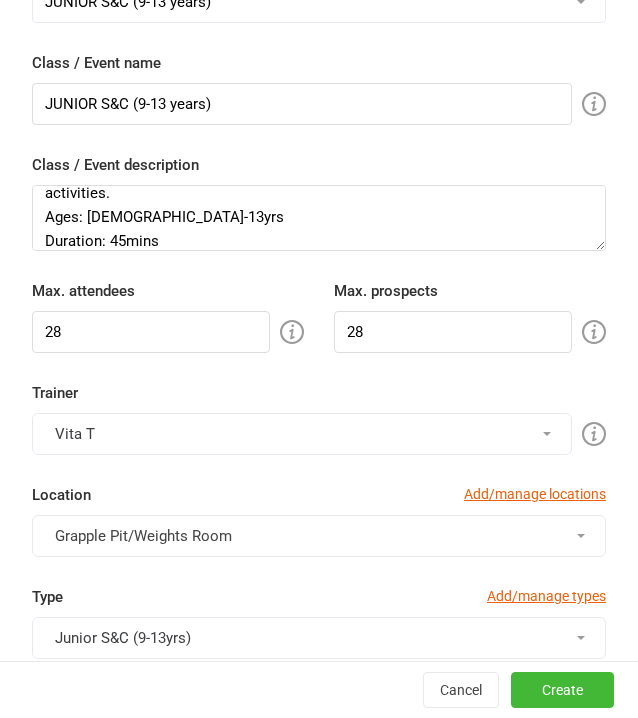 scroll, scrollTop: 100, scrollLeft: 0, axis: vertical 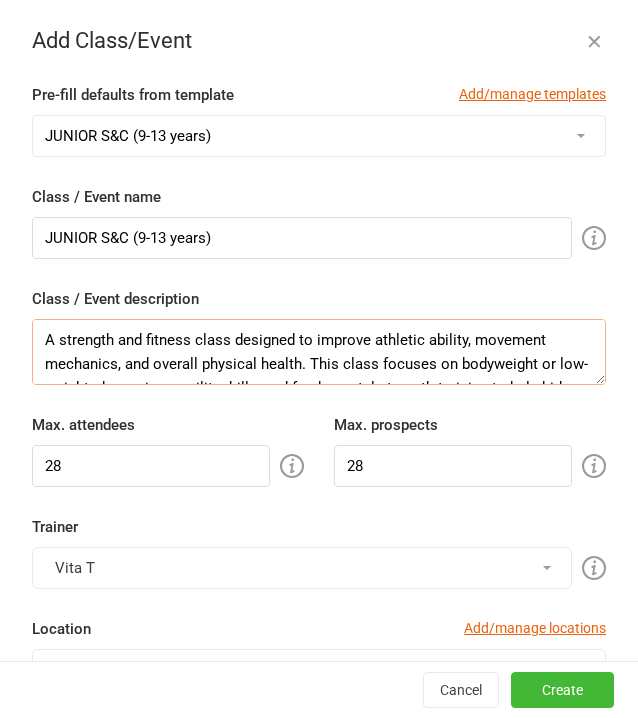 drag, startPoint x: 333, startPoint y: 349, endPoint x: 389, endPoint y: 357, distance: 56.568542 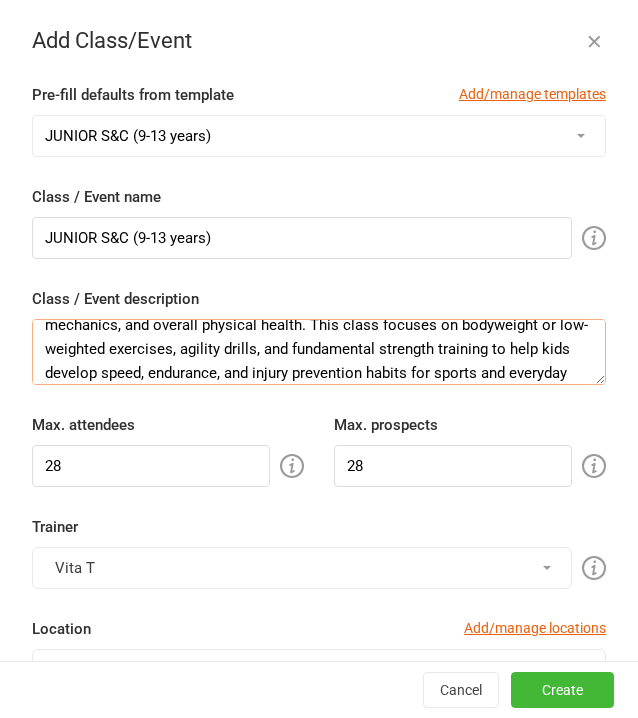 scroll, scrollTop: 40, scrollLeft: 0, axis: vertical 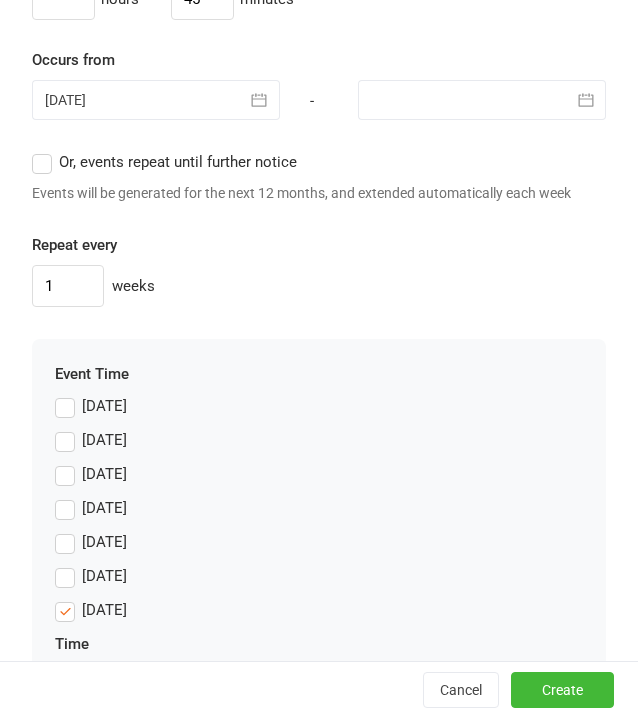 click at bounding box center (260, 100) 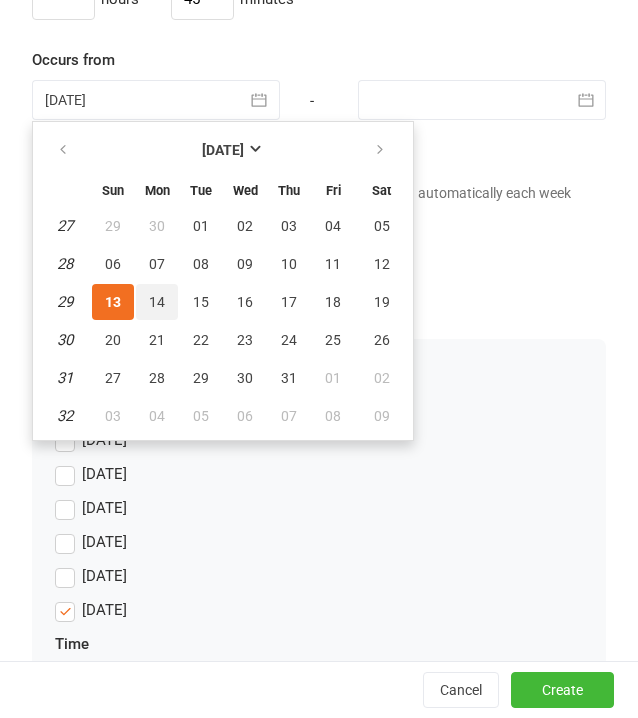 click on "14" at bounding box center (157, 302) 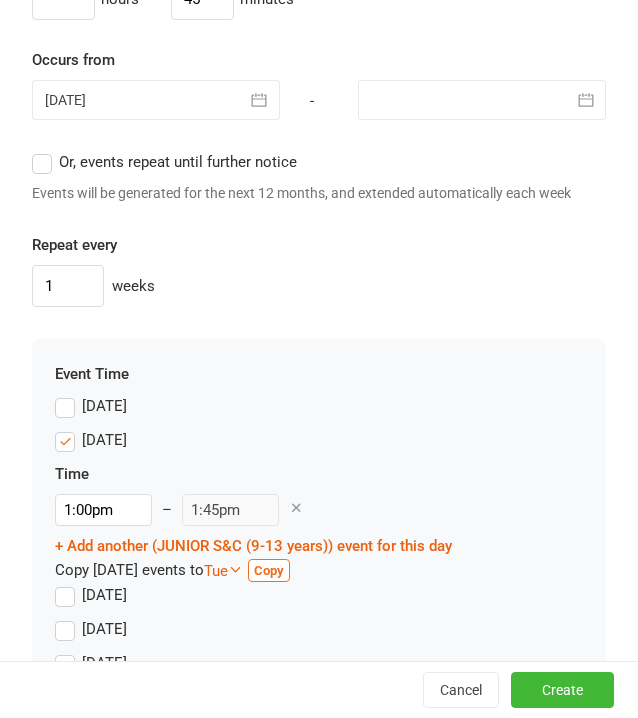 click 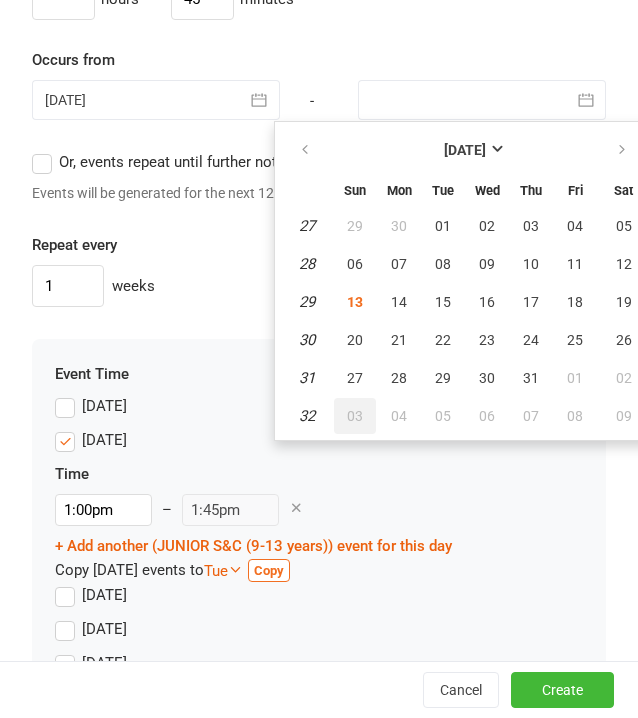click on "03" at bounding box center (355, 416) 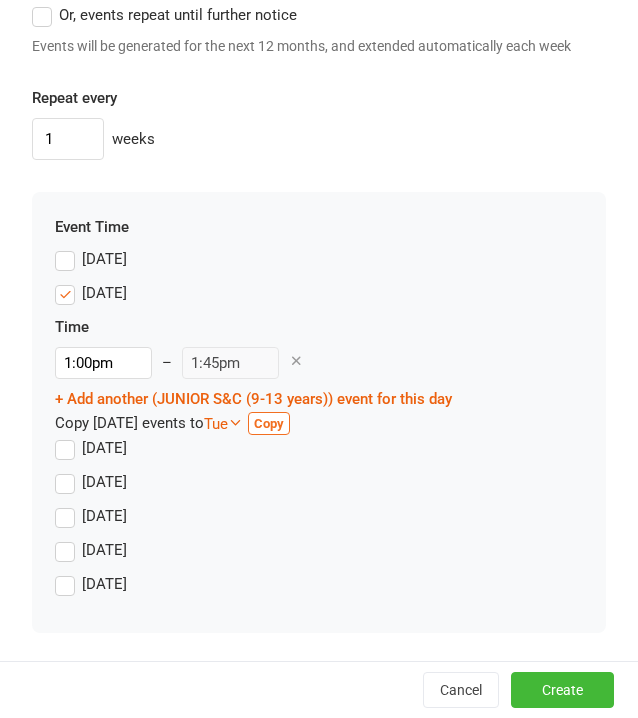 click on "[DATE]" at bounding box center [91, 293] 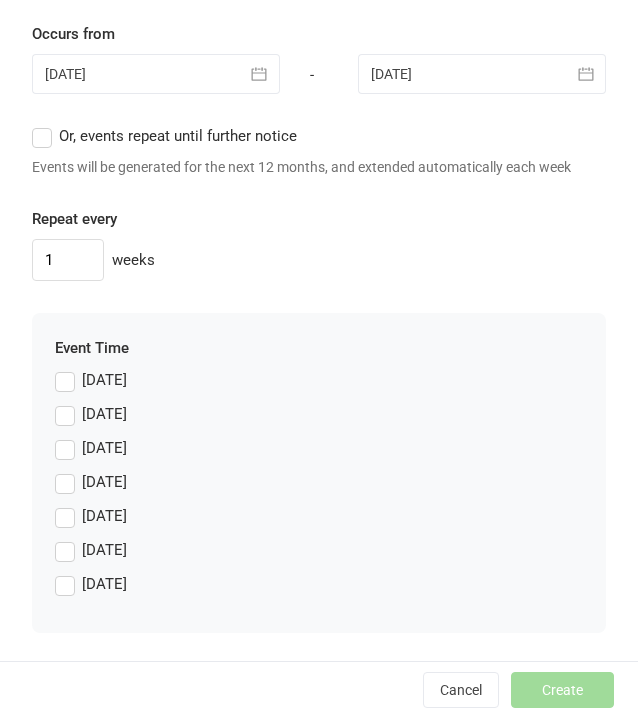 scroll, scrollTop: 1966, scrollLeft: 0, axis: vertical 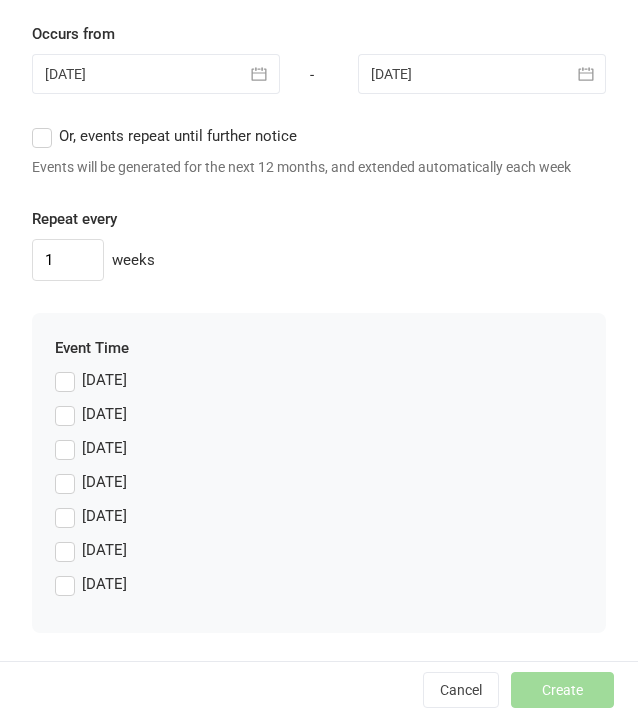 click on "[DATE]" at bounding box center [91, 448] 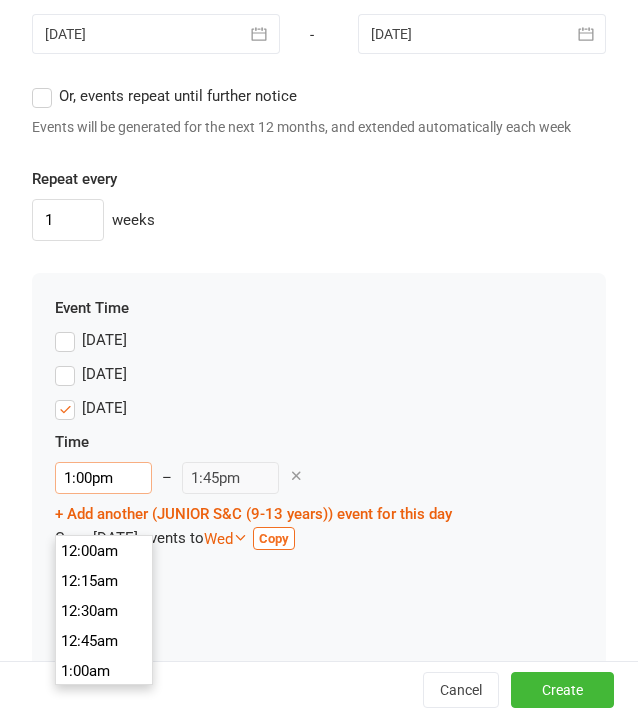 click on "1:00pm" at bounding box center (103, 478) 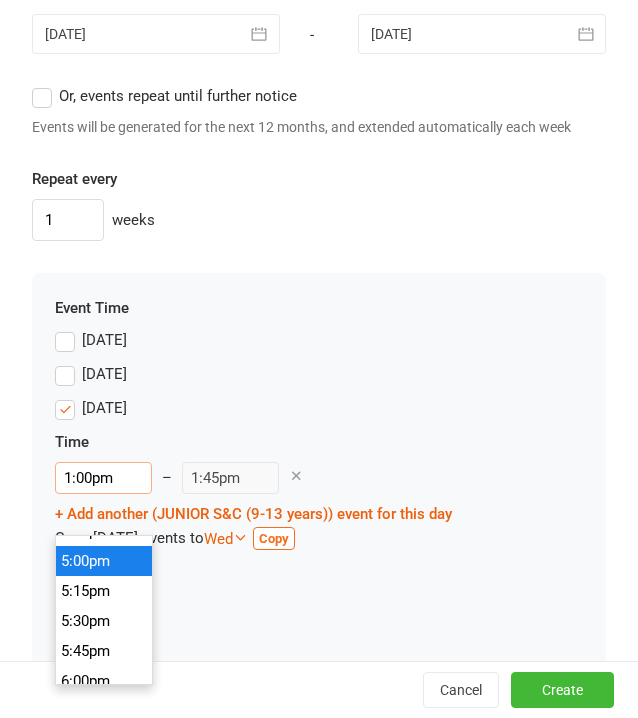 scroll, scrollTop: 1930, scrollLeft: 0, axis: vertical 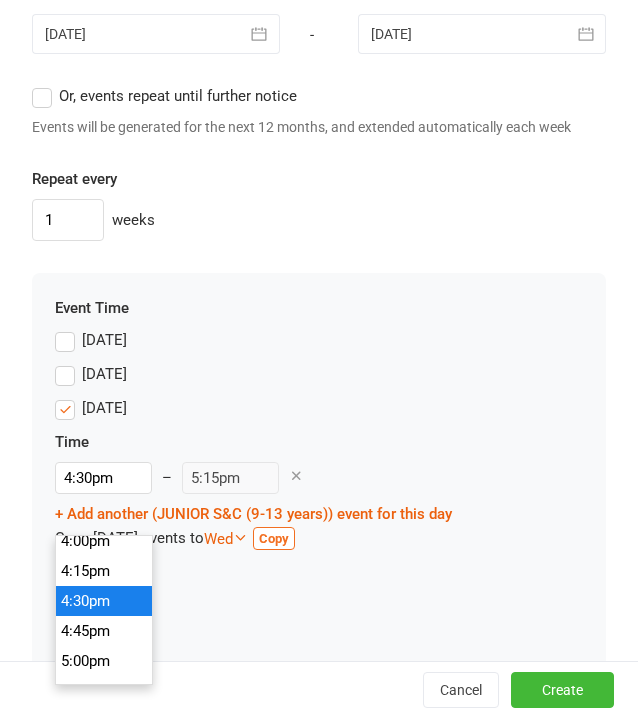 click on "4:30pm" at bounding box center (104, 601) 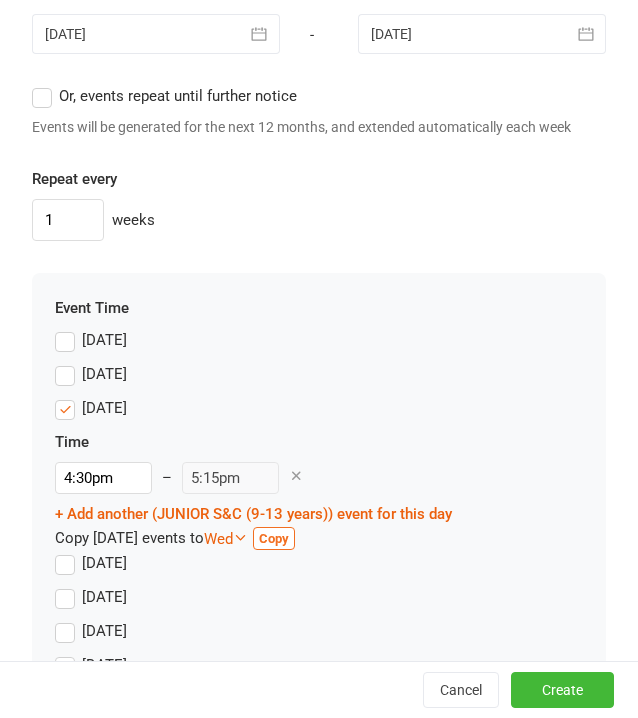 click on "[DATE]" at bounding box center (91, 563) 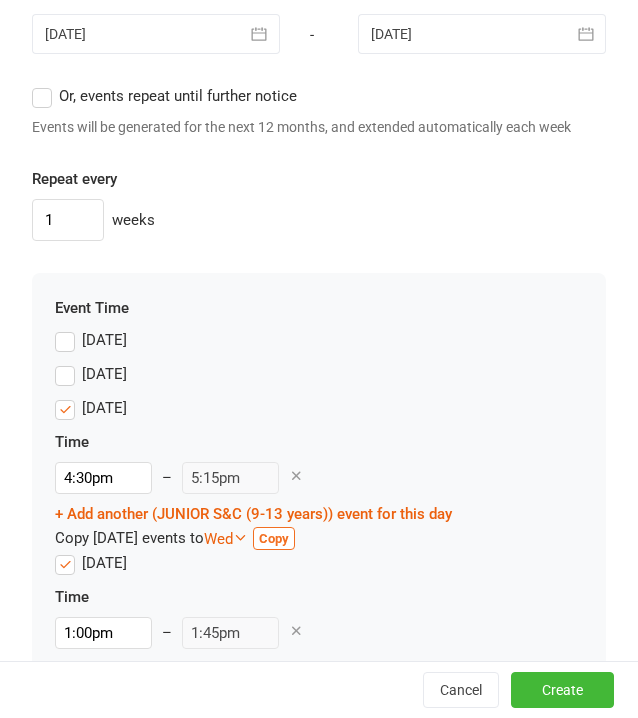 click on "Time 4:30pm 12:00am 12:15am 12:30am 12:45am 1:00am 1:15am 1:30am 1:45am 2:00am 2:15am 2:30am 2:45am 3:00am 3:15am 3:30am 3:45am 4:00am 4:15am 4:30am 4:45am 5:00am 5:15am 5:30am 5:45am 6:00am 6:15am 6:30am 6:45am 7:00am 7:15am 7:30am 7:45am 8:00am 8:15am 8:30am 8:45am 9:00am 9:15am 9:30am 9:45am 10:00am 10:15am 10:30am 10:45am 11:00am 11:15am 11:30am 11:45am 12:00pm 12:15pm 12:30pm 12:45pm 1:00pm 1:15pm 1:30pm 1:45pm 2:00pm 2:15pm 2:30pm 2:45pm 3:00pm 3:15pm 3:30pm 3:45pm 4:00pm 4:15pm 4:30pm 4:45pm 5:00pm 5:15pm 5:30pm 5:45pm 6:00pm 6:15pm 6:30pm 6:45pm 7:00pm 7:15pm 7:30pm 7:45pm 8:00pm 8:15pm 8:30pm 8:45pm 9:00pm 9:15pm 9:30pm 9:45pm 10:00pm 10:15pm 10:30pm 10:45pm 11:00pm 11:15pm 11:30pm 11:45pm –  5:15pm + Add another (JUNIOR S&C (9-13 years)) event for this day Copy [DATE] events to  Wed  Sun Mon Tue Wed Thu Fri Sat Copy" at bounding box center [253, 490] 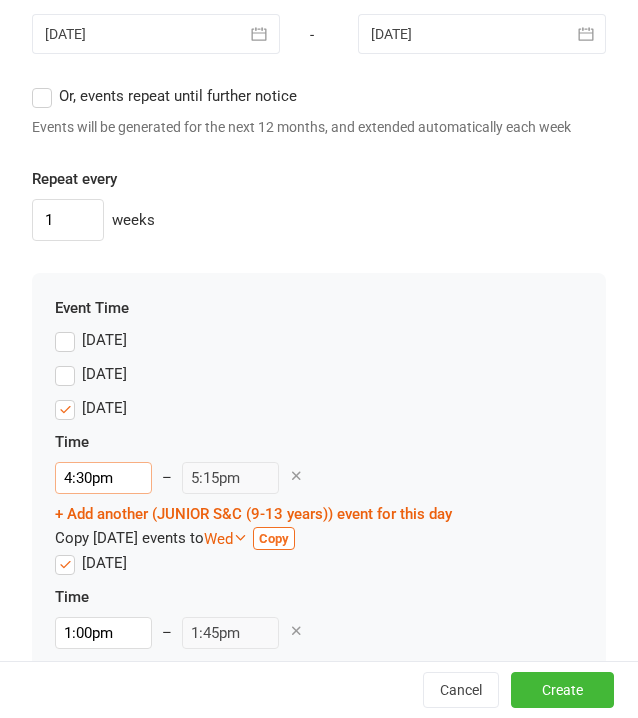 click on "4:30pm" at bounding box center [103, 478] 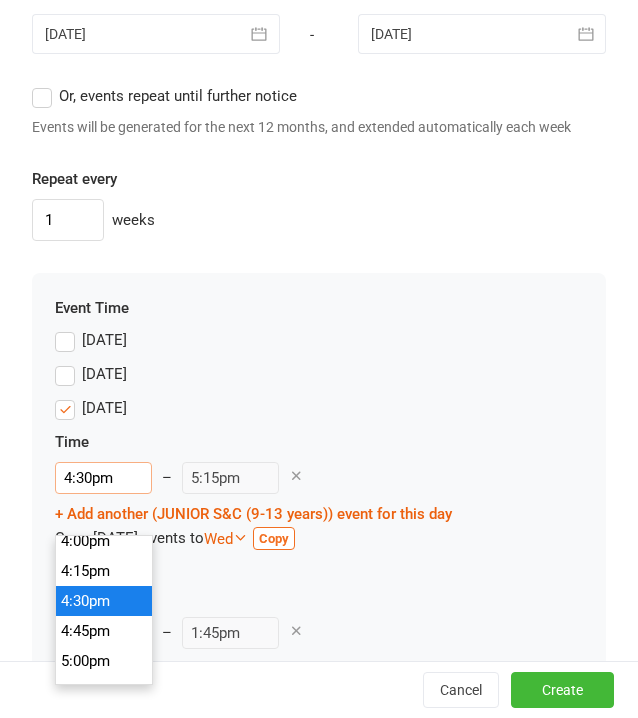 scroll, scrollTop: 1950, scrollLeft: 0, axis: vertical 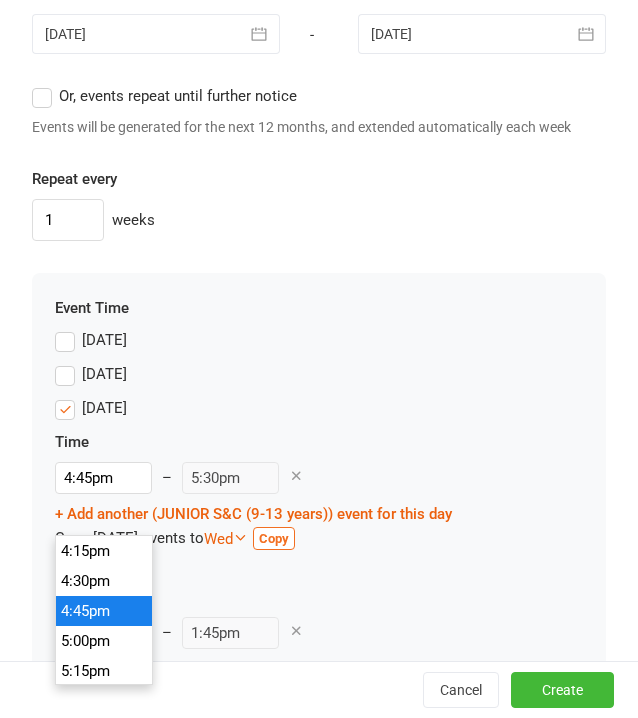 click on "4:45pm" at bounding box center (104, 611) 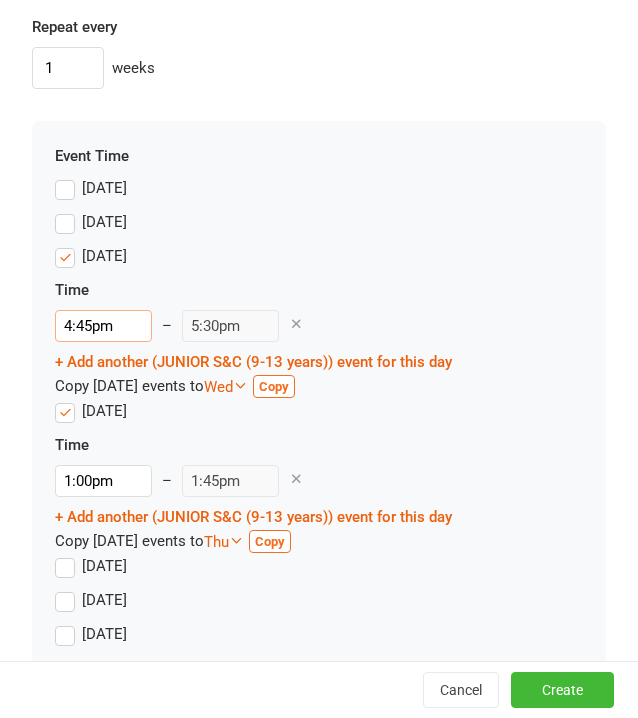 scroll, scrollTop: 2166, scrollLeft: 0, axis: vertical 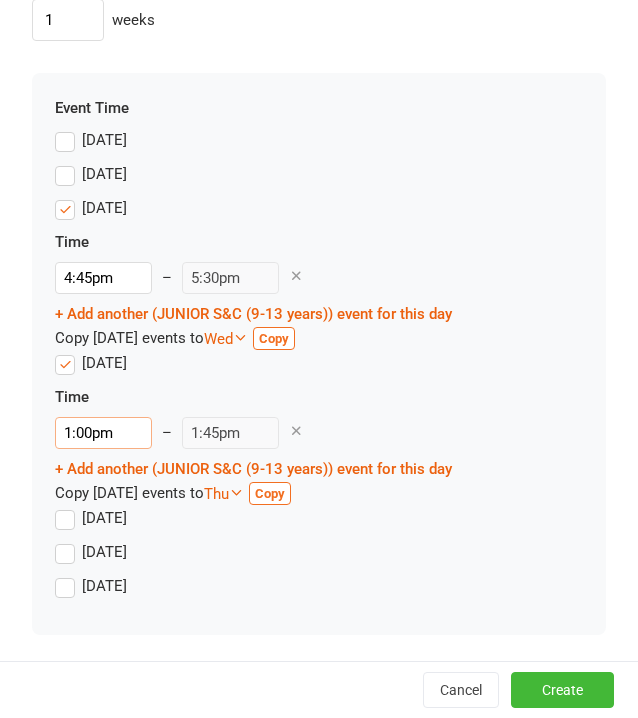 click on "1:00pm" at bounding box center (103, 433) 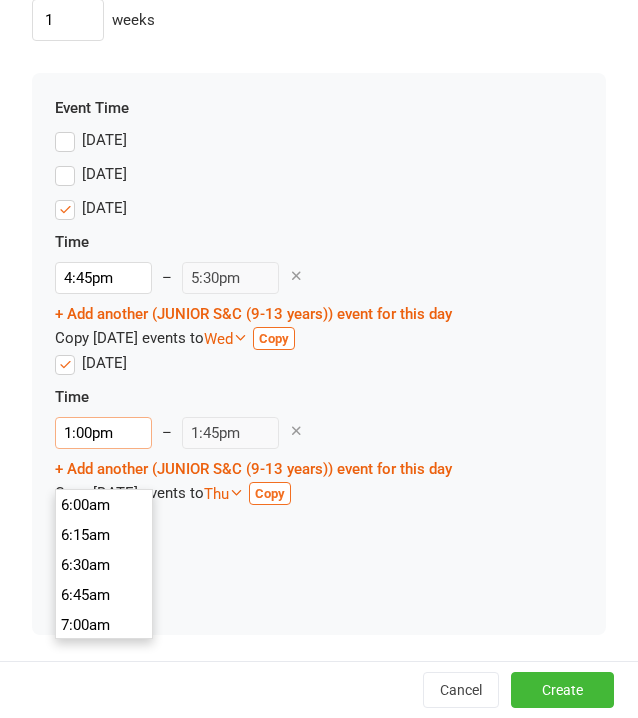 scroll, scrollTop: 730, scrollLeft: 0, axis: vertical 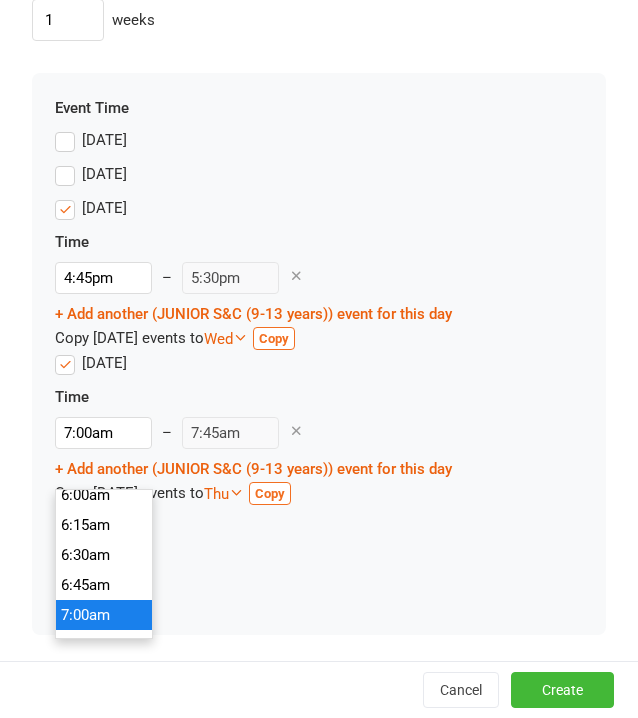 click on "7:00am" at bounding box center [104, 615] 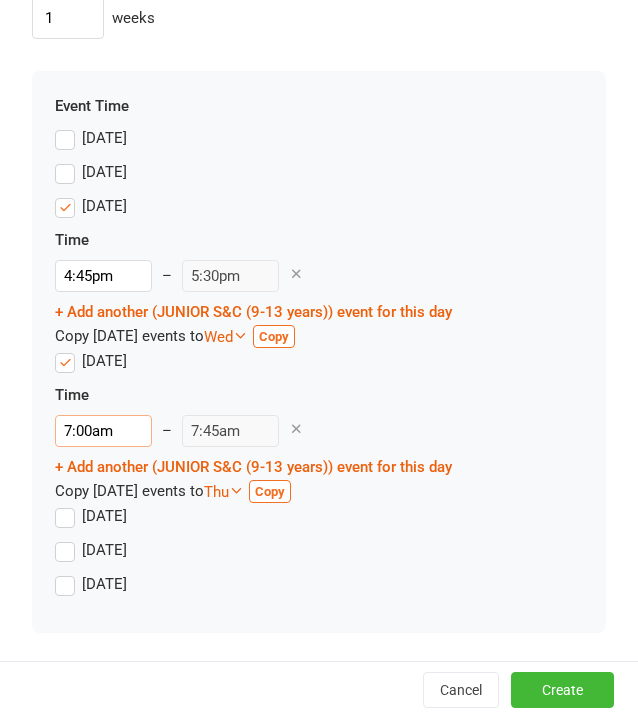 scroll, scrollTop: 2208, scrollLeft: 0, axis: vertical 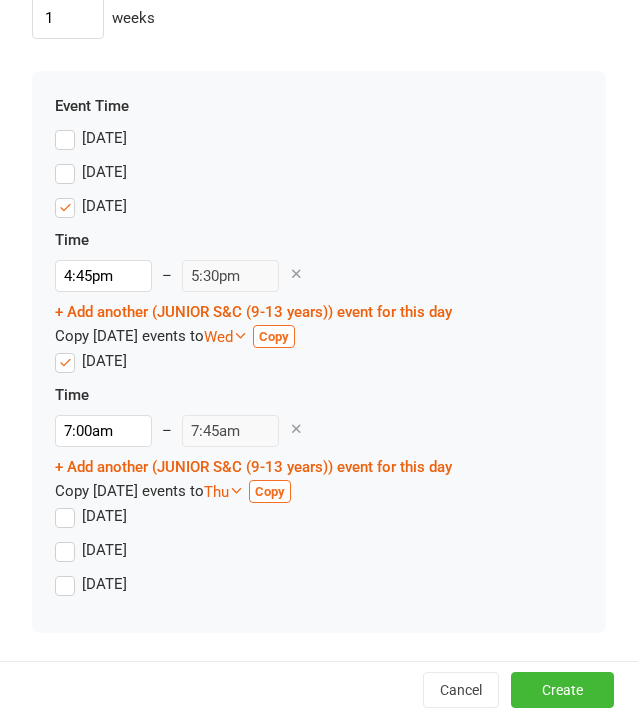 click on "[DATE]" at bounding box center [91, 516] 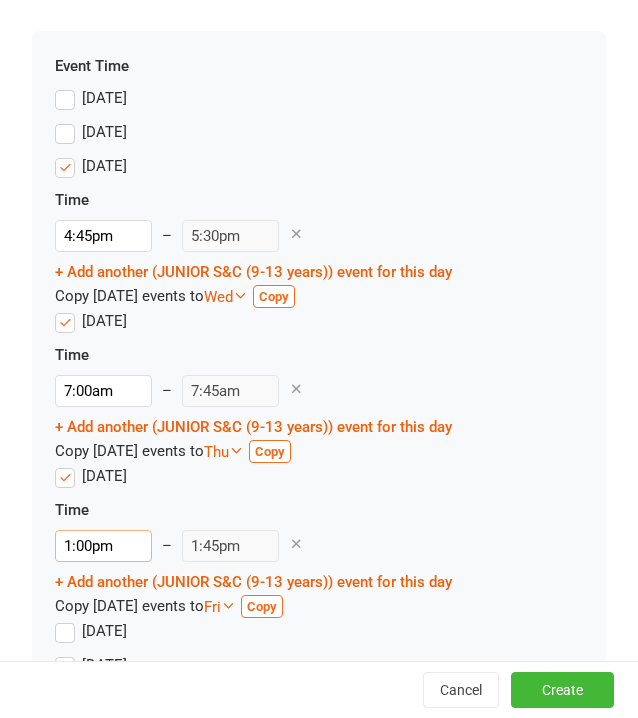 click on "1:00pm" at bounding box center [103, 546] 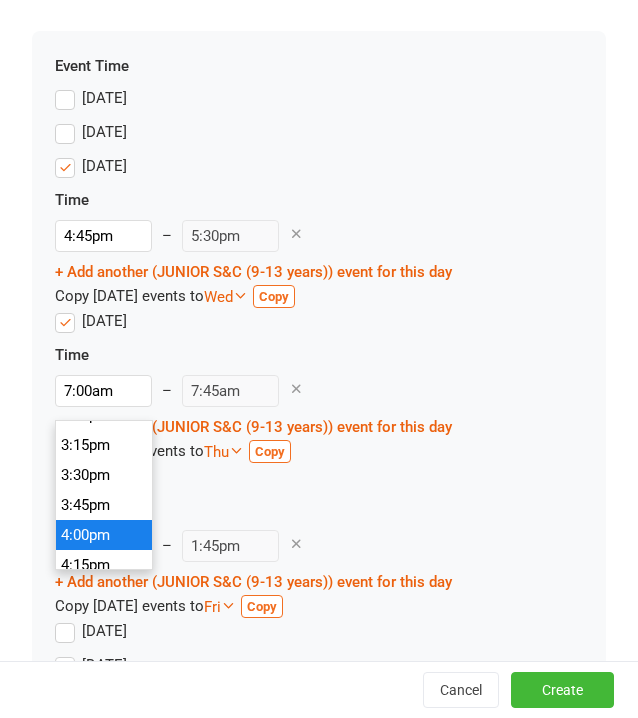 scroll, scrollTop: 1830, scrollLeft: 0, axis: vertical 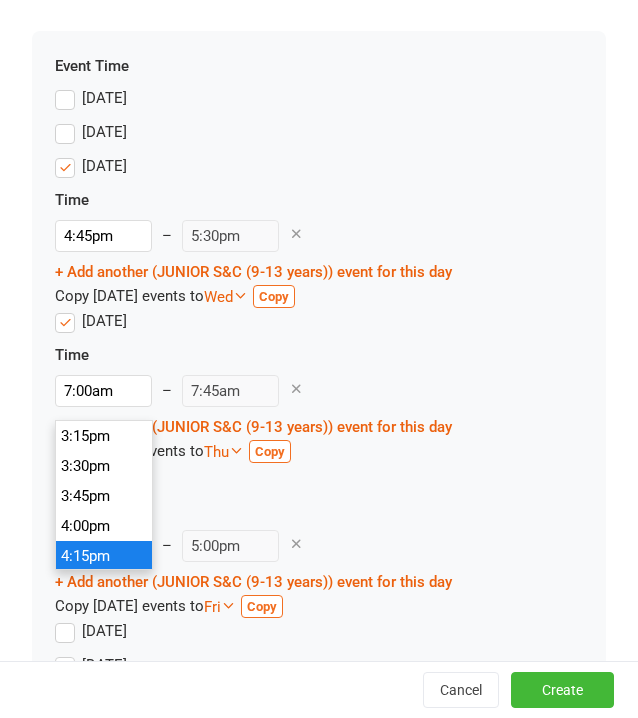 click on "4:15pm" at bounding box center (104, 556) 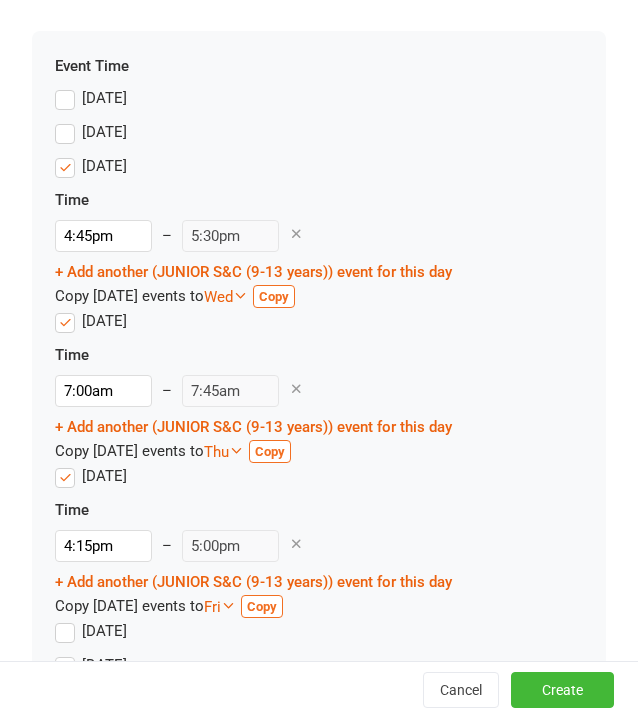 click on "Time 4:15pm 12:00am 12:15am 12:30am 12:45am 1:00am 1:15am 1:30am 1:45am 2:00am 2:15am 2:30am 2:45am 3:00am 3:15am 3:30am 3:45am 4:00am 4:15am 4:30am 4:45am 5:00am 5:15am 5:30am 5:45am 6:00am 6:15am 6:30am 6:45am 7:00am 7:15am 7:30am 7:45am 8:00am 8:15am 8:30am 8:45am 9:00am 9:15am 9:30am 9:45am 10:00am 10:15am 10:30am 10:45am 11:00am 11:15am 11:30am 11:45am 12:00pm 12:15pm 12:30pm 12:45pm 1:00pm 1:15pm 1:30pm 1:45pm 2:00pm 2:15pm 2:30pm 2:45pm 3:00pm 3:15pm 3:30pm 3:45pm 4:00pm 4:15pm 4:30pm 4:45pm 5:00pm 5:15pm 5:30pm 5:45pm 6:00pm 6:15pm 6:30pm 6:45pm 7:00pm 7:15pm 7:30pm 7:45pm 8:00pm 8:15pm 8:30pm 8:45pm 9:00pm 9:15pm 9:30pm 9:45pm 10:00pm 10:15pm 10:30pm 10:45pm 11:00pm 11:15pm 11:30pm 11:45pm –  5:00pm + Add another (JUNIOR S&C (9-13 years)) event for this day Copy [DATE] events to  Fri  Sun Mon Tue Wed Thu Fri Sat Copy" at bounding box center [253, 558] 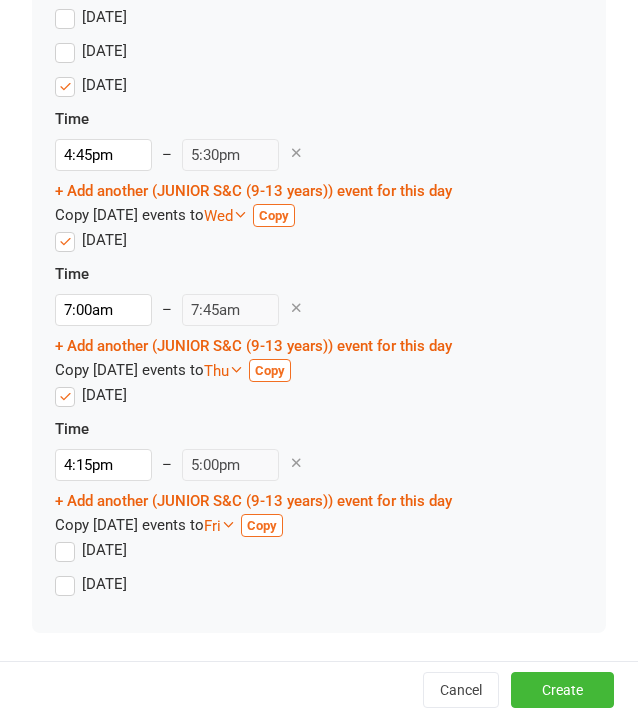 scroll, scrollTop: 2328, scrollLeft: 0, axis: vertical 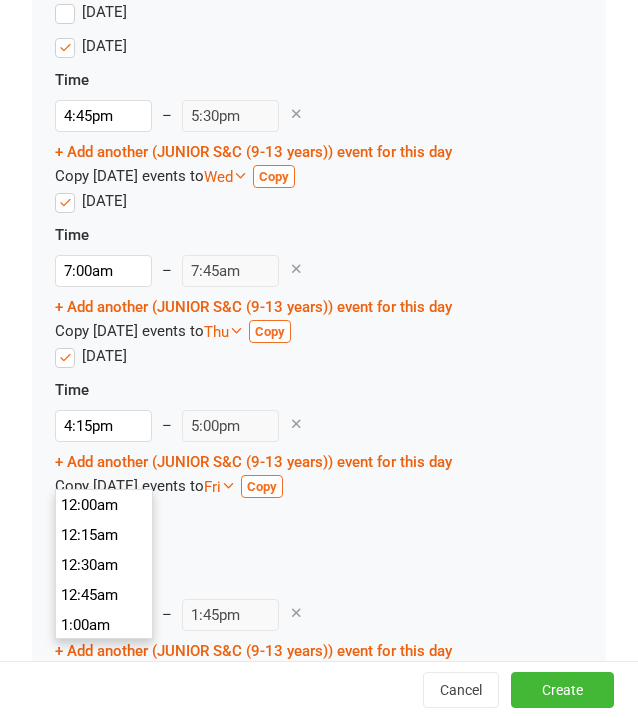 click on "1:00pm" at bounding box center [103, 615] 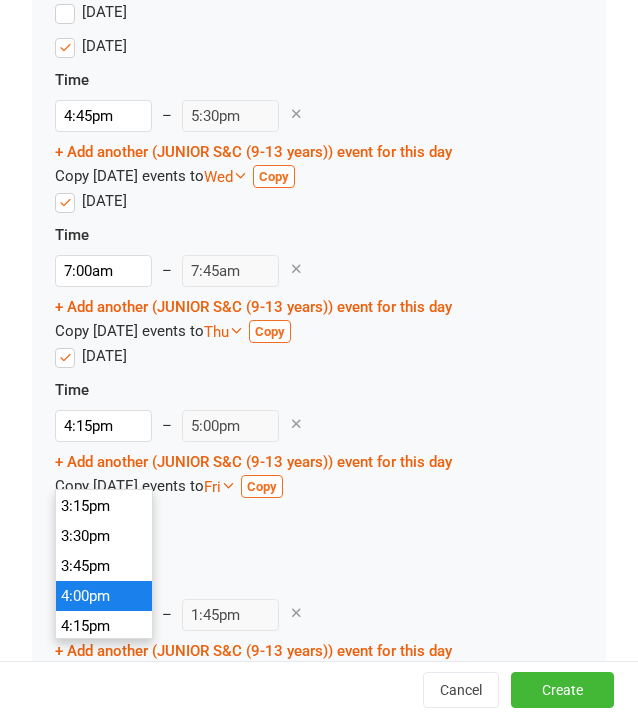 scroll, scrollTop: 1830, scrollLeft: 0, axis: vertical 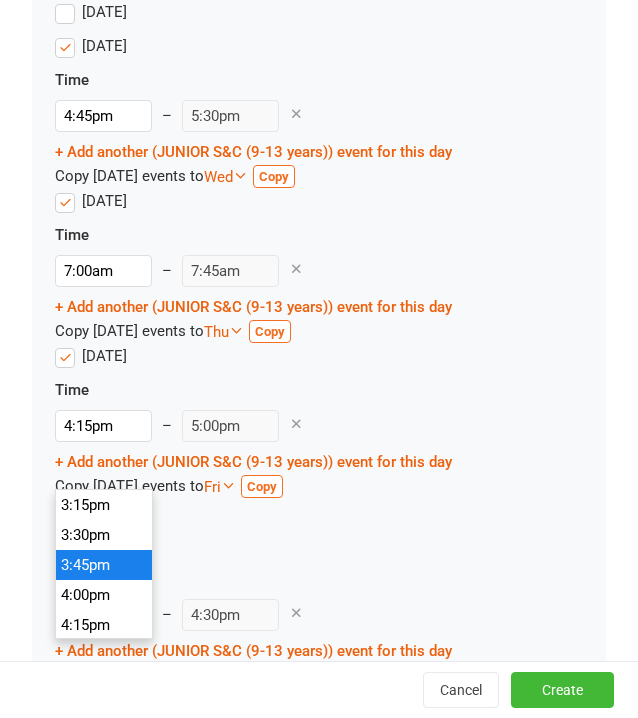 click on "3:45pm" at bounding box center (104, 565) 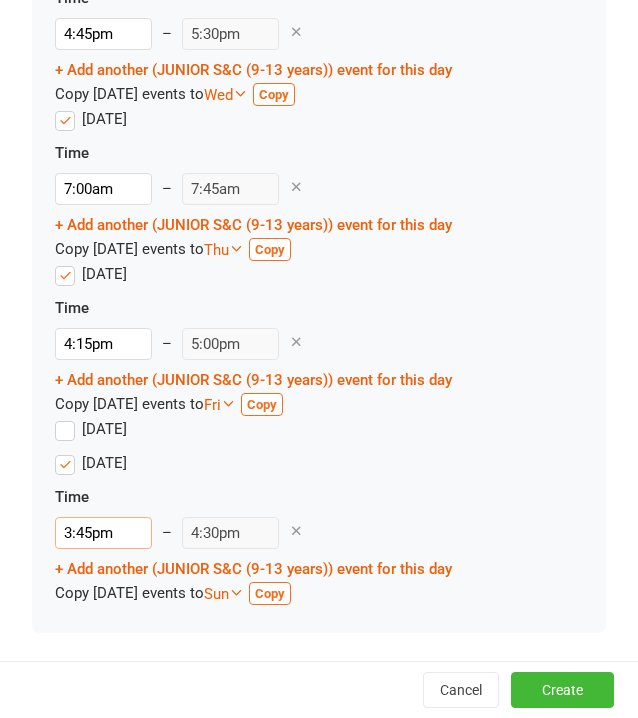 scroll, scrollTop: 2449, scrollLeft: 0, axis: vertical 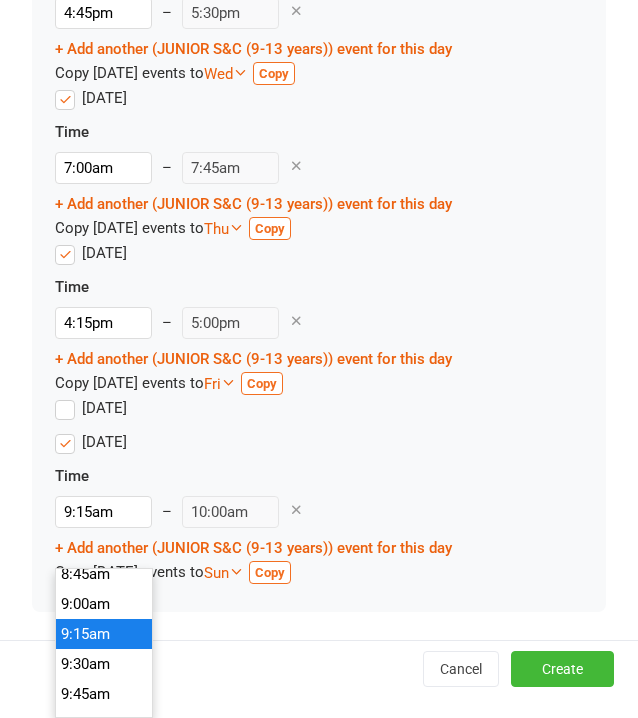 click on "9:15am" at bounding box center (104, 634) 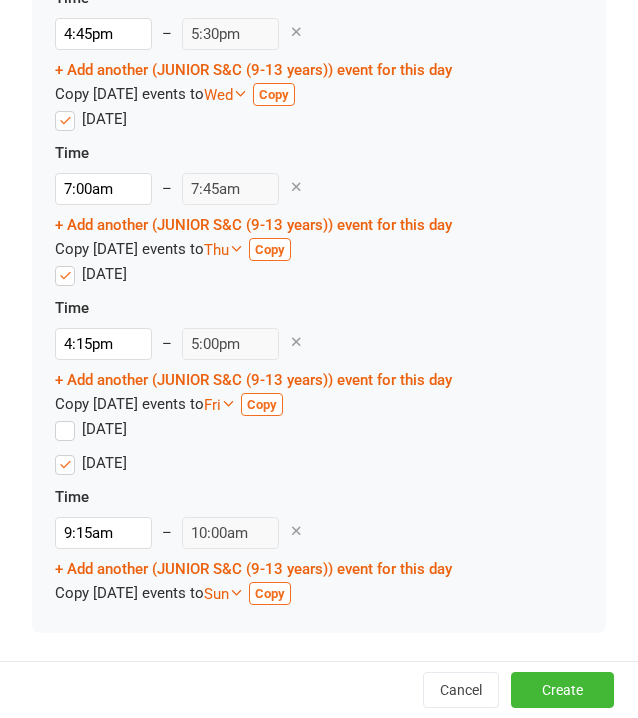 click on "Event Time [DATE] [DATE] [DATE] Time 4:45pm 12:00am 12:15am 12:30am 12:45am 1:00am 1:15am 1:30am 1:45am 2:00am 2:15am 2:30am 2:45am 3:00am 3:15am 3:30am 3:45am 4:00am 4:15am 4:30am 4:45am 5:00am 5:15am 5:30am 5:45am 6:00am 6:15am 6:30am 6:45am 7:00am 7:15am 7:30am 7:45am 8:00am 8:15am 8:30am 8:45am 9:00am 9:15am 9:30am 9:45am 10:00am 10:15am 10:30am 10:45am 11:00am 11:15am 11:30am 11:45am 12:00pm 12:15pm 12:30pm 12:45pm 1:00pm 1:15pm 1:30pm 1:45pm 2:00pm 2:15pm 2:30pm 2:45pm 3:00pm 3:15pm 3:30pm 3:45pm 4:00pm 4:15pm 4:30pm 4:45pm 5:00pm 5:15pm 5:30pm 5:45pm 6:00pm 6:15pm 6:30pm 6:45pm 7:00pm 7:15pm 7:30pm 7:45pm 8:00pm 8:15pm 8:30pm 8:45pm 9:00pm 9:15pm 9:30pm 9:45pm 10:00pm 10:15pm 10:30pm 10:45pm 11:00pm 11:15pm 11:30pm 11:45pm –  5:30pm + Add another (JUNIOR S&C (9-13 years)) event for this day Copy [DATE] events to  Wed  Sun Mon Tue Wed Thu Fri Sat Copy [DATE] Time 7:00am 12:00am 12:15am 12:30am 12:45am 1:00am 1:15am 1:30am 1:45am 2:00am 2:15am 2:30am 2:45am 3:00am 3:15am 3:30am 3:45am 4:00am" at bounding box center [319, 231] 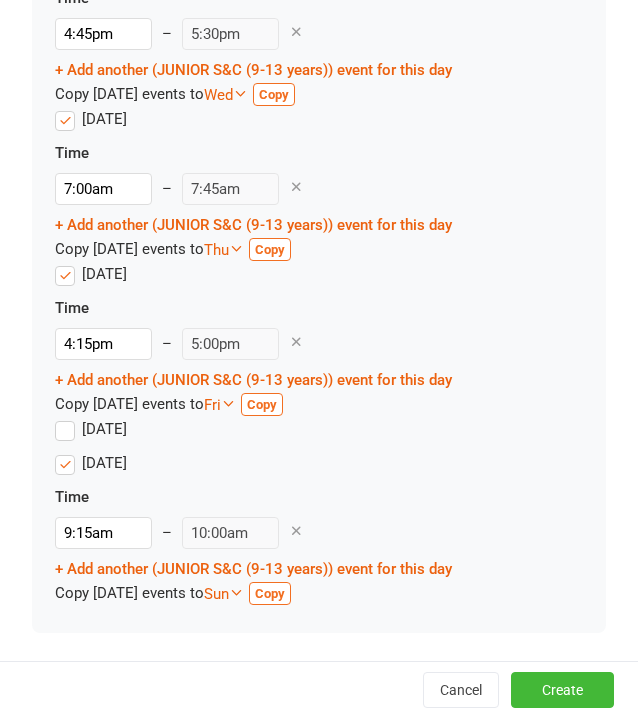click on "[DATE]" at bounding box center (319, 434) 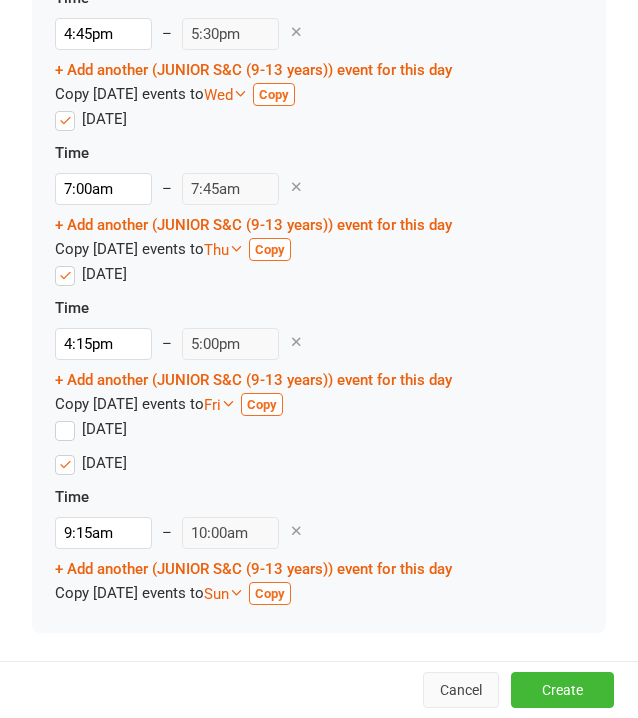 click on "Cancel" at bounding box center [461, 690] 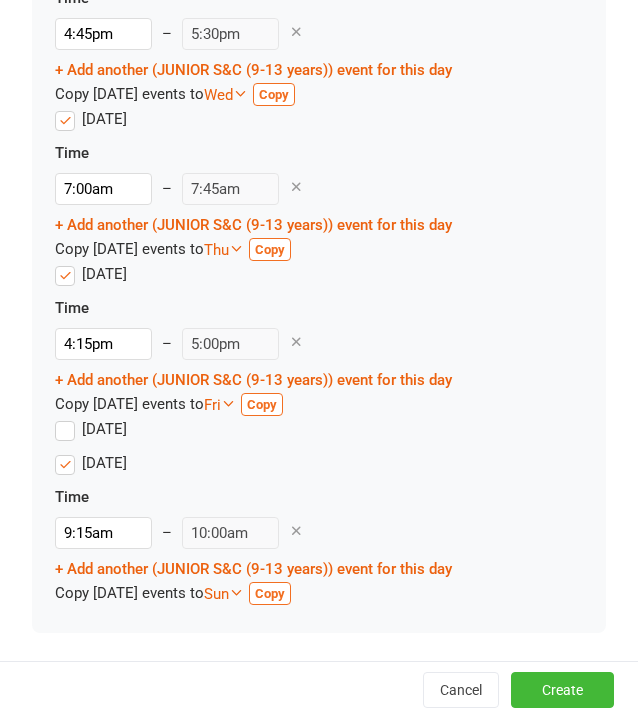 click at bounding box center [296, 341] 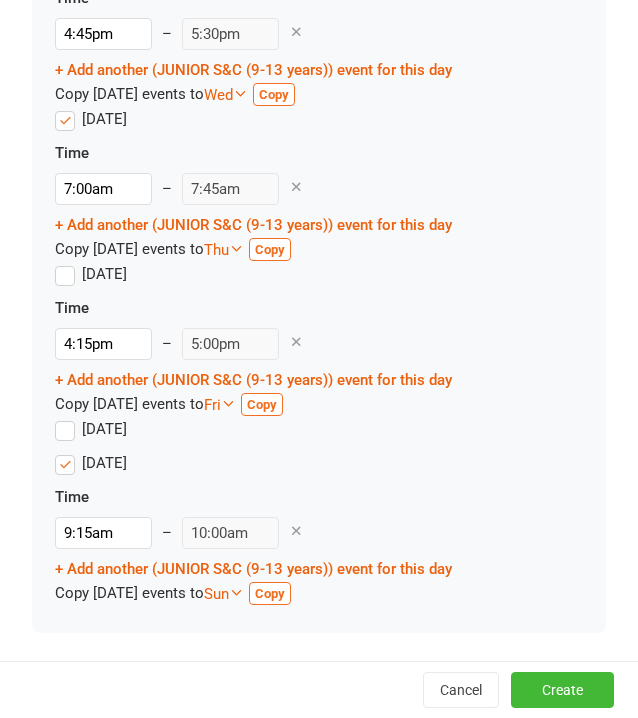 scroll, scrollTop: 2328, scrollLeft: 0, axis: vertical 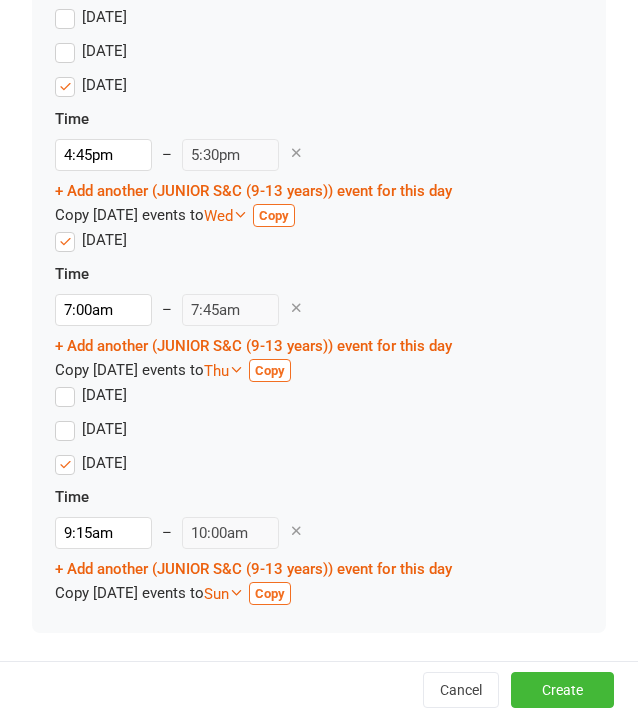 click at bounding box center [296, 152] 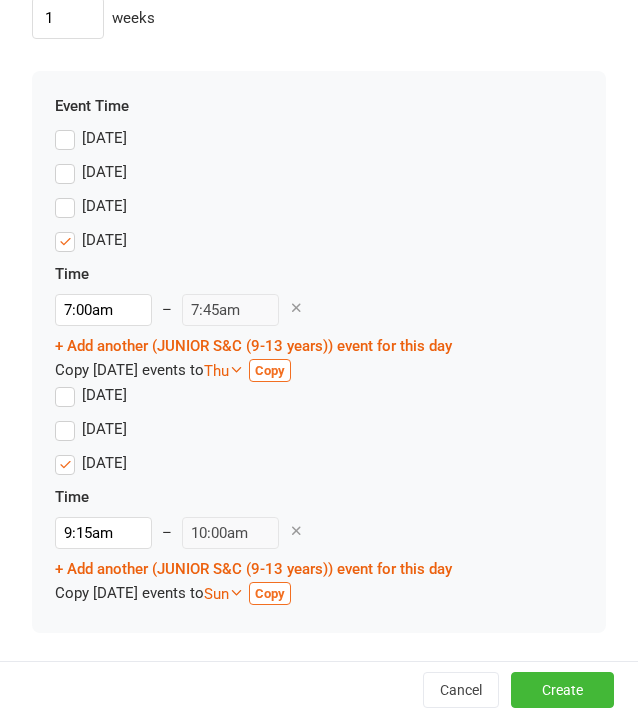 scroll, scrollTop: 2208, scrollLeft: 0, axis: vertical 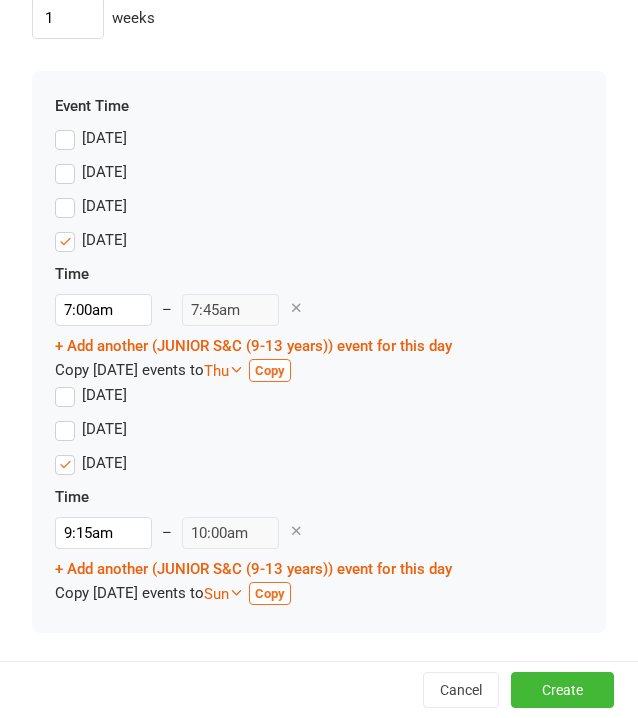 click on "7:00am 12:00am 12:15am 12:30am 12:45am 1:00am 1:15am 1:30am 1:45am 2:00am 2:15am 2:30am 2:45am 3:00am 3:15am 3:30am 3:45am 4:00am 4:15am 4:30am 4:45am 5:00am 5:15am 5:30am 5:45am 6:00am 6:15am 6:30am 6:45am 7:00am 7:15am 7:30am 7:45am 8:00am 8:15am 8:30am 8:45am 9:00am 9:15am 9:30am 9:45am 10:00am 10:15am 10:30am 10:45am 11:00am 11:15am 11:30am 11:45am 12:00pm 12:15pm 12:30pm 12:45pm 1:00pm 1:15pm 1:30pm 1:45pm 2:00pm 2:15pm 2:30pm 2:45pm 3:00pm 3:15pm 3:30pm 3:45pm 4:00pm 4:15pm 4:30pm 4:45pm 5:00pm 5:15pm 5:30pm 5:45pm 6:00pm 6:15pm 6:30pm 6:45pm 7:00pm 7:15pm 7:30pm 7:45pm 8:00pm 8:15pm 8:30pm 8:45pm 9:00pm 9:15pm 9:30pm 9:45pm 10:00pm 10:15pm 10:30pm 10:45pm 11:00pm 11:15pm 11:30pm 11:45pm –  7:45am" at bounding box center (253, 310) 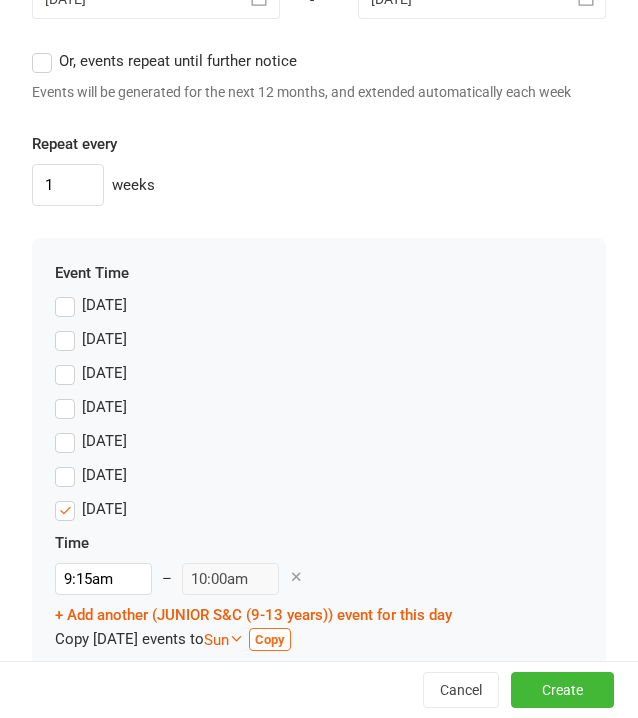 scroll, scrollTop: 2086, scrollLeft: 0, axis: vertical 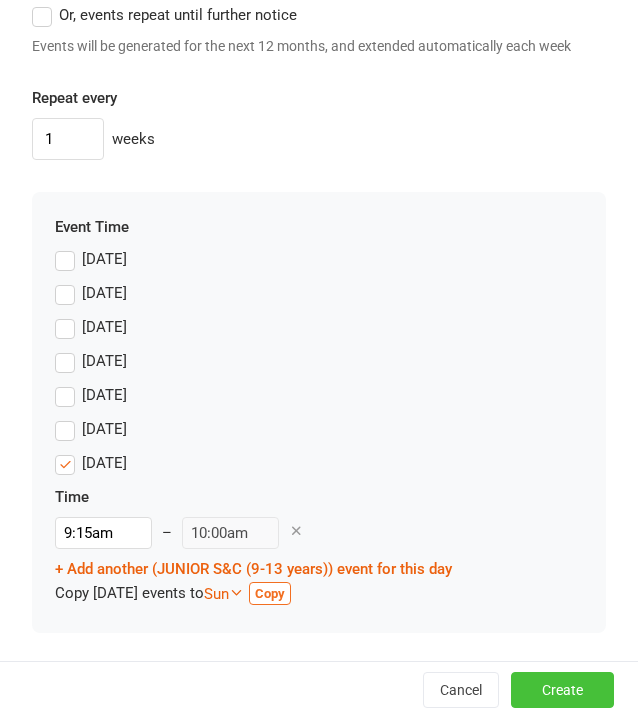 click on "Create" at bounding box center (562, 690) 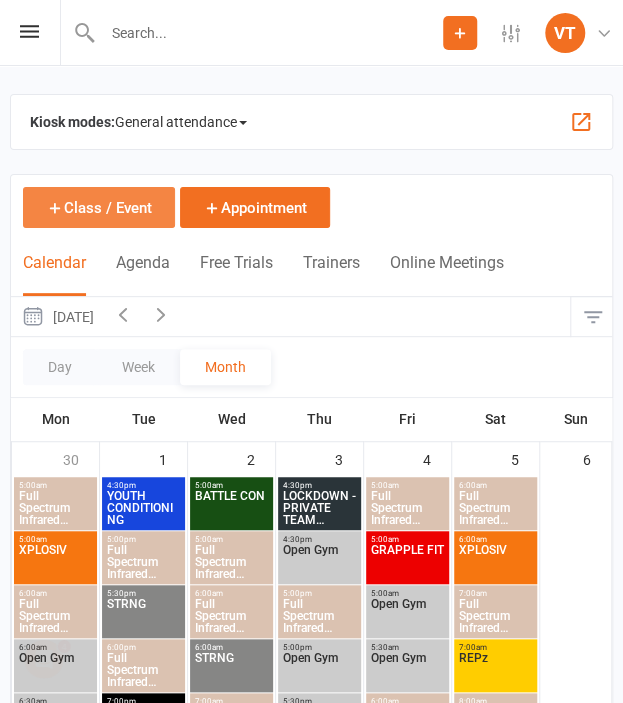 click on "Class / Event" at bounding box center (99, 207) 